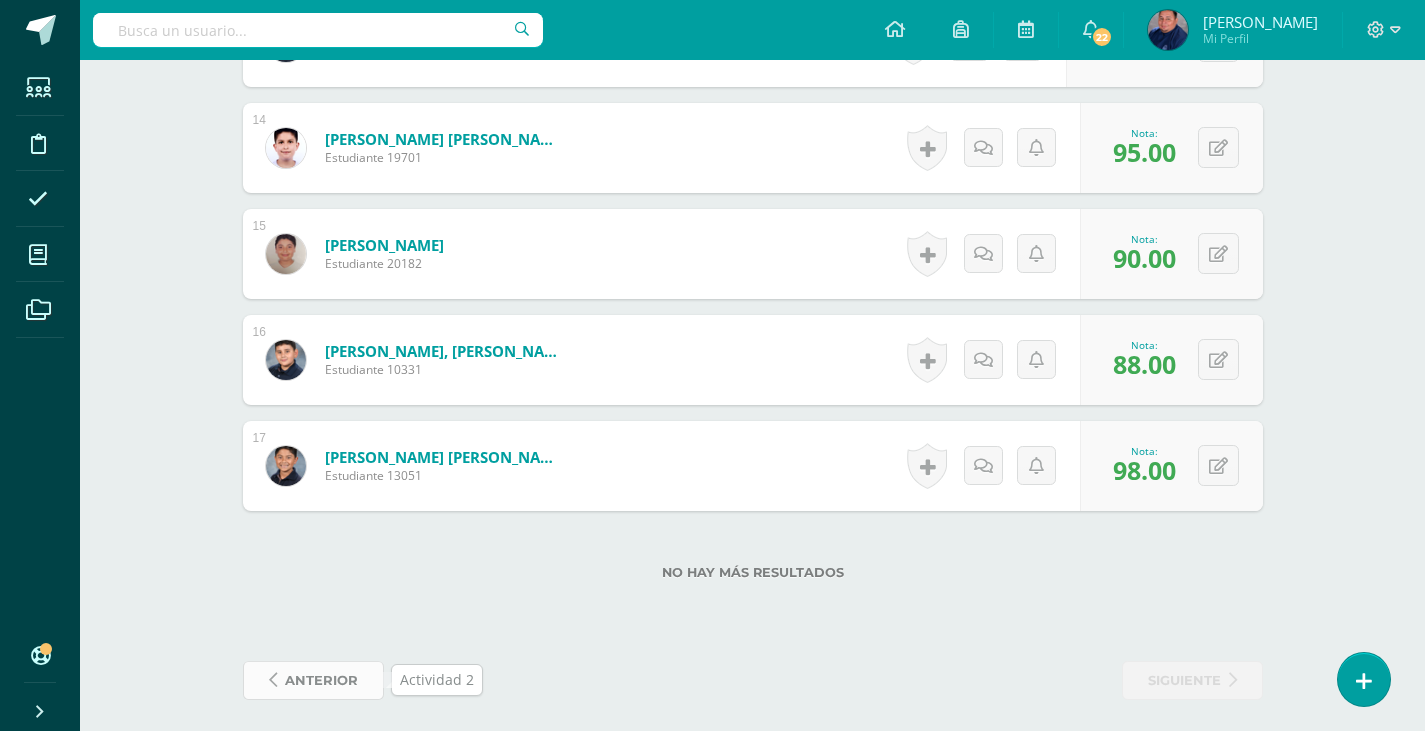 scroll, scrollTop: 0, scrollLeft: 0, axis: both 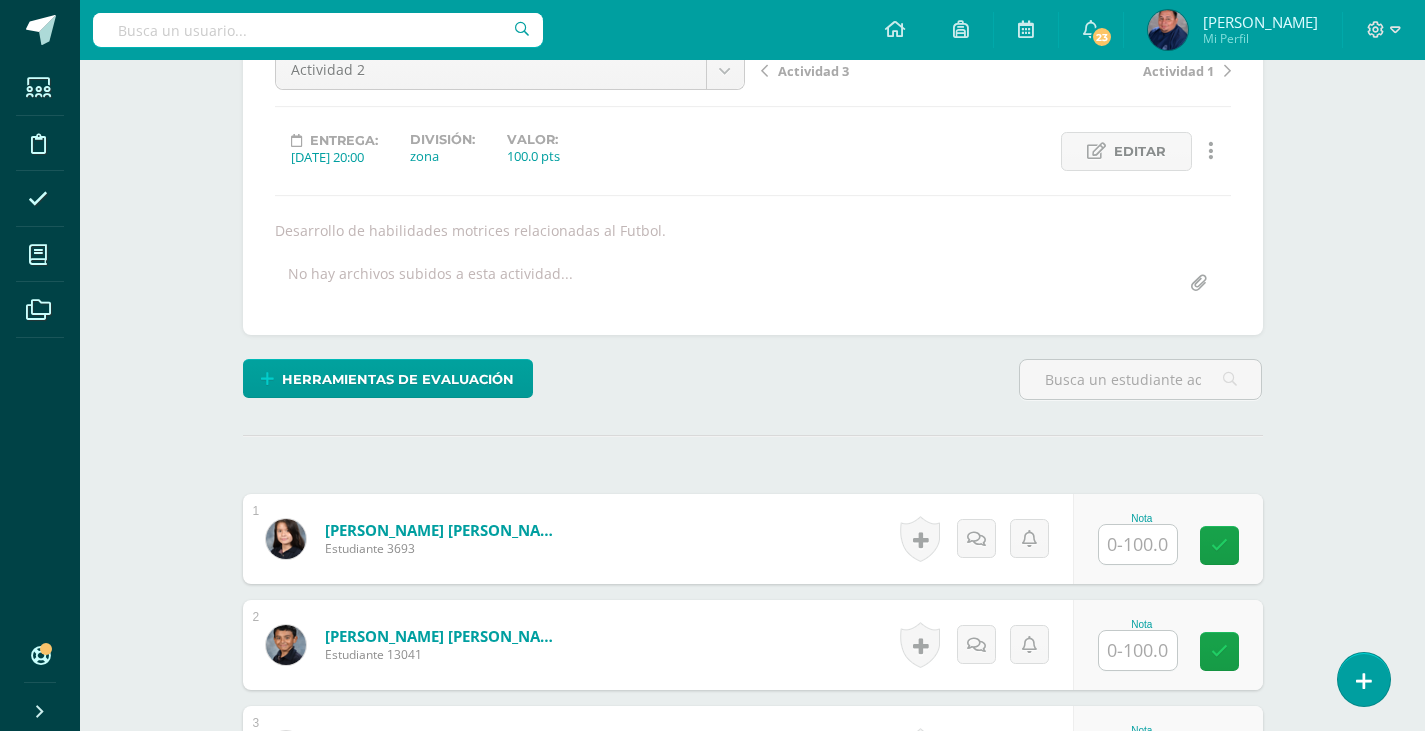 click at bounding box center [1138, 544] 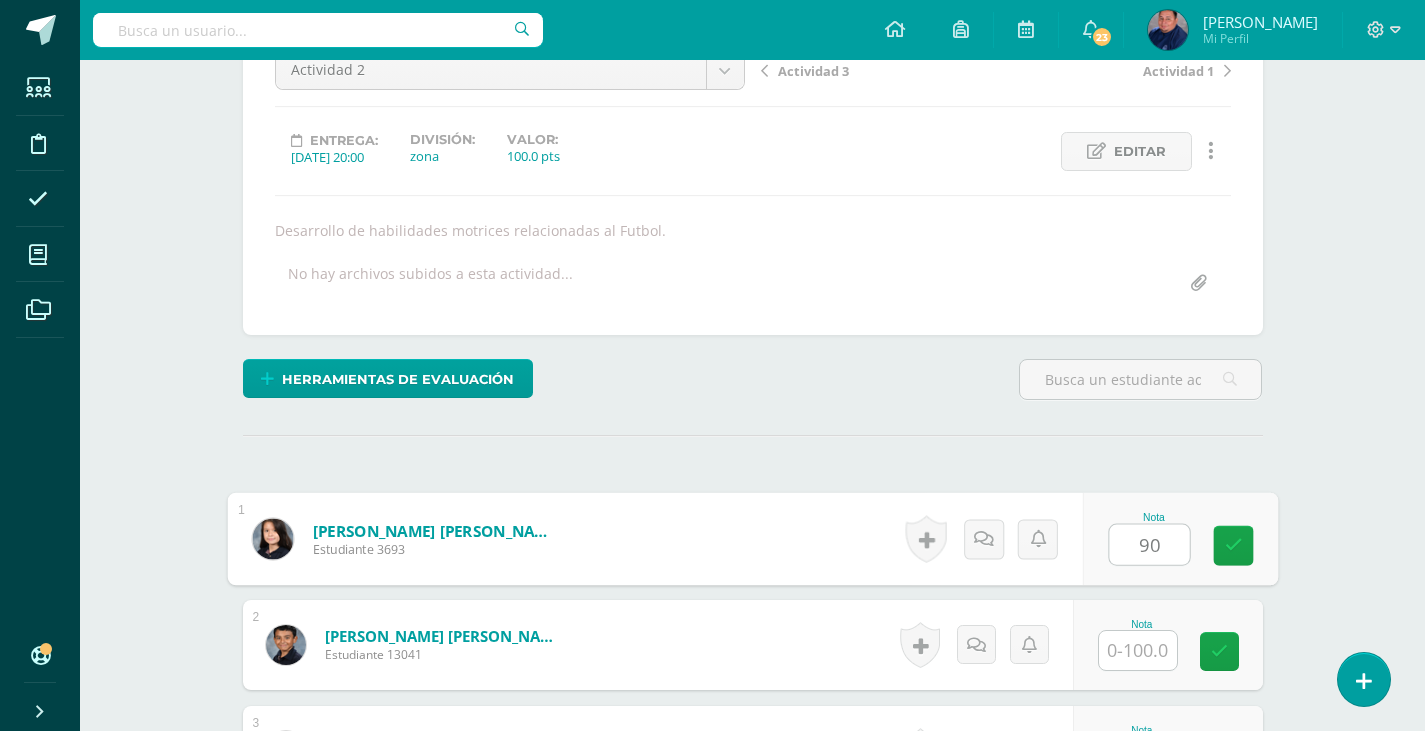 type on "90" 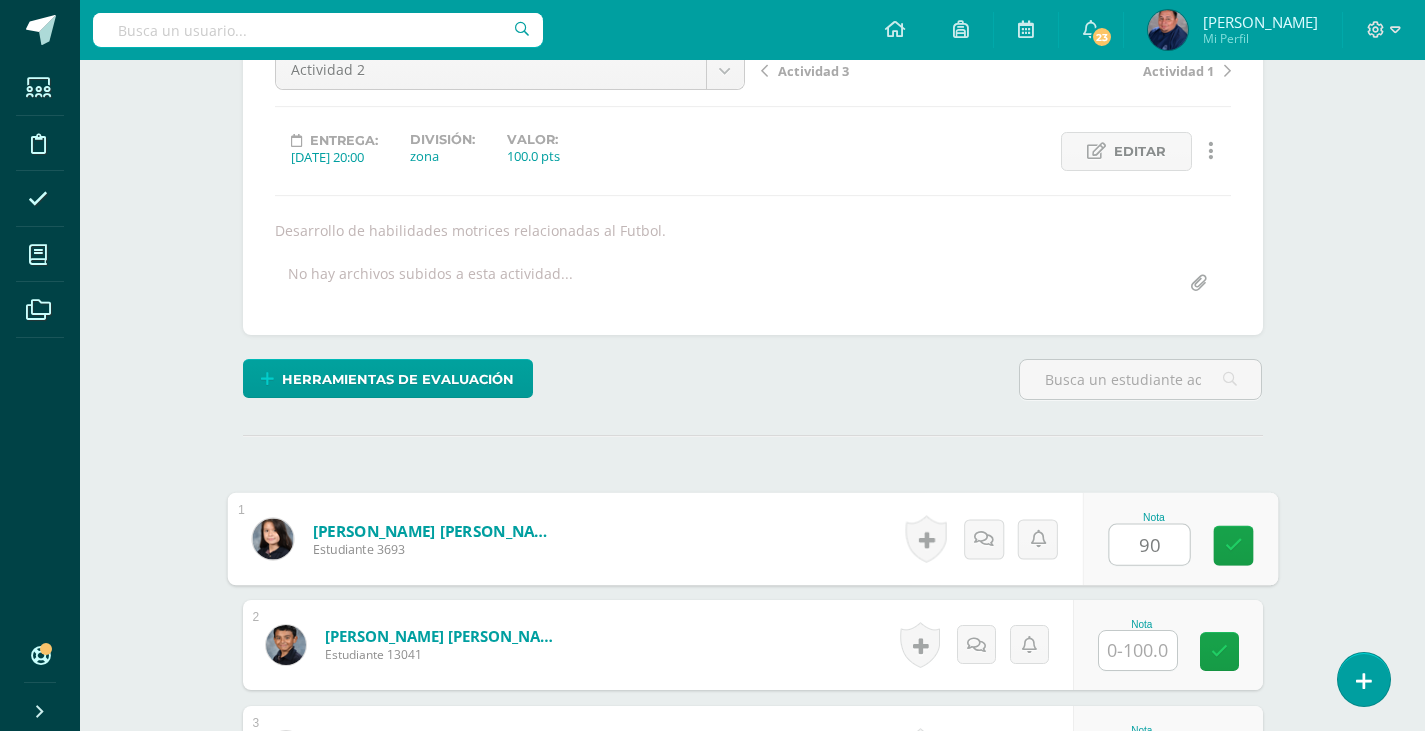 scroll, scrollTop: 221, scrollLeft: 0, axis: vertical 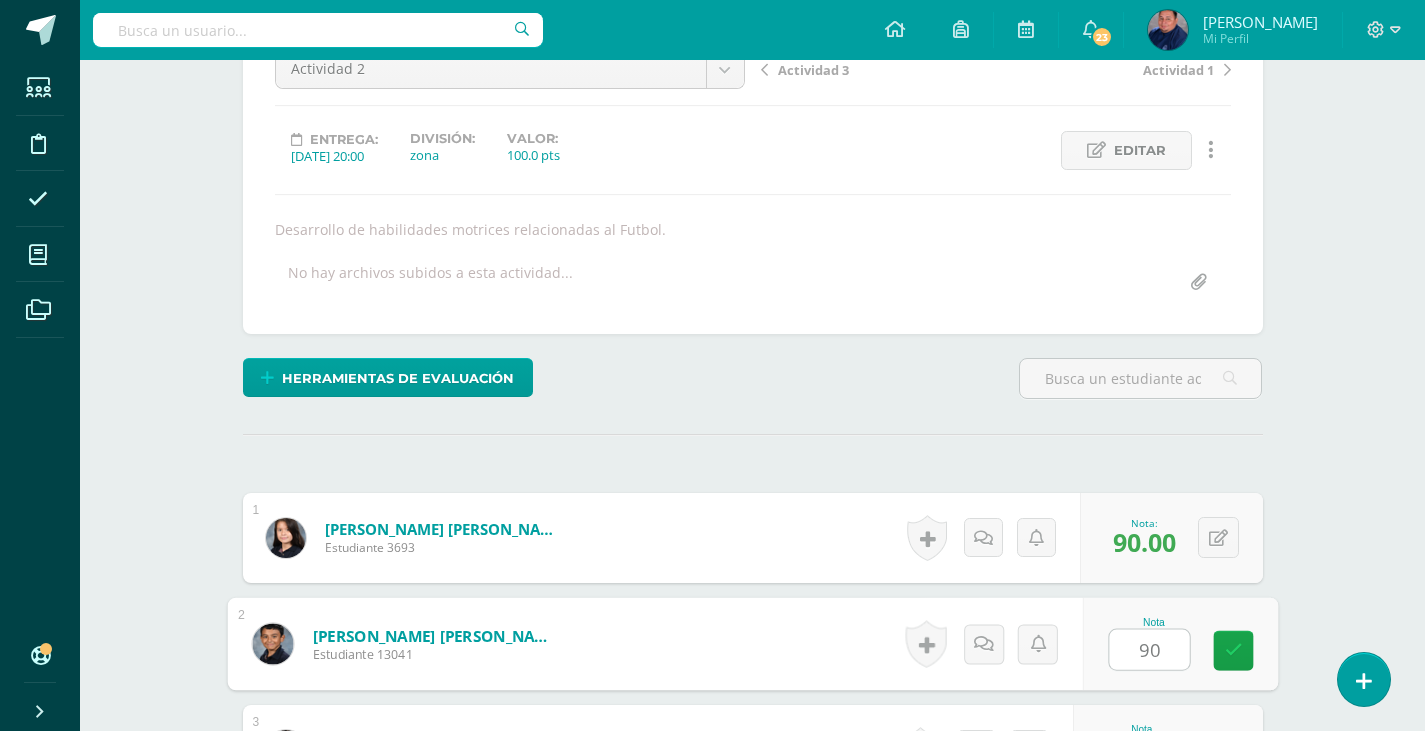 type on "90" 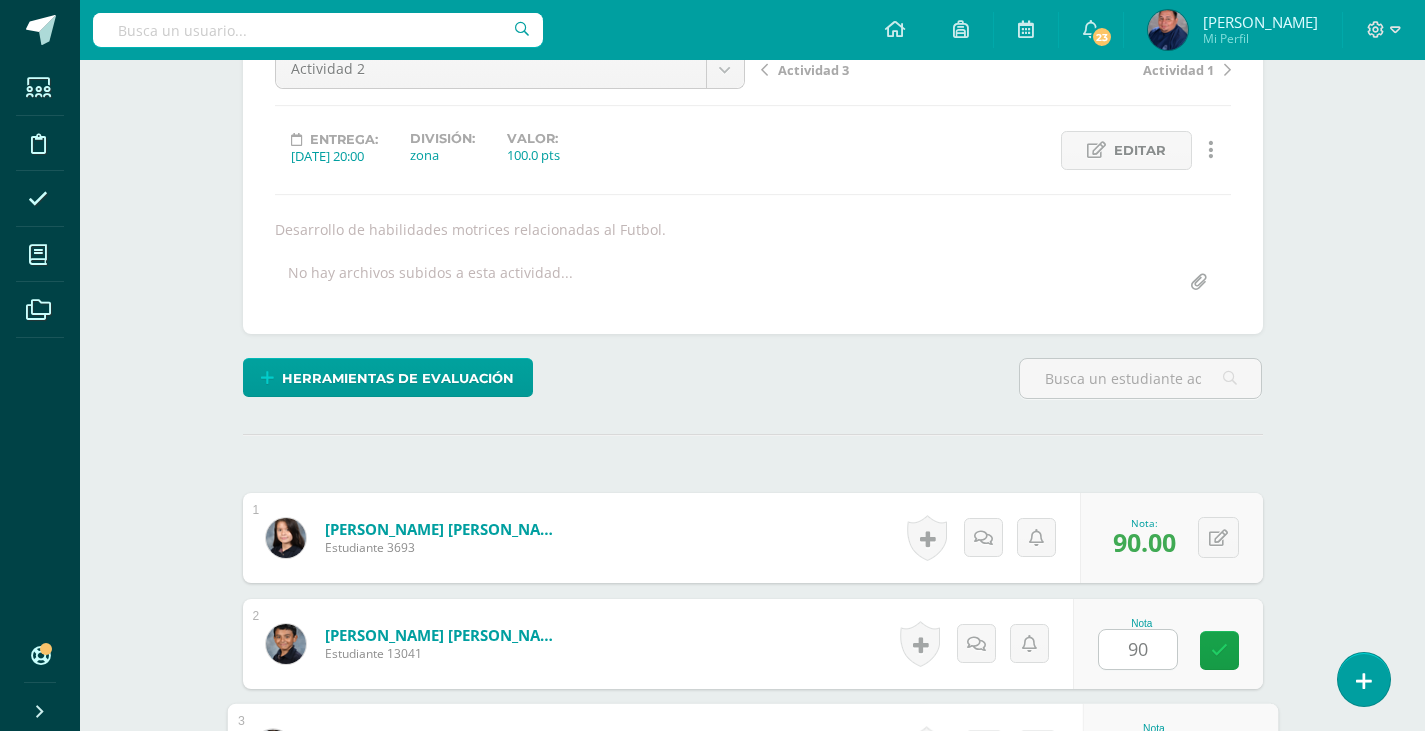 scroll, scrollTop: 611, scrollLeft: 0, axis: vertical 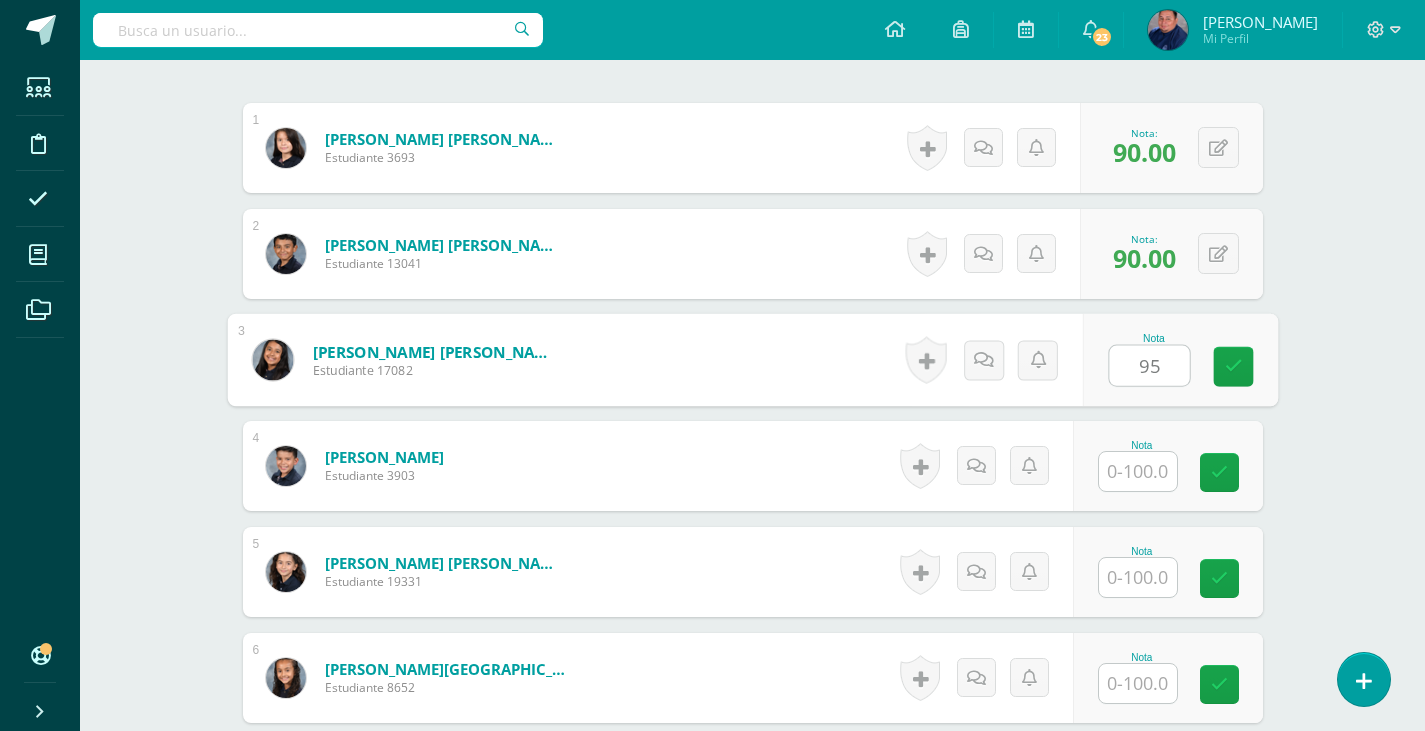 type on "95" 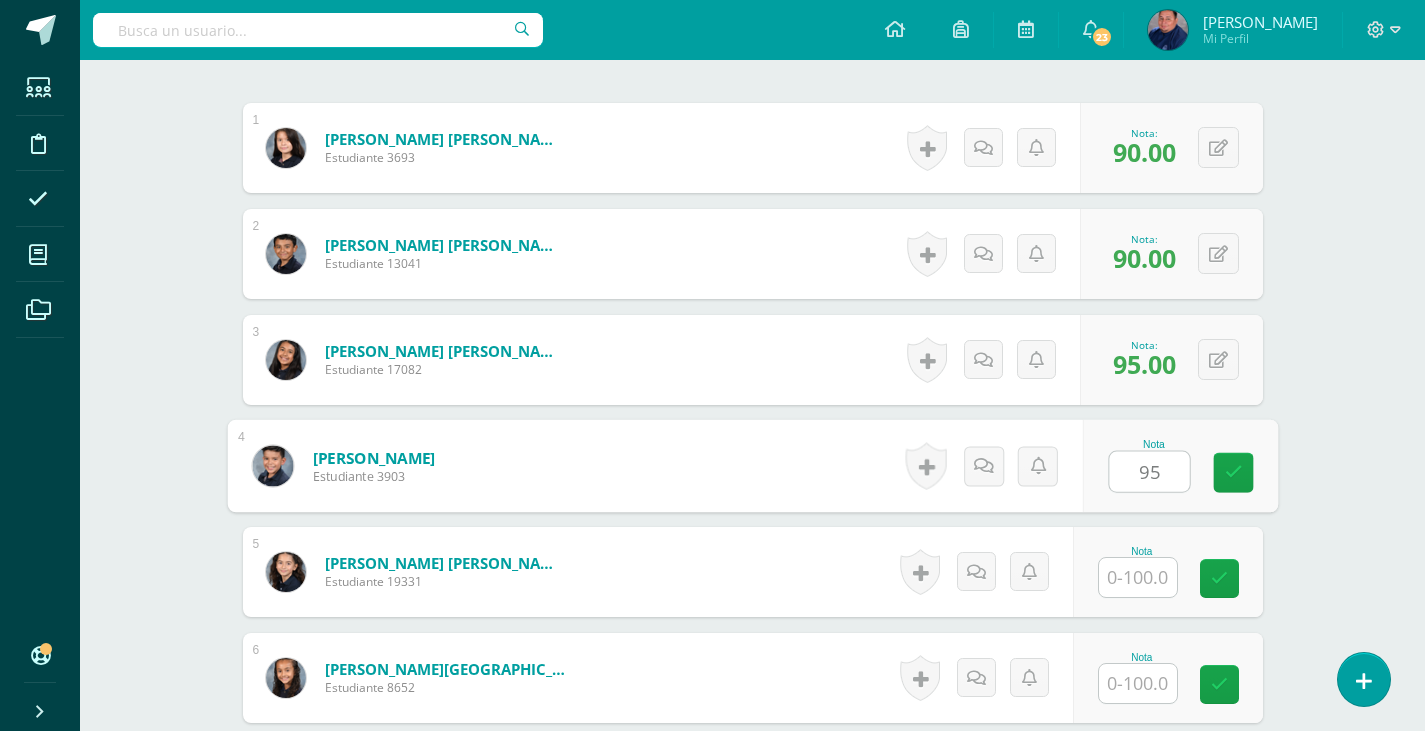 type on "95" 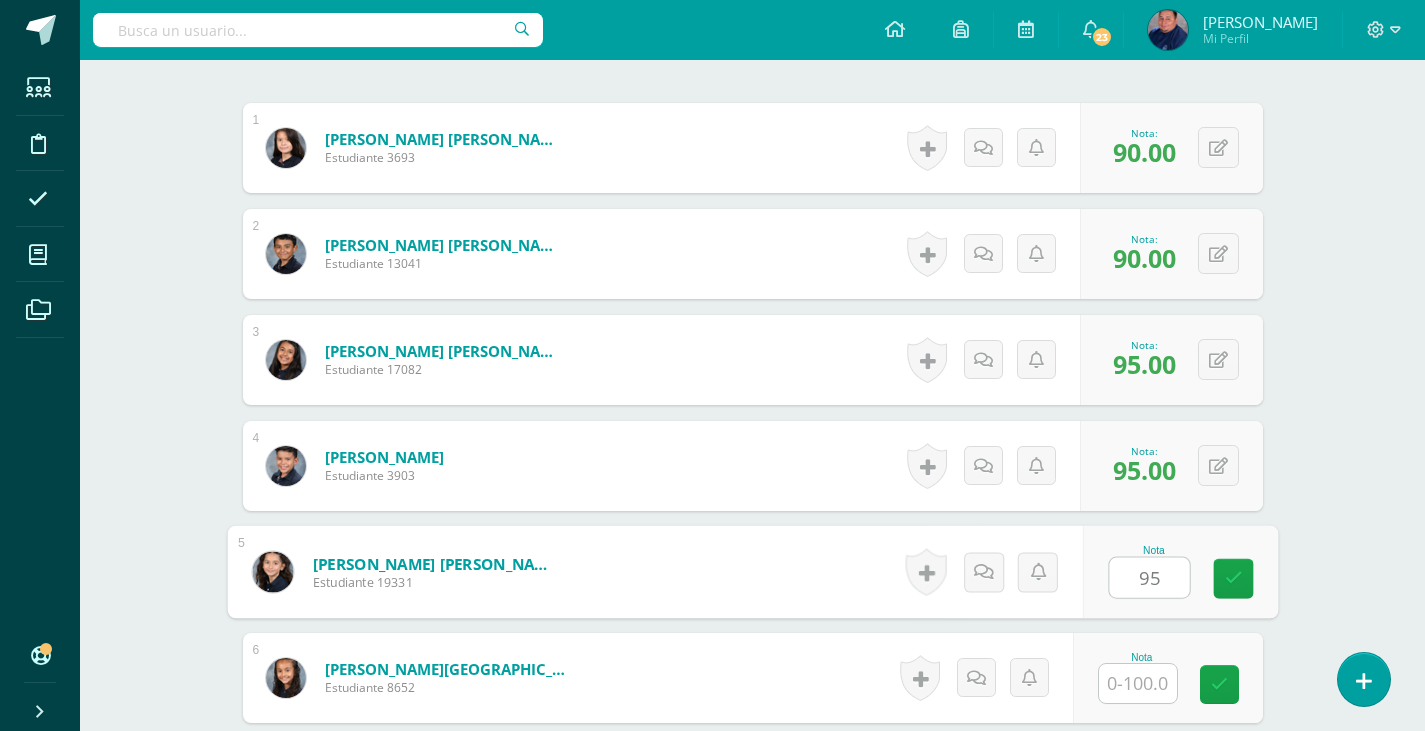 type on "95" 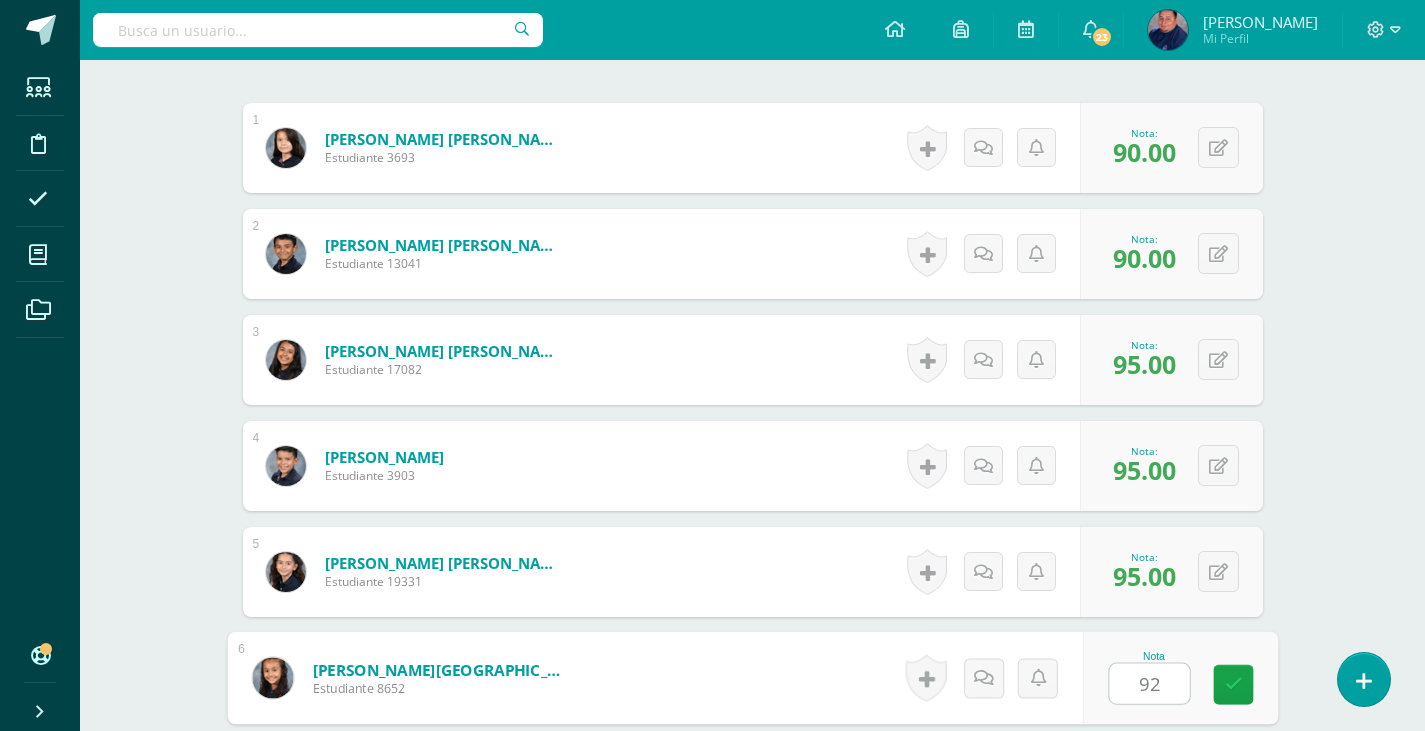 type on "92" 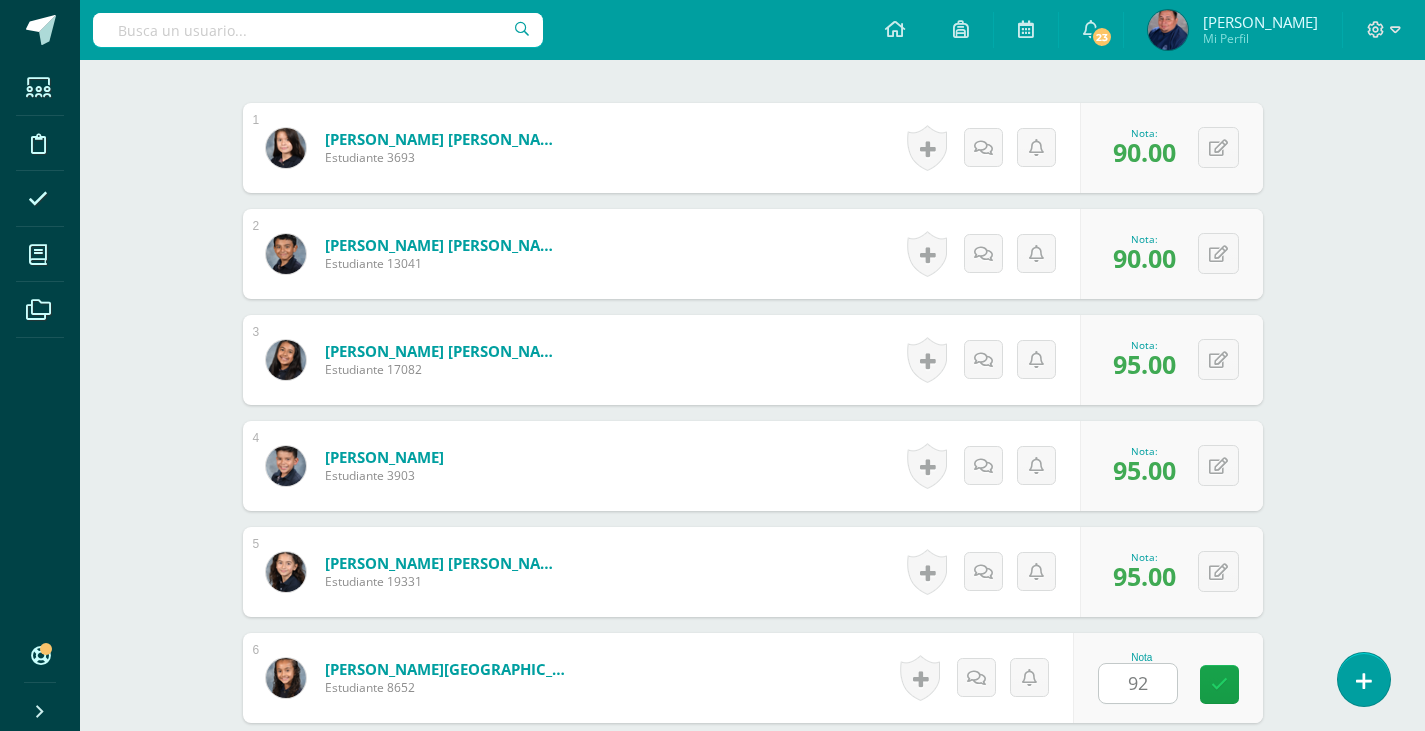scroll, scrollTop: 1035, scrollLeft: 0, axis: vertical 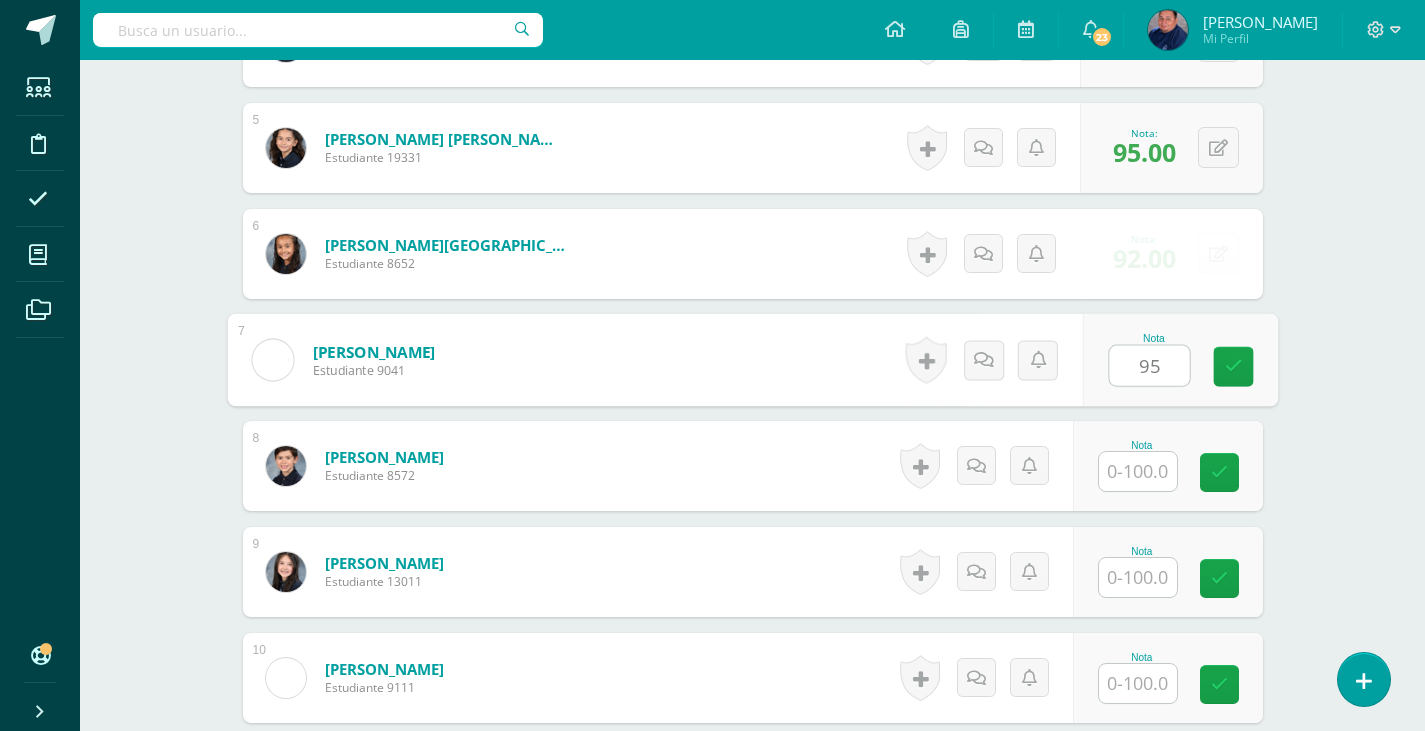type on "95" 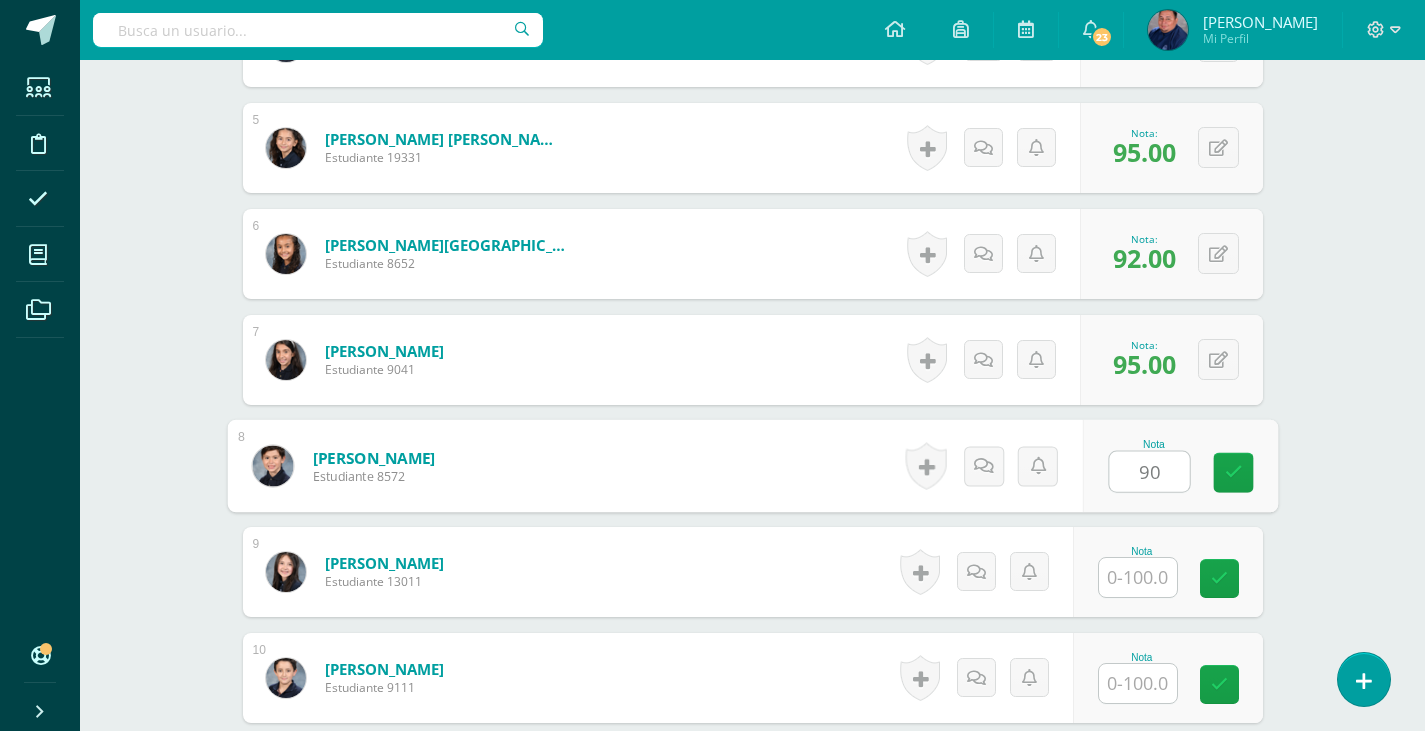 type on "90" 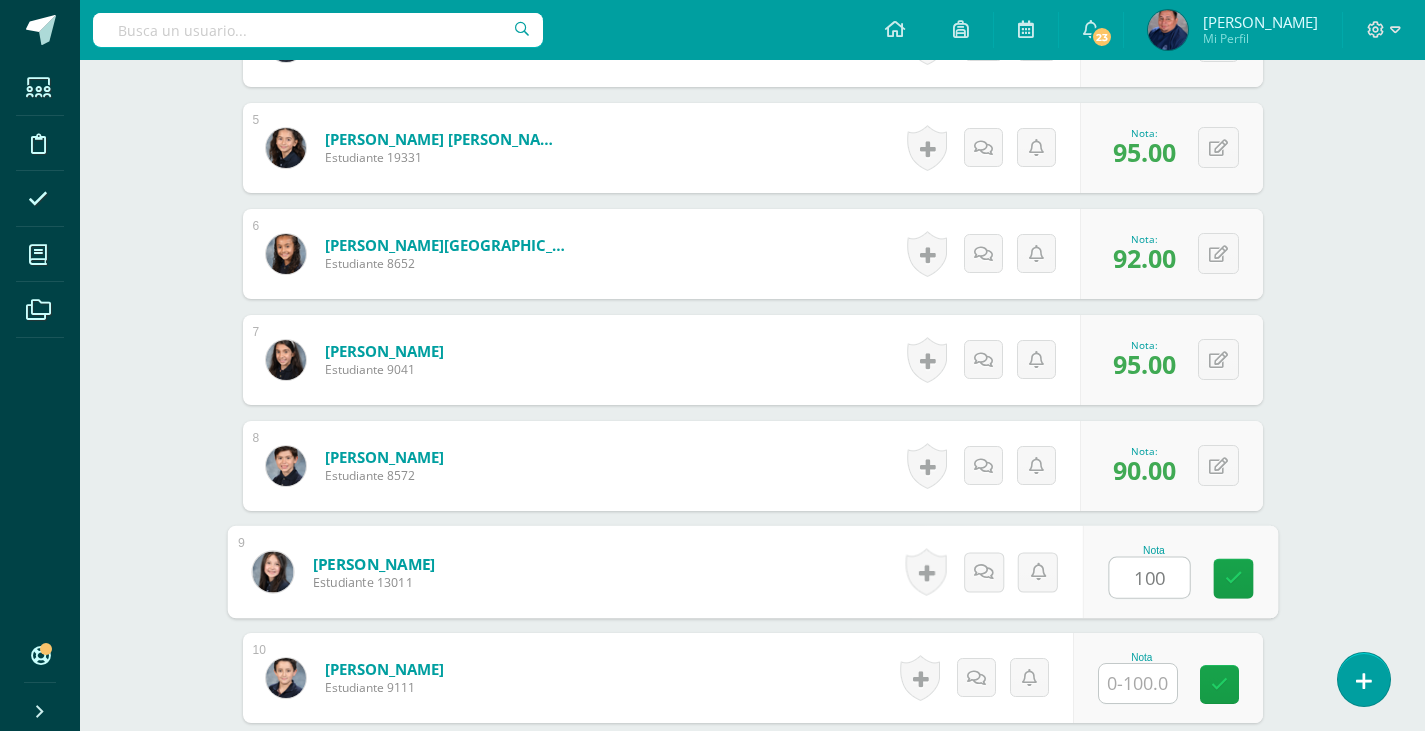 type on "100" 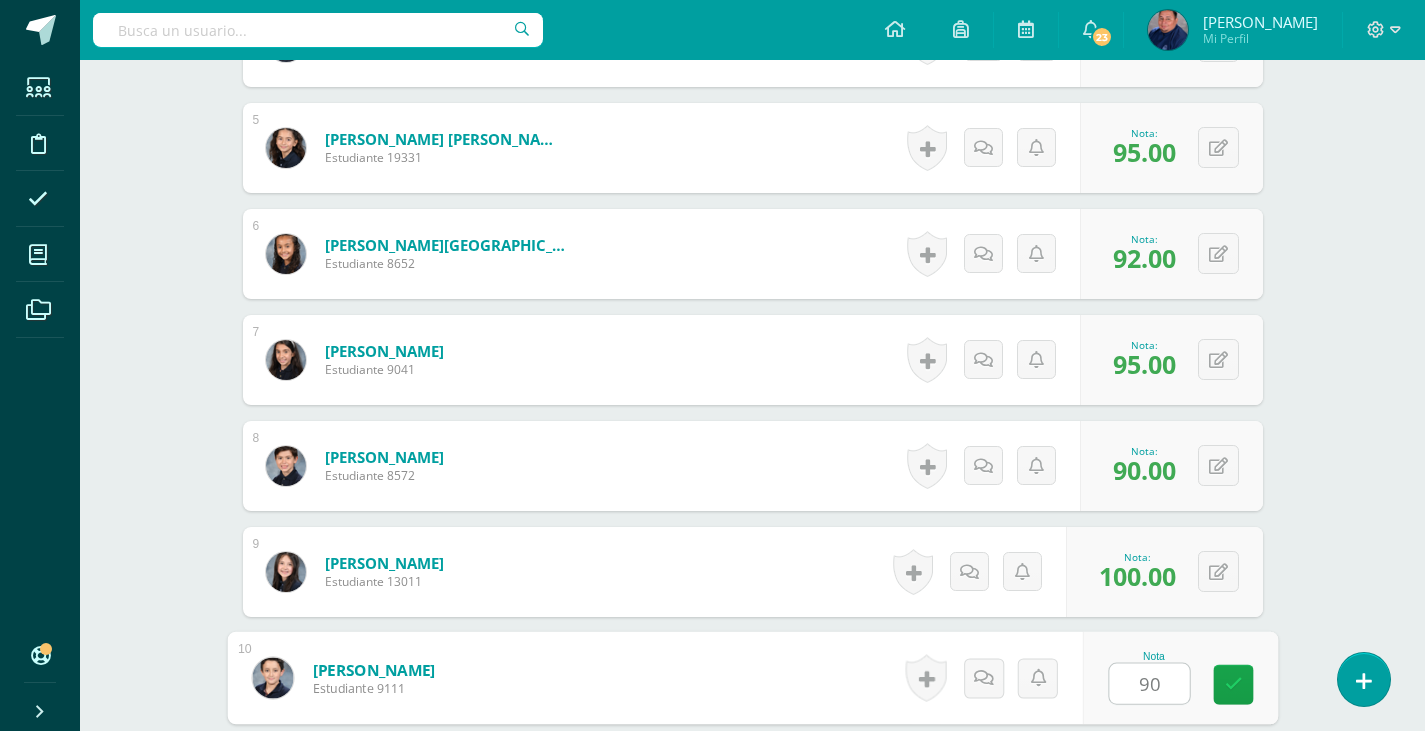type on "90" 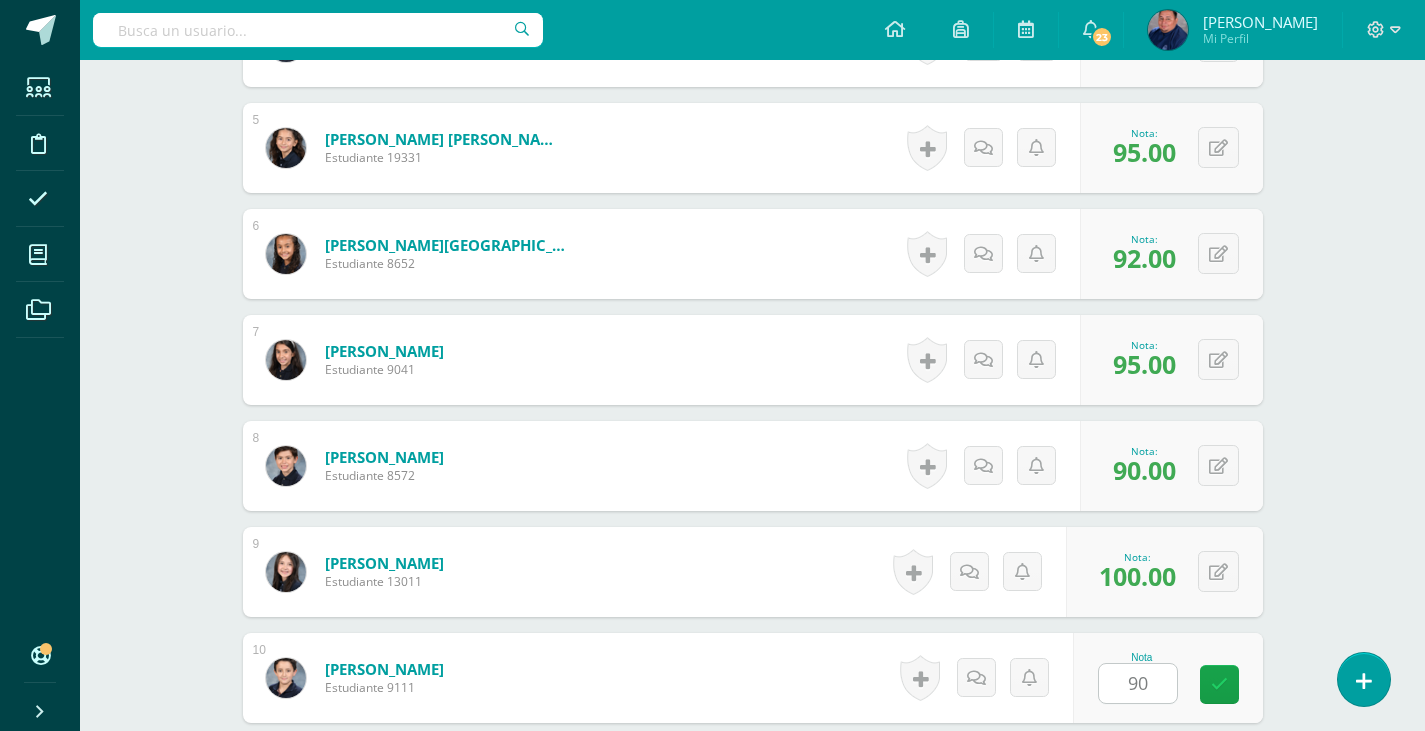 scroll, scrollTop: 1459, scrollLeft: 0, axis: vertical 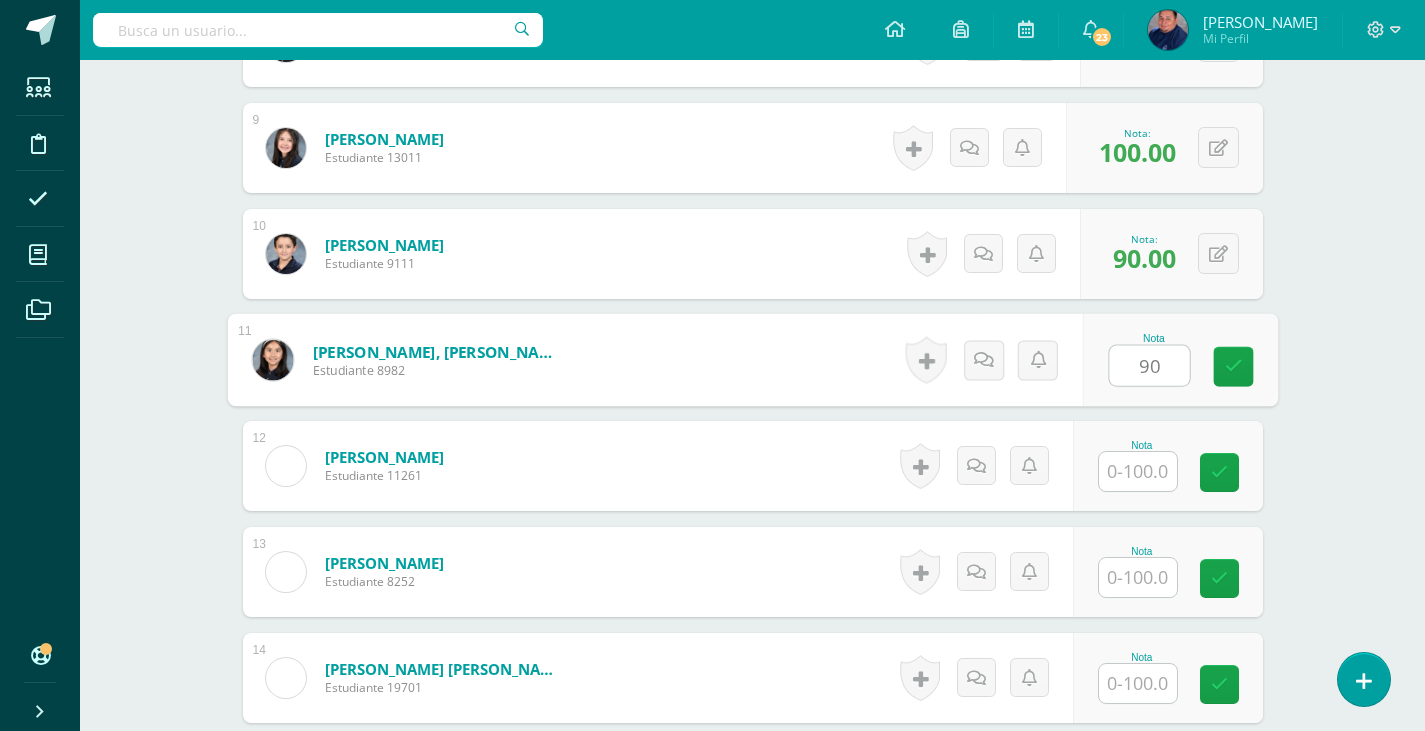 type on "90" 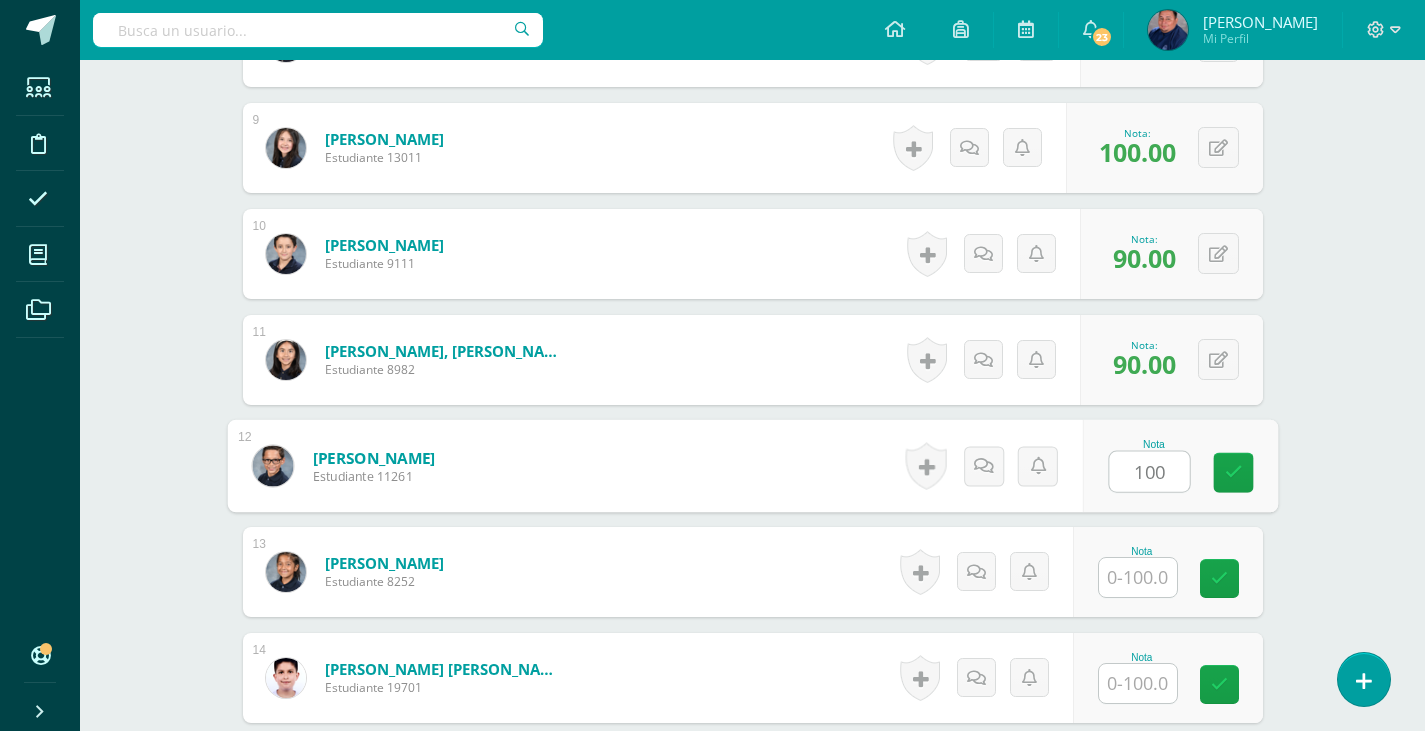 type on "100" 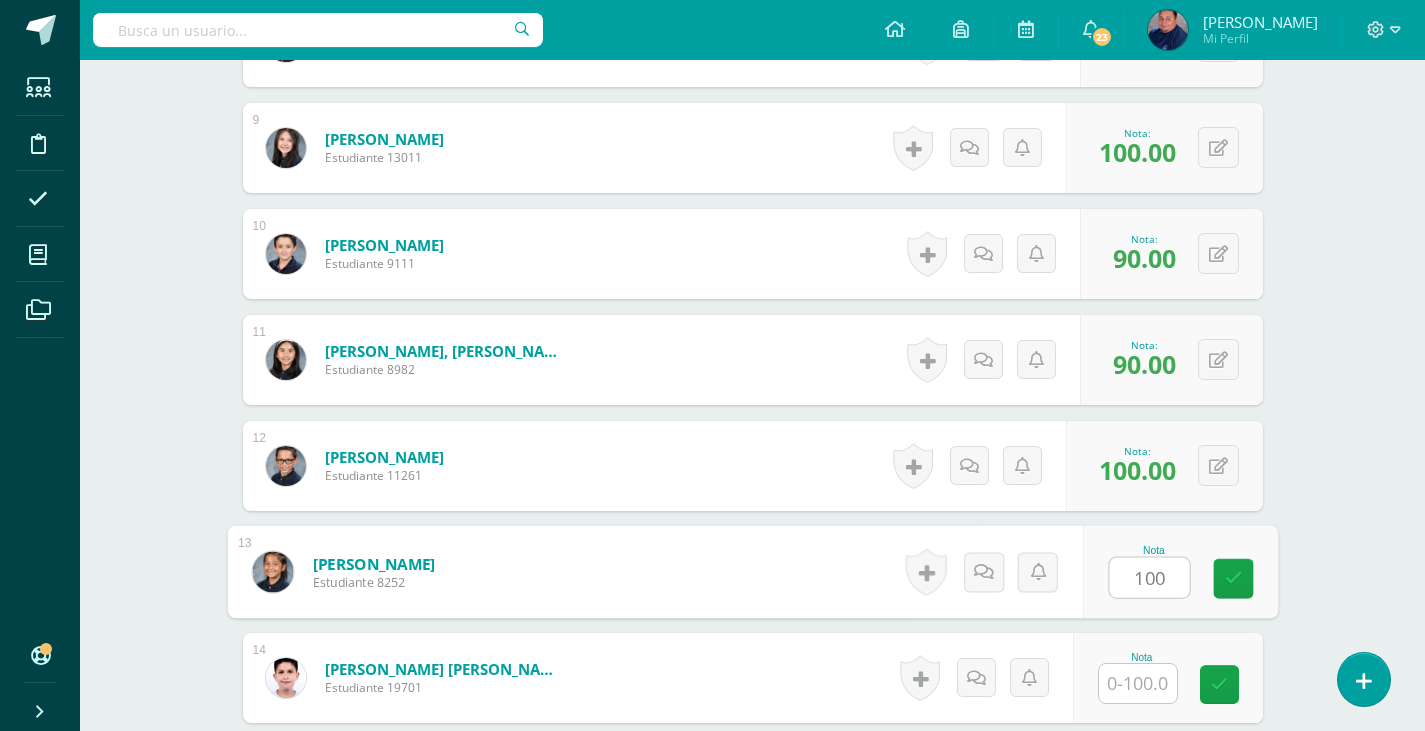 type on "100" 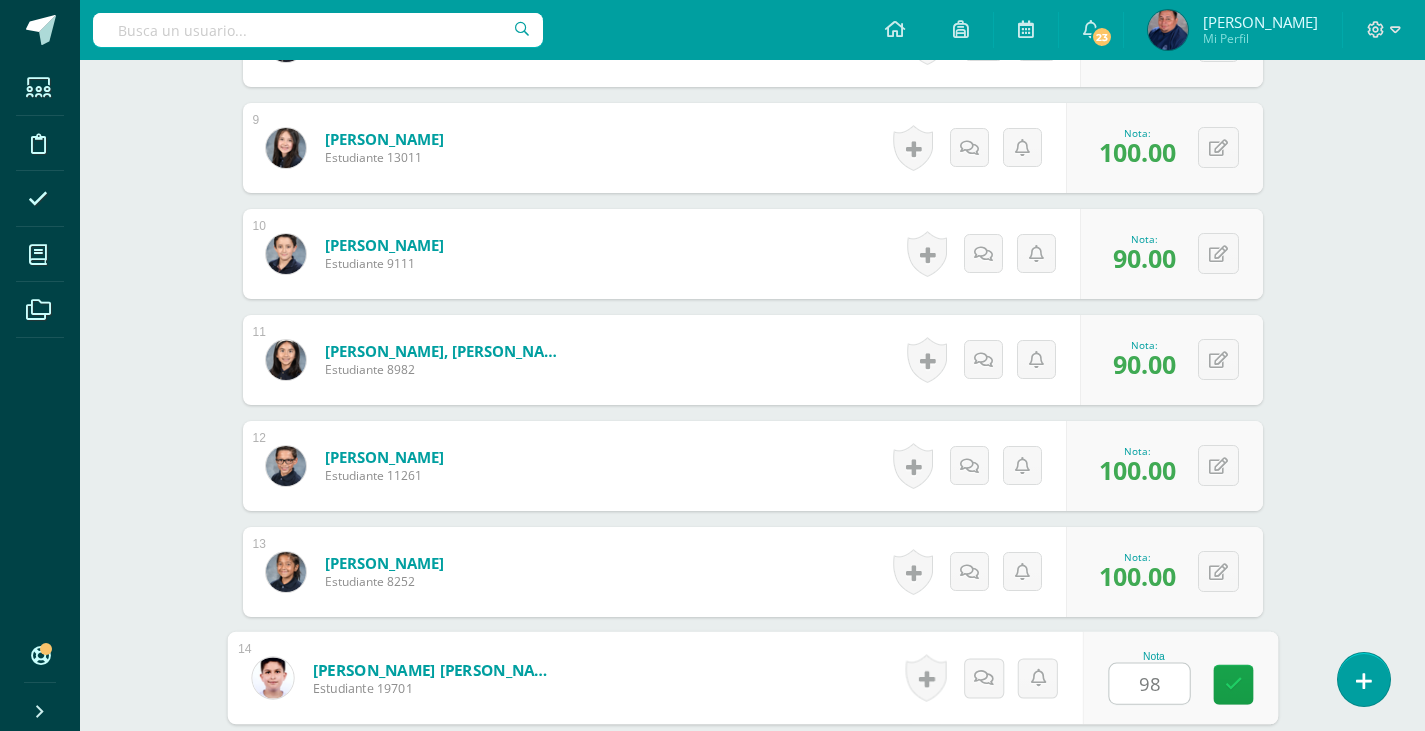 type on "98" 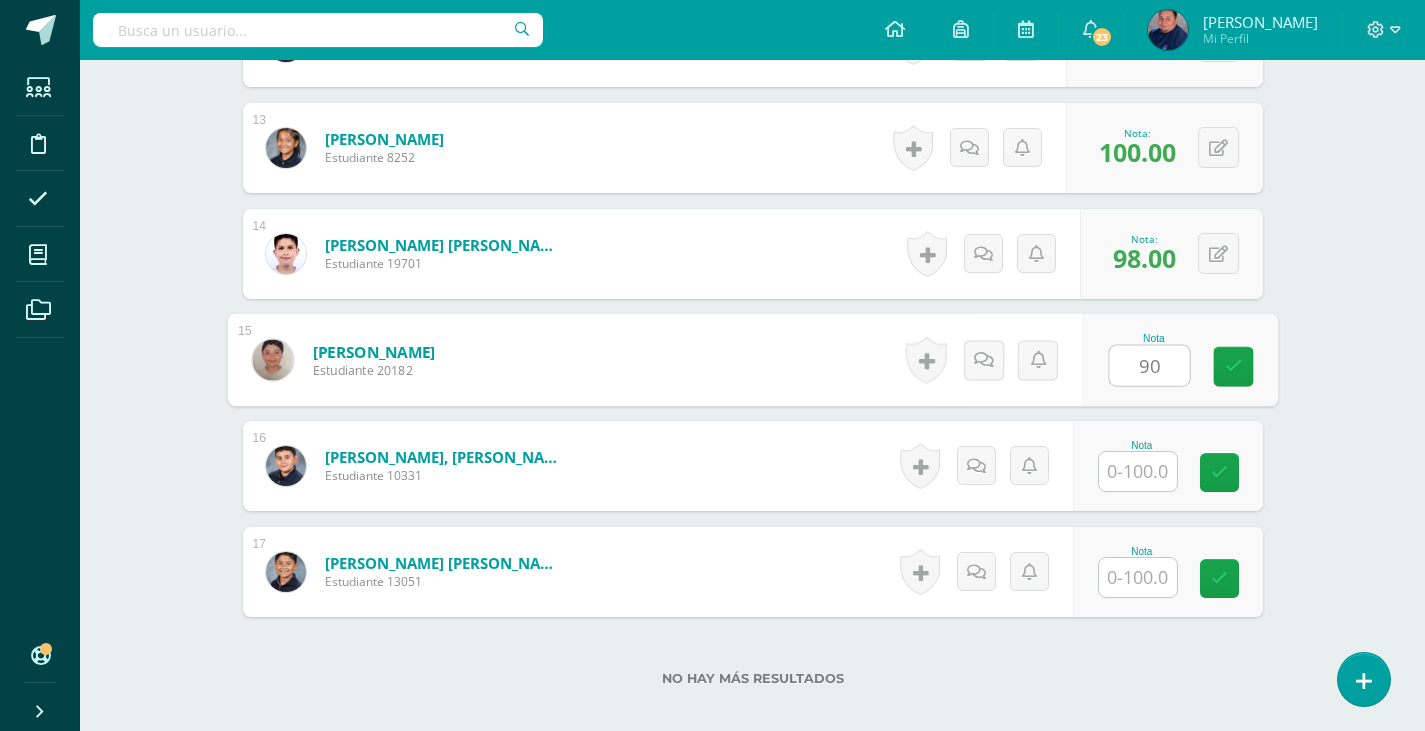 type on "90" 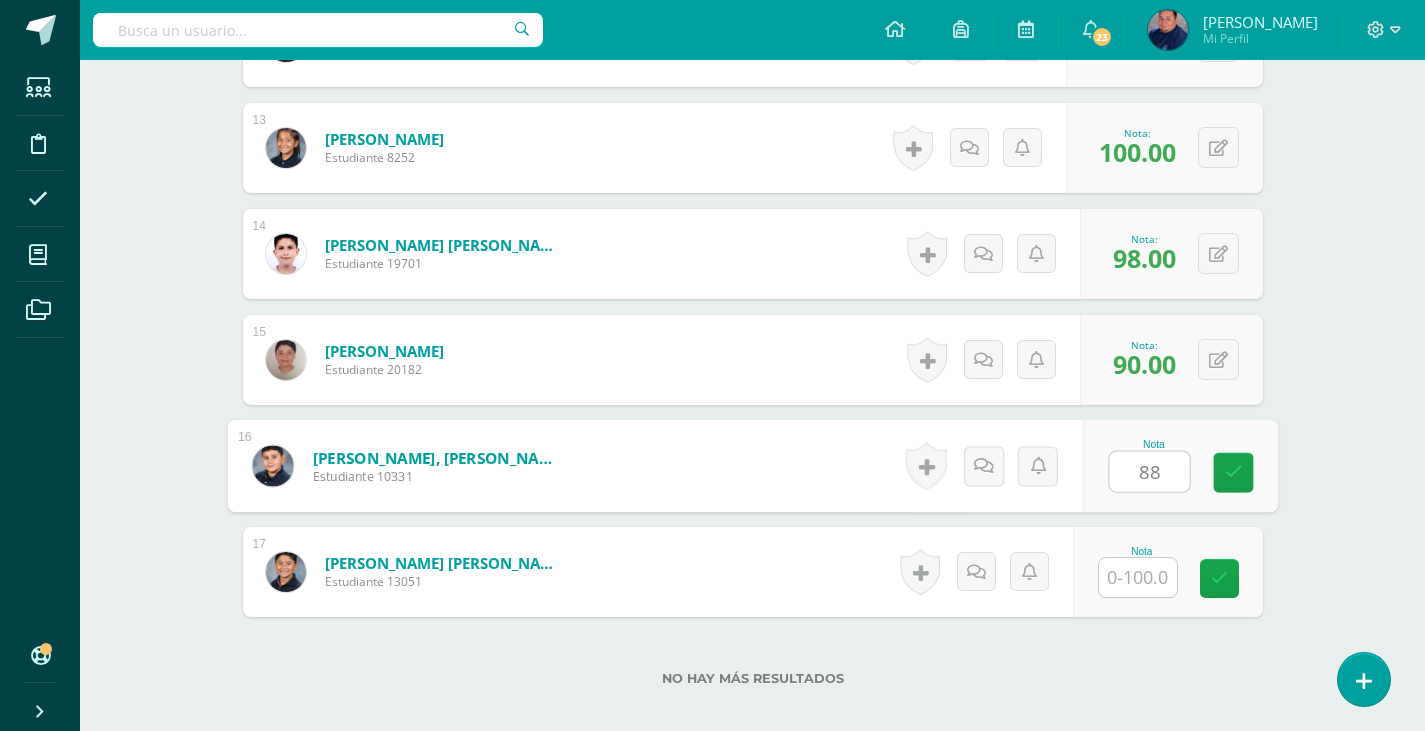 type on "88" 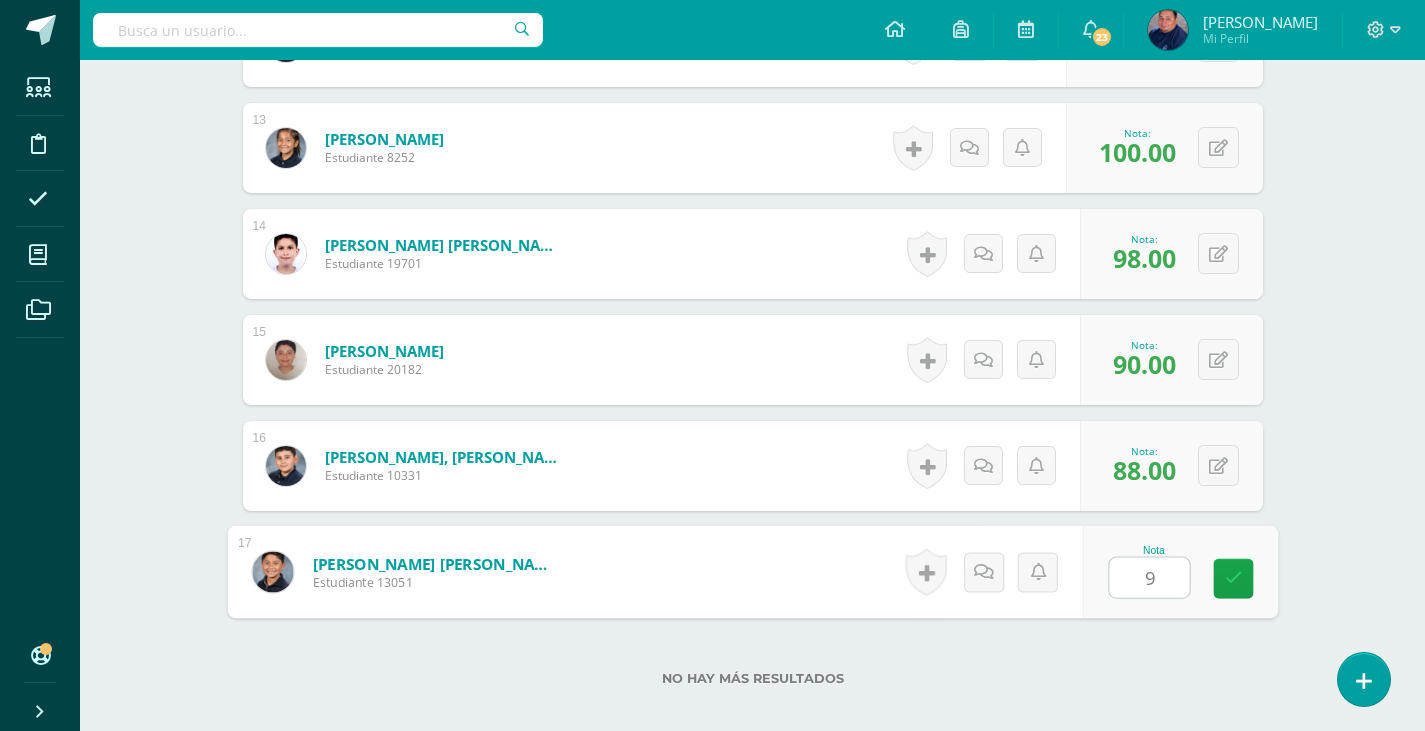type on "95" 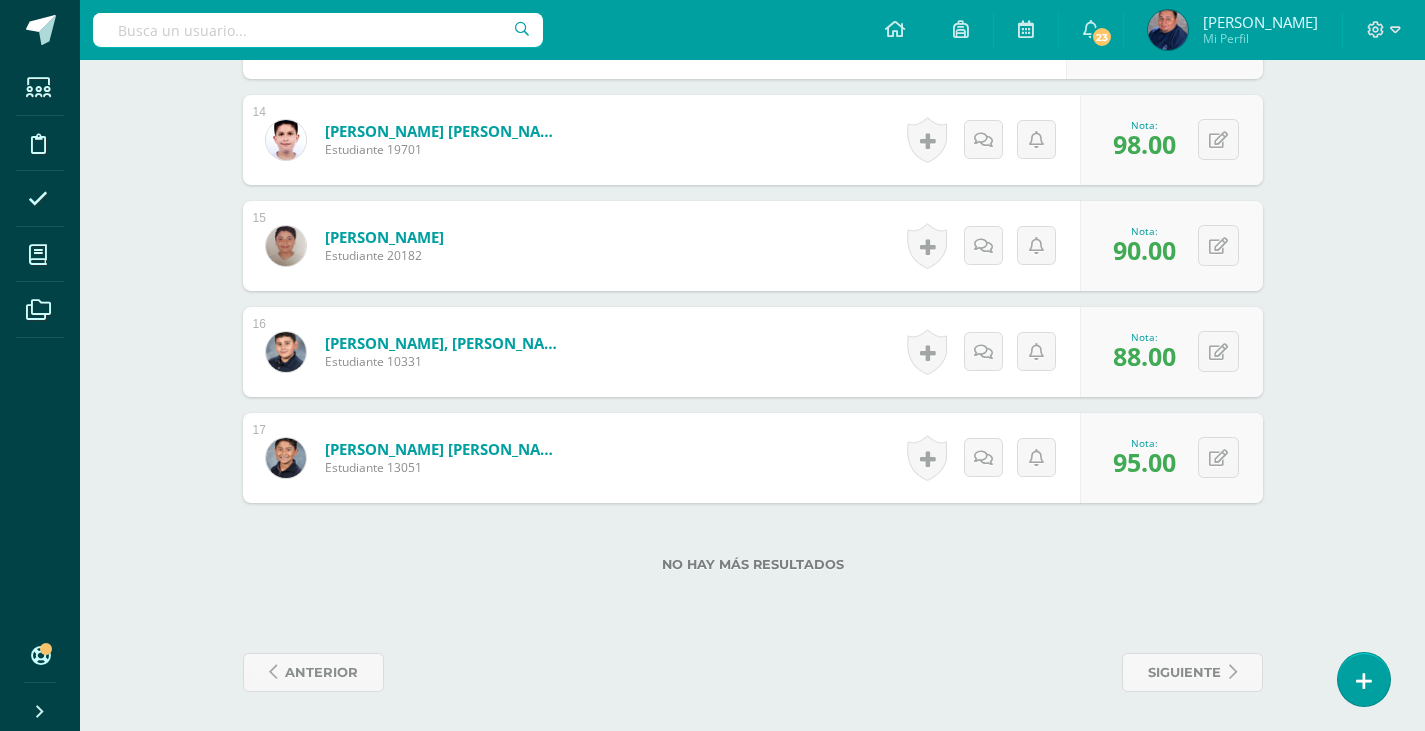 scroll, scrollTop: 1998, scrollLeft: 0, axis: vertical 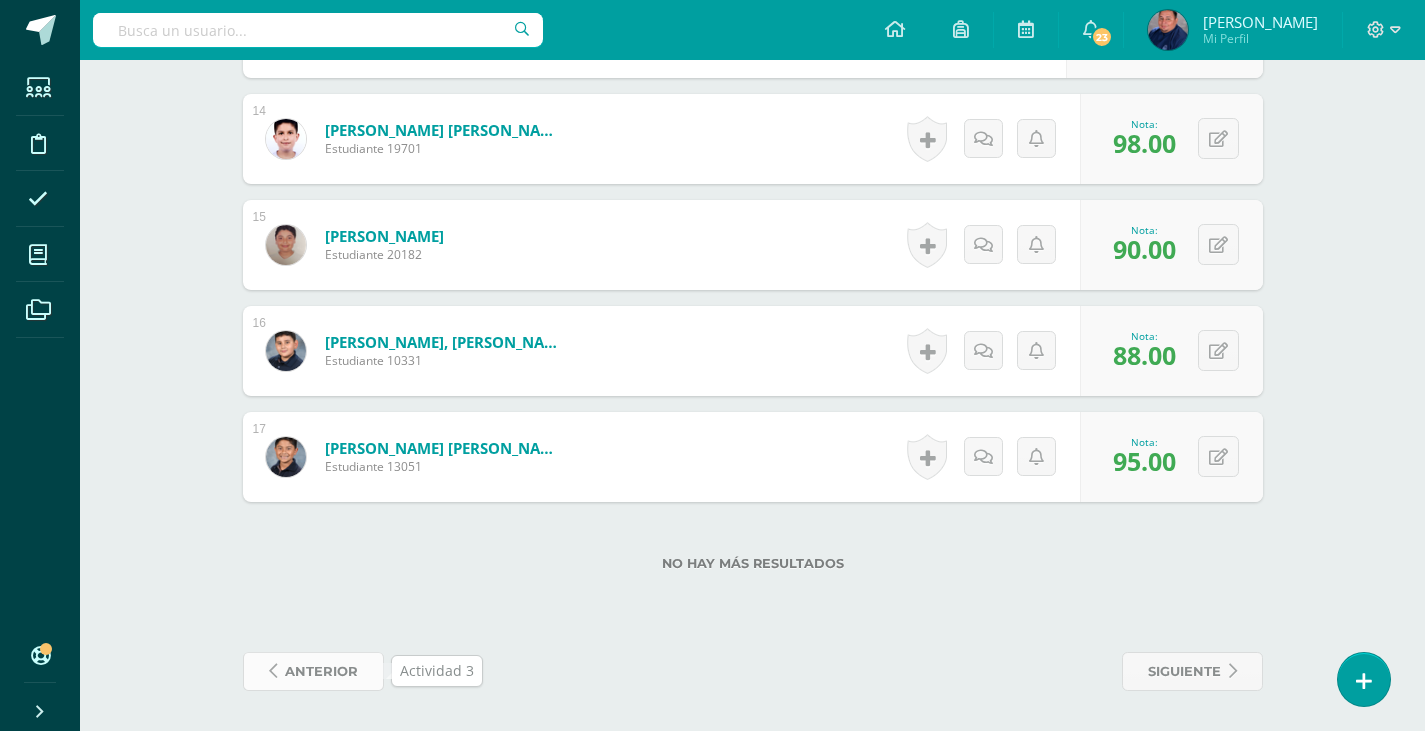 click on "anterior" at bounding box center (321, 671) 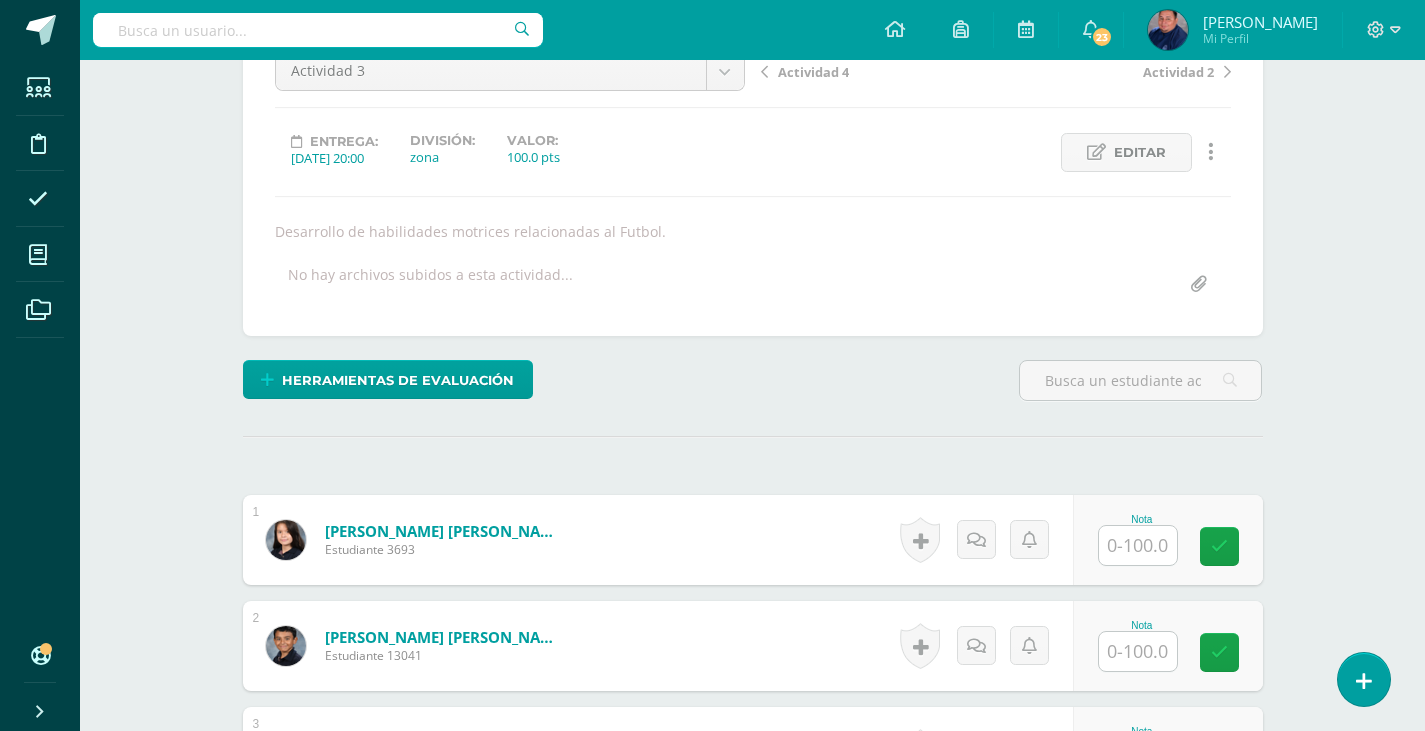 scroll, scrollTop: 220, scrollLeft: 0, axis: vertical 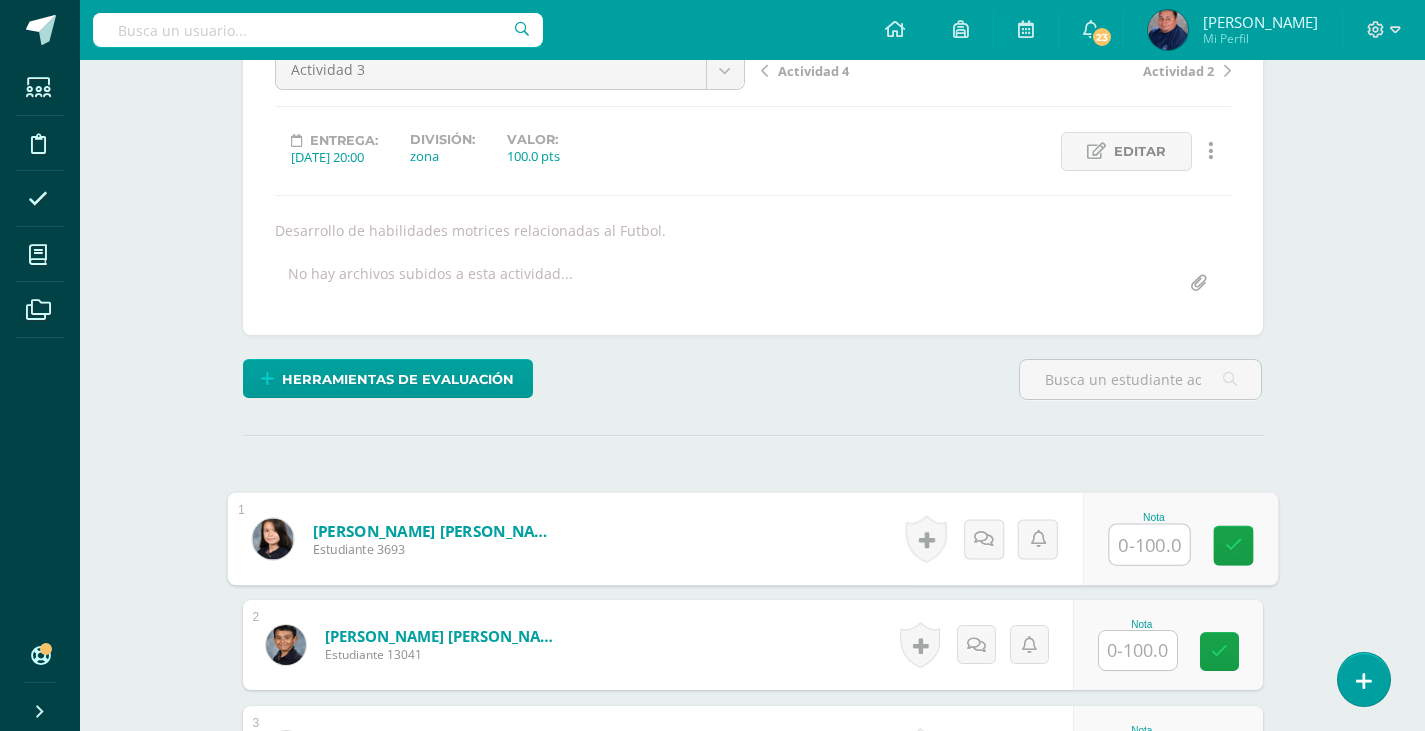 click at bounding box center (1149, 545) 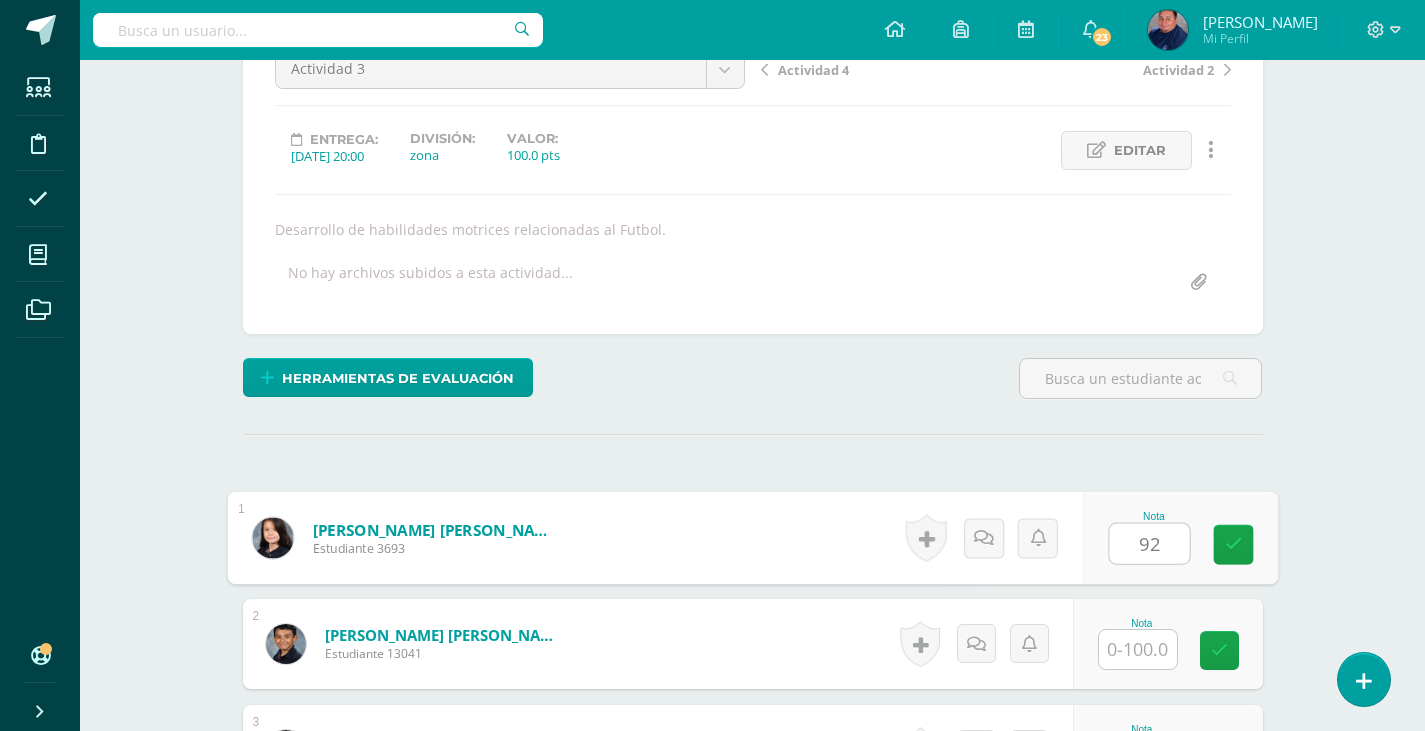 type on "92" 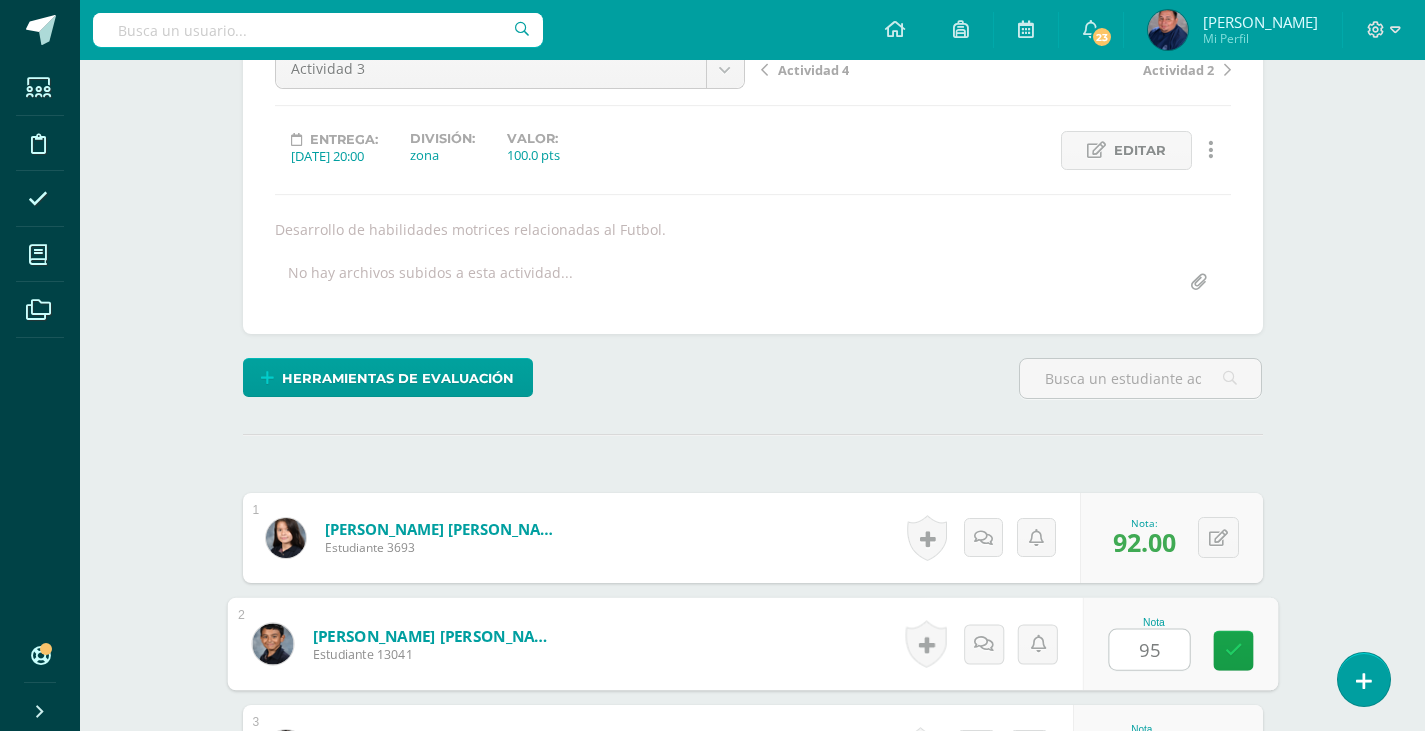 type on "95" 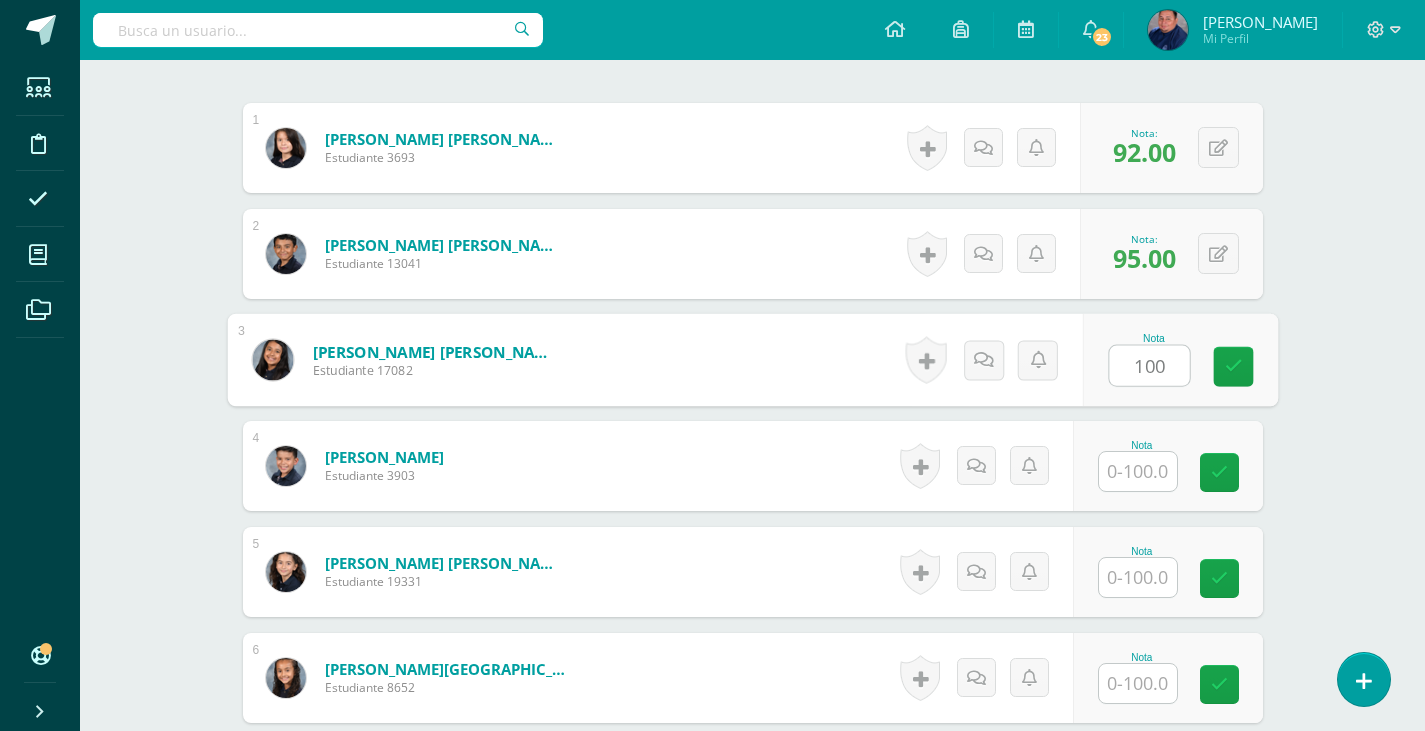 type on "100" 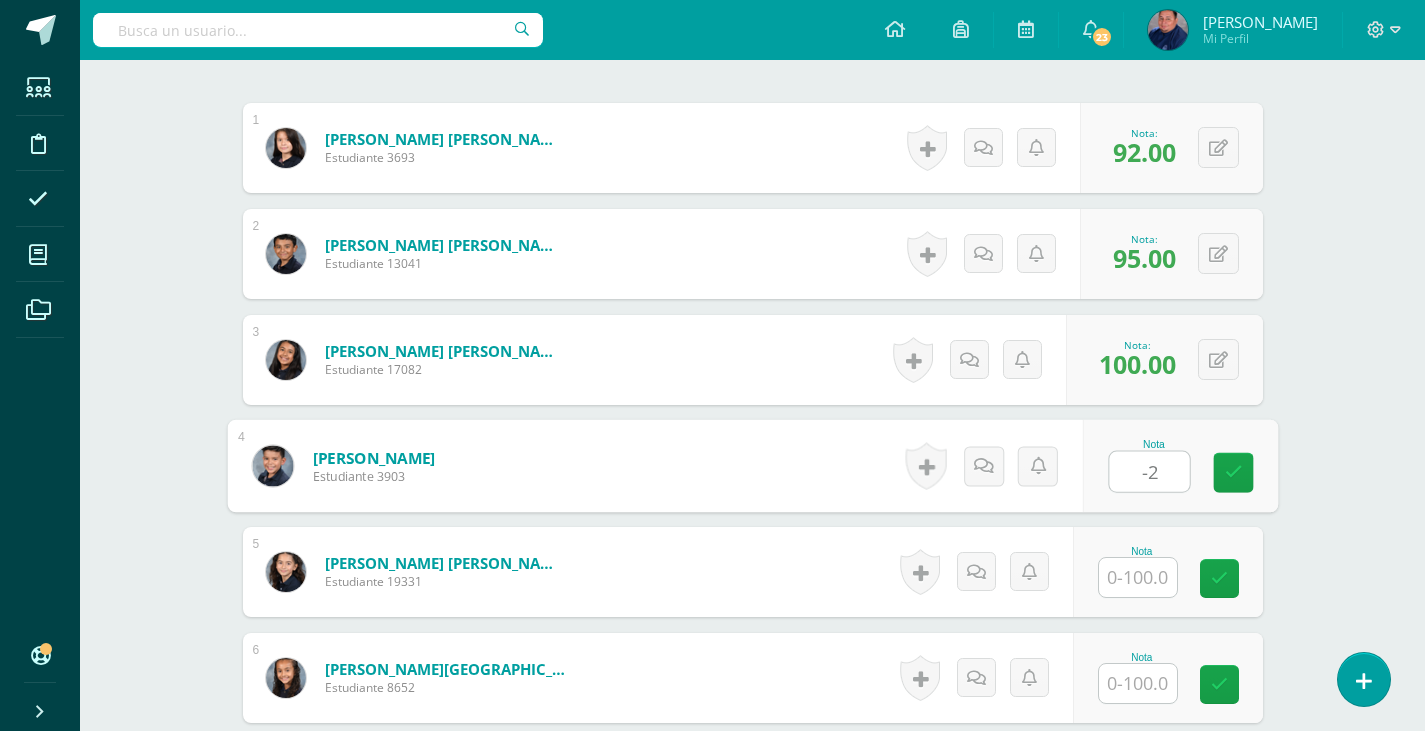 type on "-" 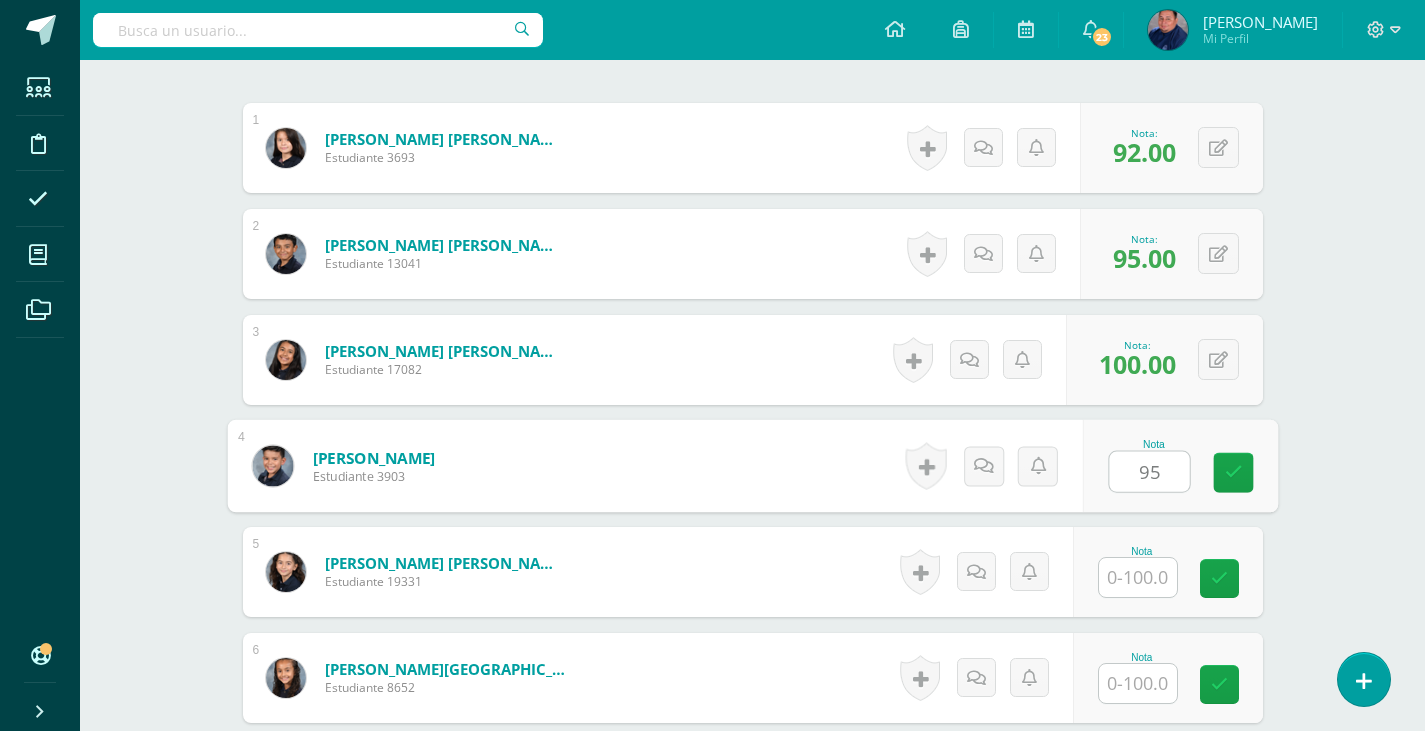 type on "95" 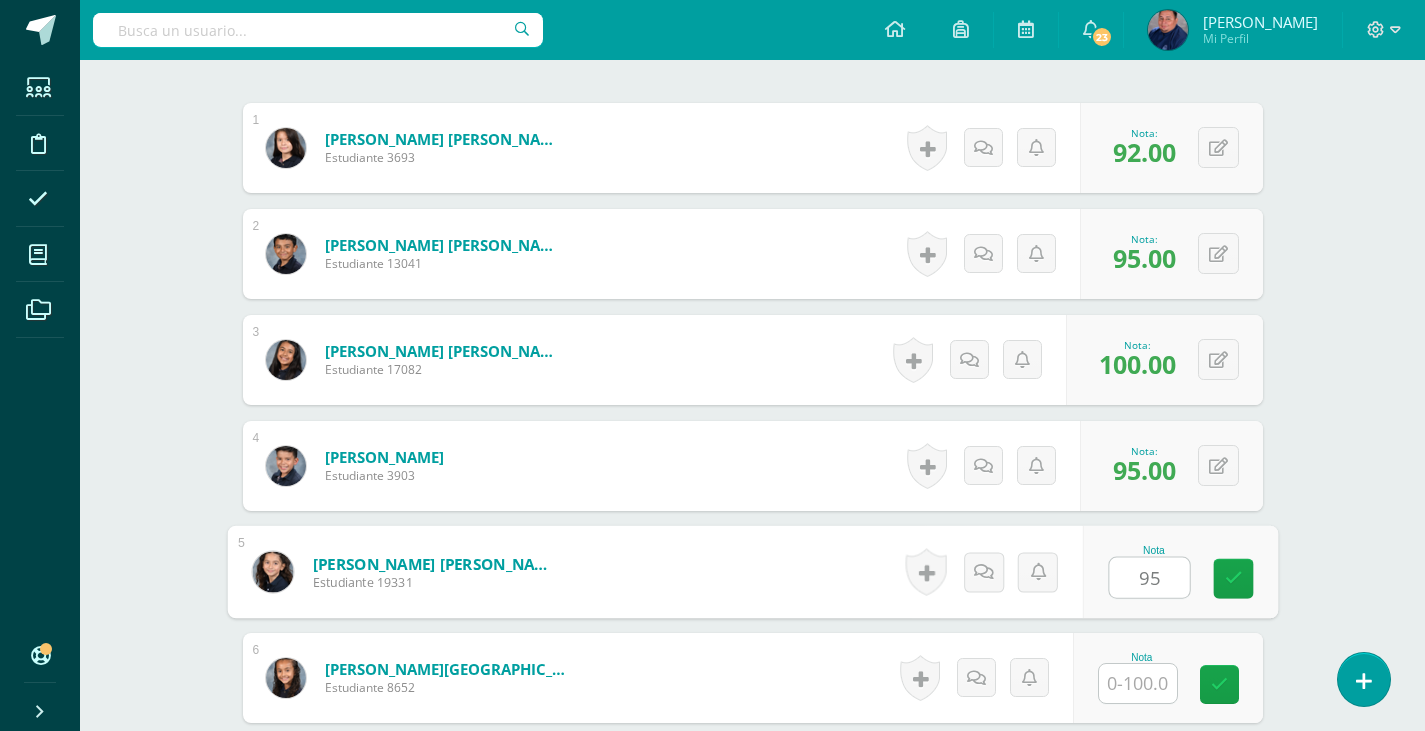 type on "95" 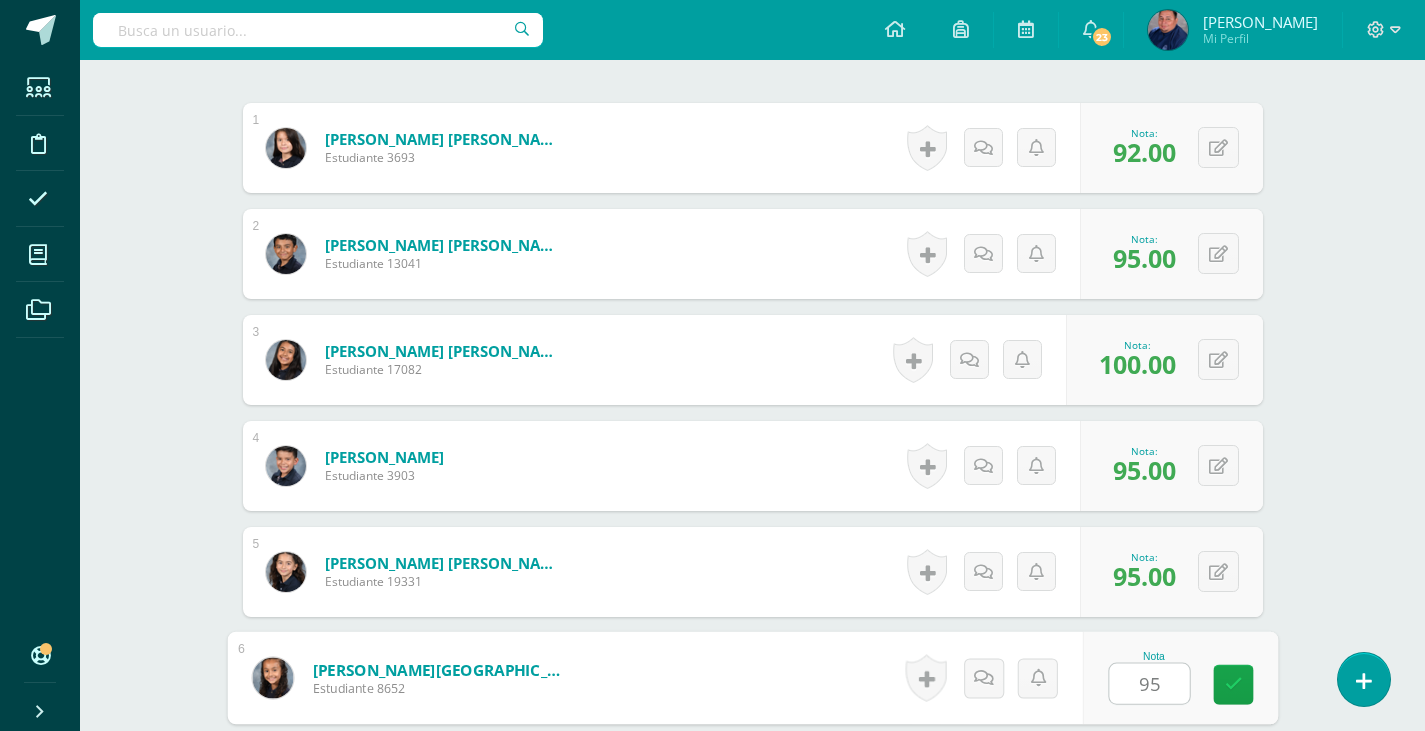 type on "95" 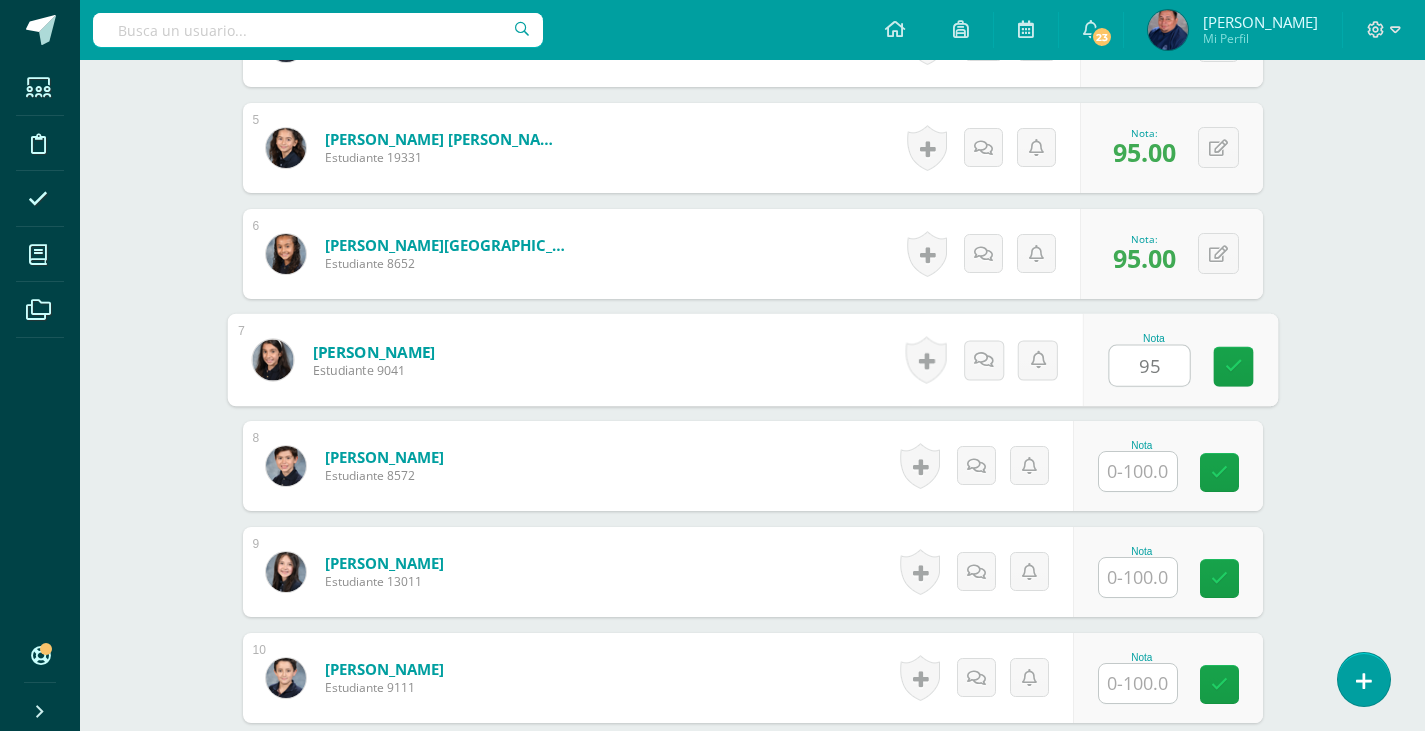 type on "95" 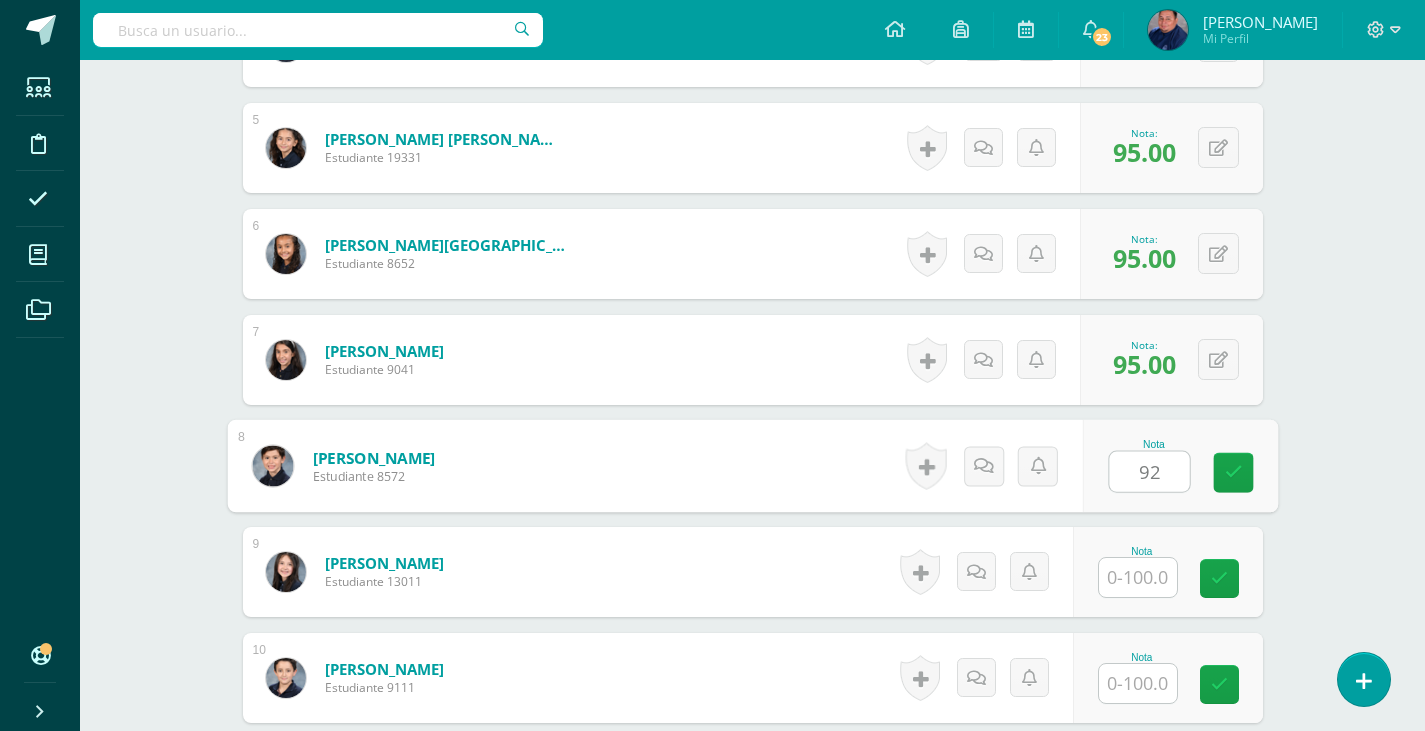 type on "92" 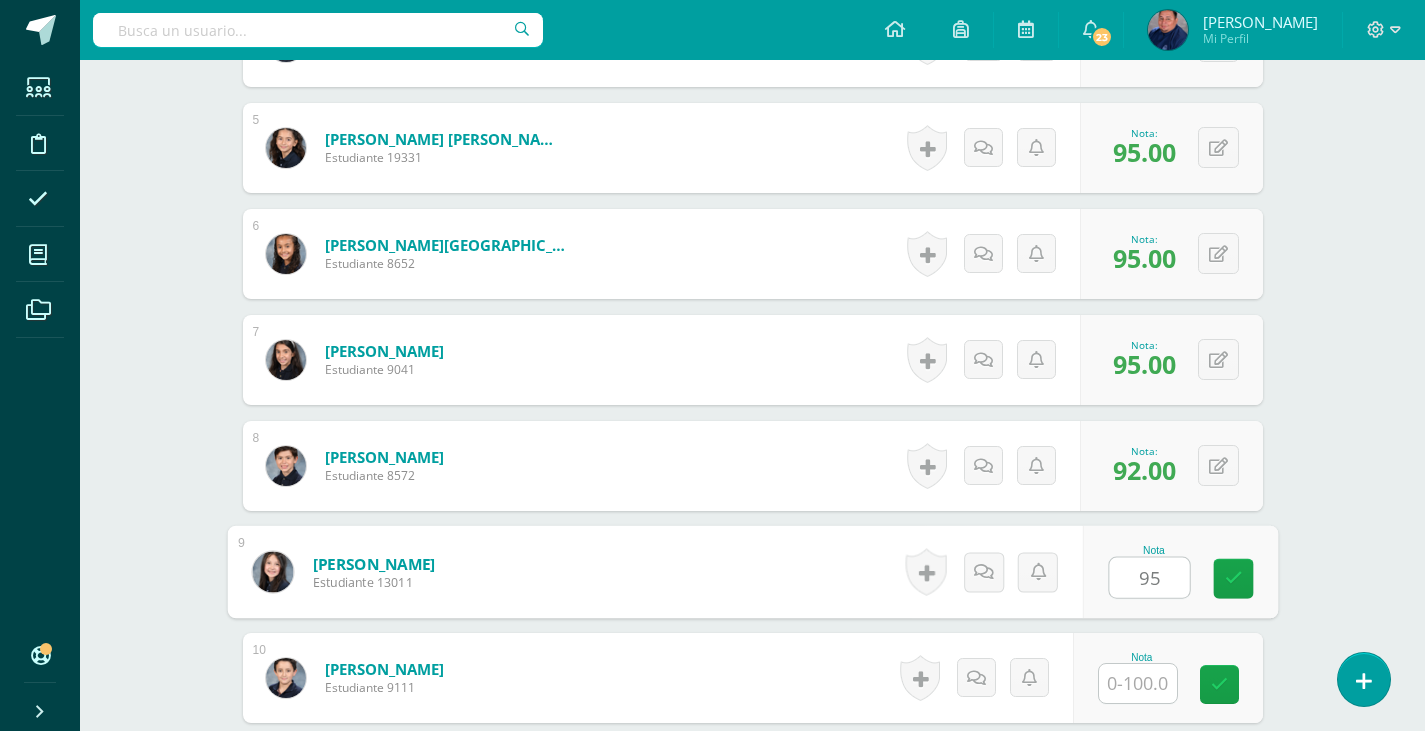 type on "95" 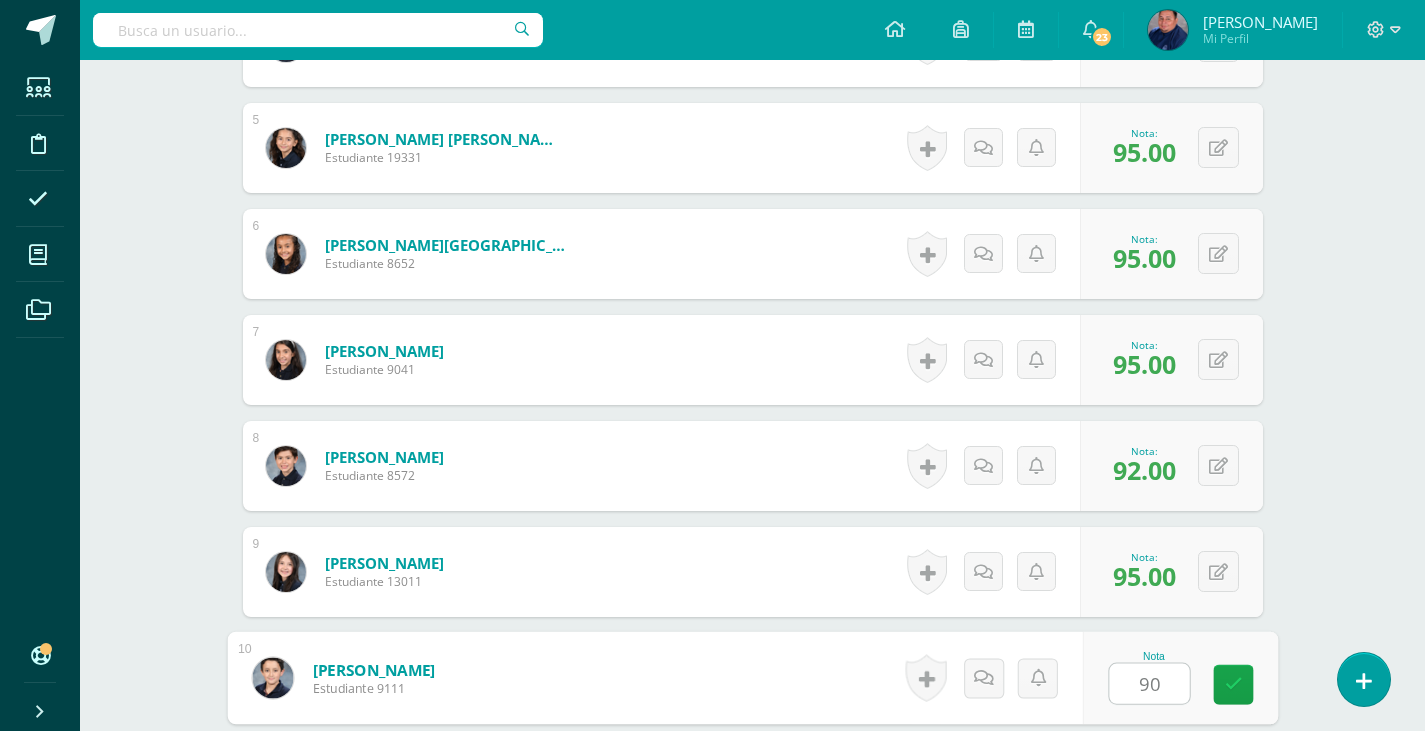 type on "90" 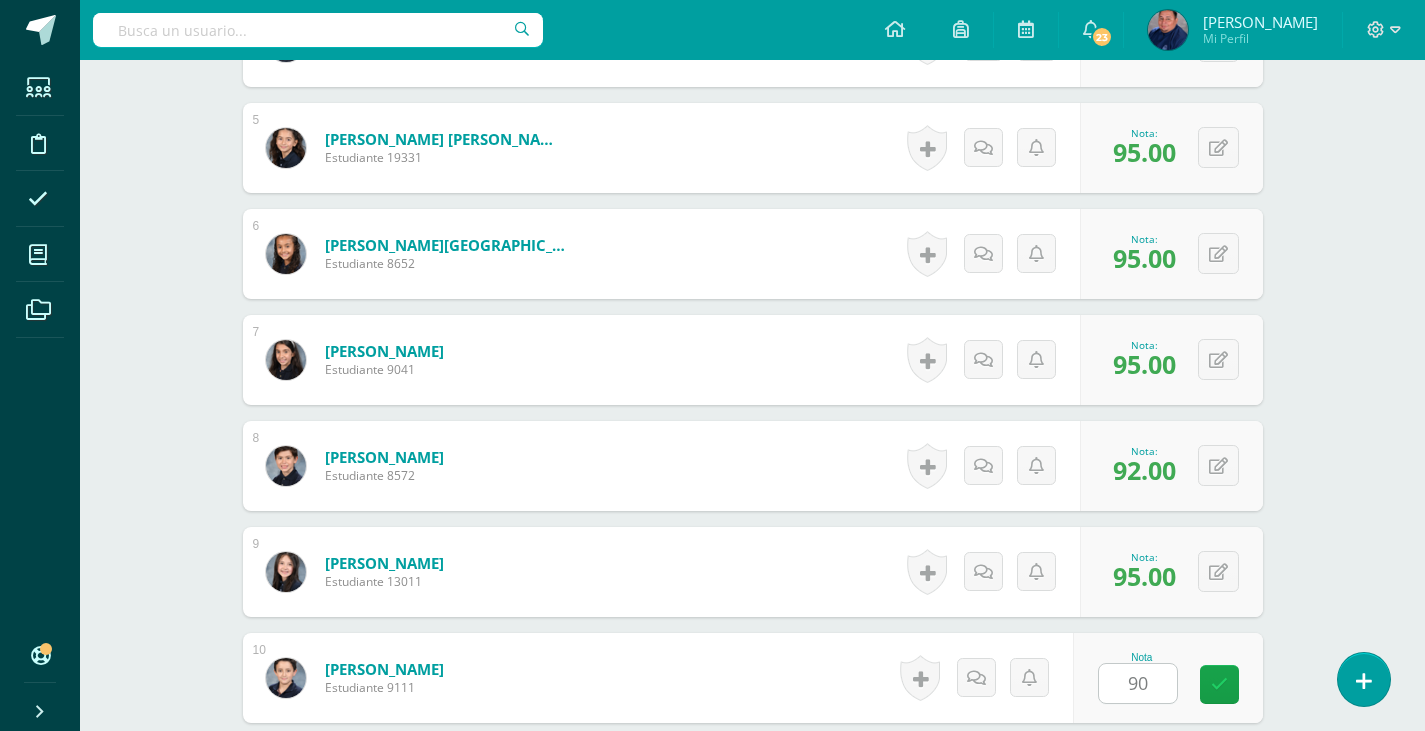 scroll, scrollTop: 1459, scrollLeft: 0, axis: vertical 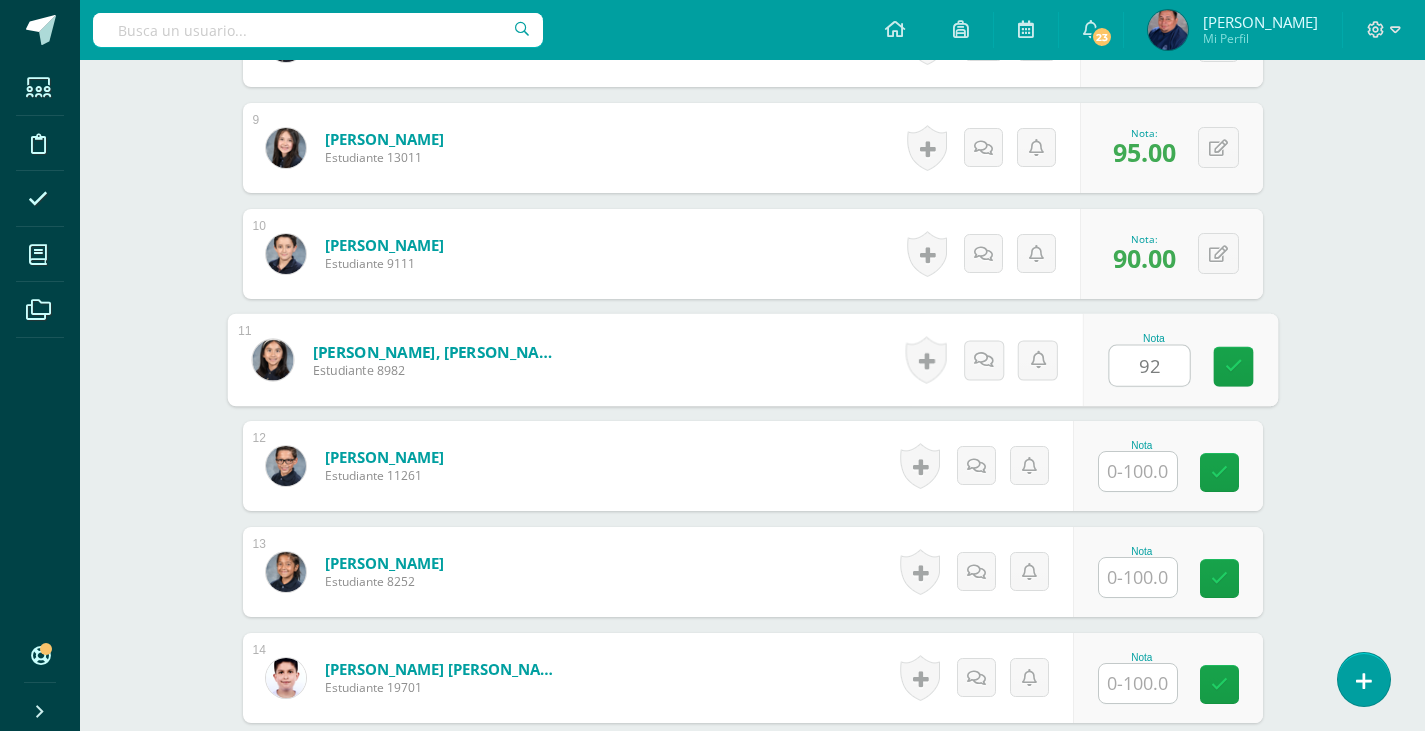 type on "92" 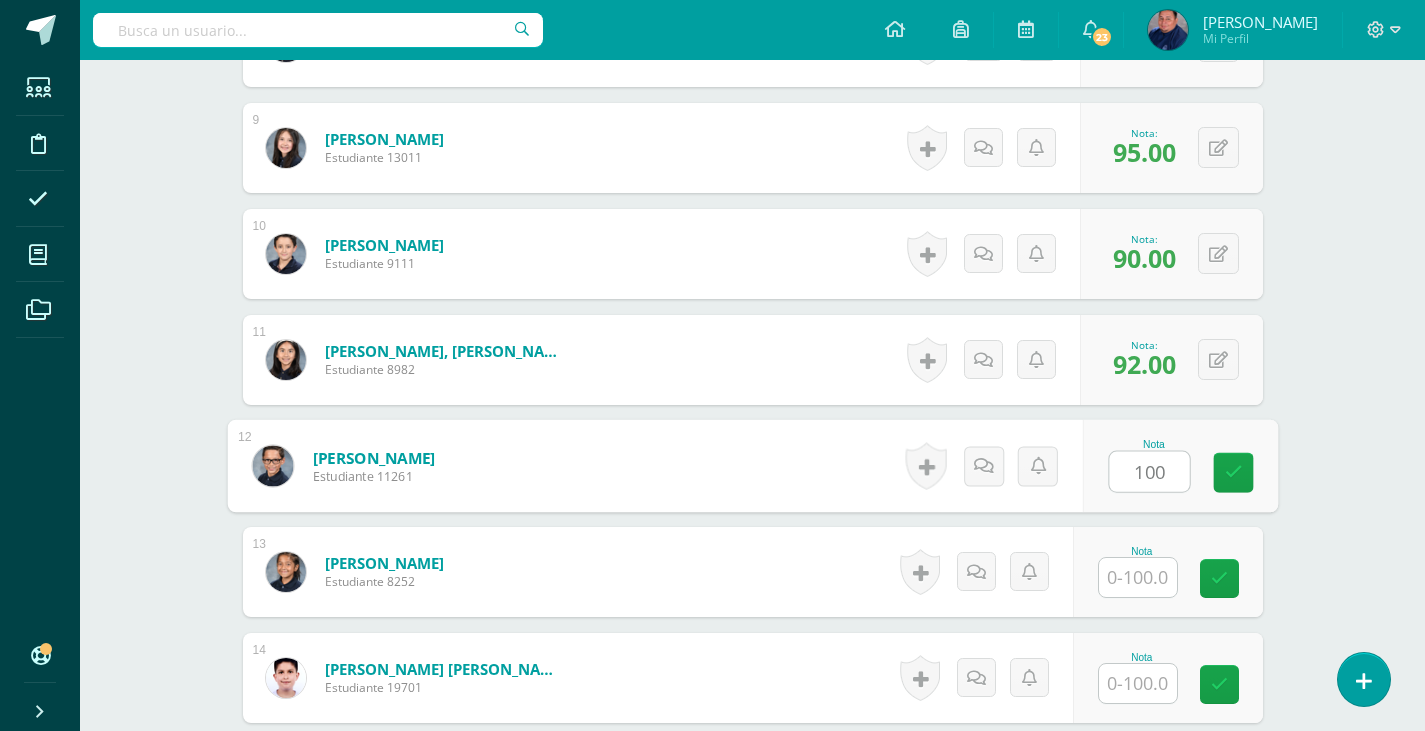 type on "100" 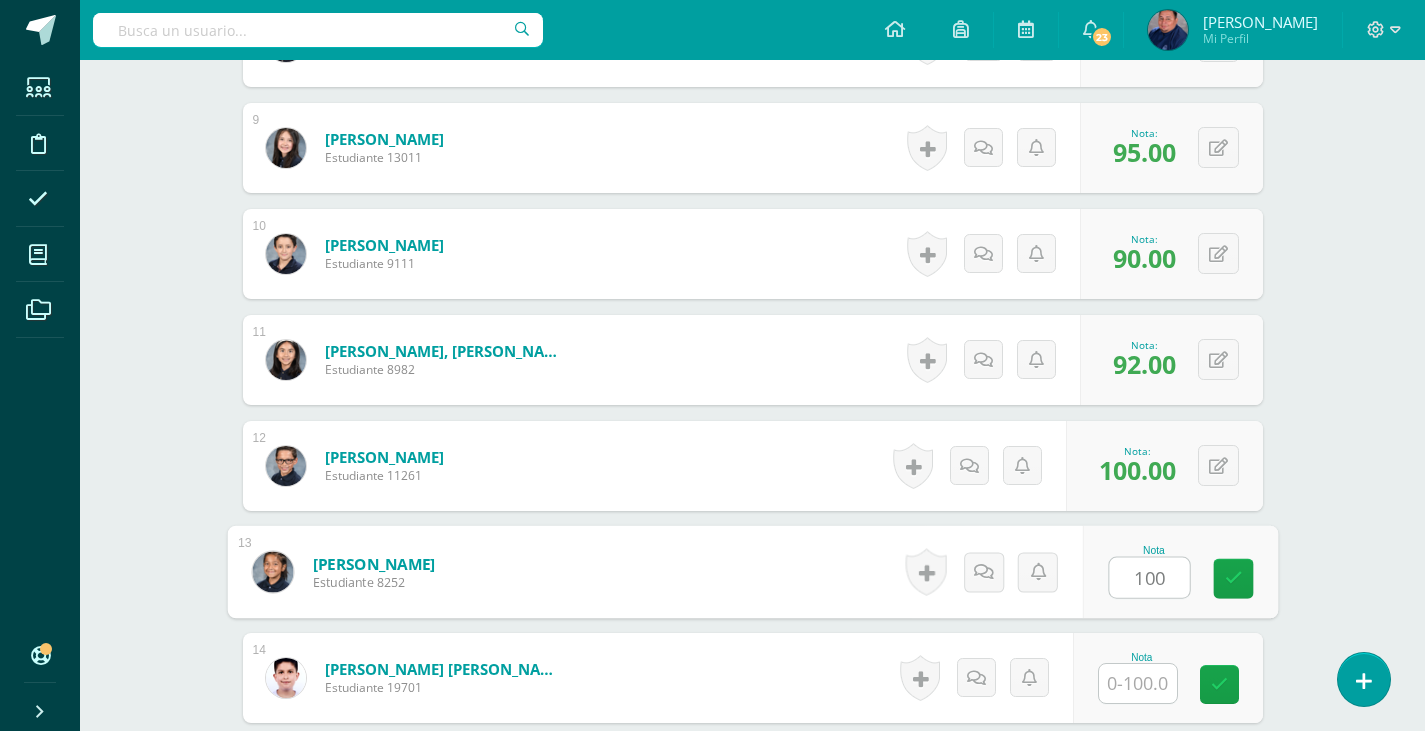 type on "100" 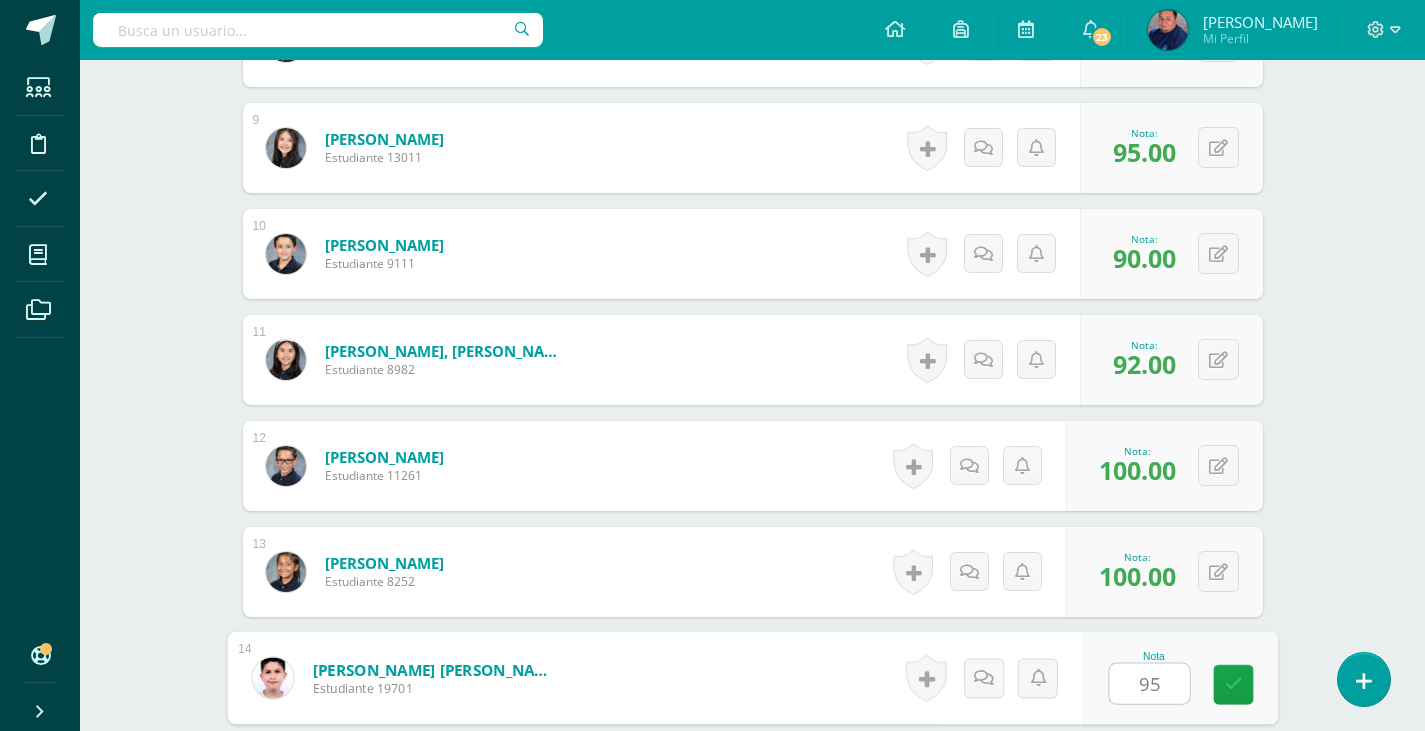type on "95" 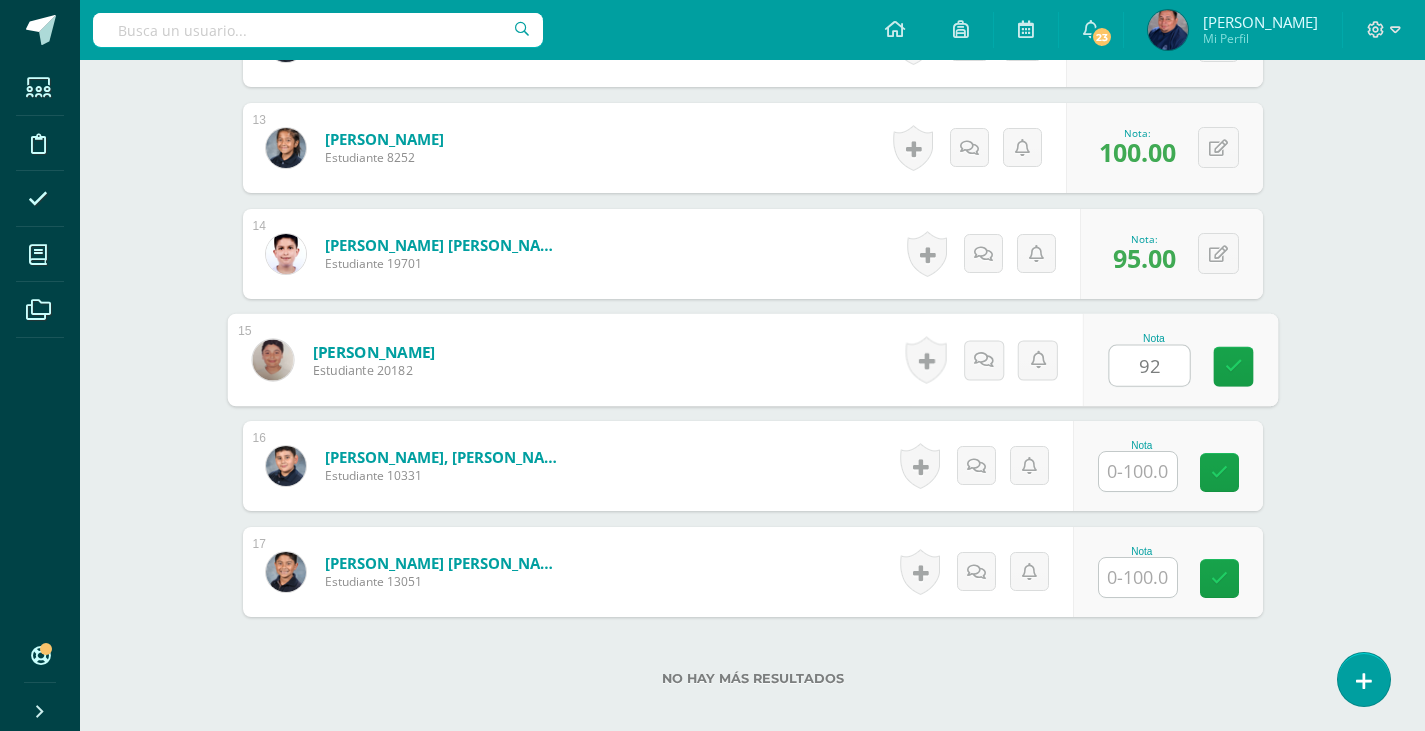 type on "92" 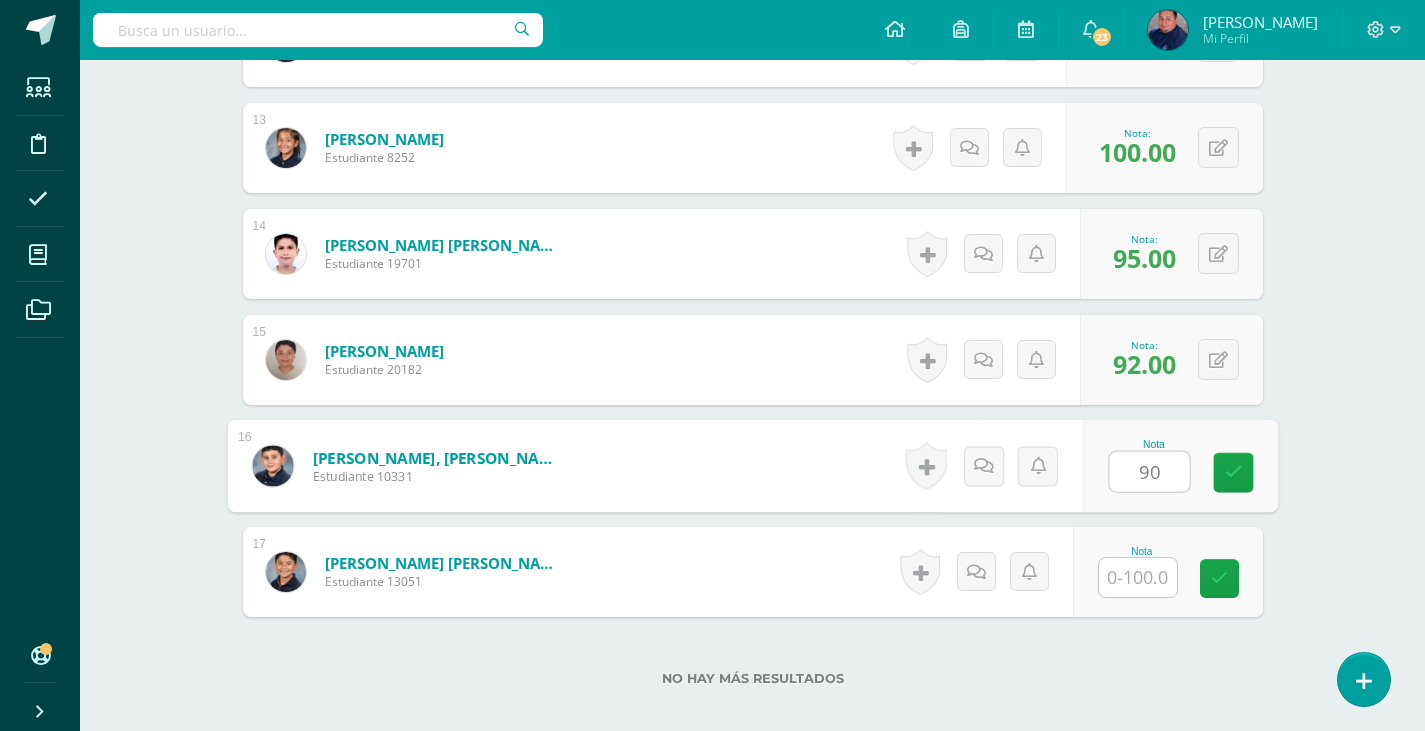type on "90" 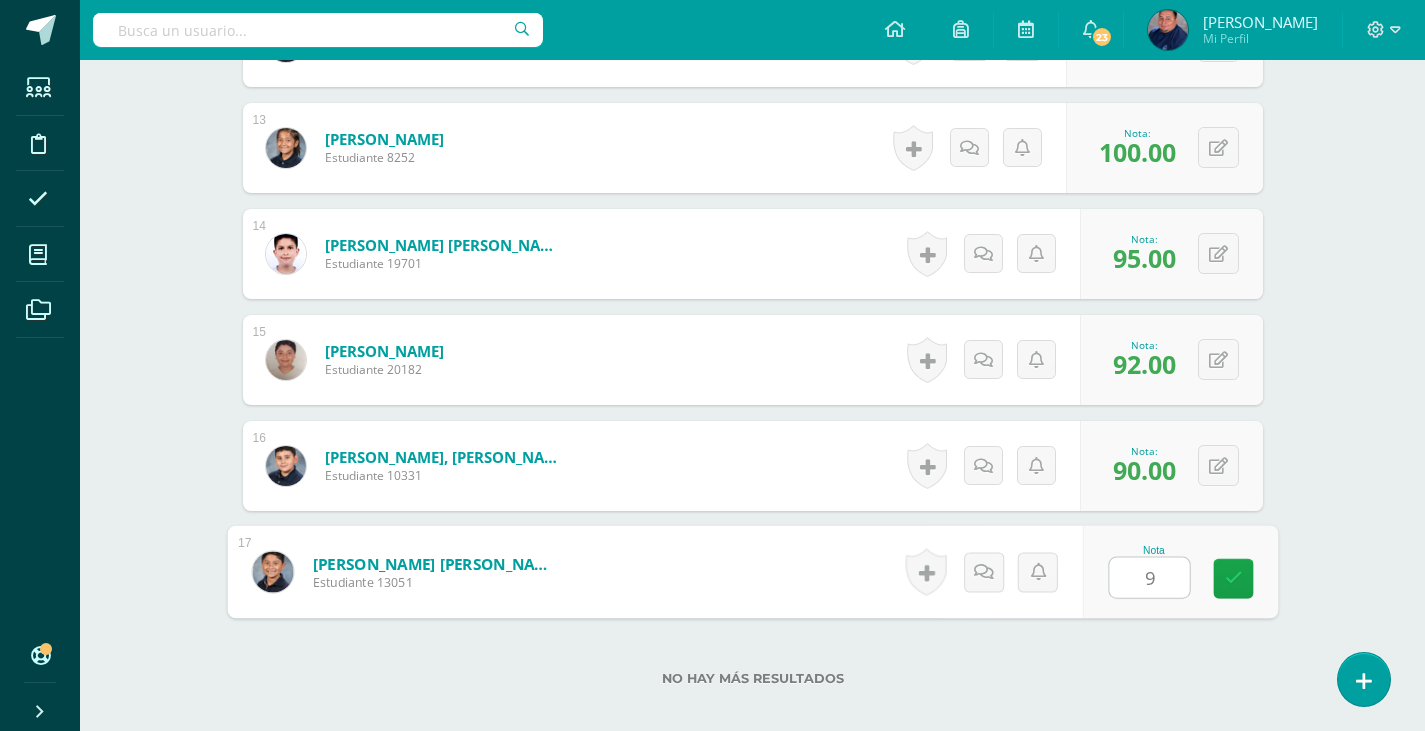 type on "98" 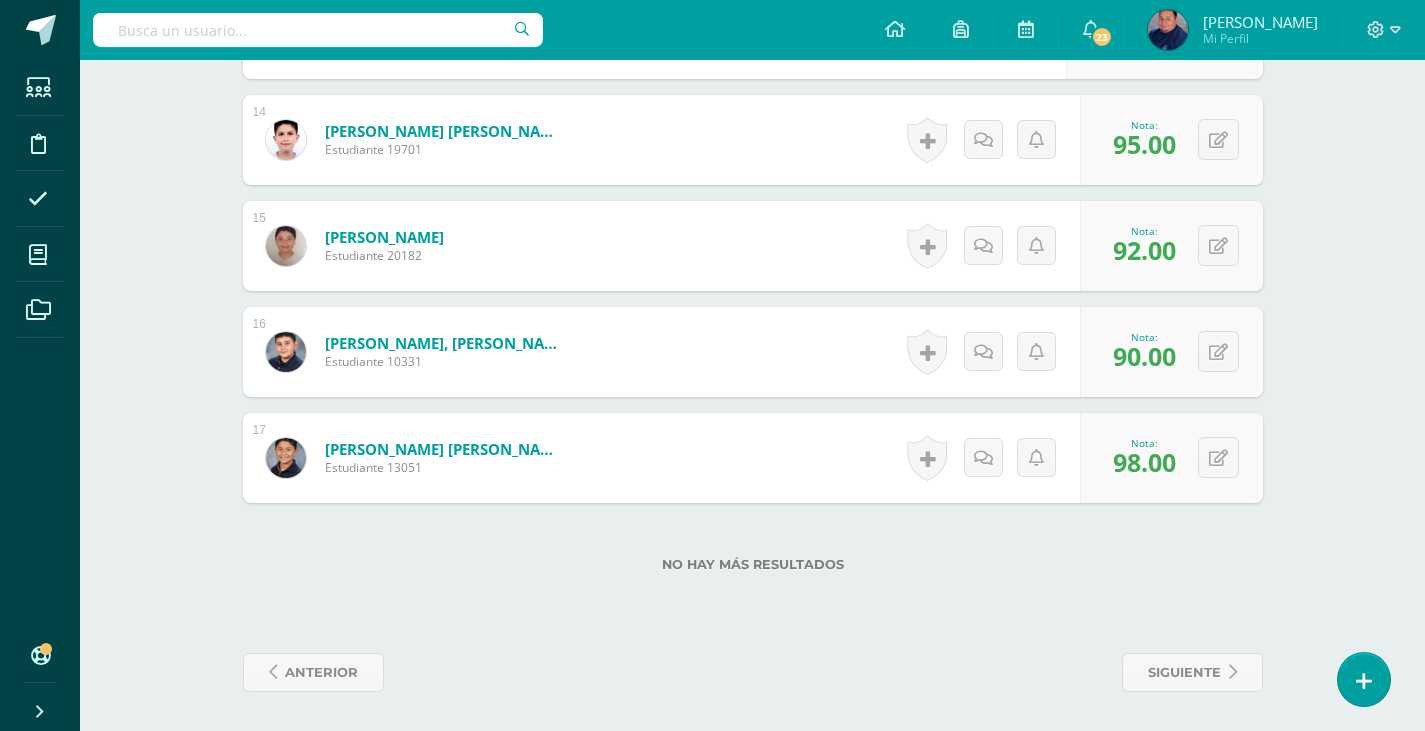 scroll, scrollTop: 1998, scrollLeft: 0, axis: vertical 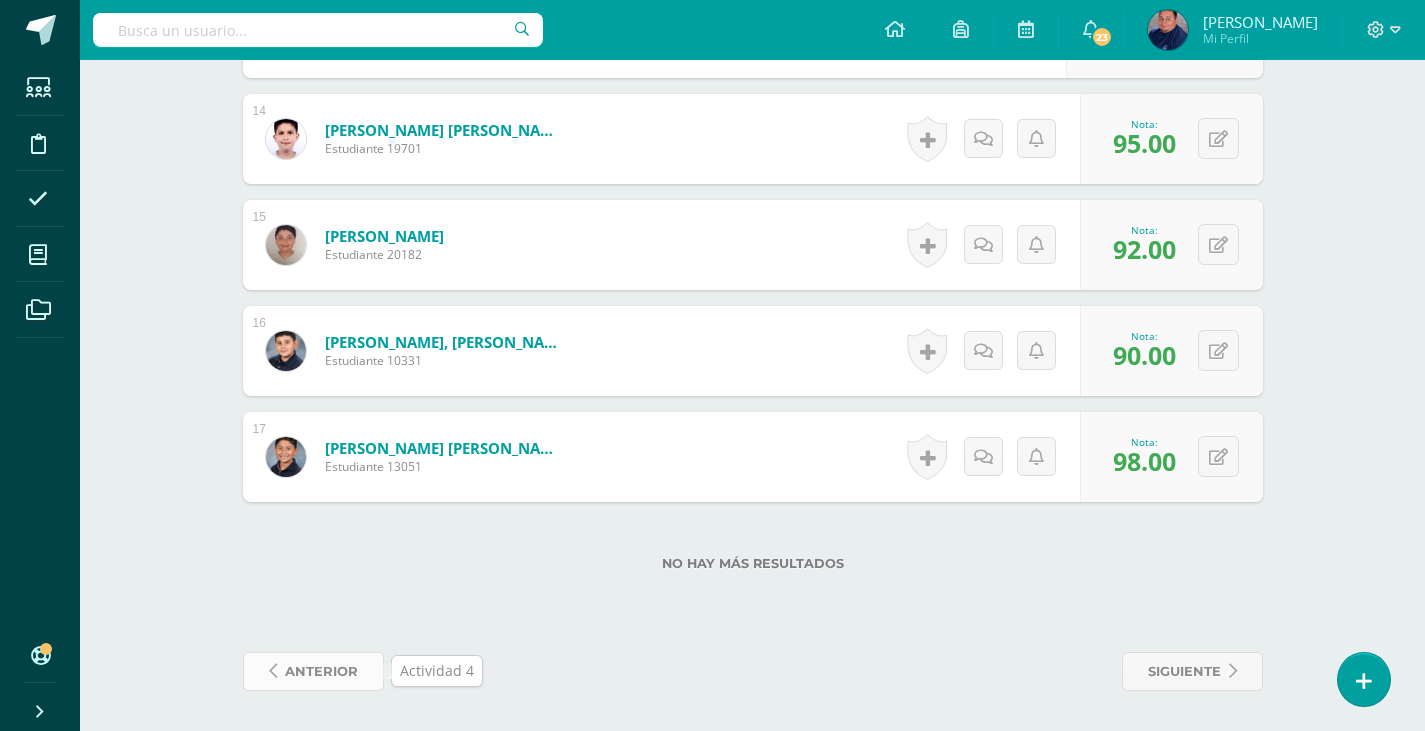 click on "anterior" at bounding box center (321, 671) 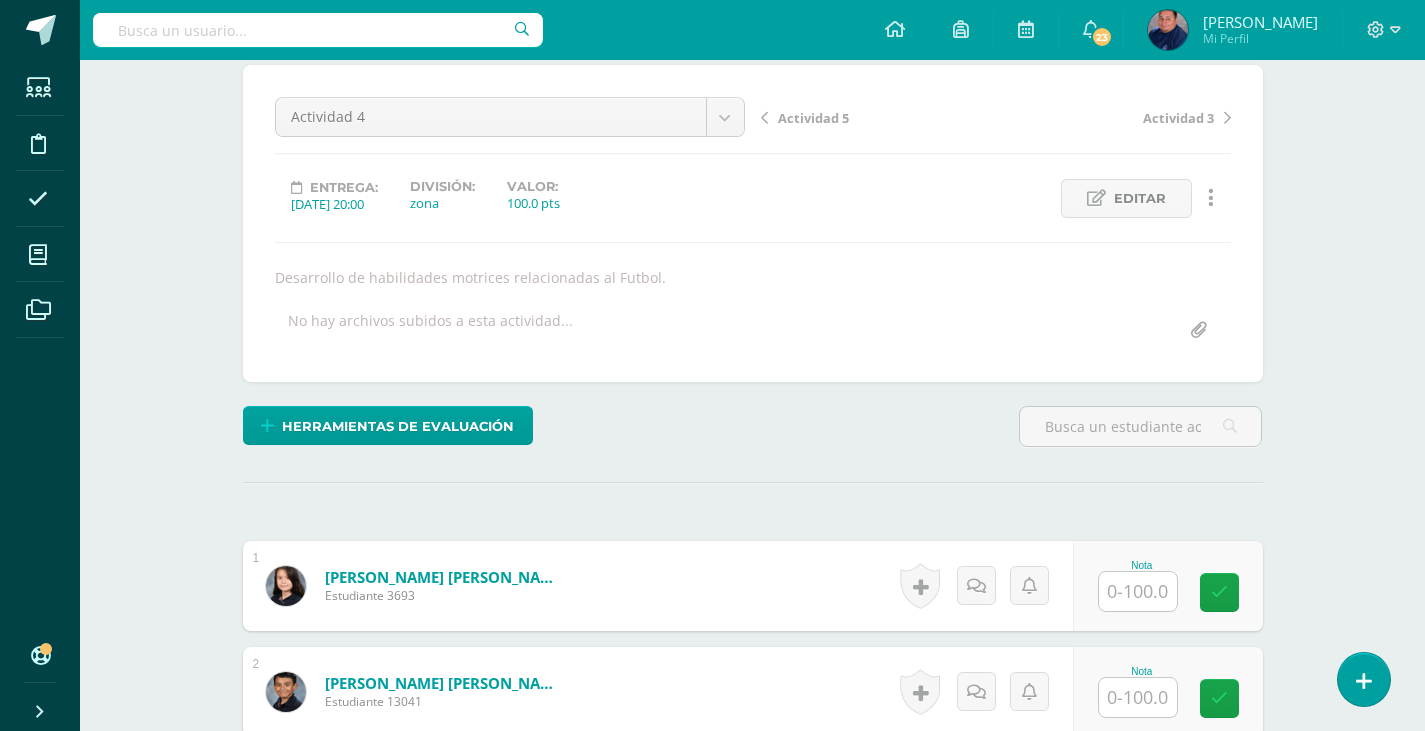 scroll, scrollTop: 201, scrollLeft: 0, axis: vertical 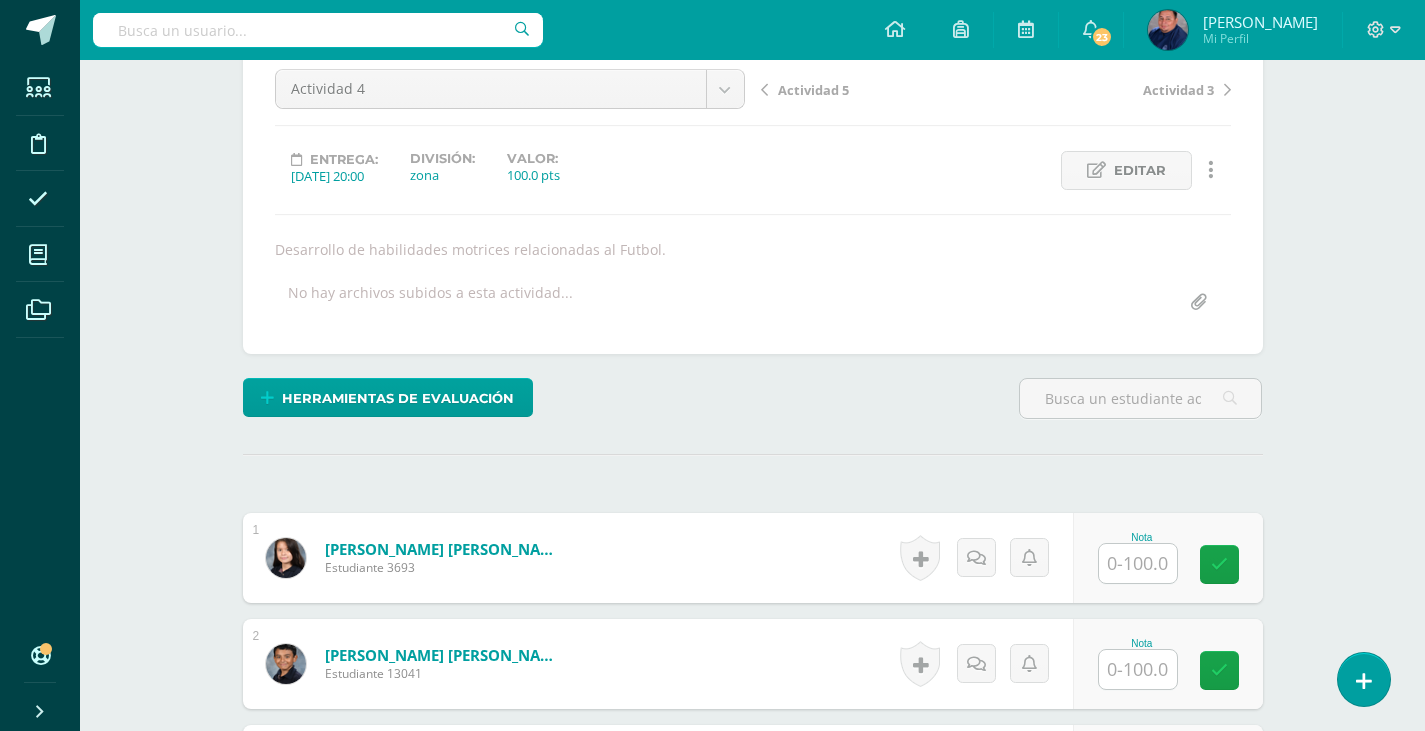 click at bounding box center (1138, 563) 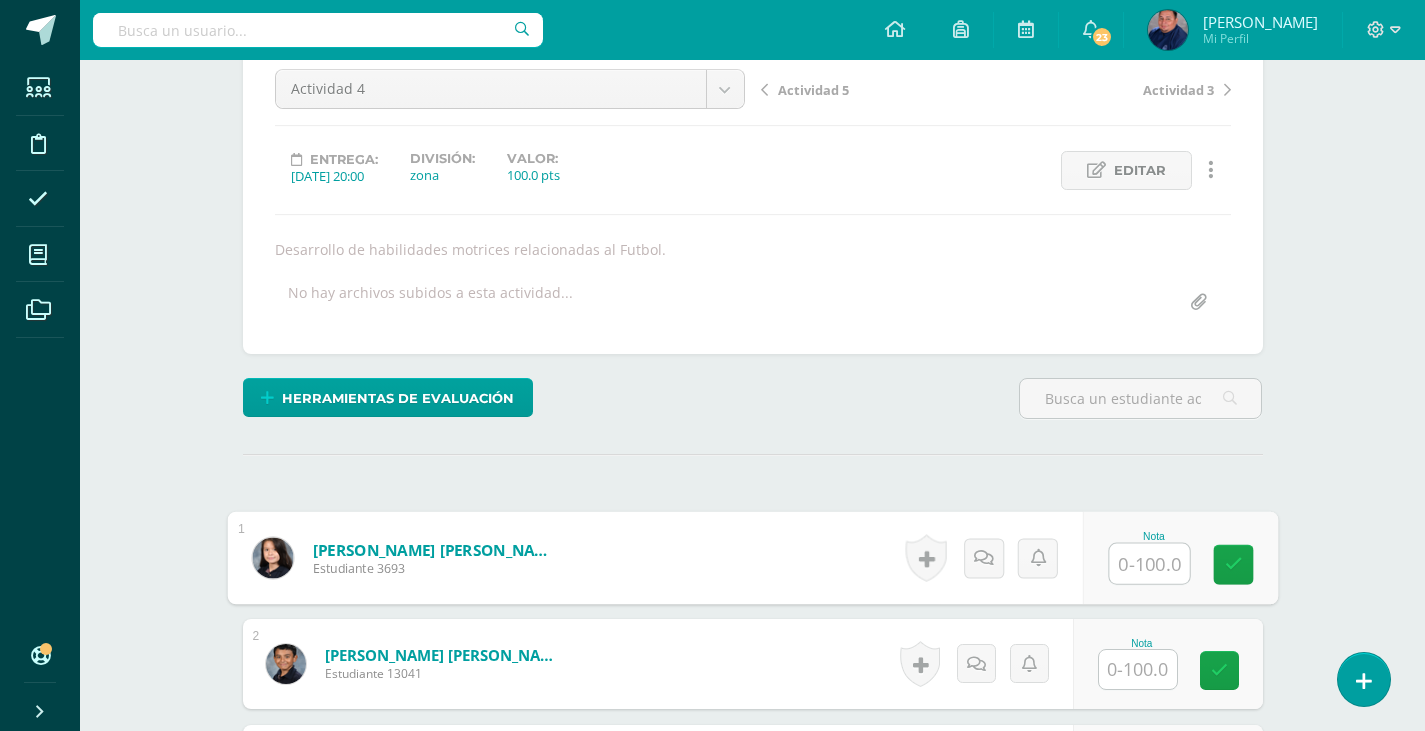 scroll, scrollTop: 202, scrollLeft: 0, axis: vertical 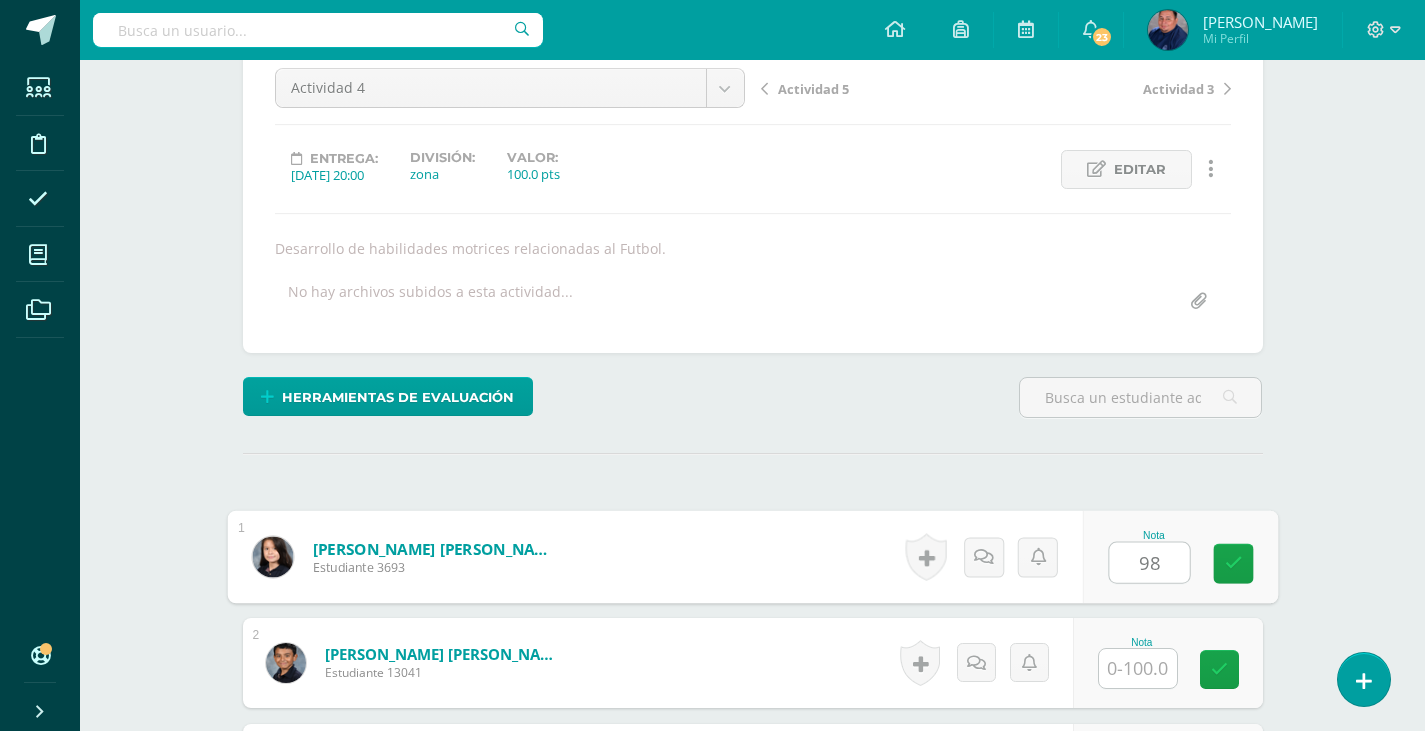type on "98" 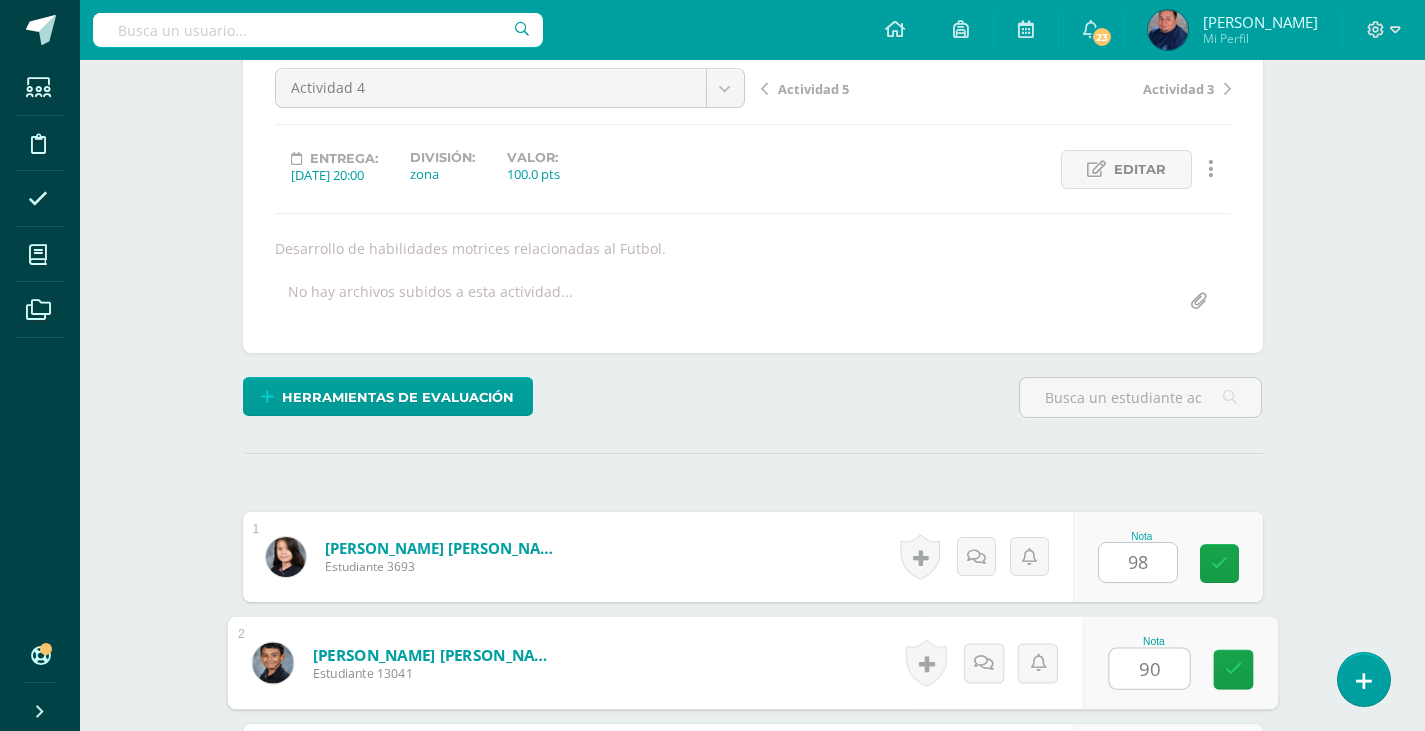 type on "90" 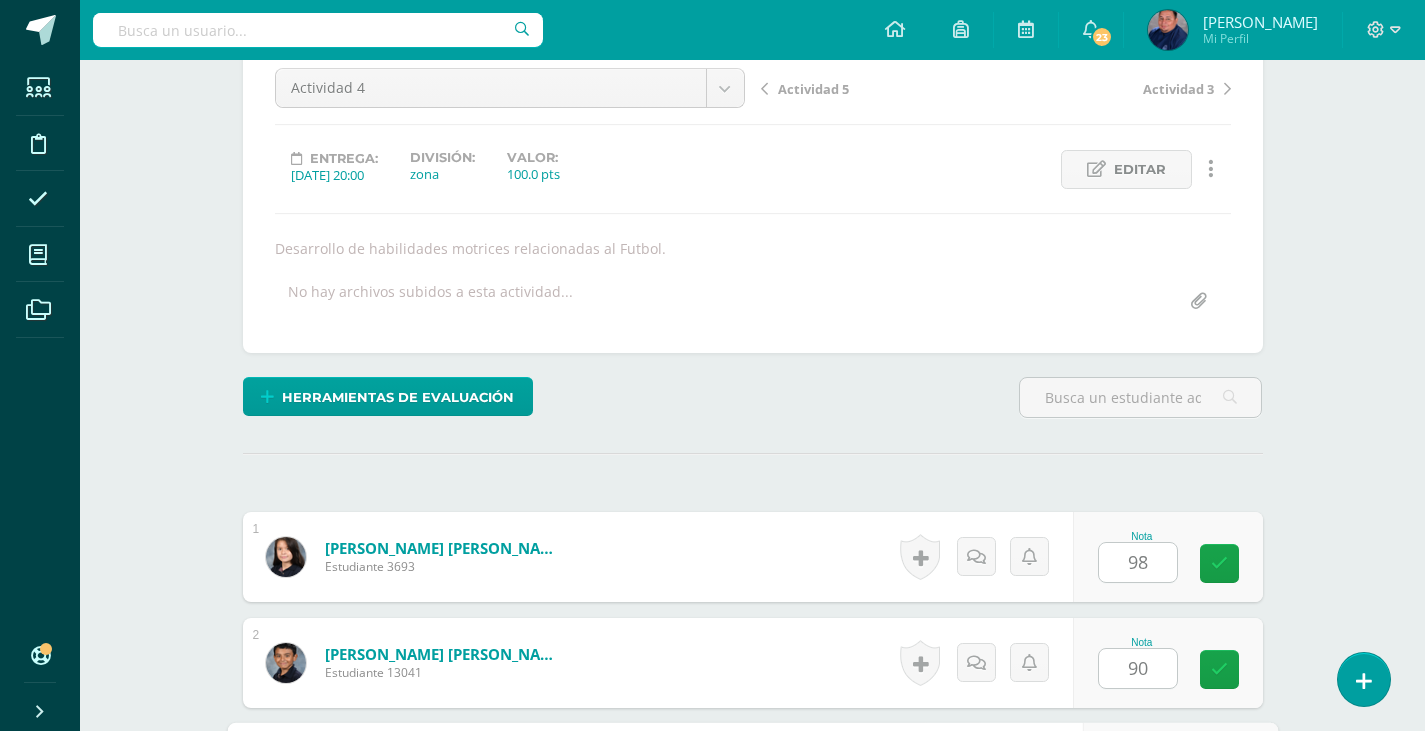 scroll, scrollTop: 611, scrollLeft: 0, axis: vertical 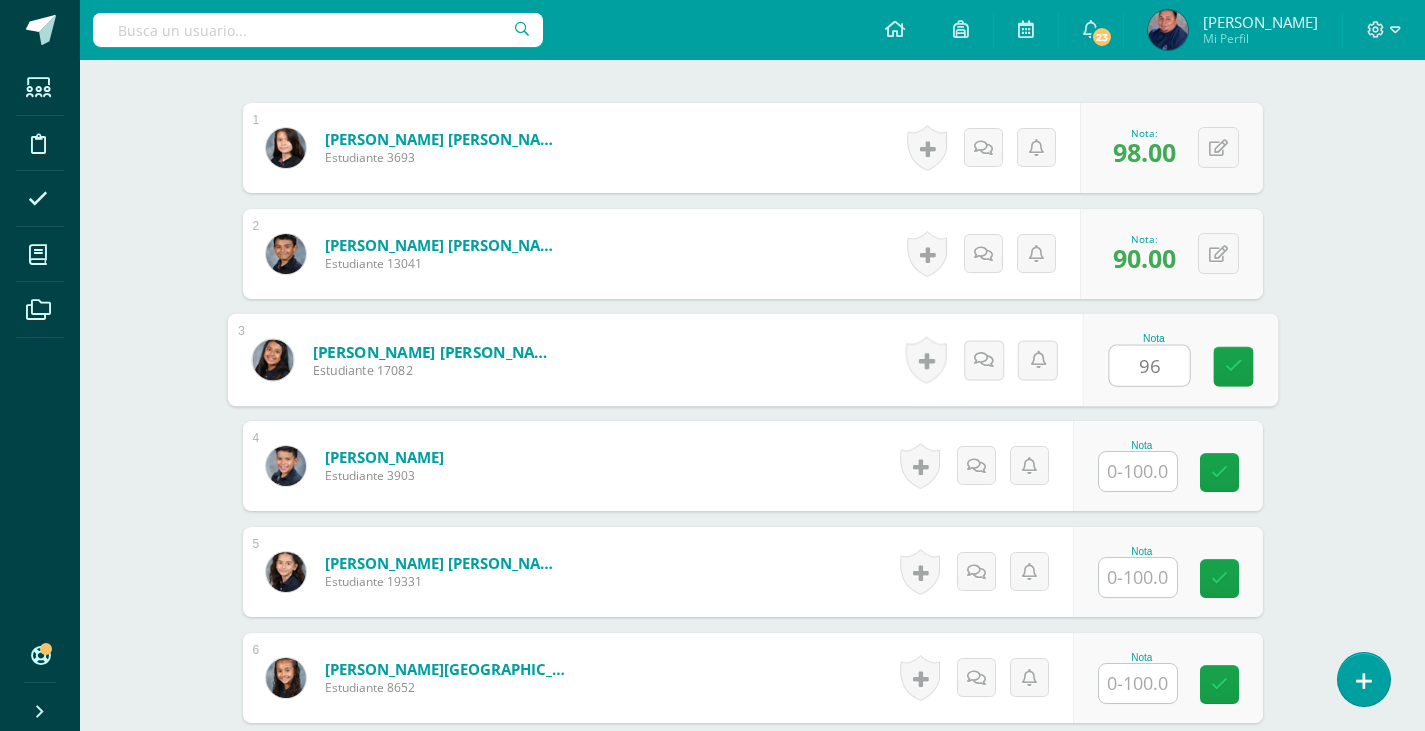 type on "96" 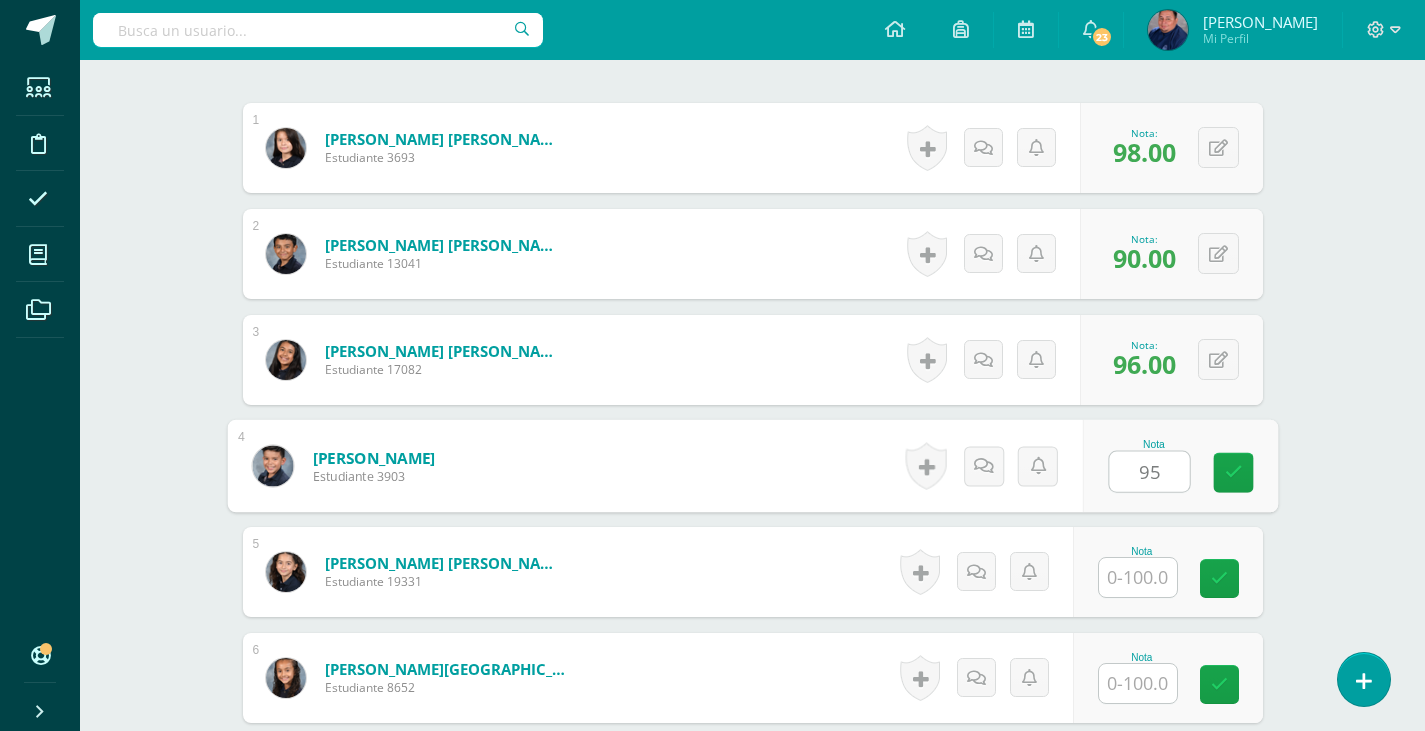 type on "95" 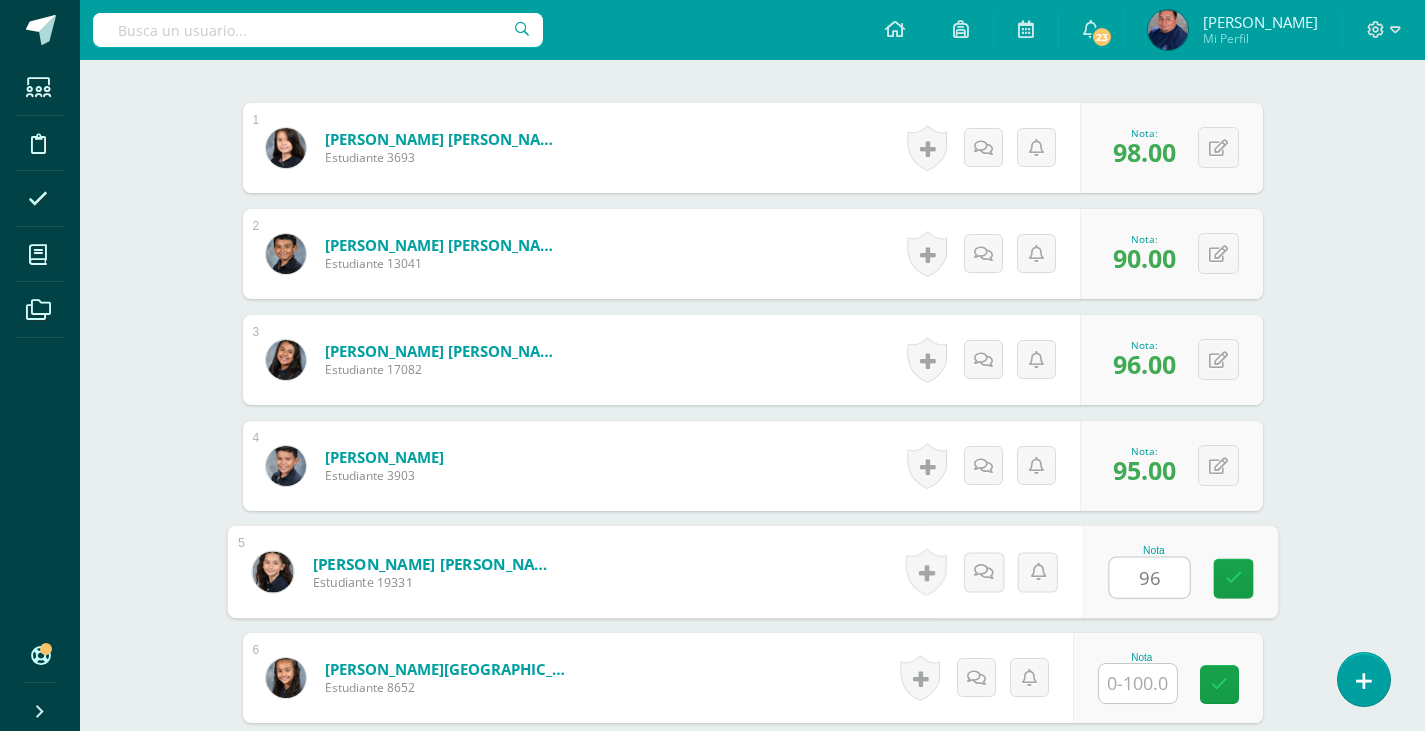 type on "96" 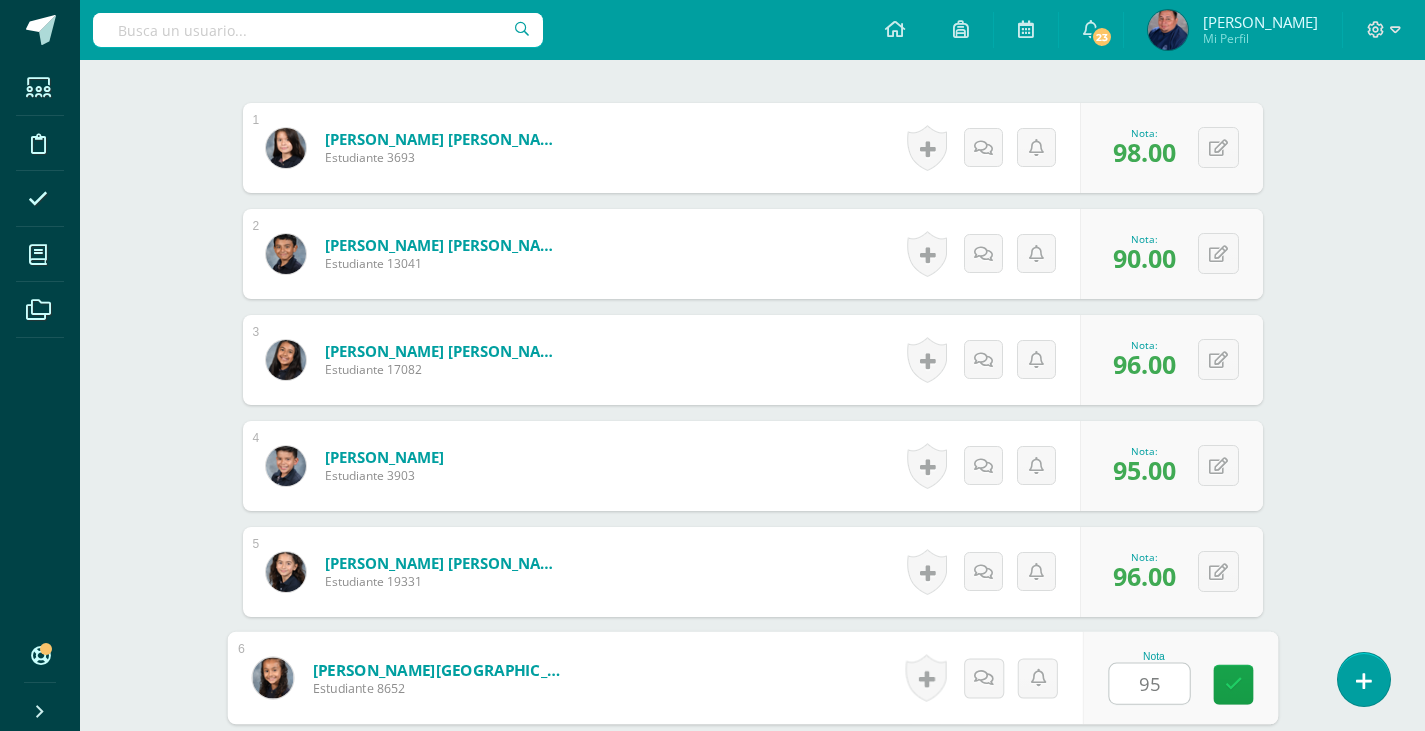 type on "95" 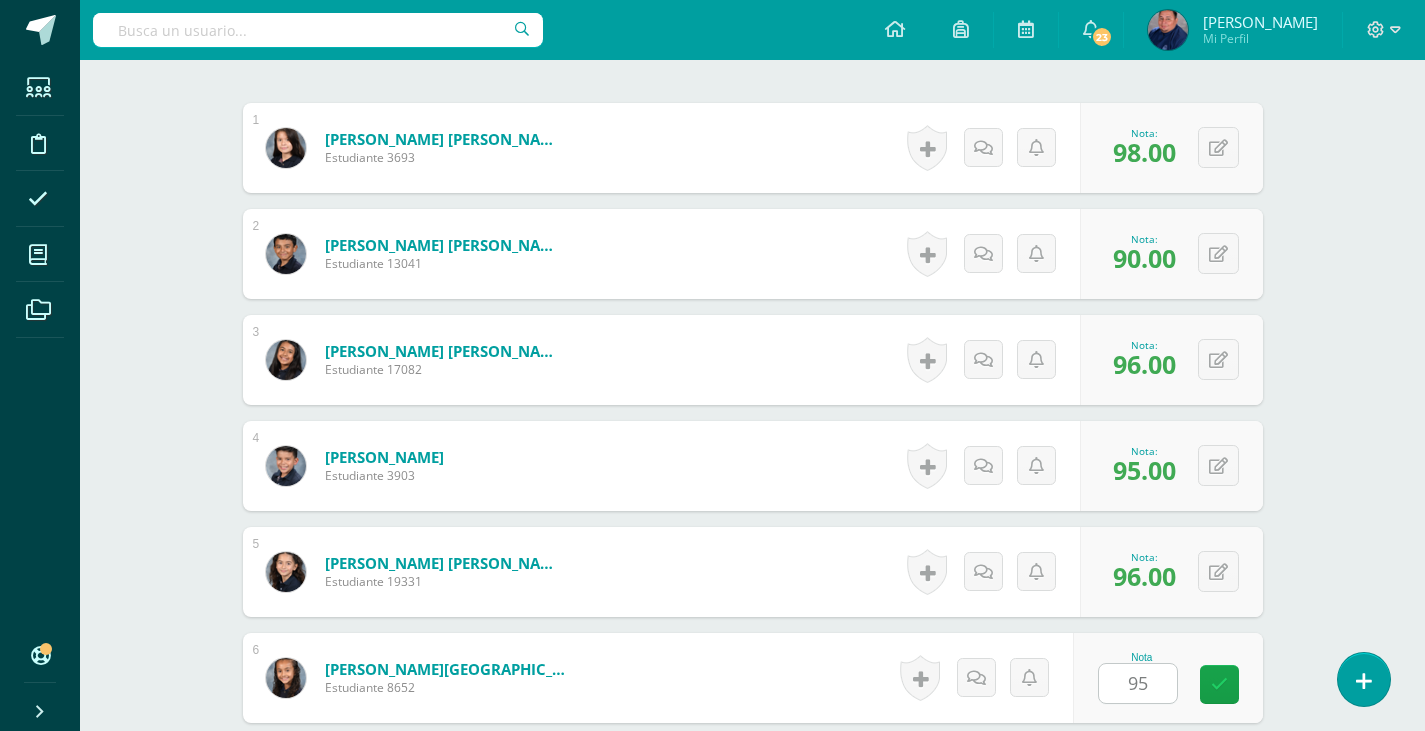 scroll, scrollTop: 1035, scrollLeft: 0, axis: vertical 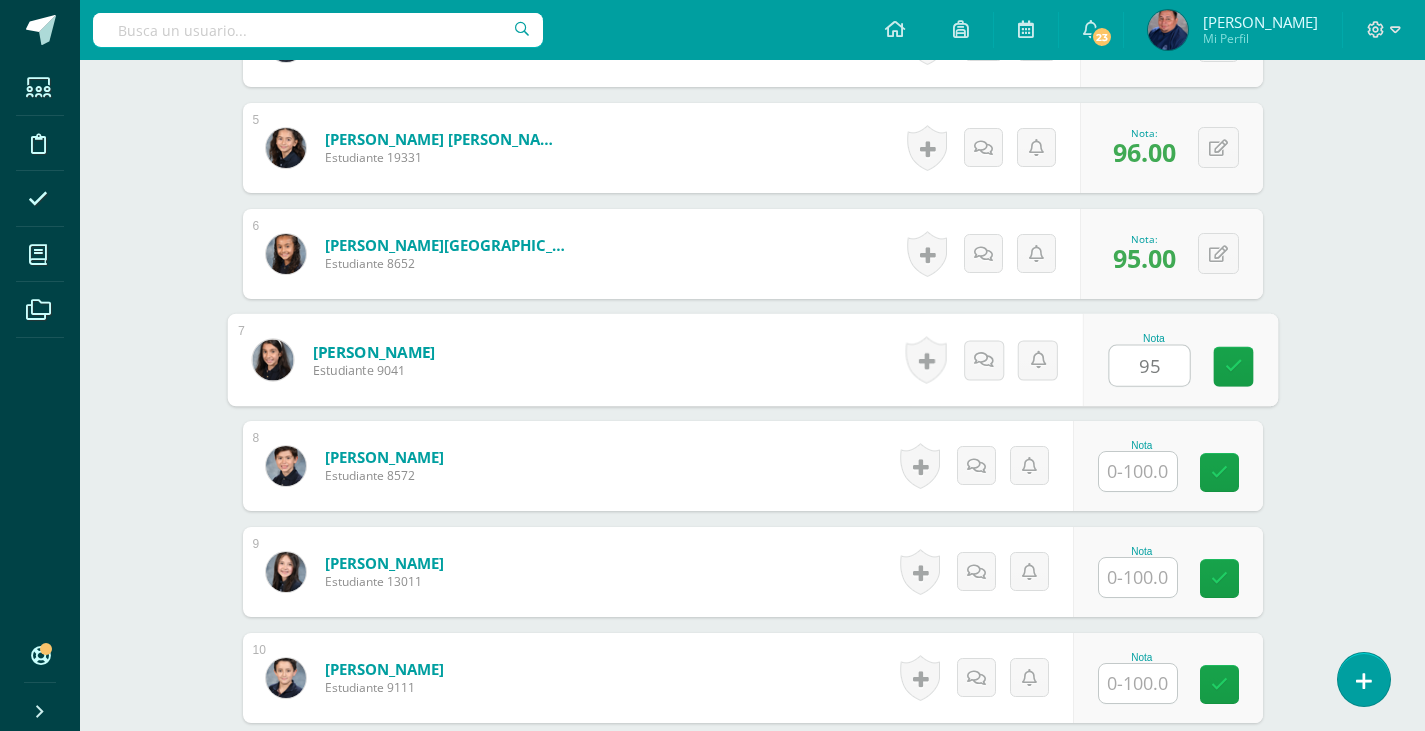 type on "95" 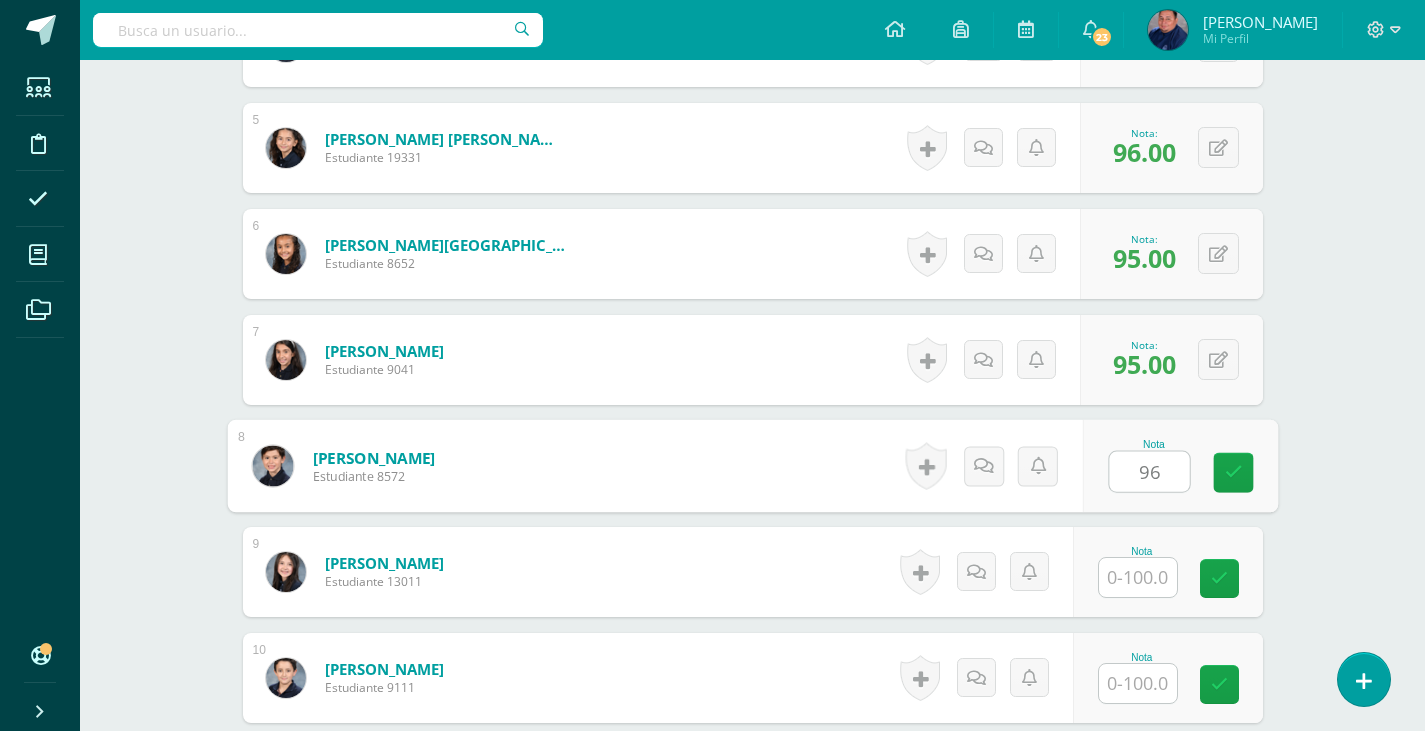 type on "96" 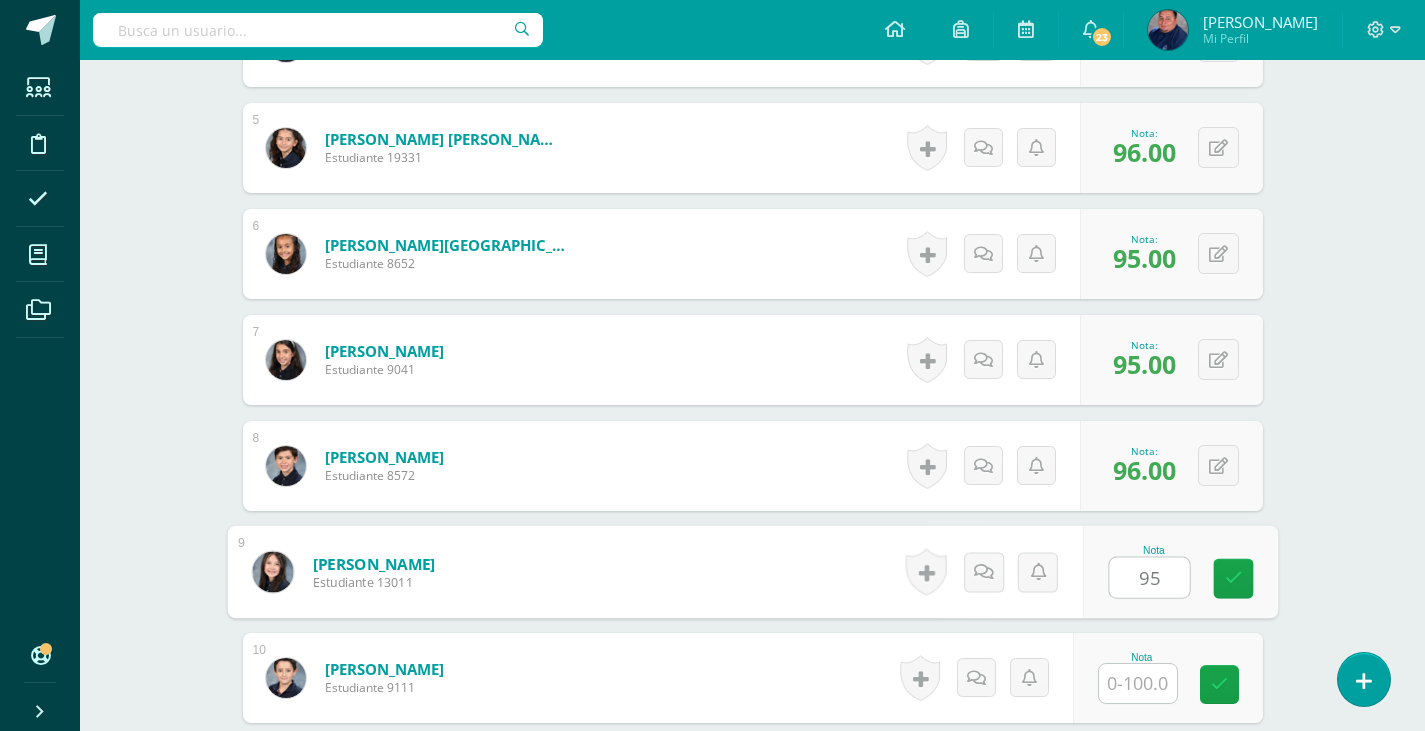 type on "95" 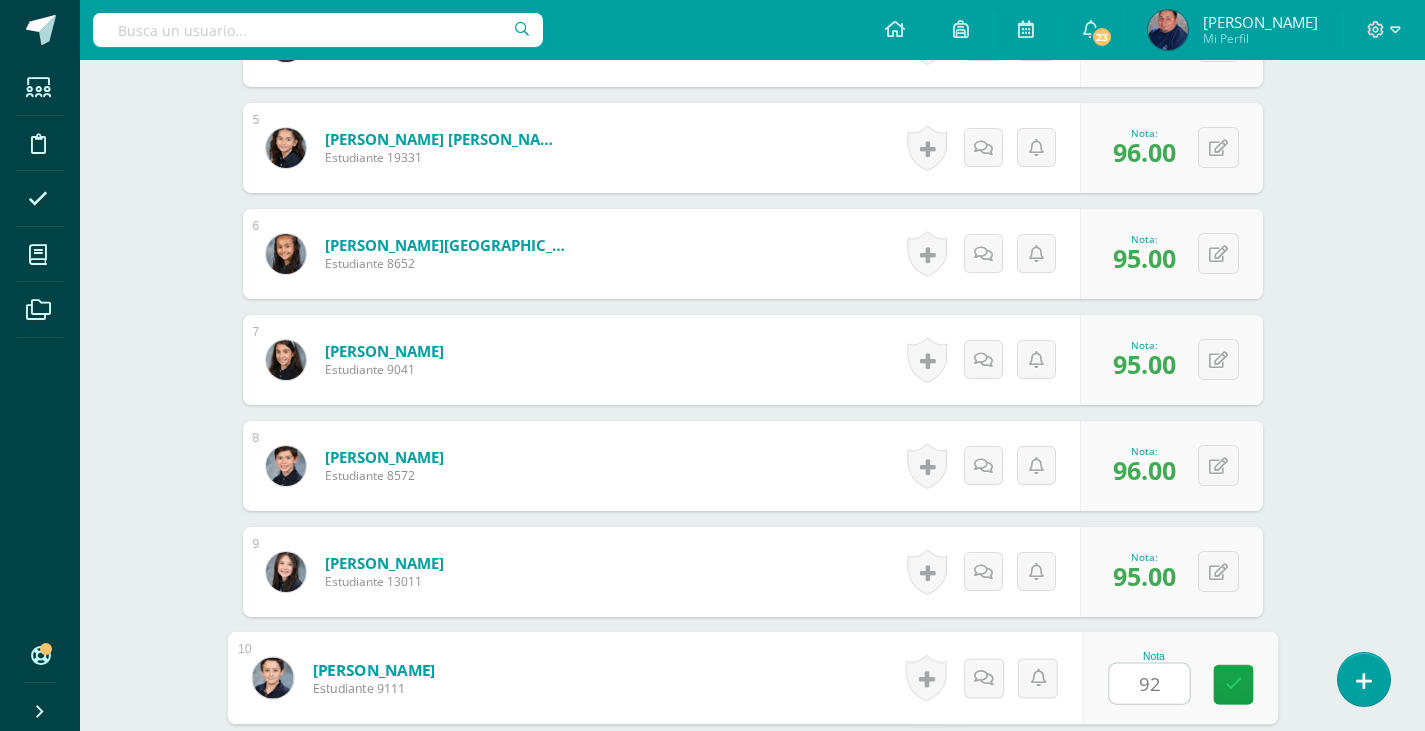 type on "92" 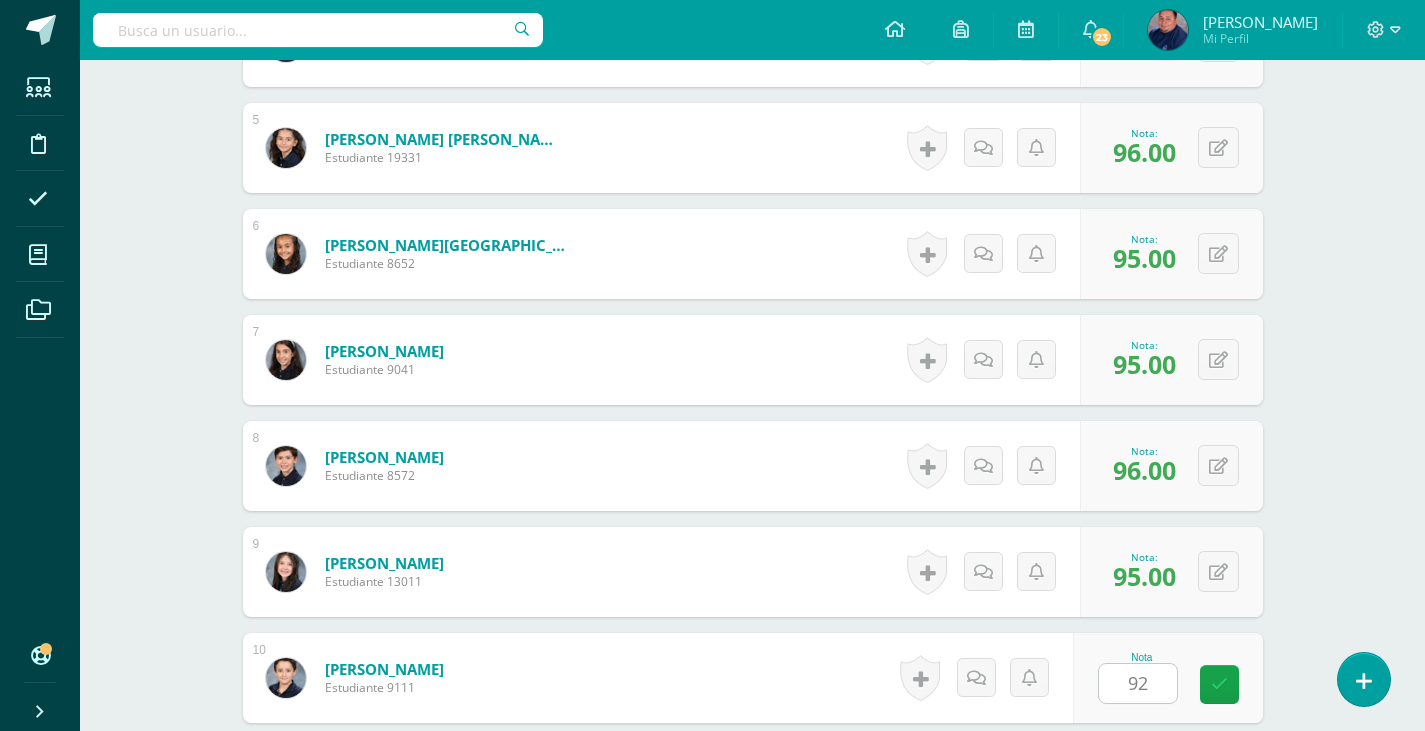 scroll, scrollTop: 1459, scrollLeft: 0, axis: vertical 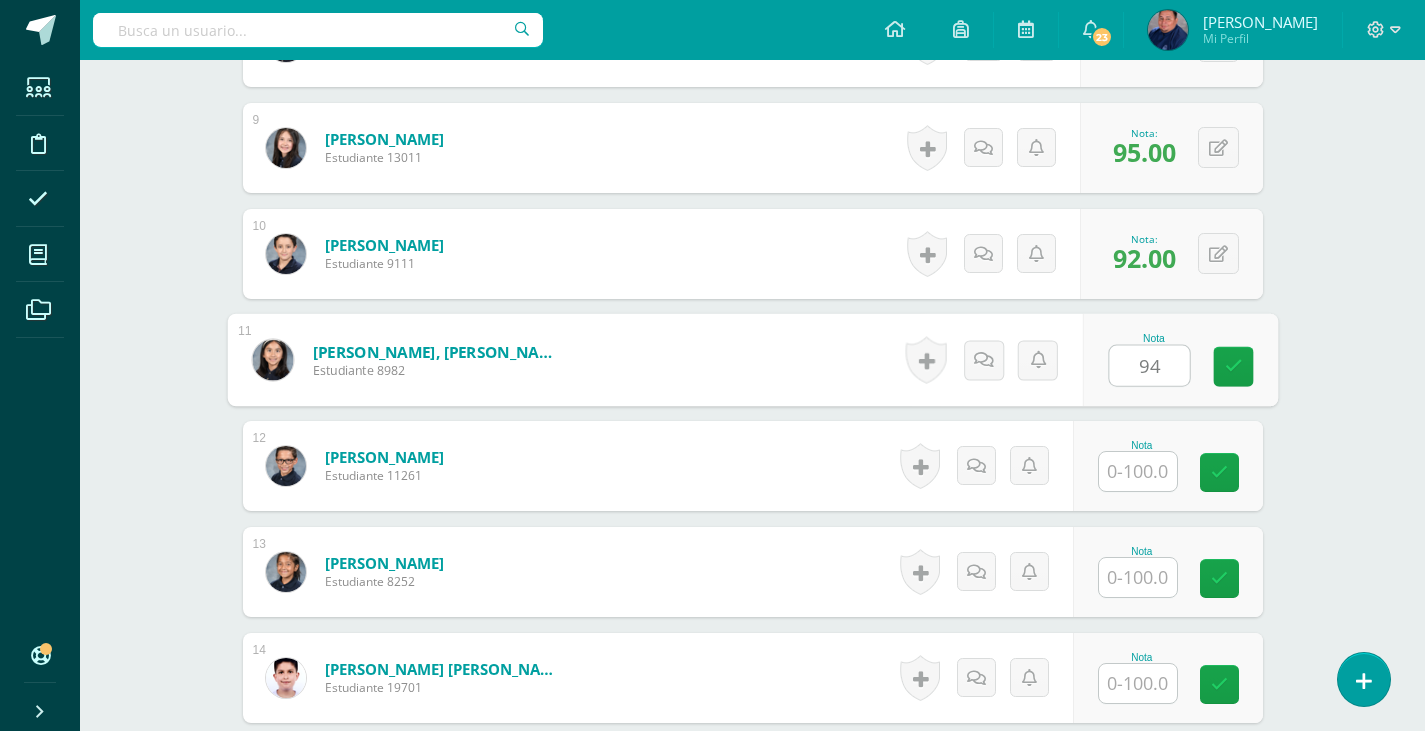 type on "94" 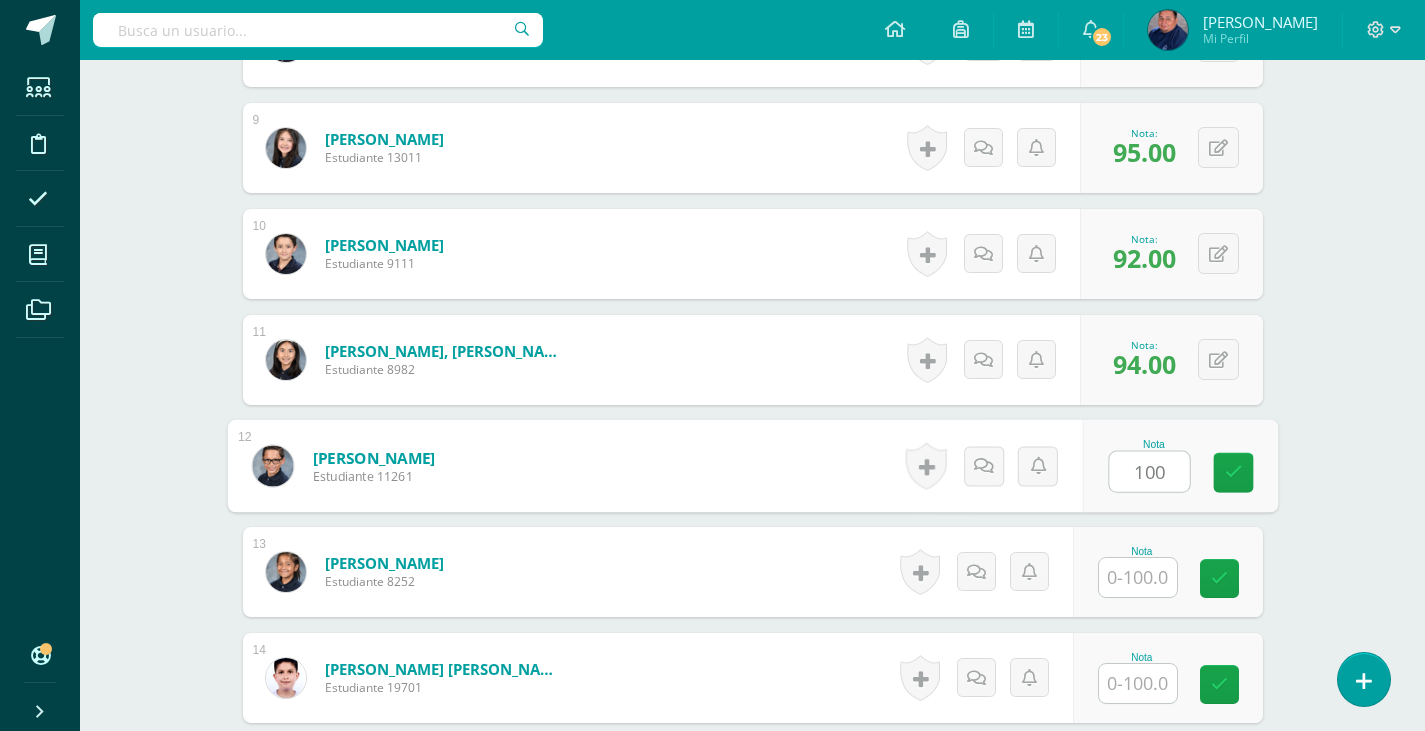 type on "100" 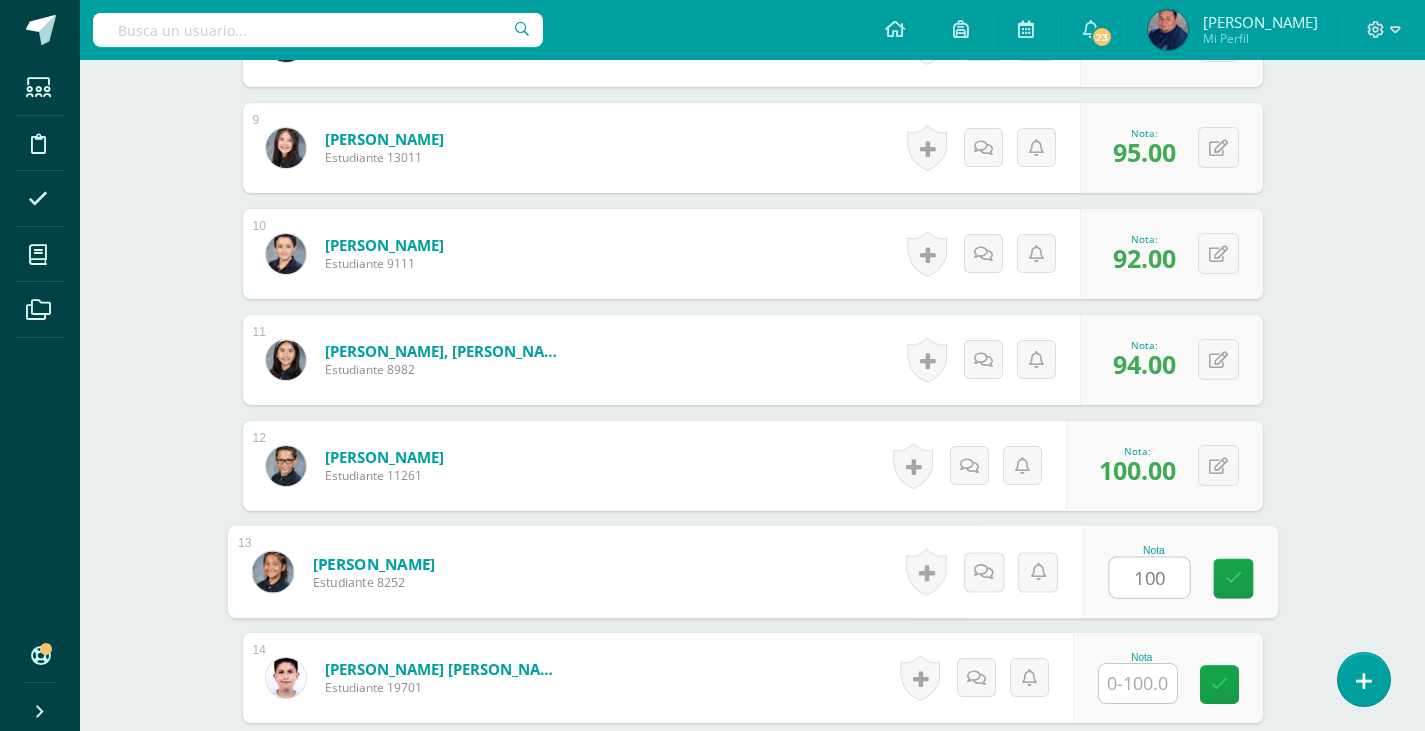 type on "100" 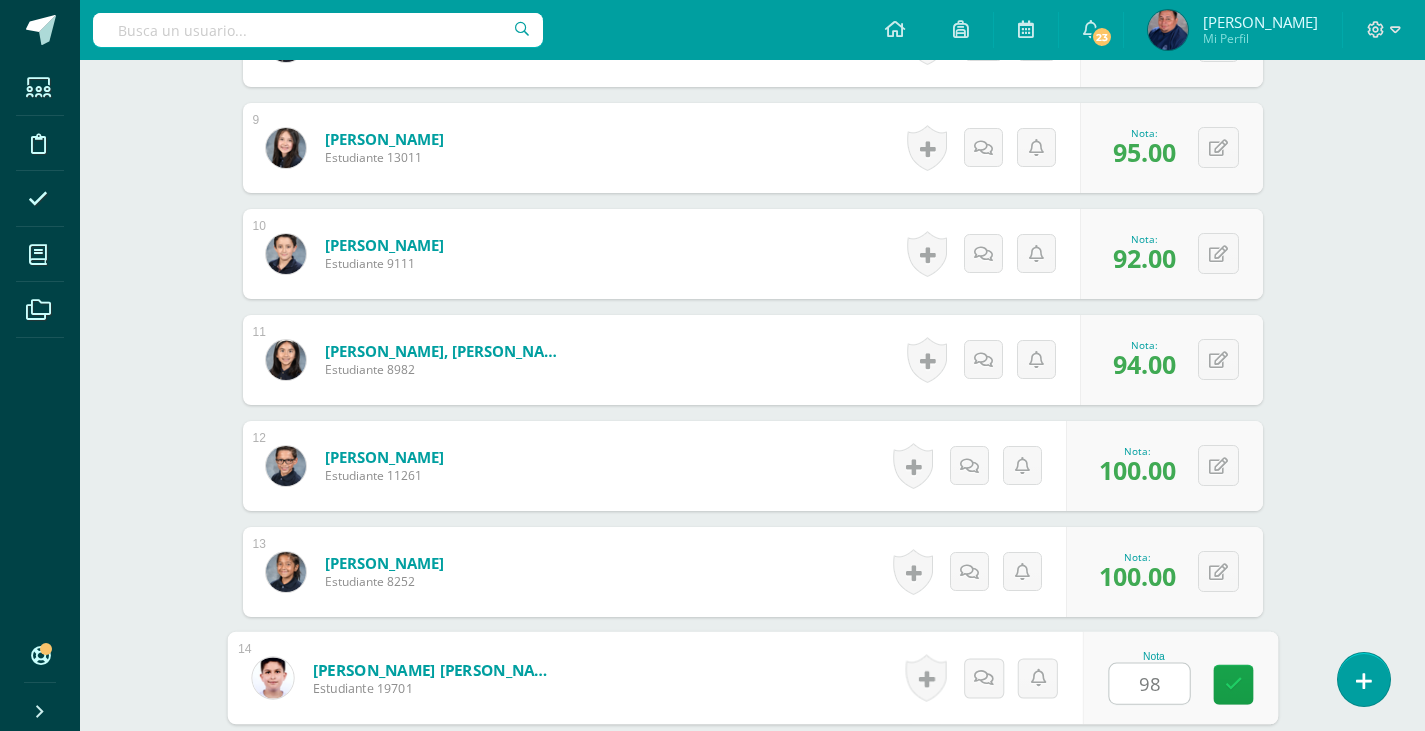 type on "98" 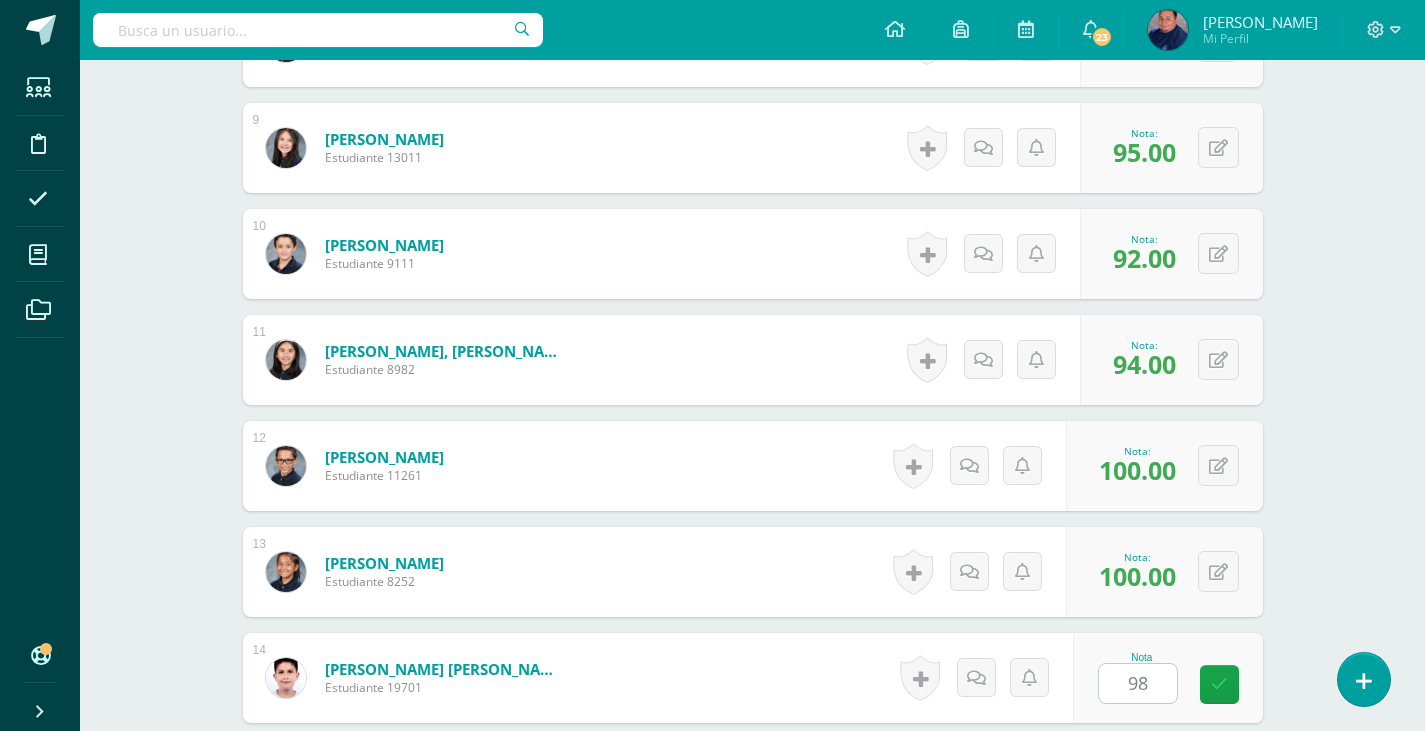 scroll, scrollTop: 1883, scrollLeft: 0, axis: vertical 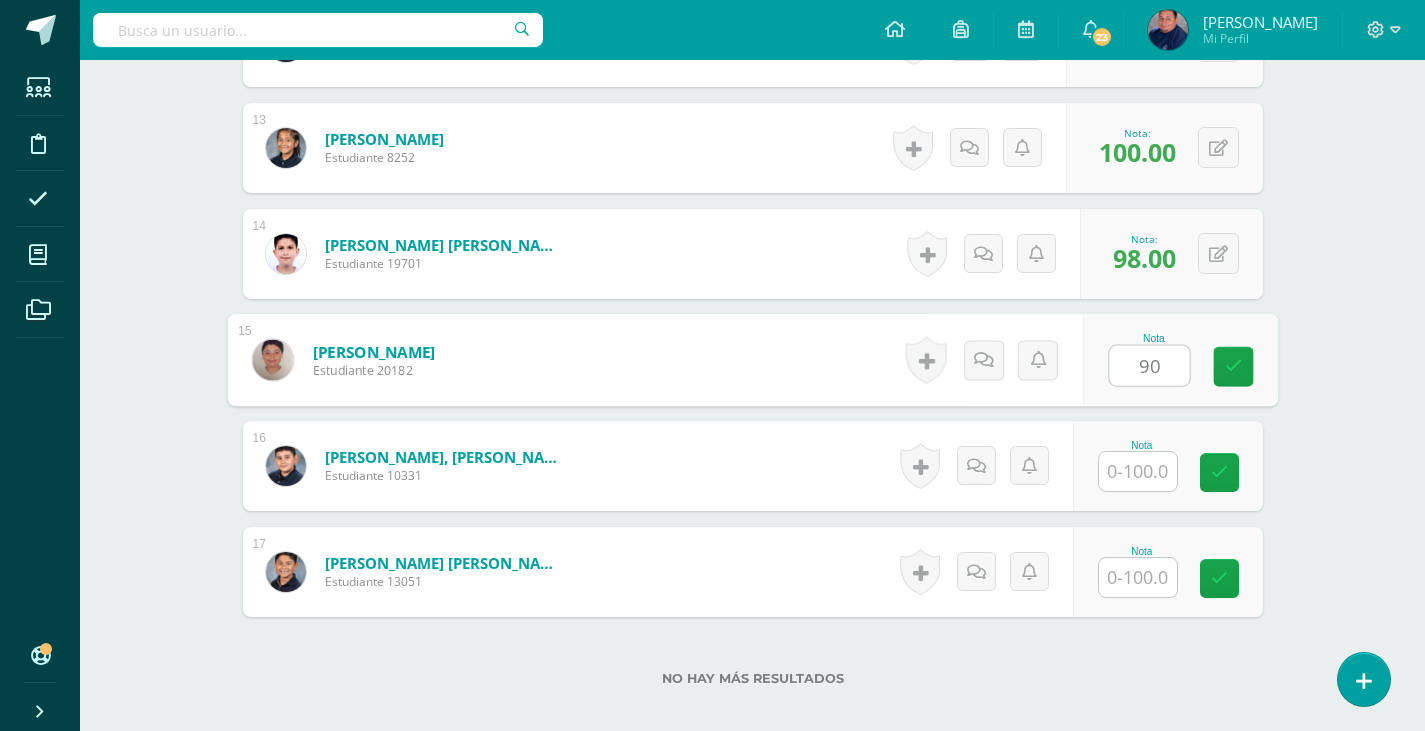 type on "90" 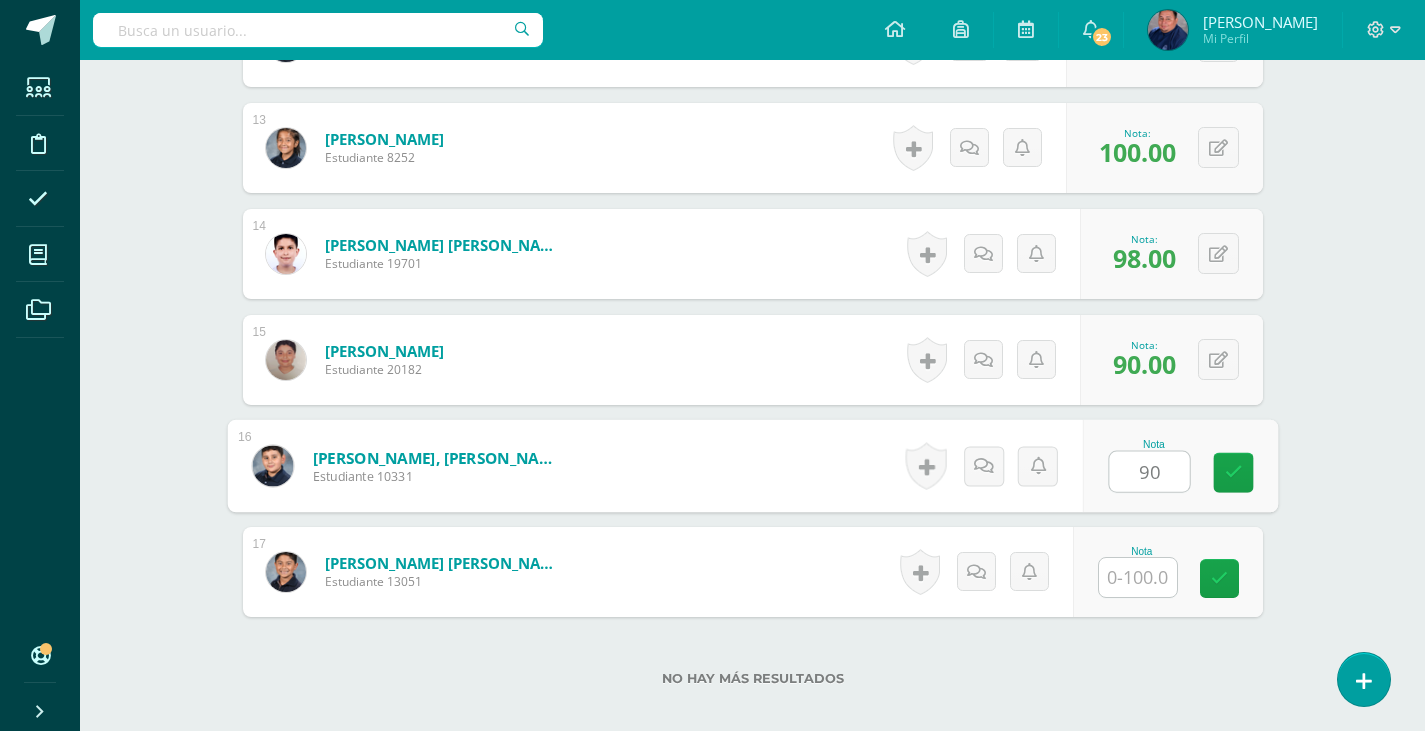 type on "90" 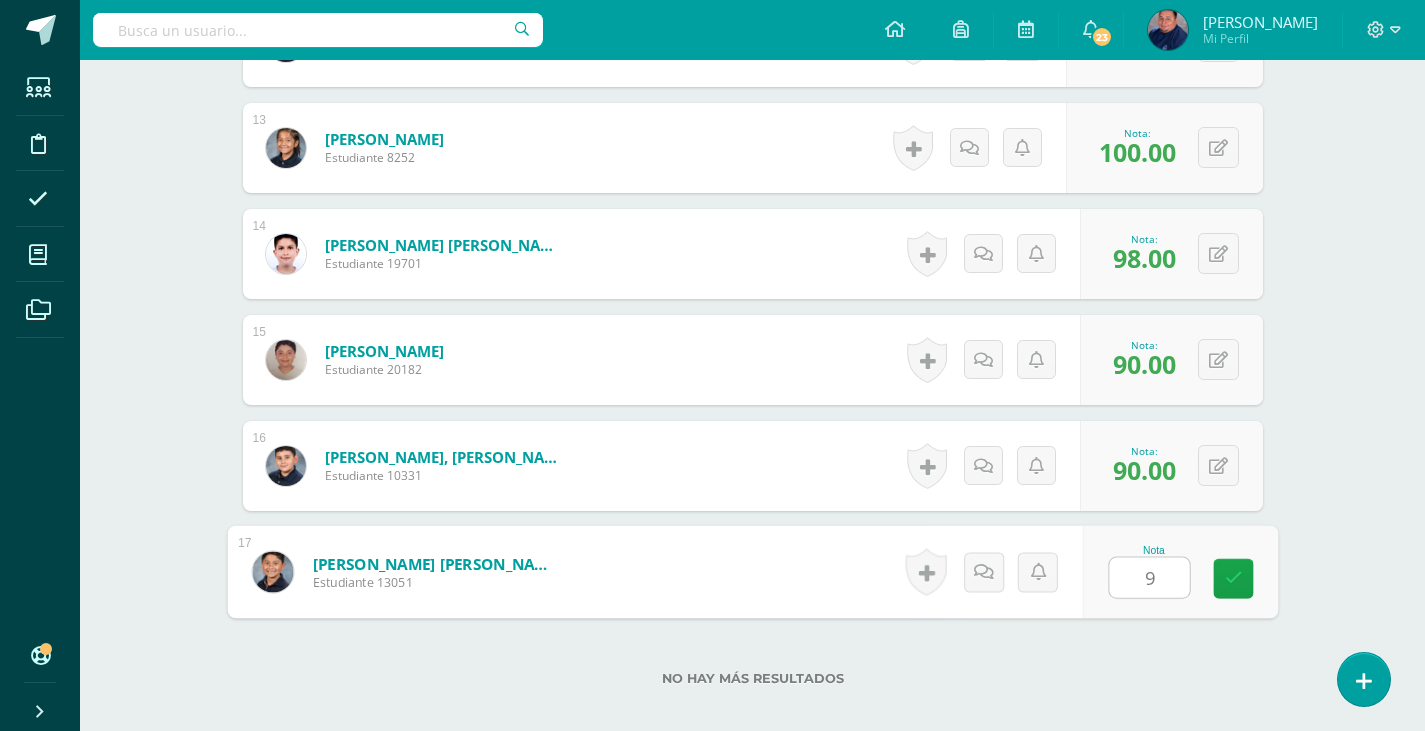 type on "98" 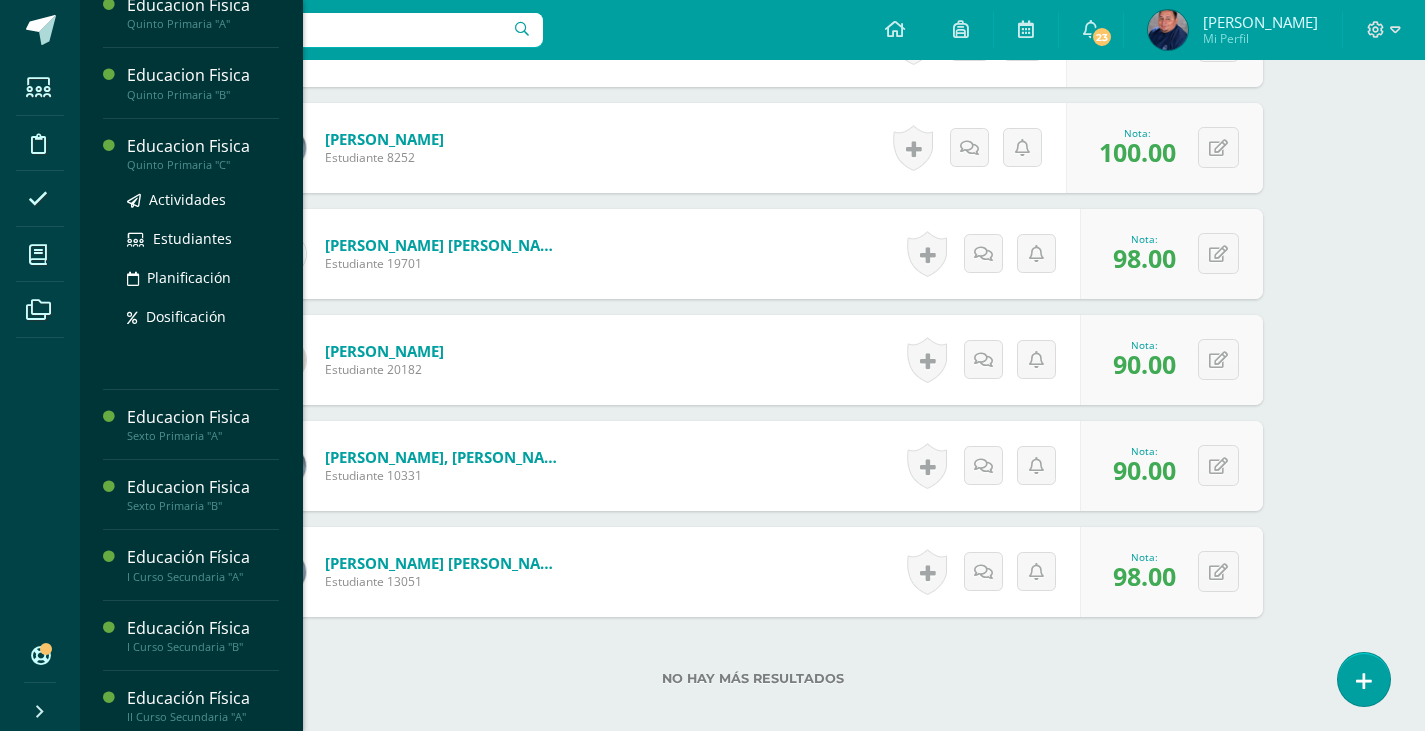 scroll, scrollTop: 899, scrollLeft: 0, axis: vertical 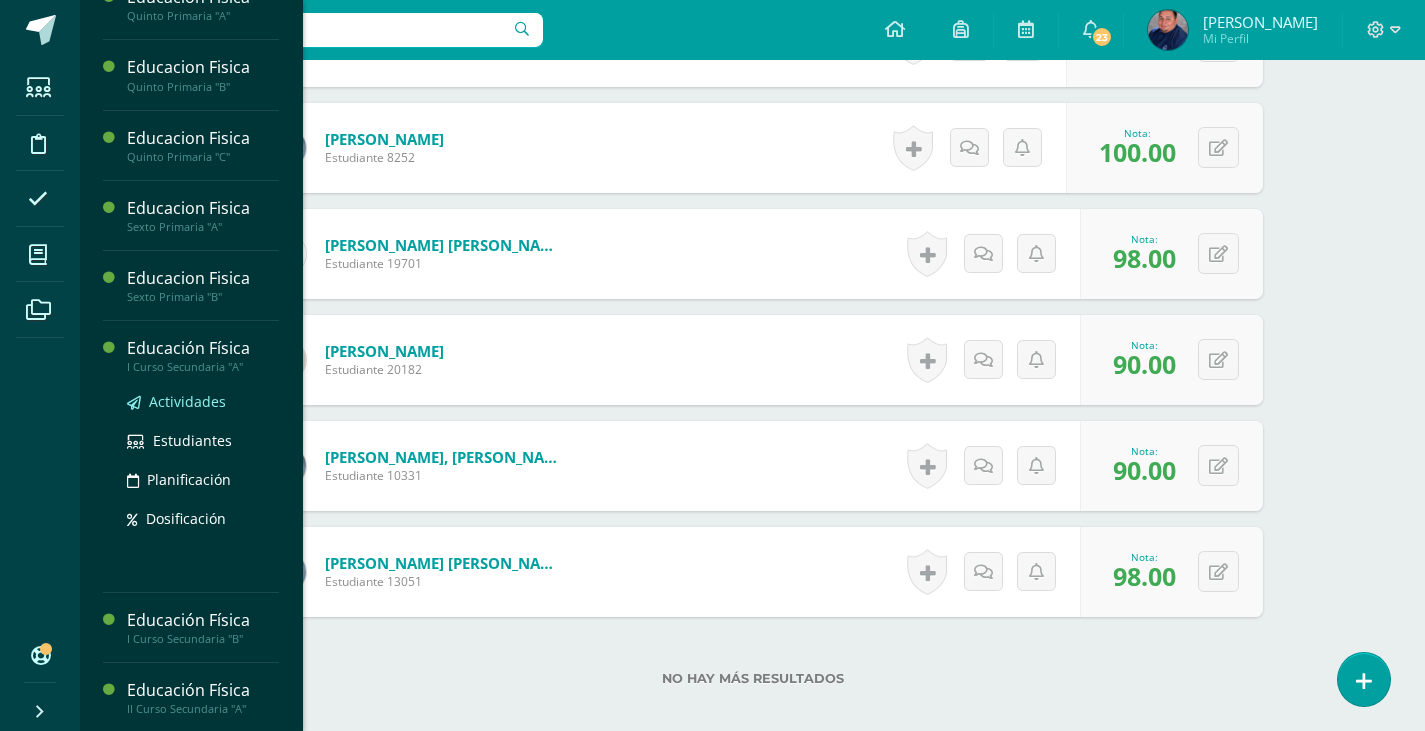 click on "Actividades" at bounding box center (187, 401) 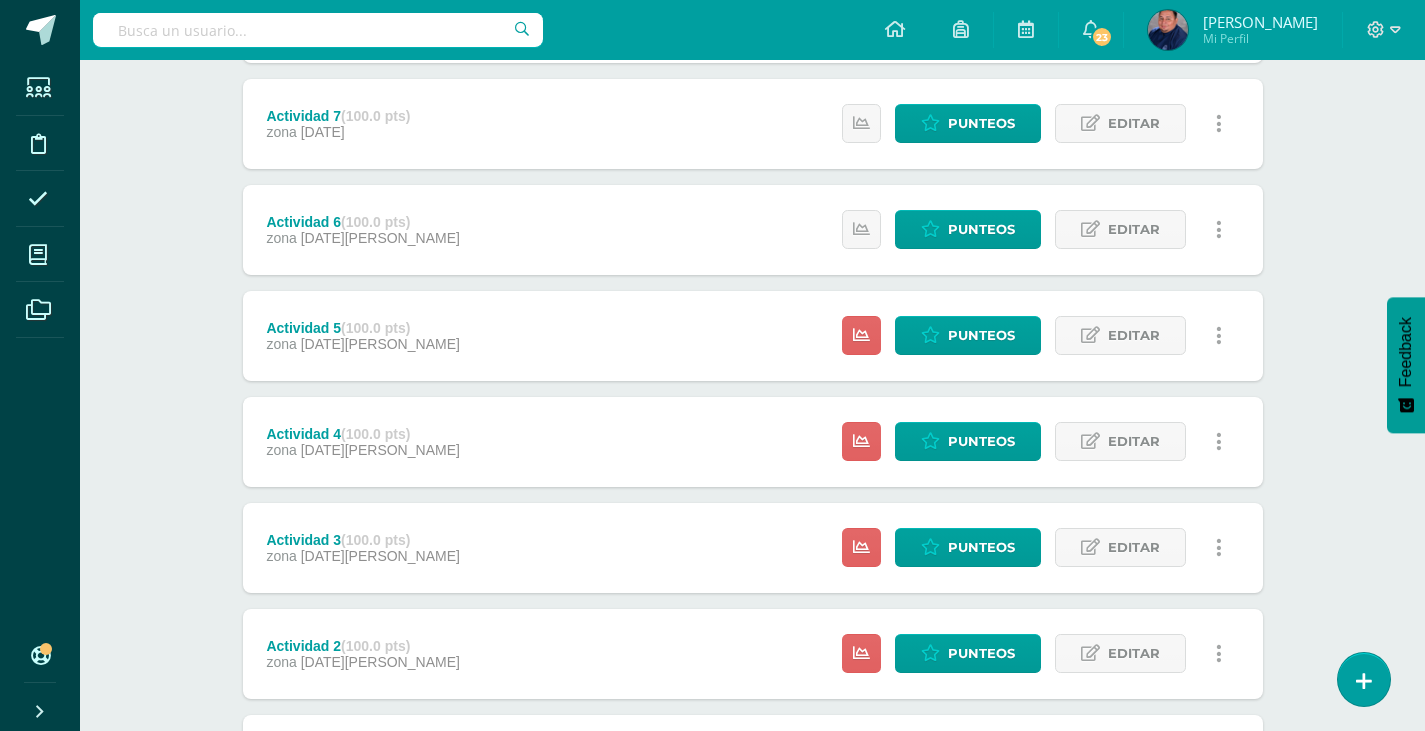 scroll, scrollTop: 500, scrollLeft: 0, axis: vertical 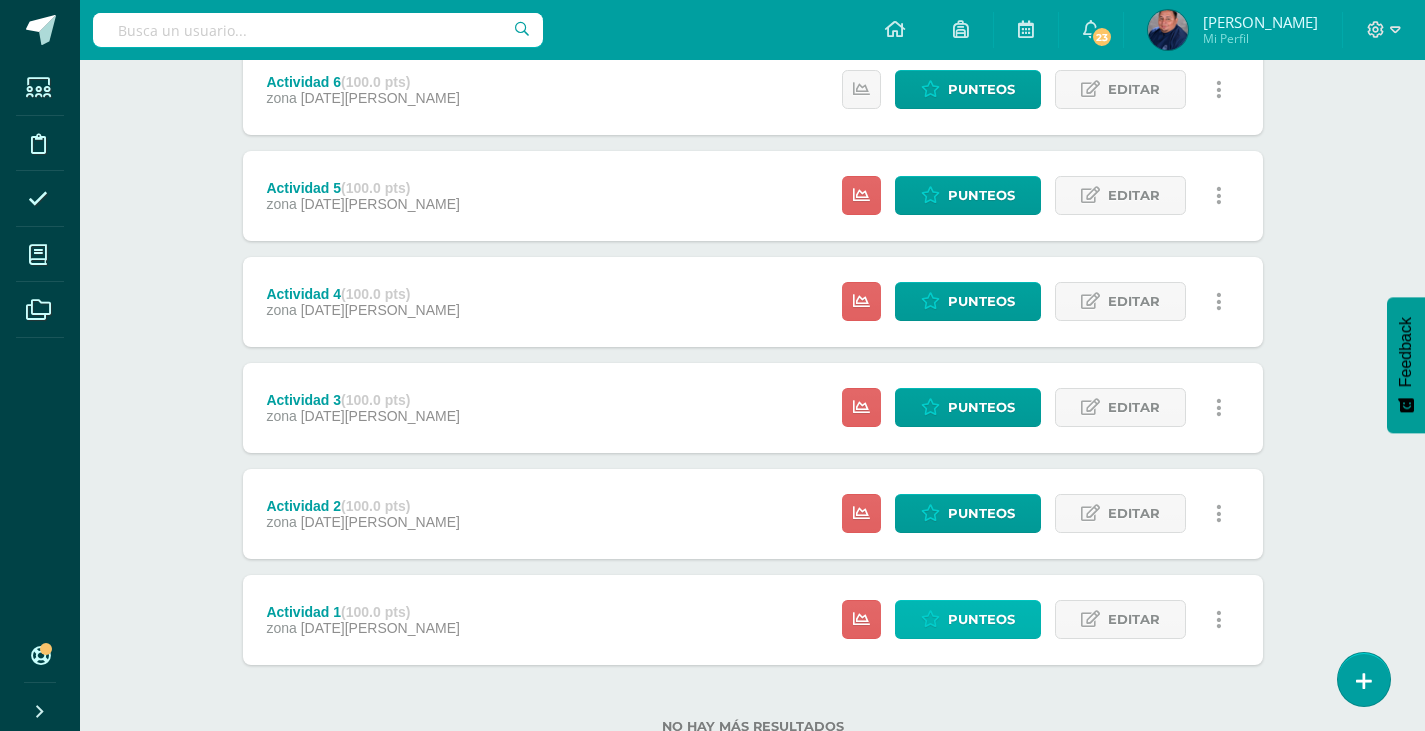 click on "Punteos" at bounding box center (981, 619) 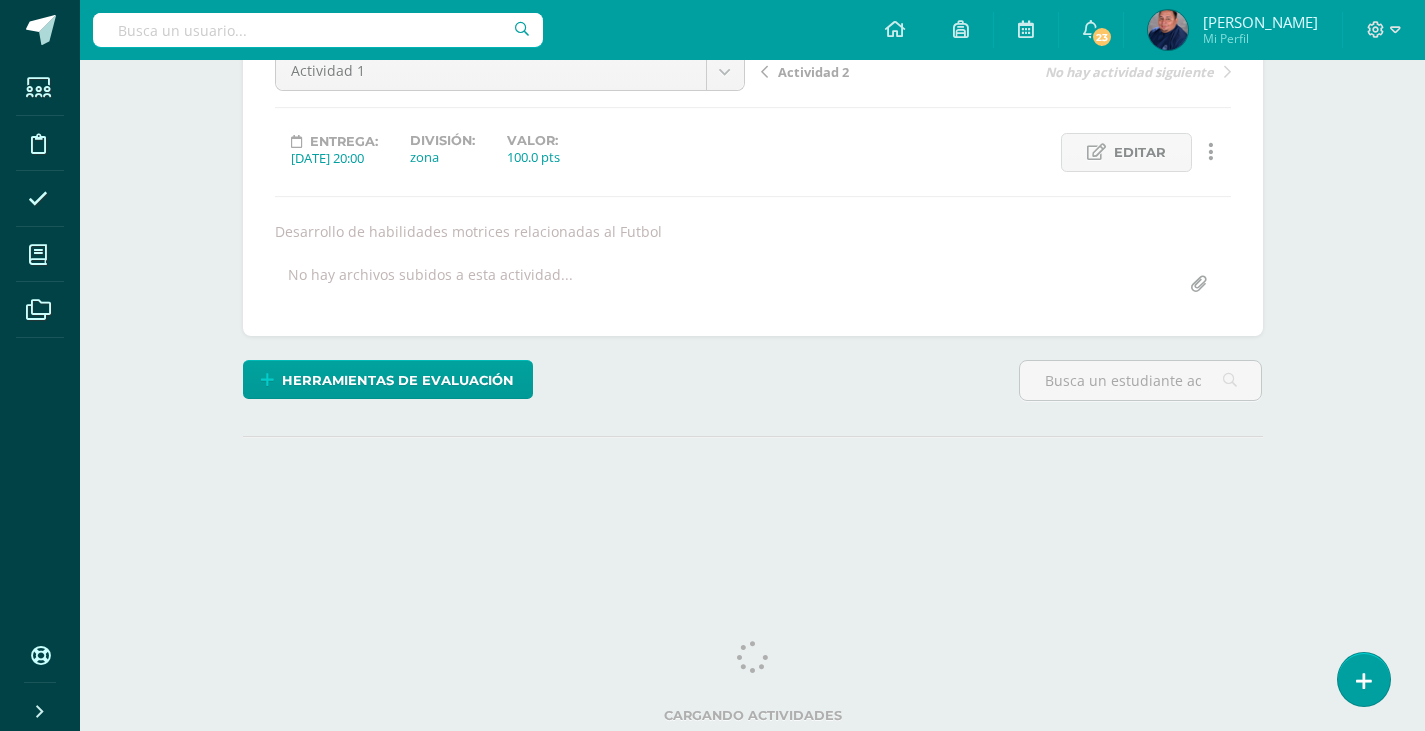 scroll, scrollTop: 0, scrollLeft: 0, axis: both 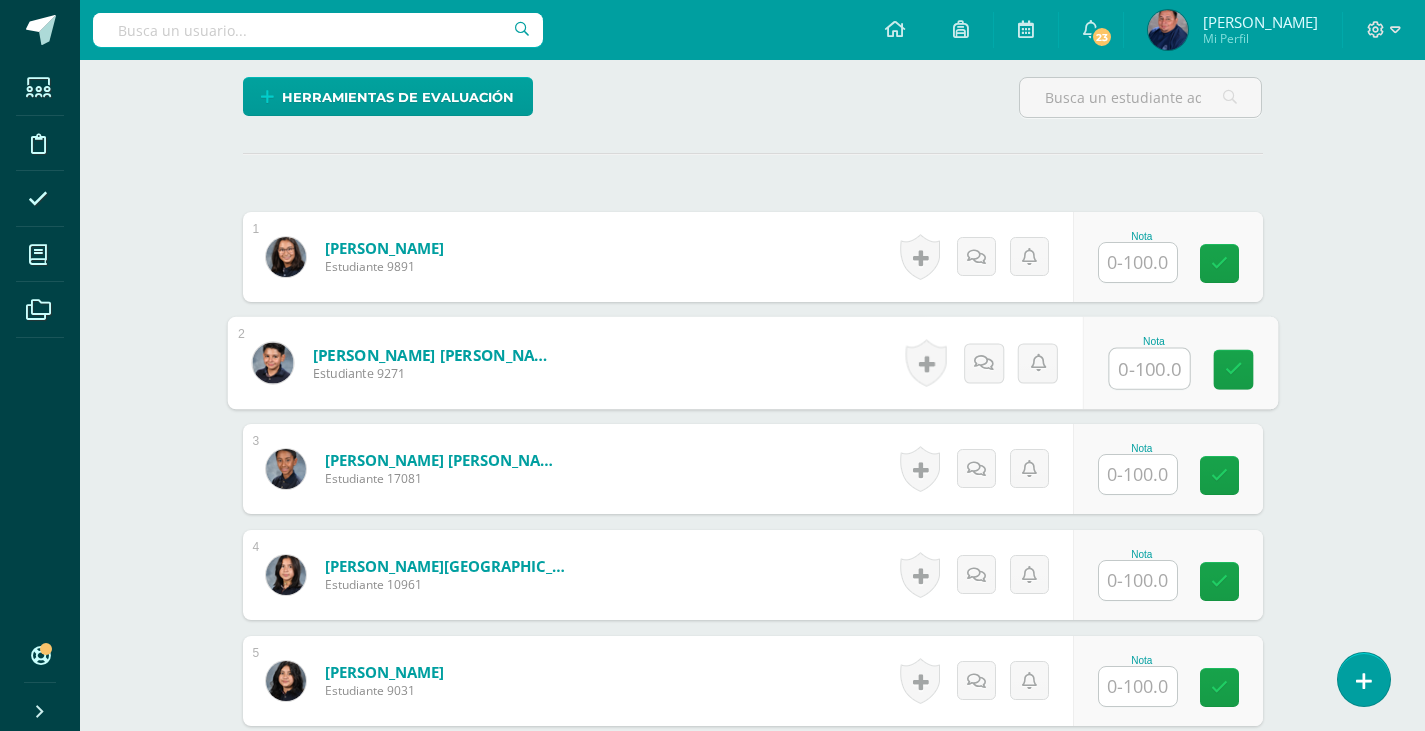 click at bounding box center (1149, 369) 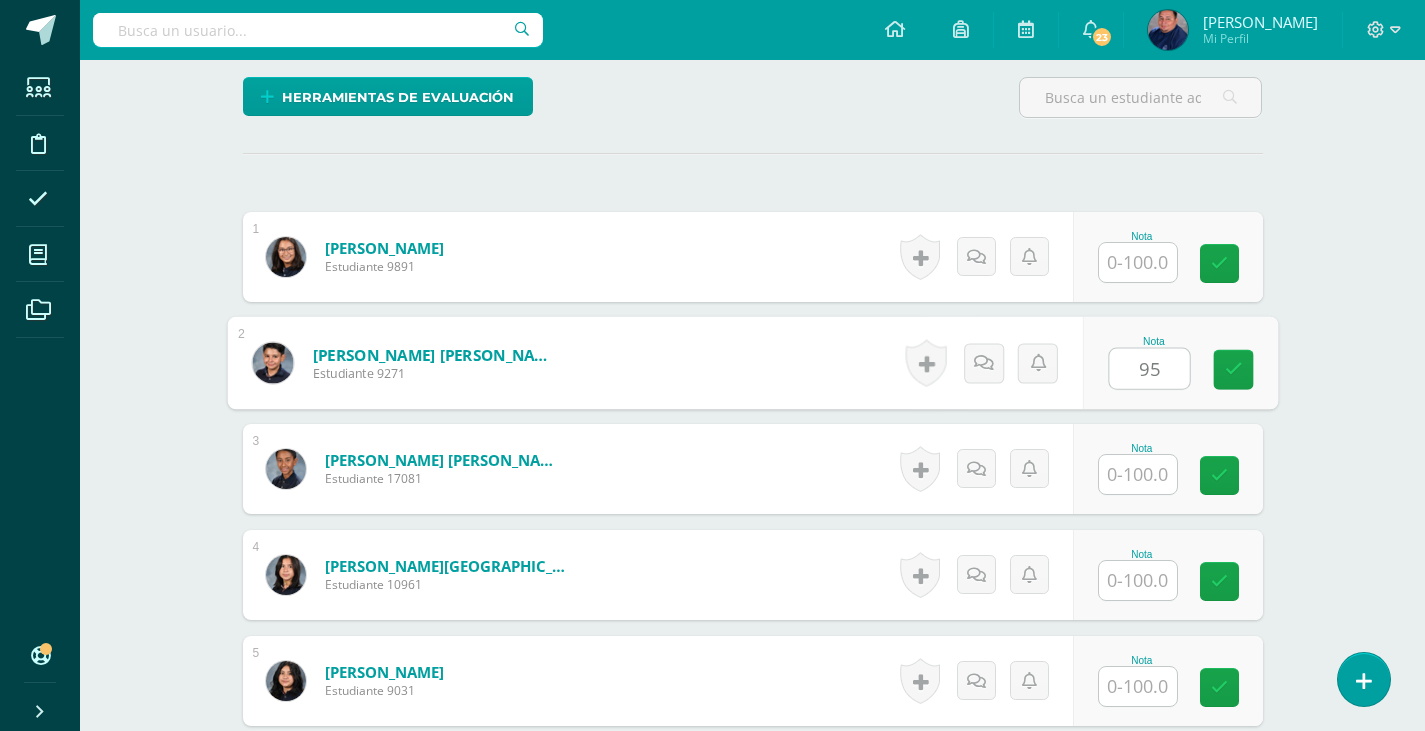type on "95" 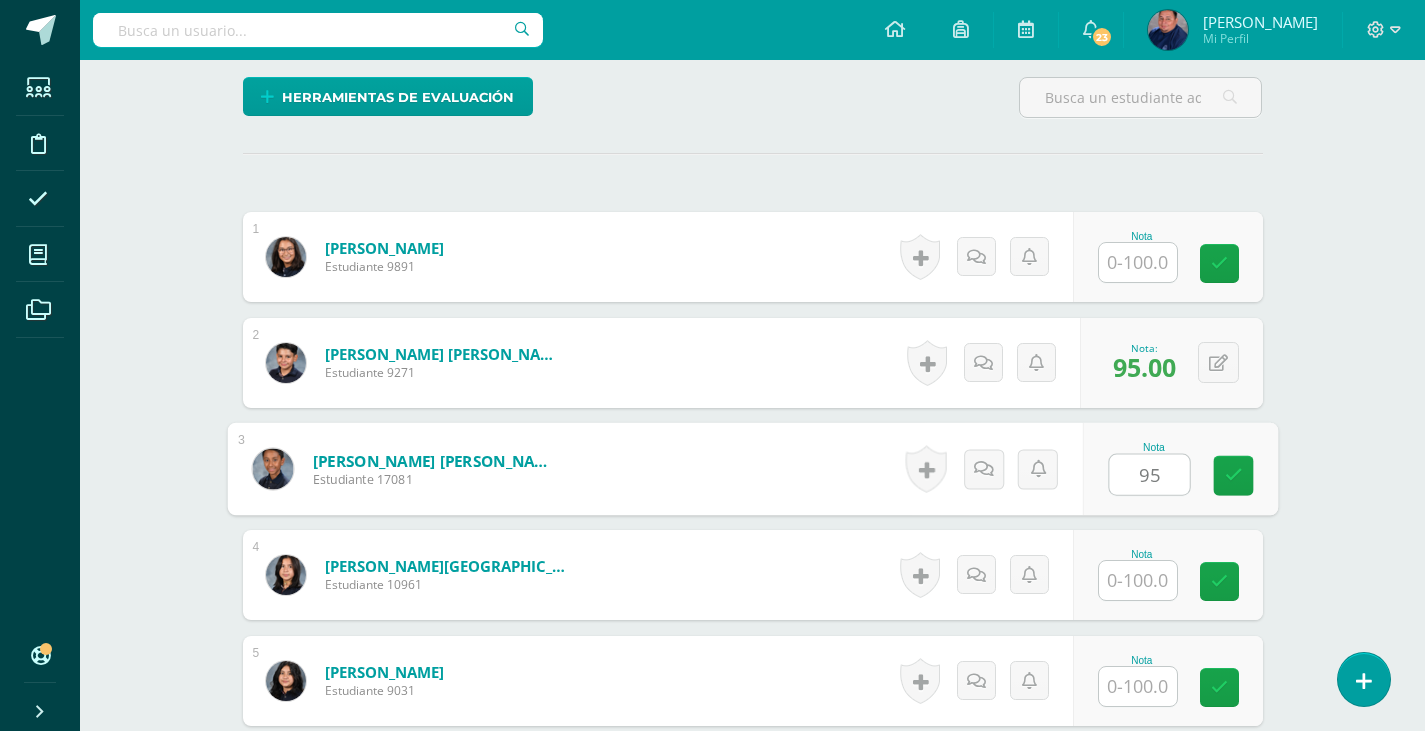 type on "95" 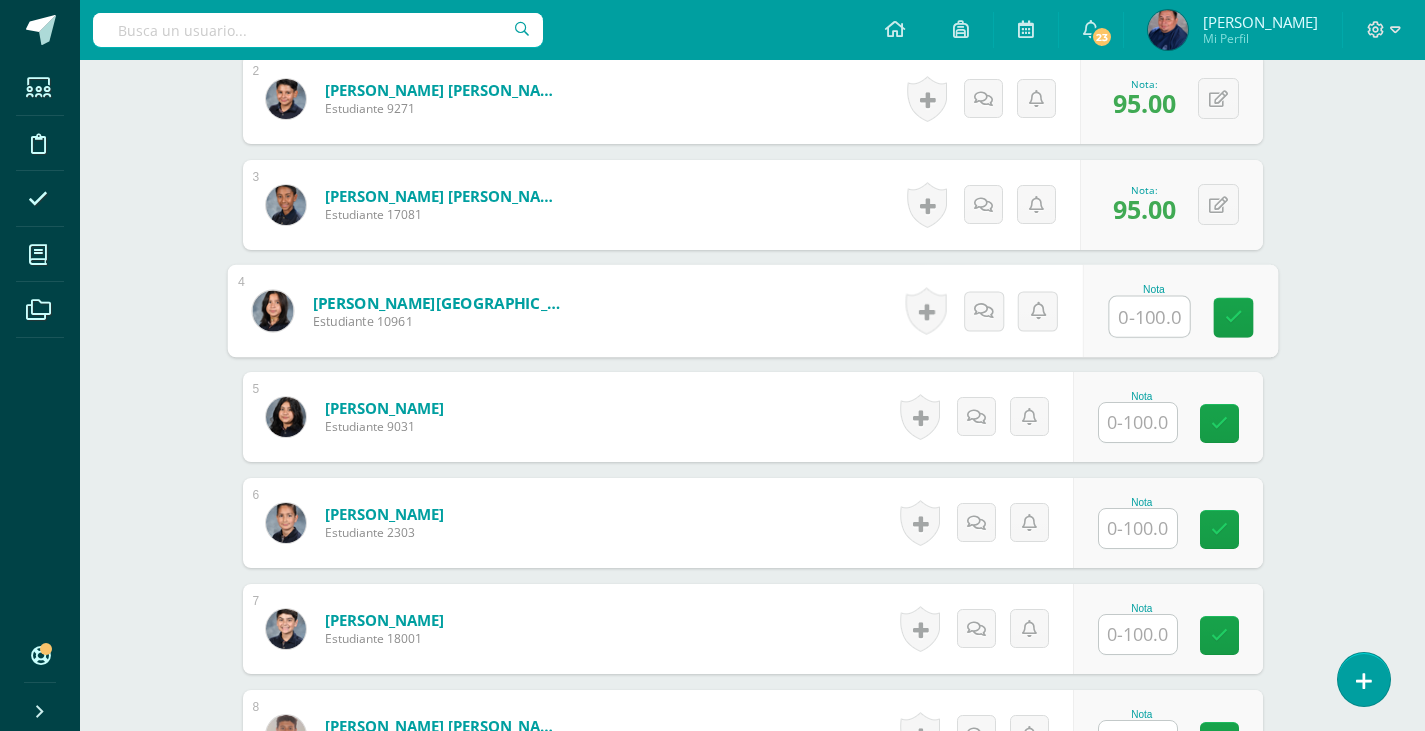 scroll, scrollTop: 802, scrollLeft: 0, axis: vertical 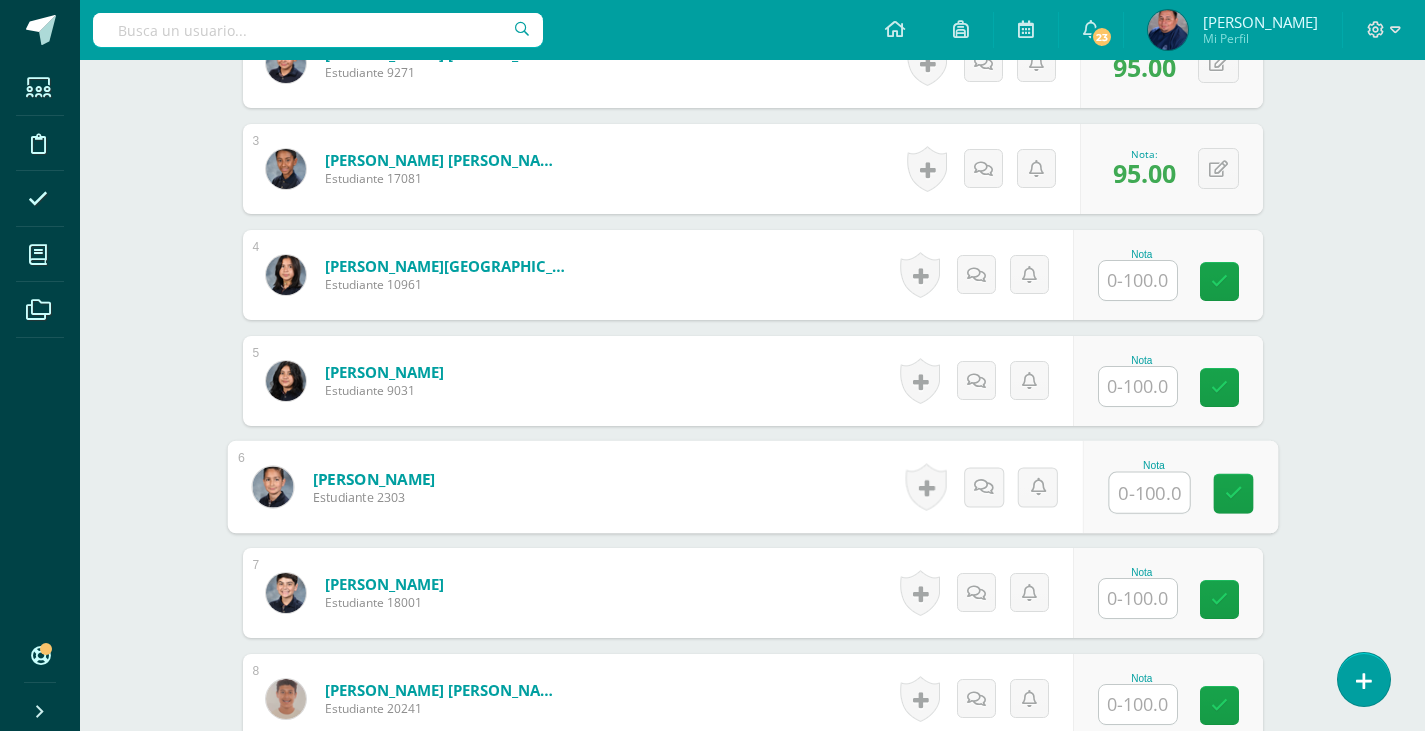 click at bounding box center (1149, 493) 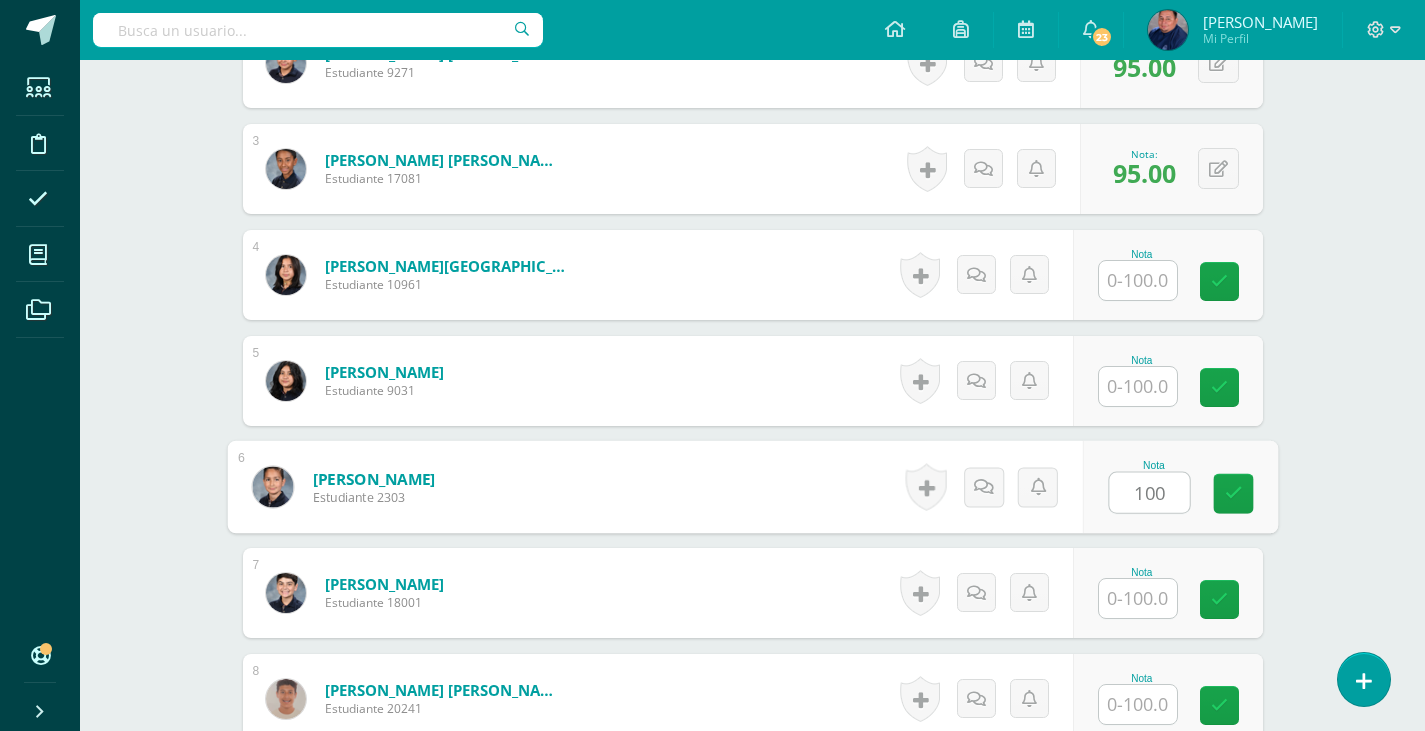 type on "100" 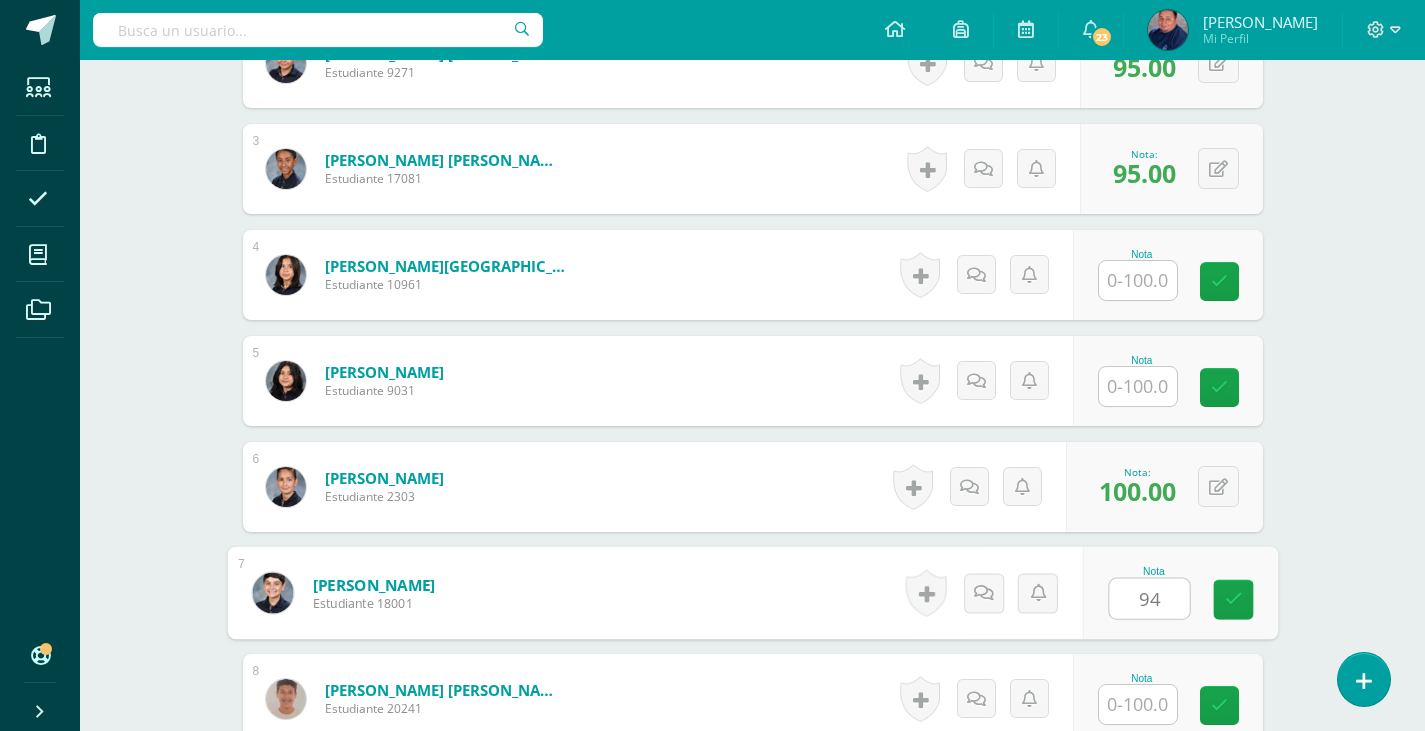 type on "94" 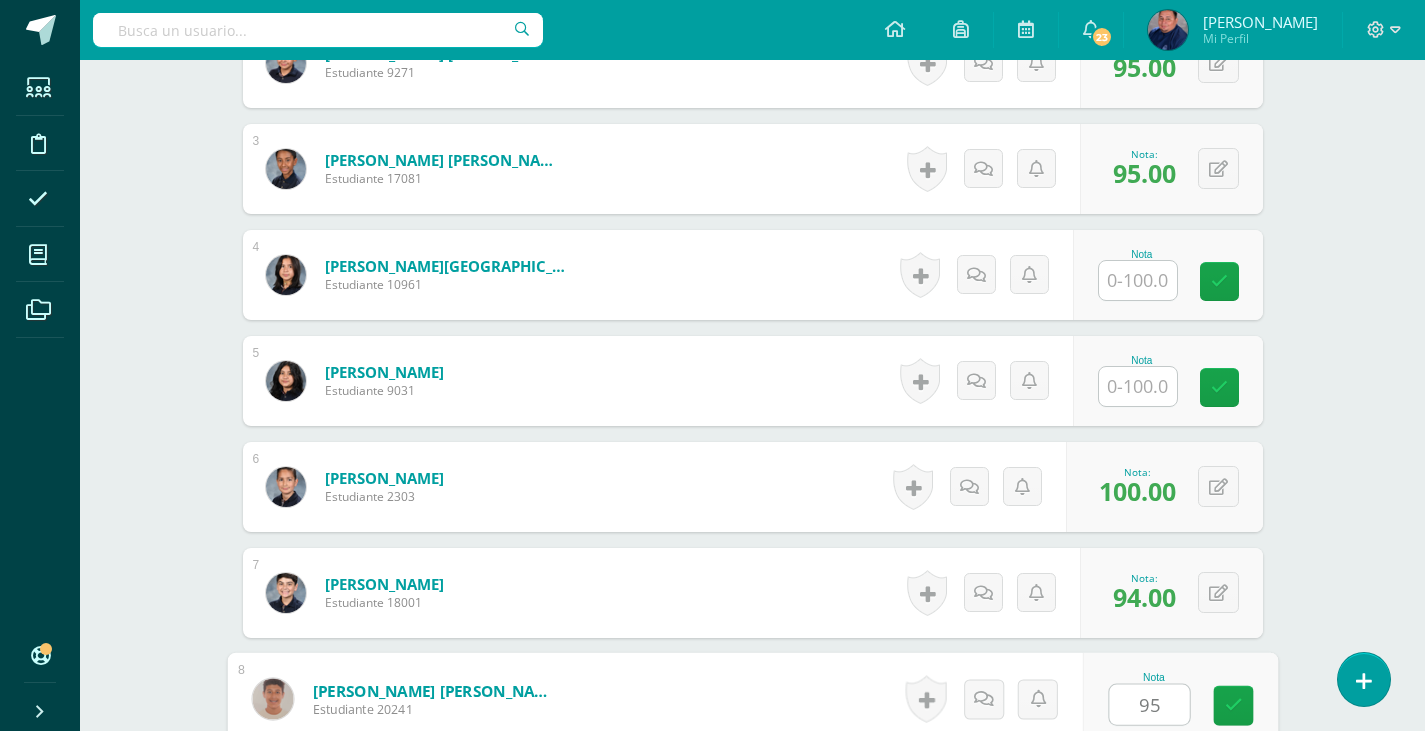 type on "95" 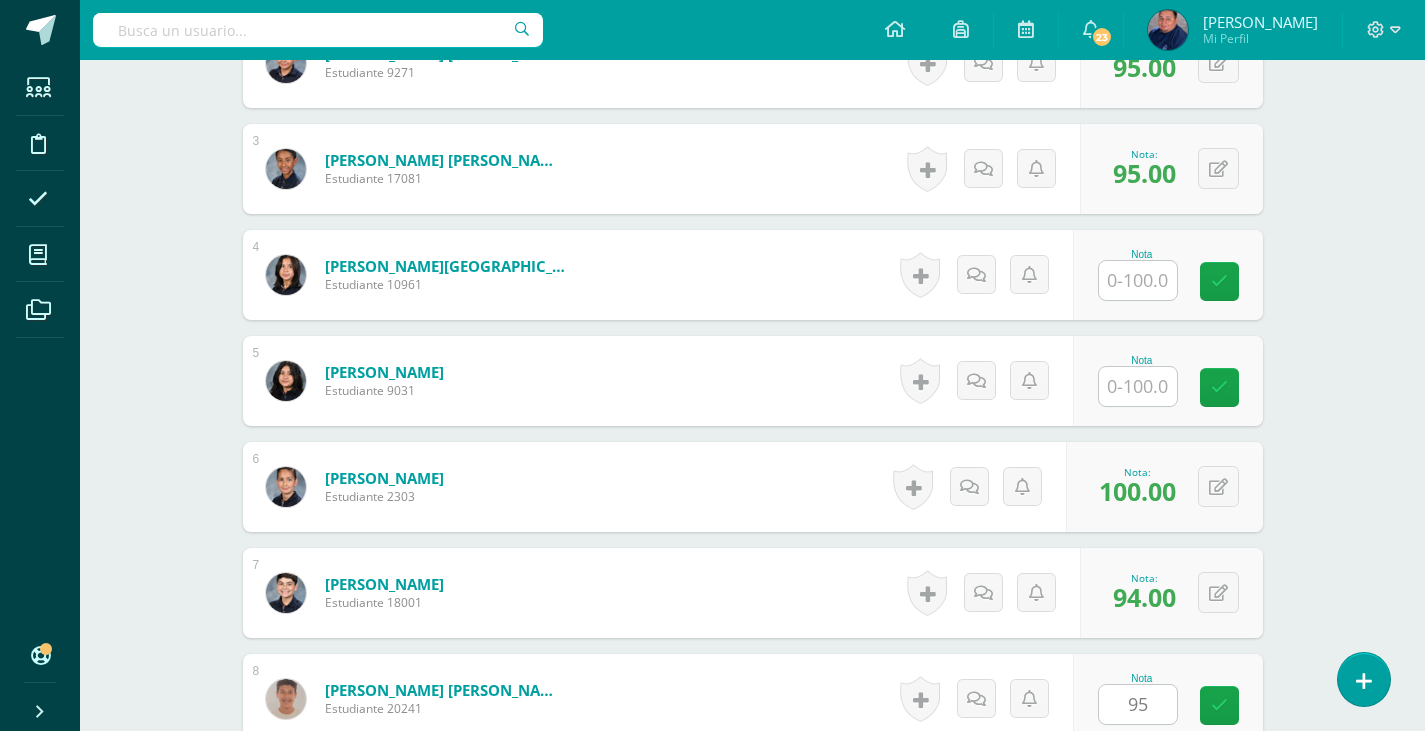 scroll, scrollTop: 1247, scrollLeft: 0, axis: vertical 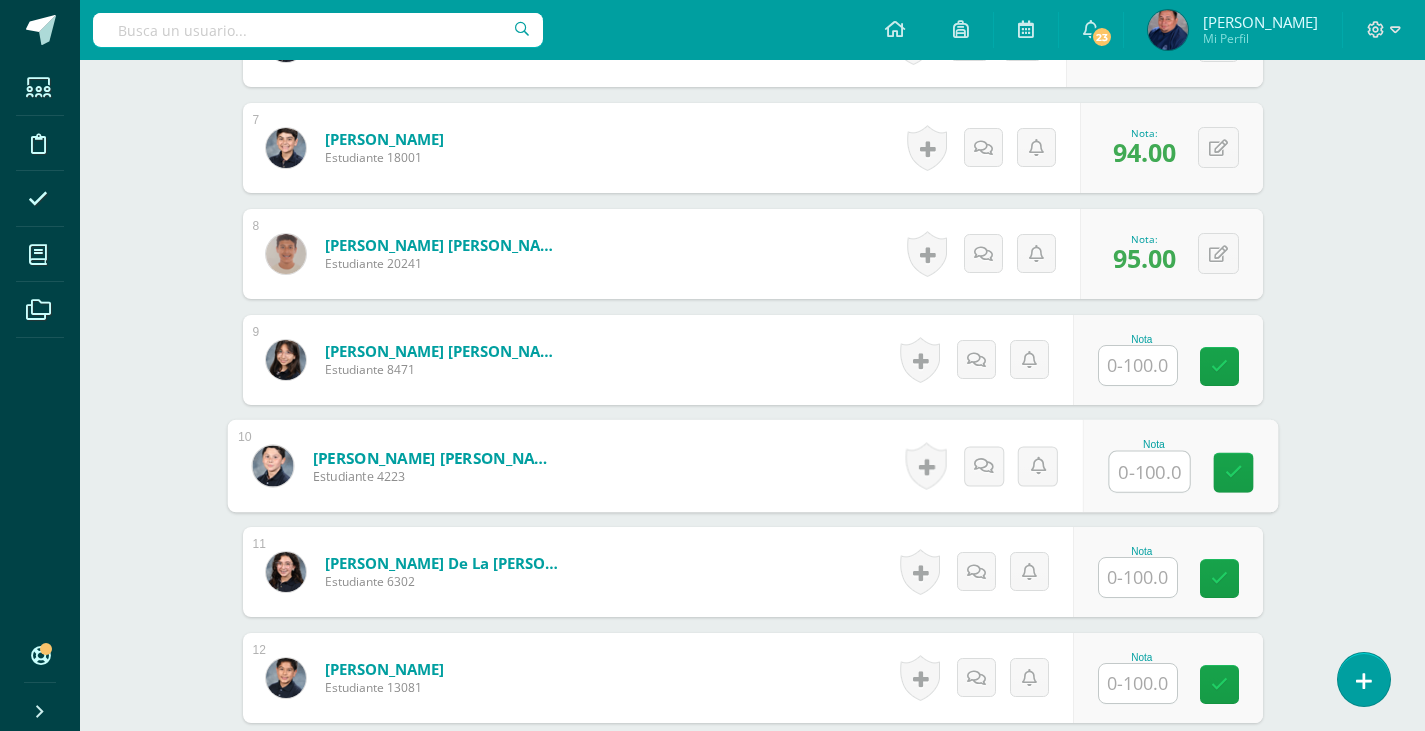 click at bounding box center [1149, 472] 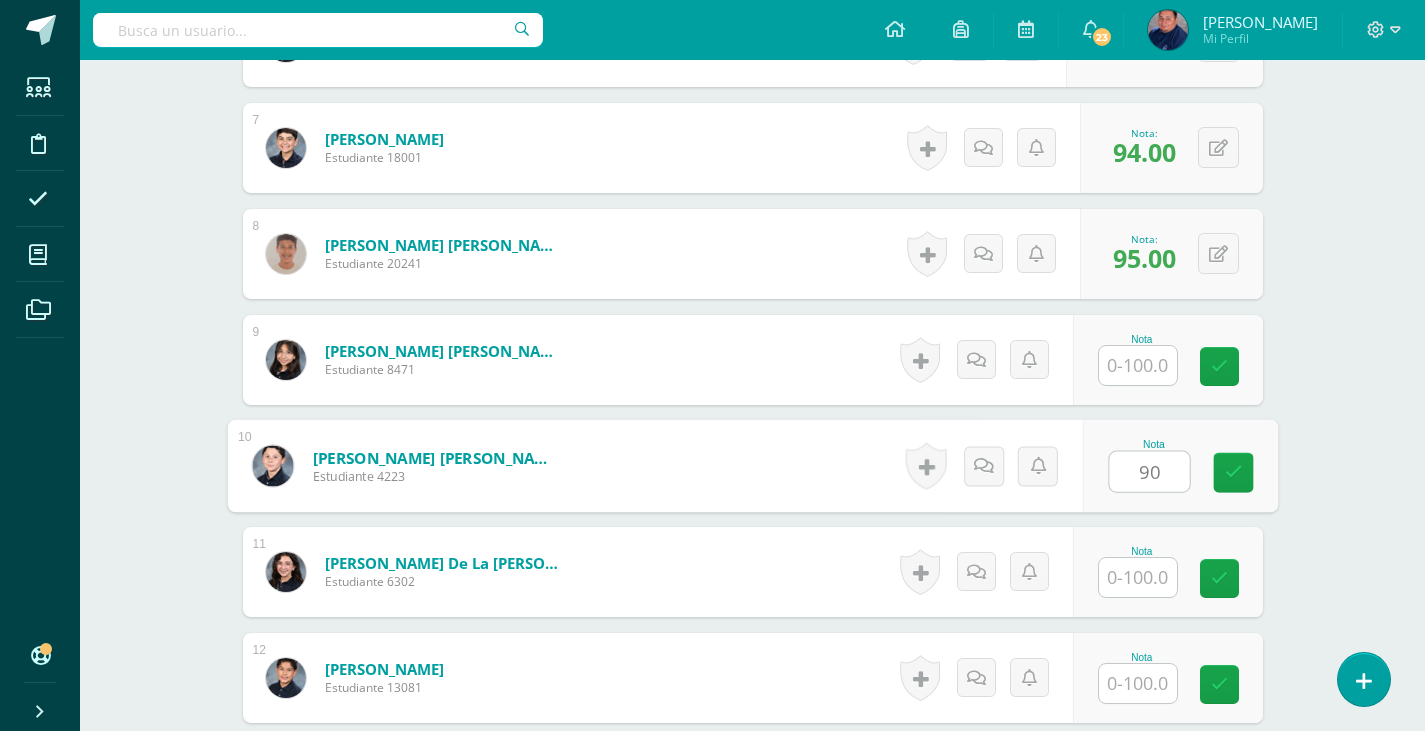 type on "90" 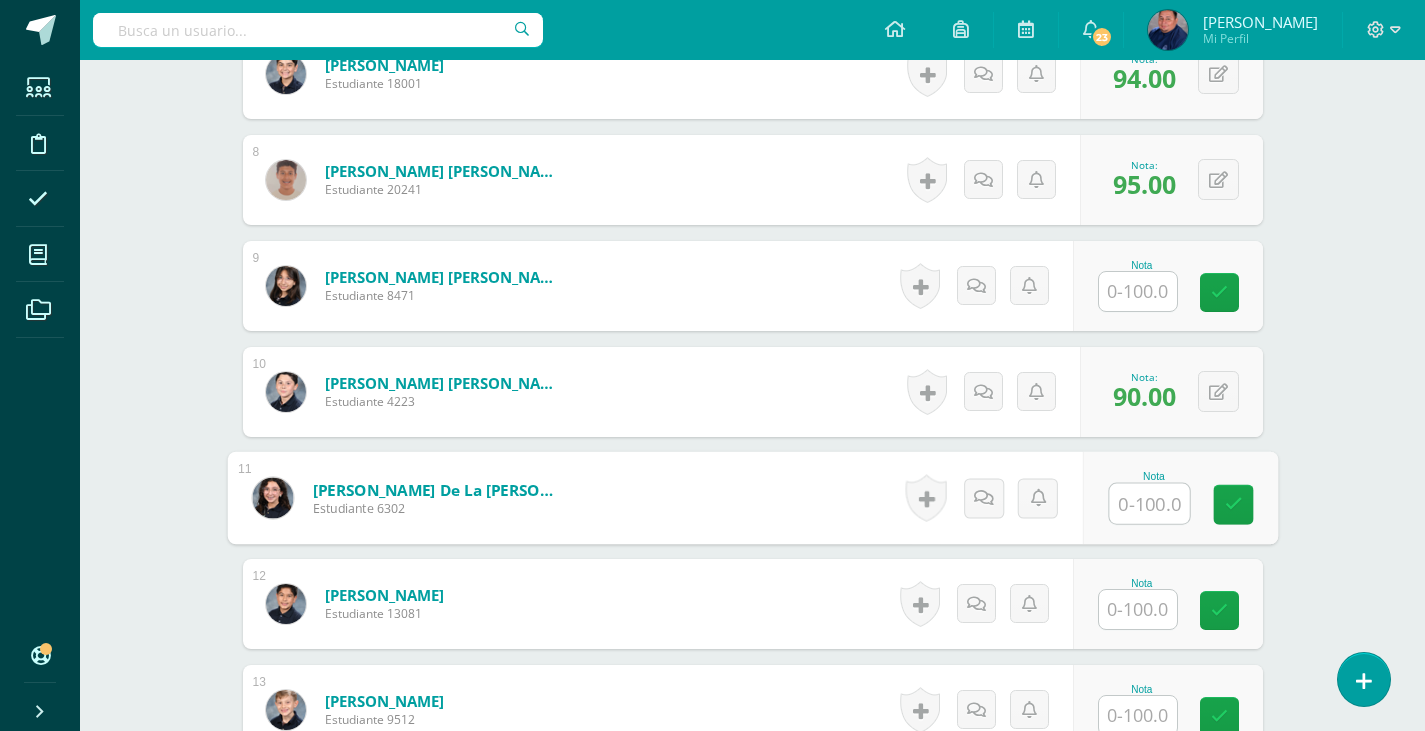 scroll, scrollTop: 1447, scrollLeft: 0, axis: vertical 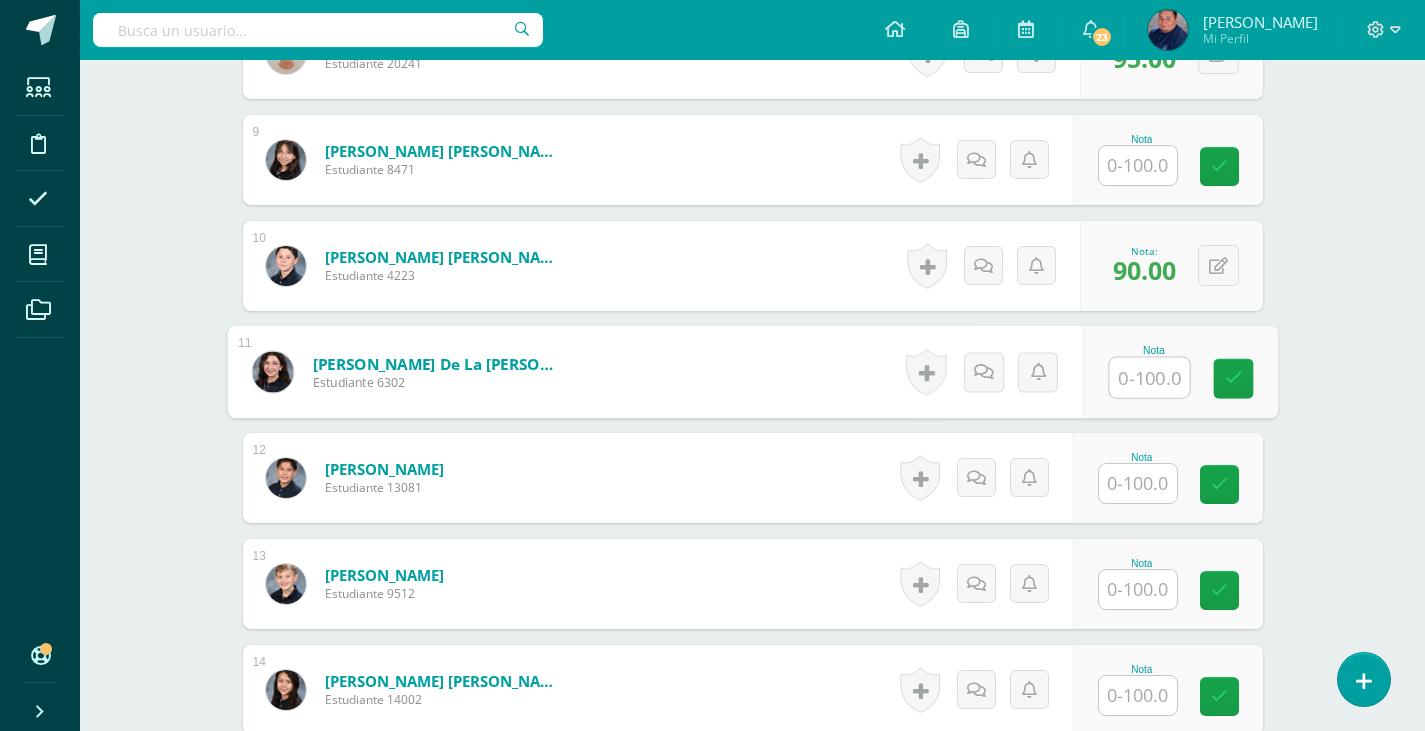 click at bounding box center [1138, 483] 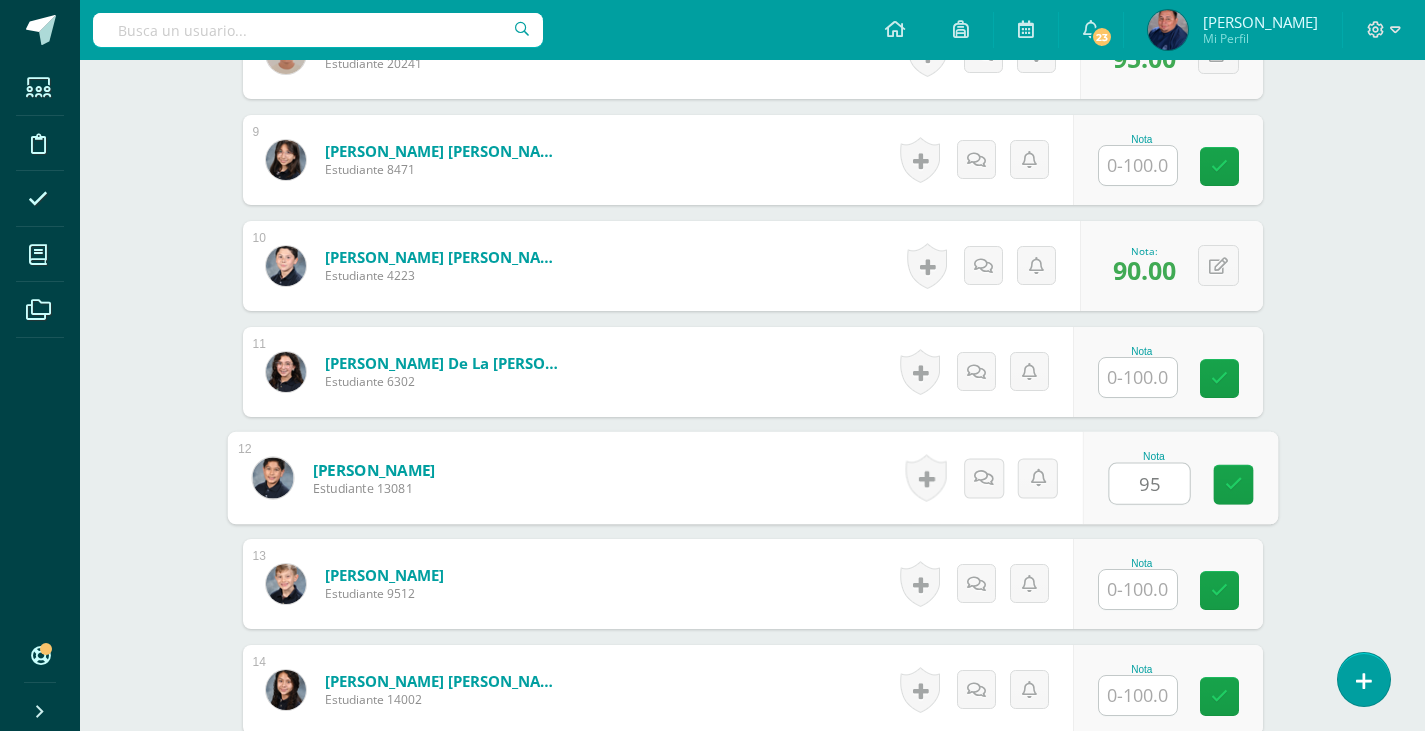 type on "95" 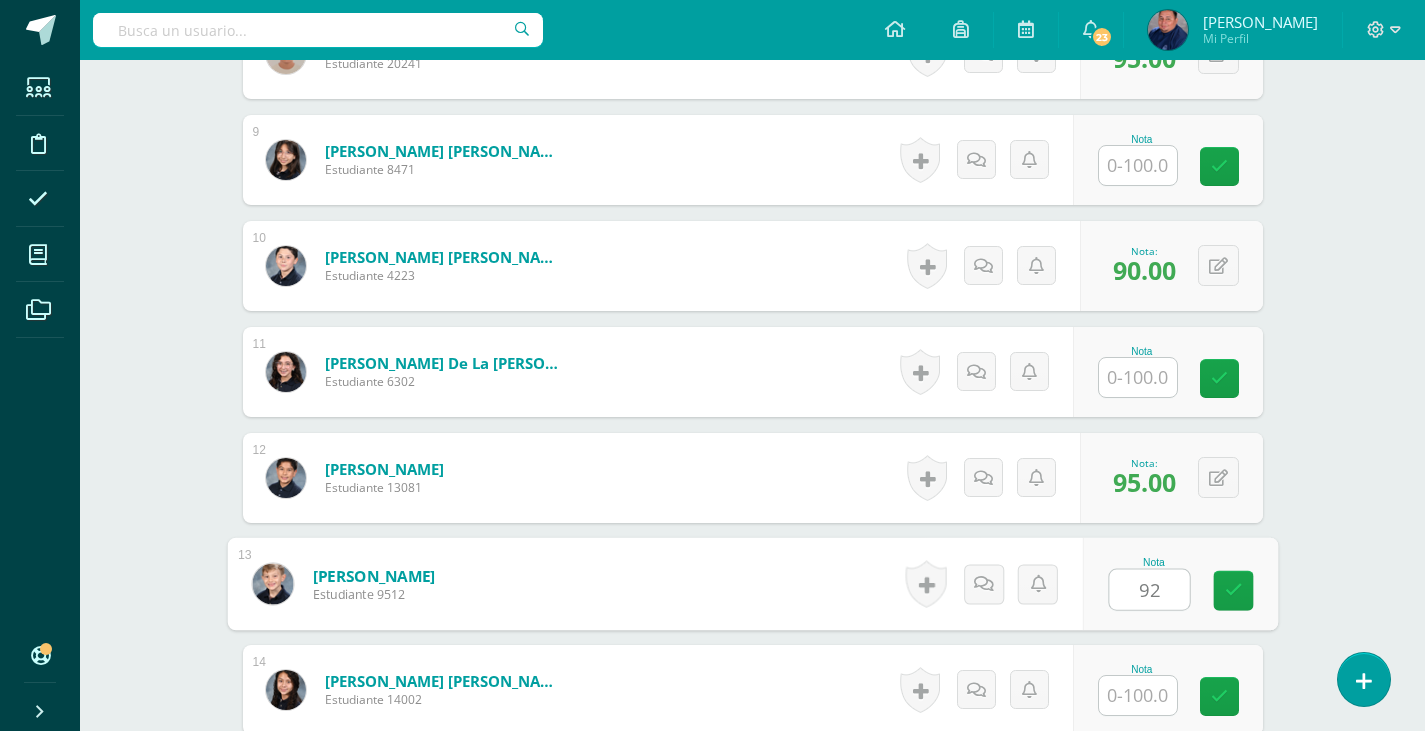 type on "92" 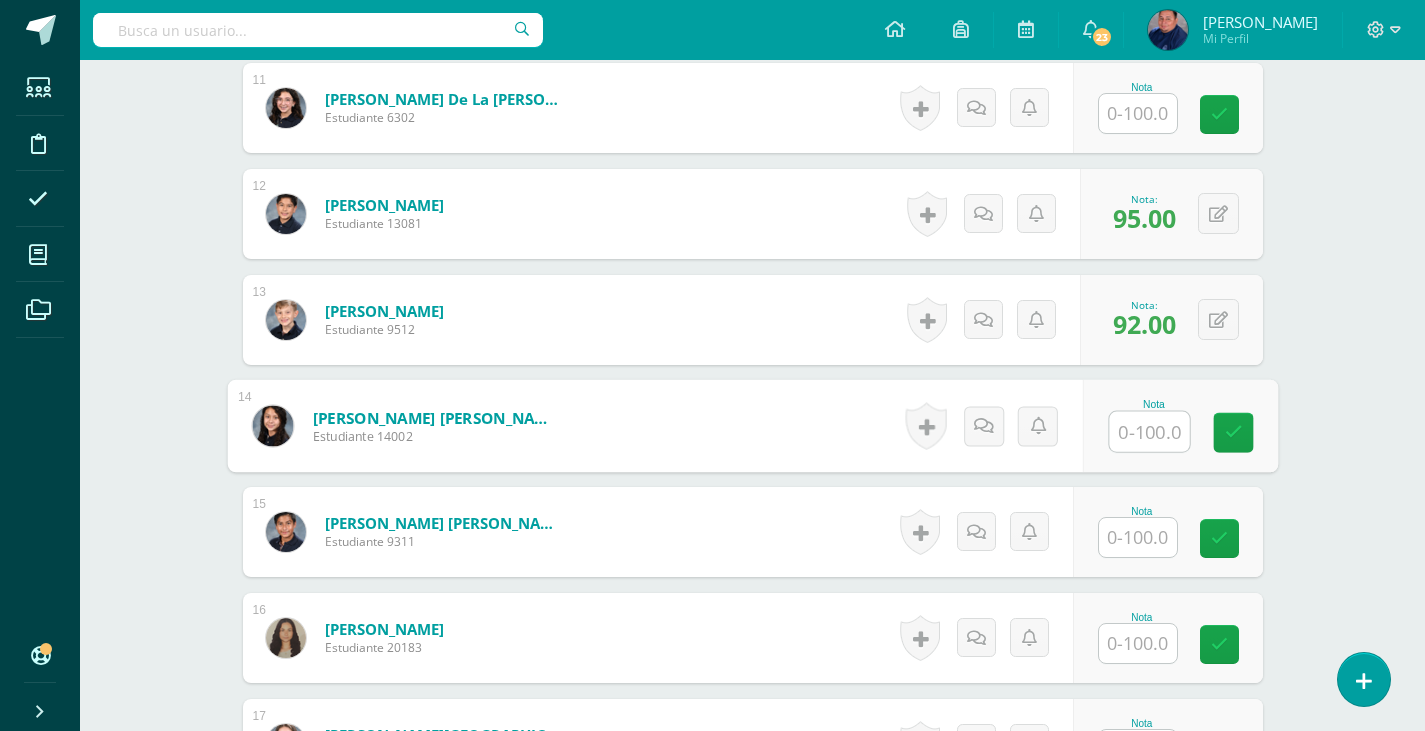 scroll, scrollTop: 1747, scrollLeft: 0, axis: vertical 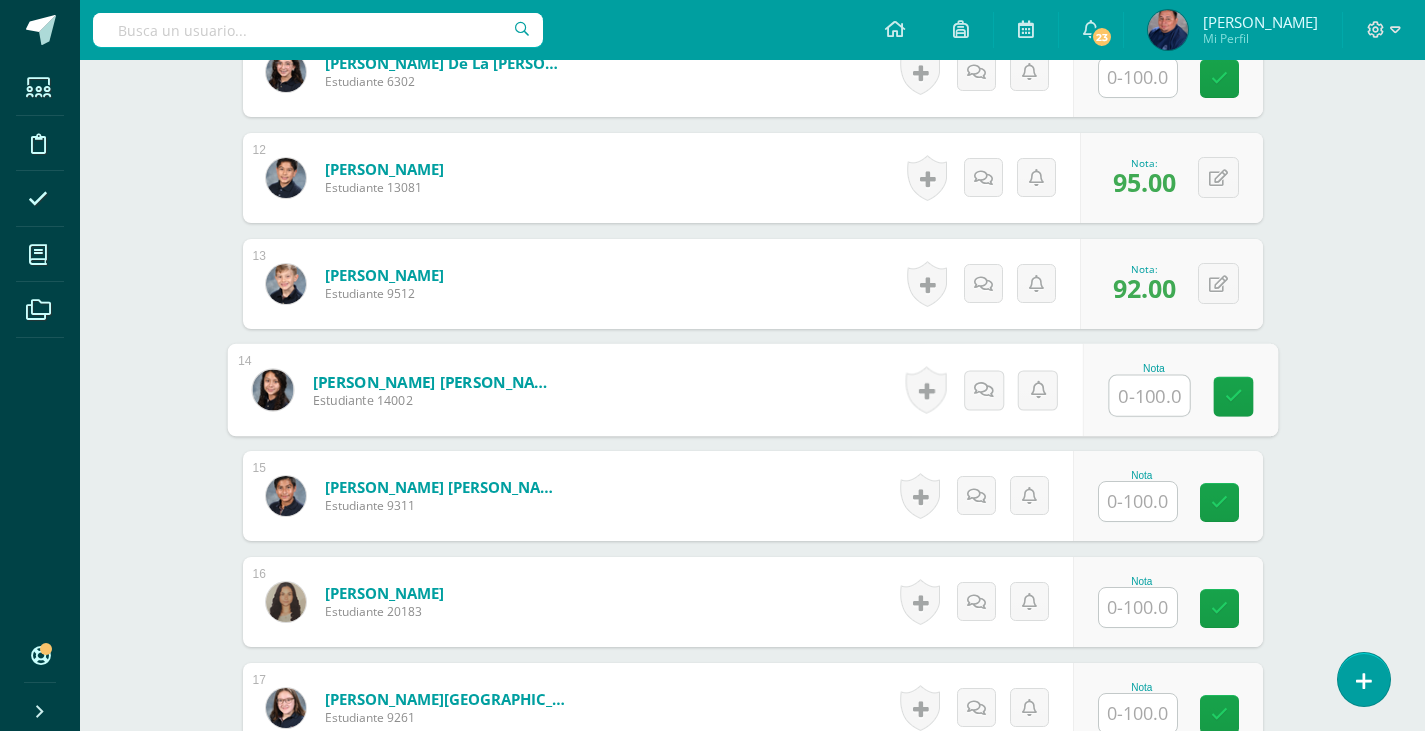 click at bounding box center (1138, 501) 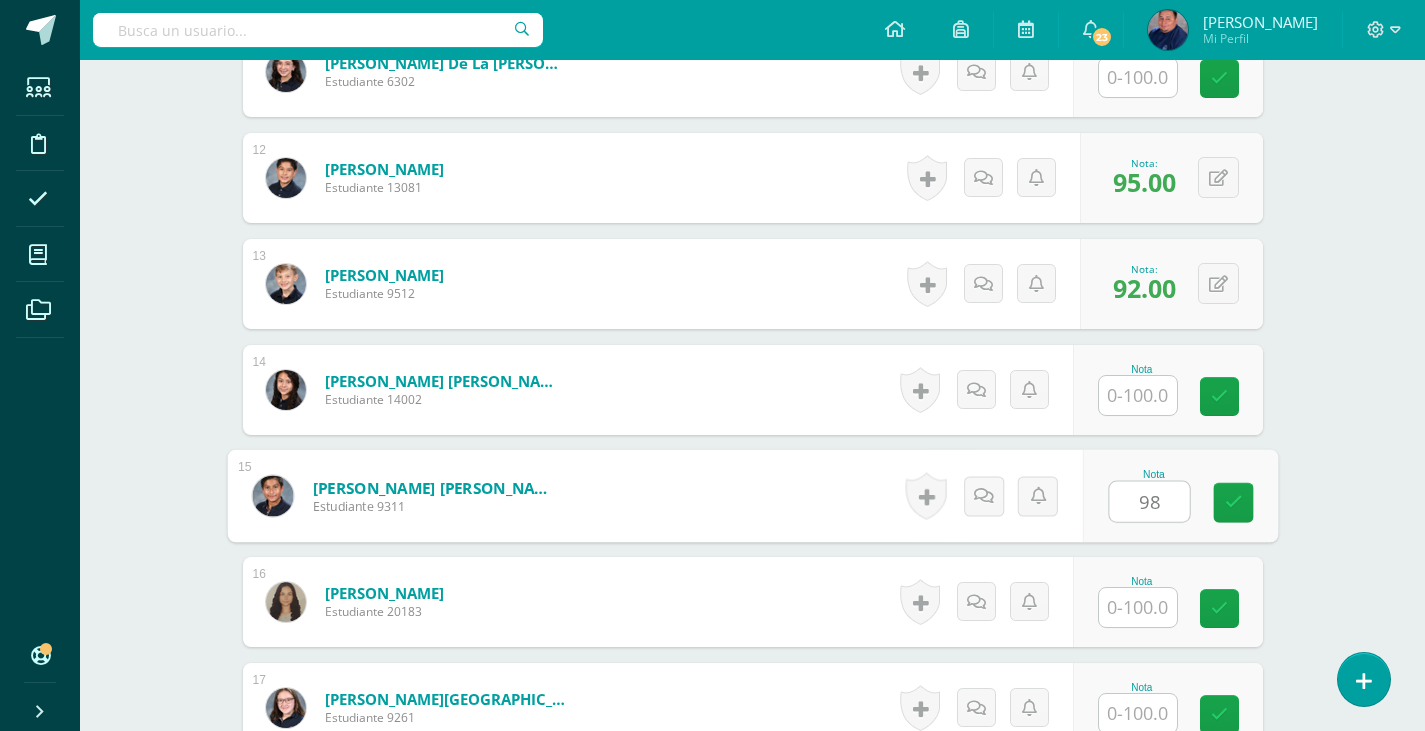 type on "98" 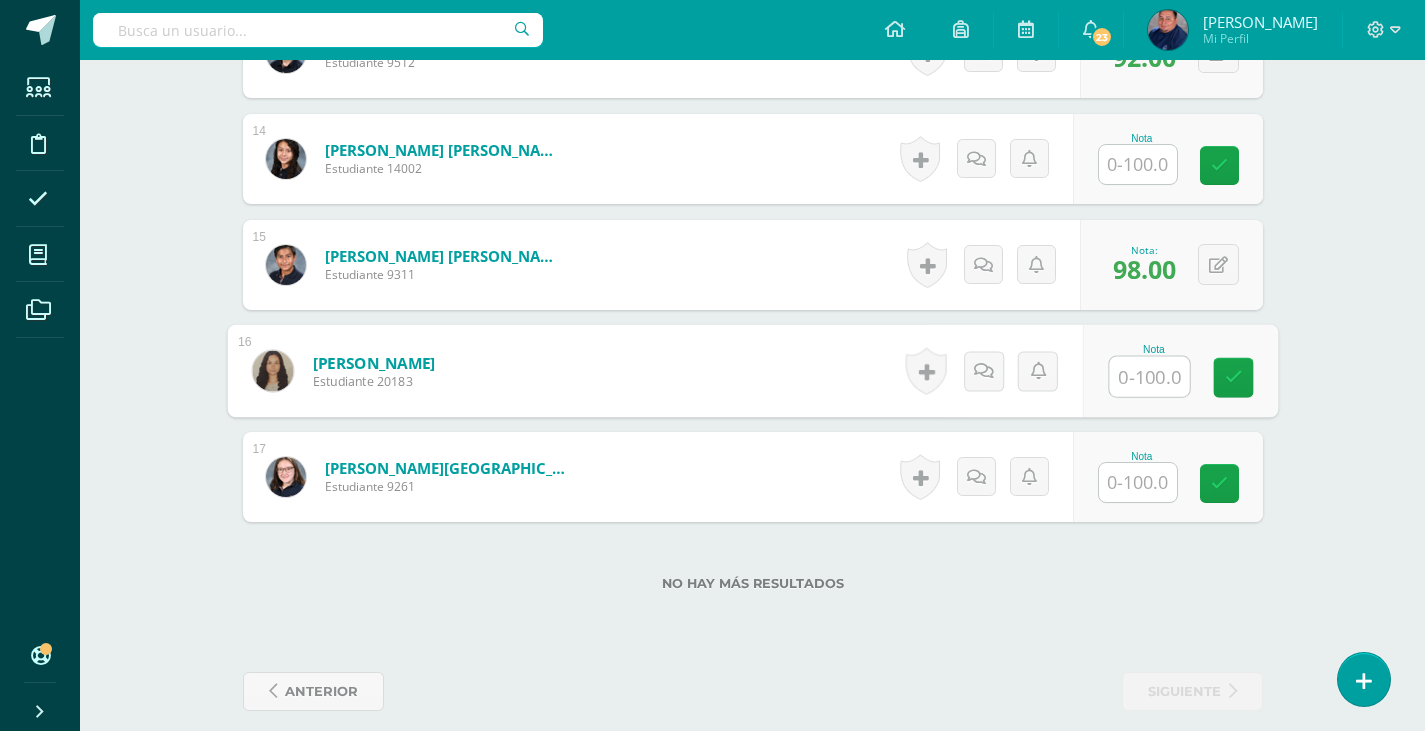 scroll, scrollTop: 1998, scrollLeft: 0, axis: vertical 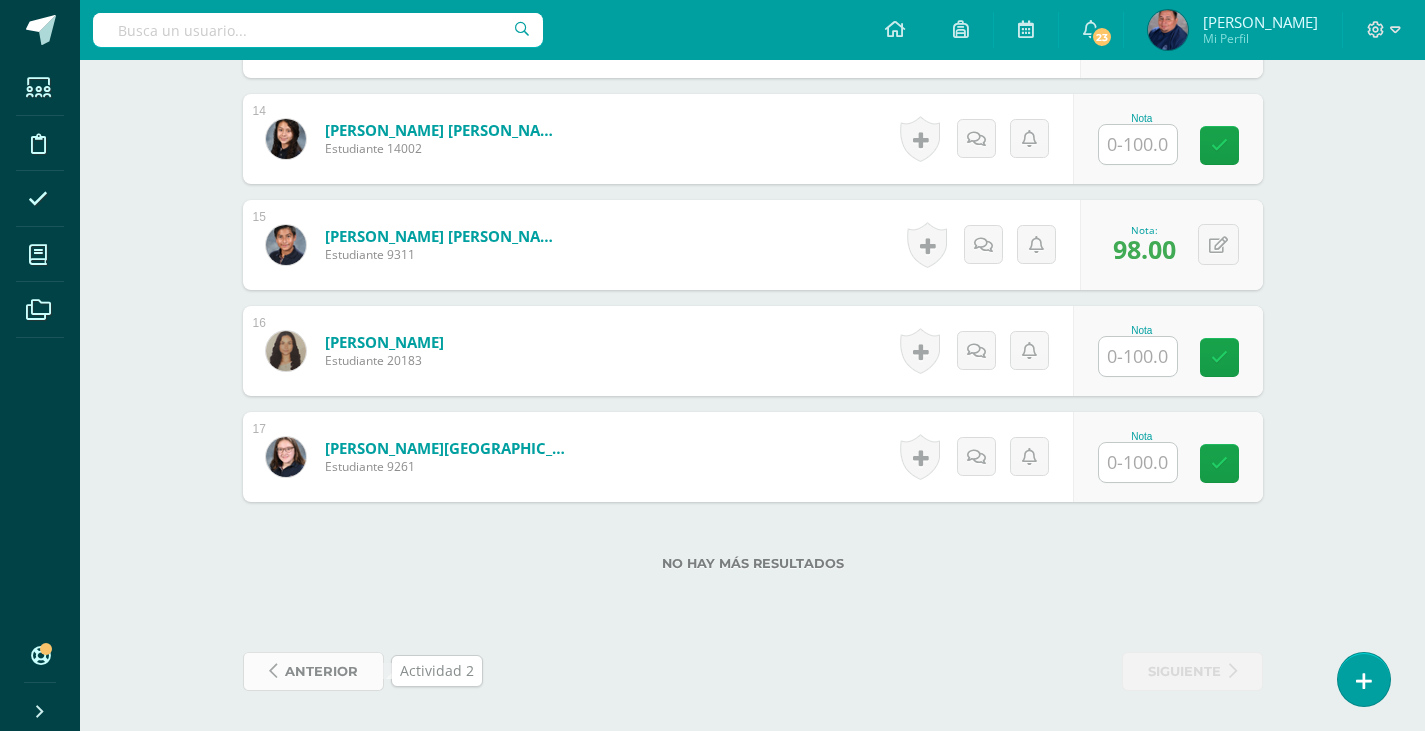 click on "anterior" at bounding box center [321, 671] 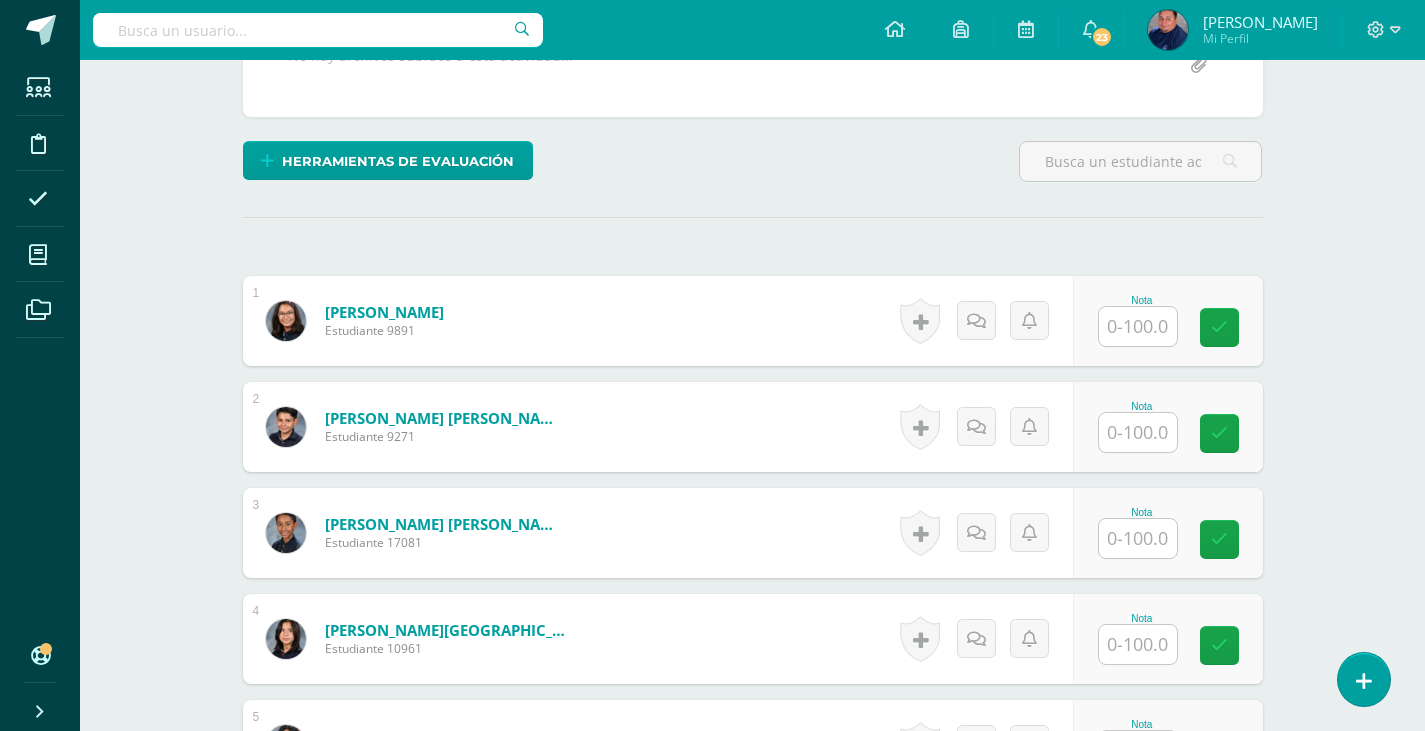scroll, scrollTop: 501, scrollLeft: 0, axis: vertical 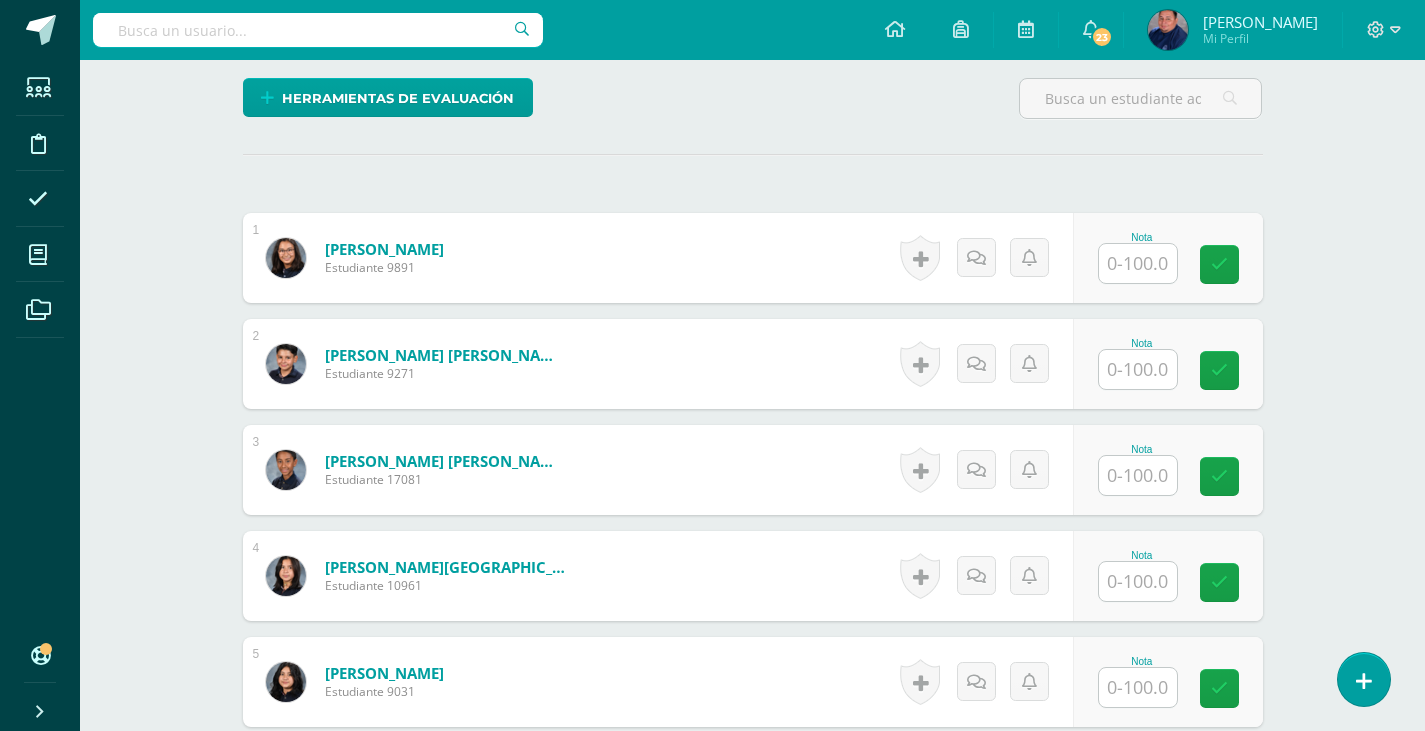 click at bounding box center [1138, 369] 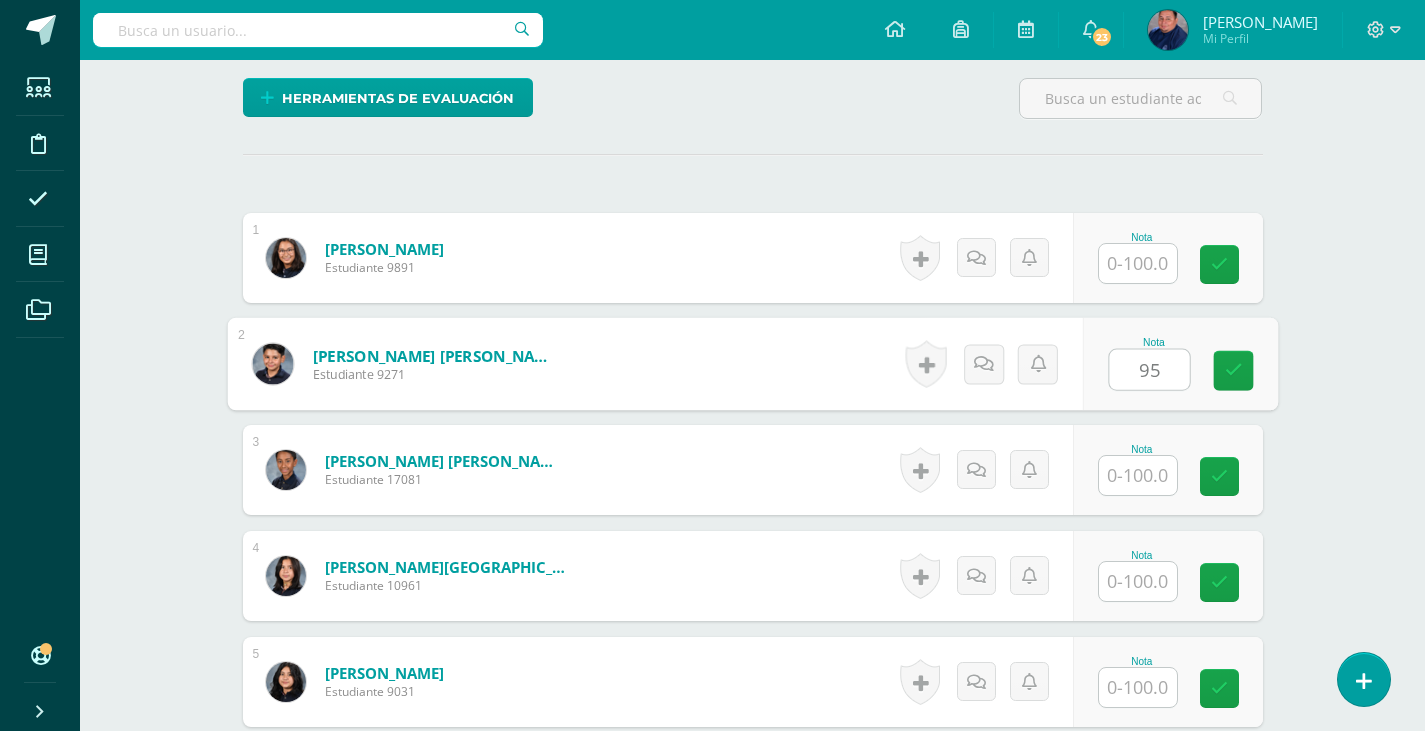 type on "95" 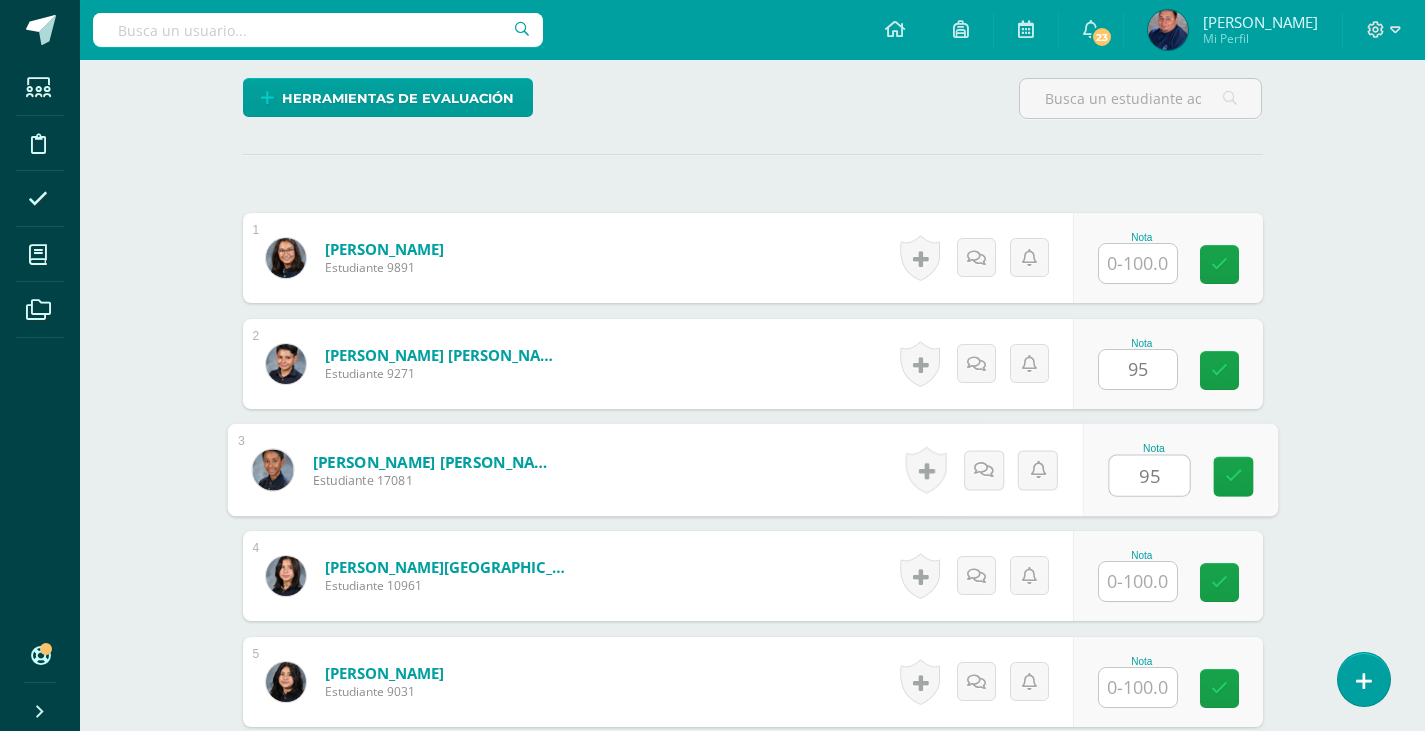 type on "95" 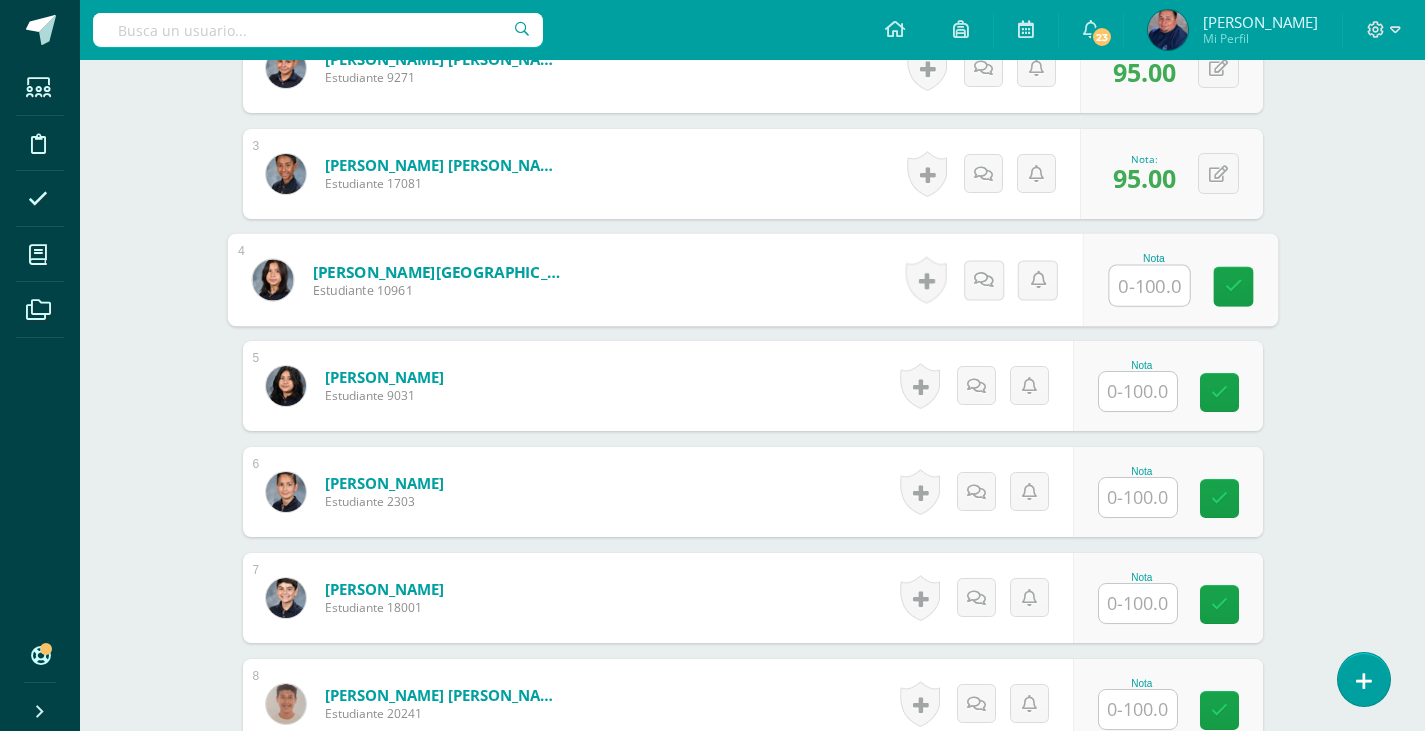 scroll, scrollTop: 802, scrollLeft: 0, axis: vertical 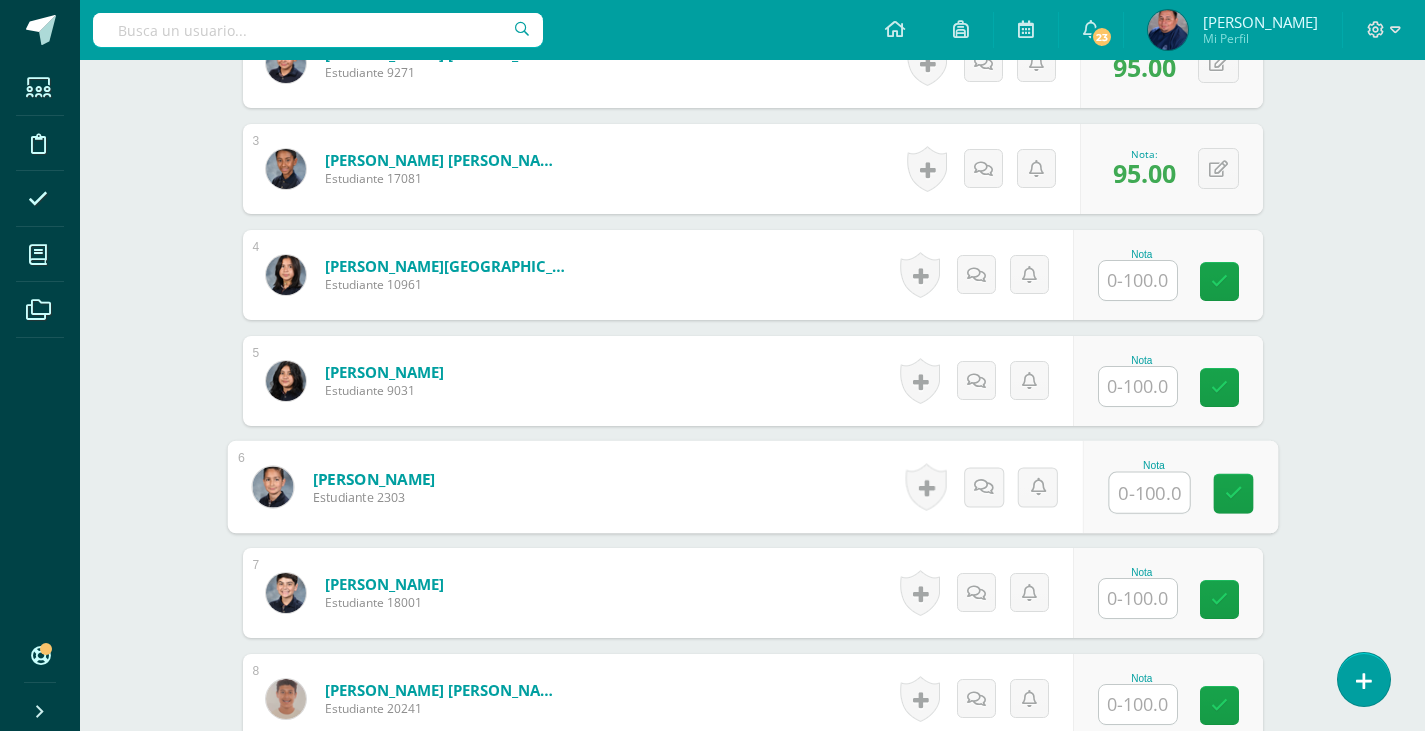 click at bounding box center [1149, 493] 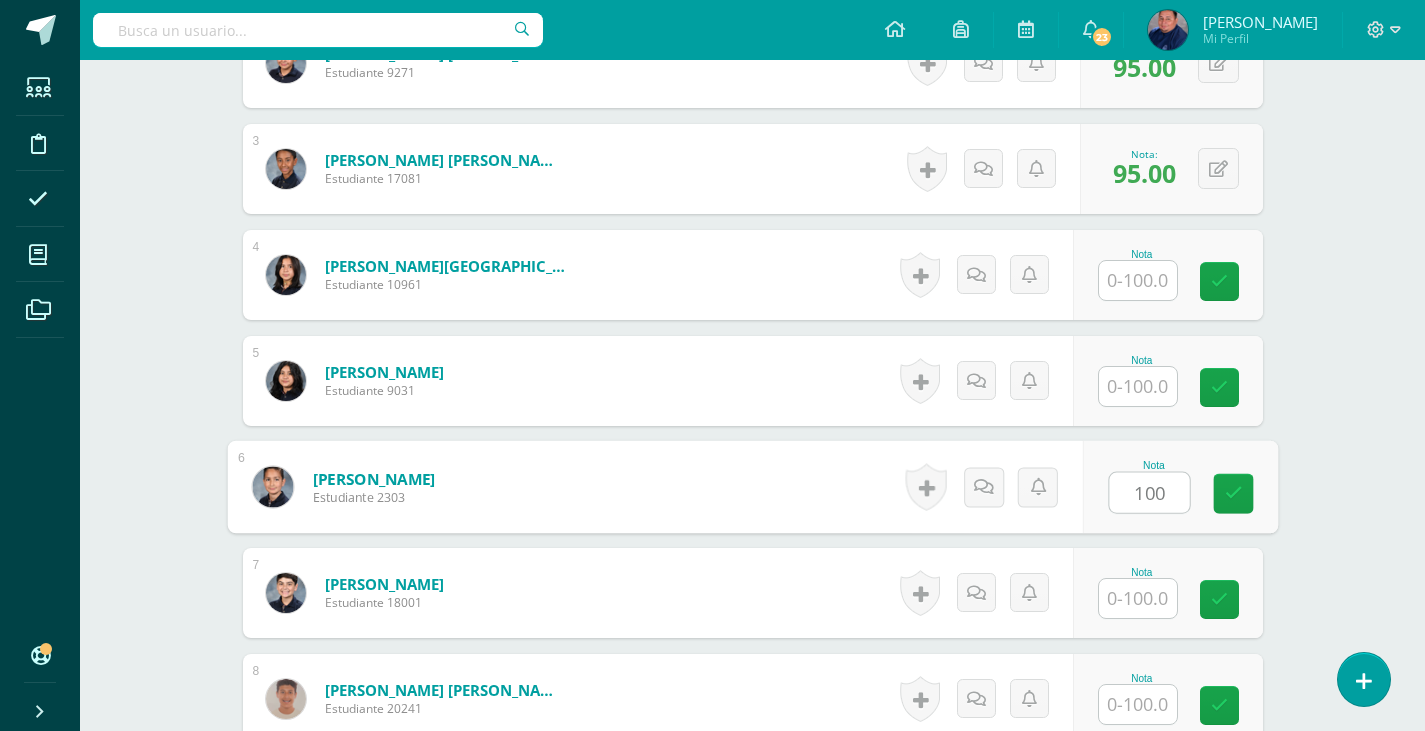 type on "100" 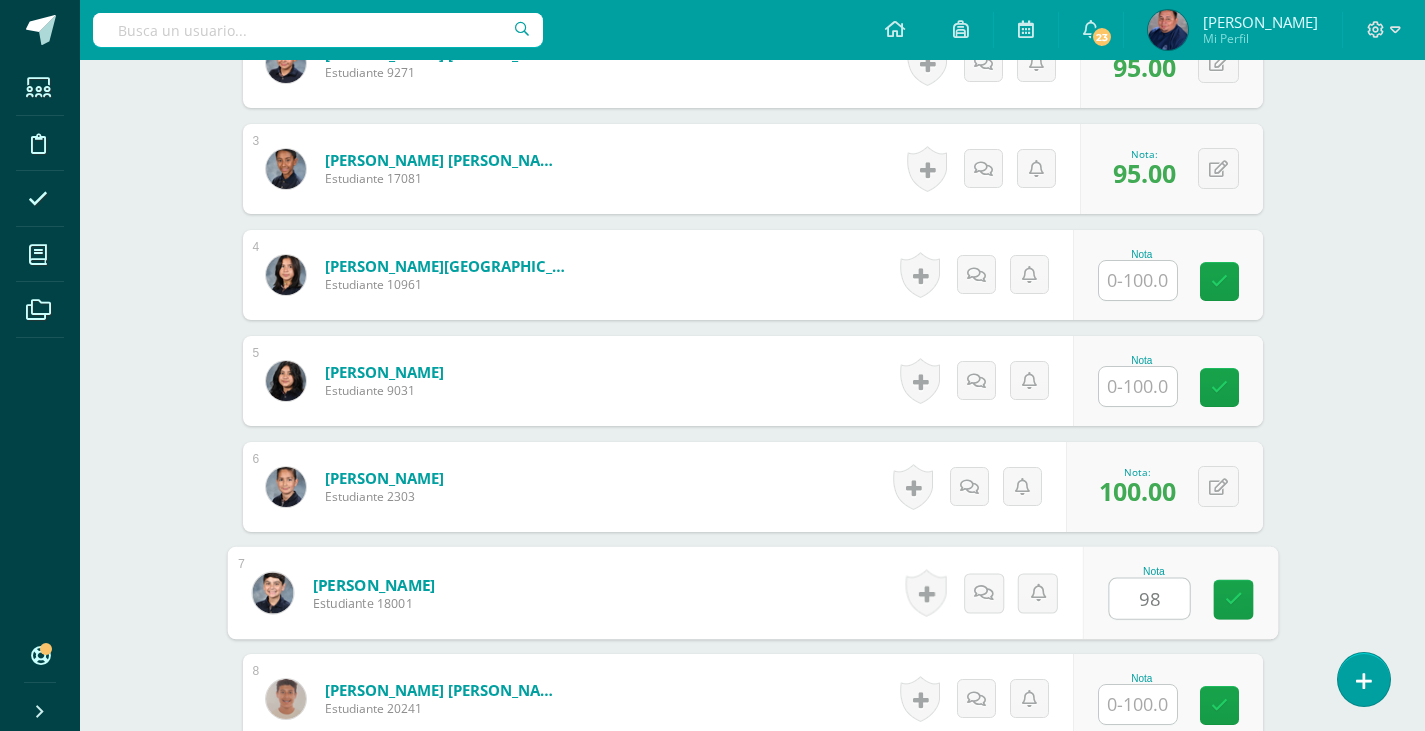type on "98" 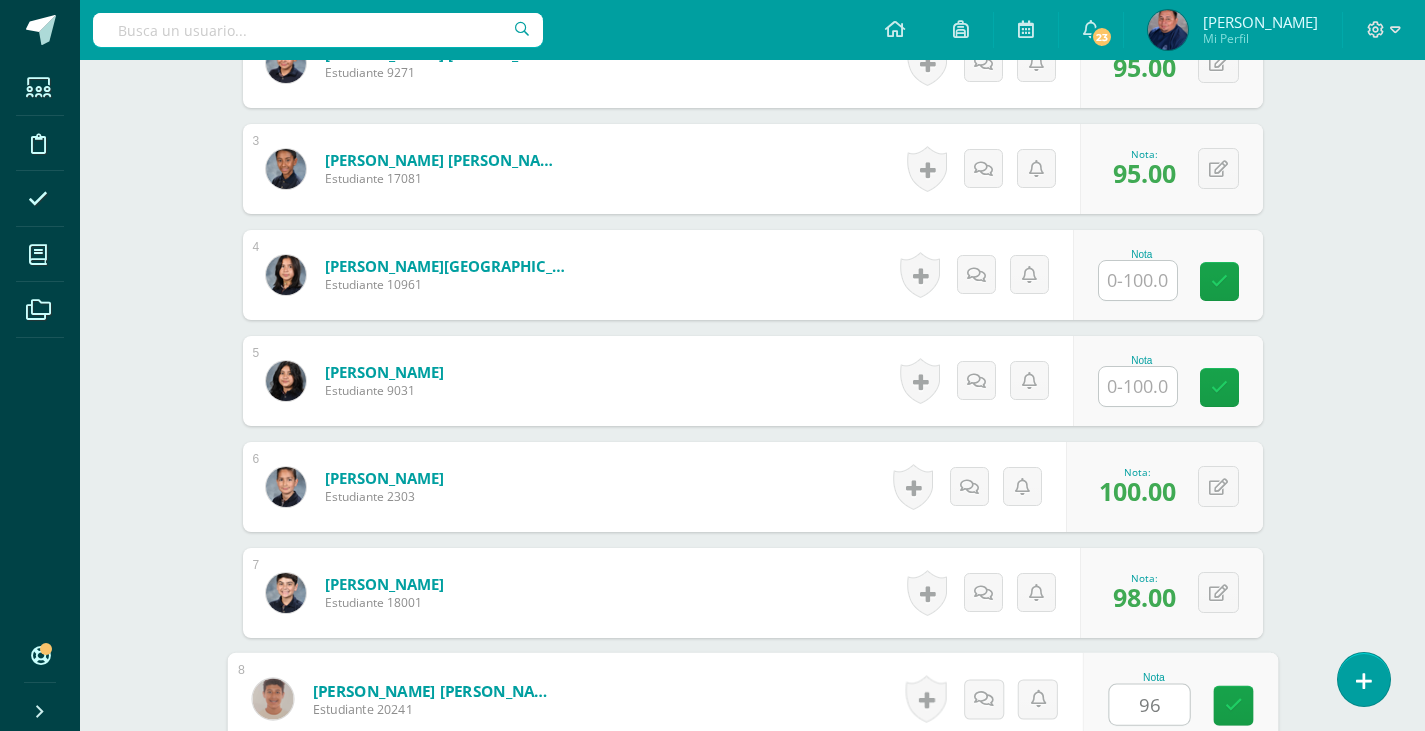 type on "96" 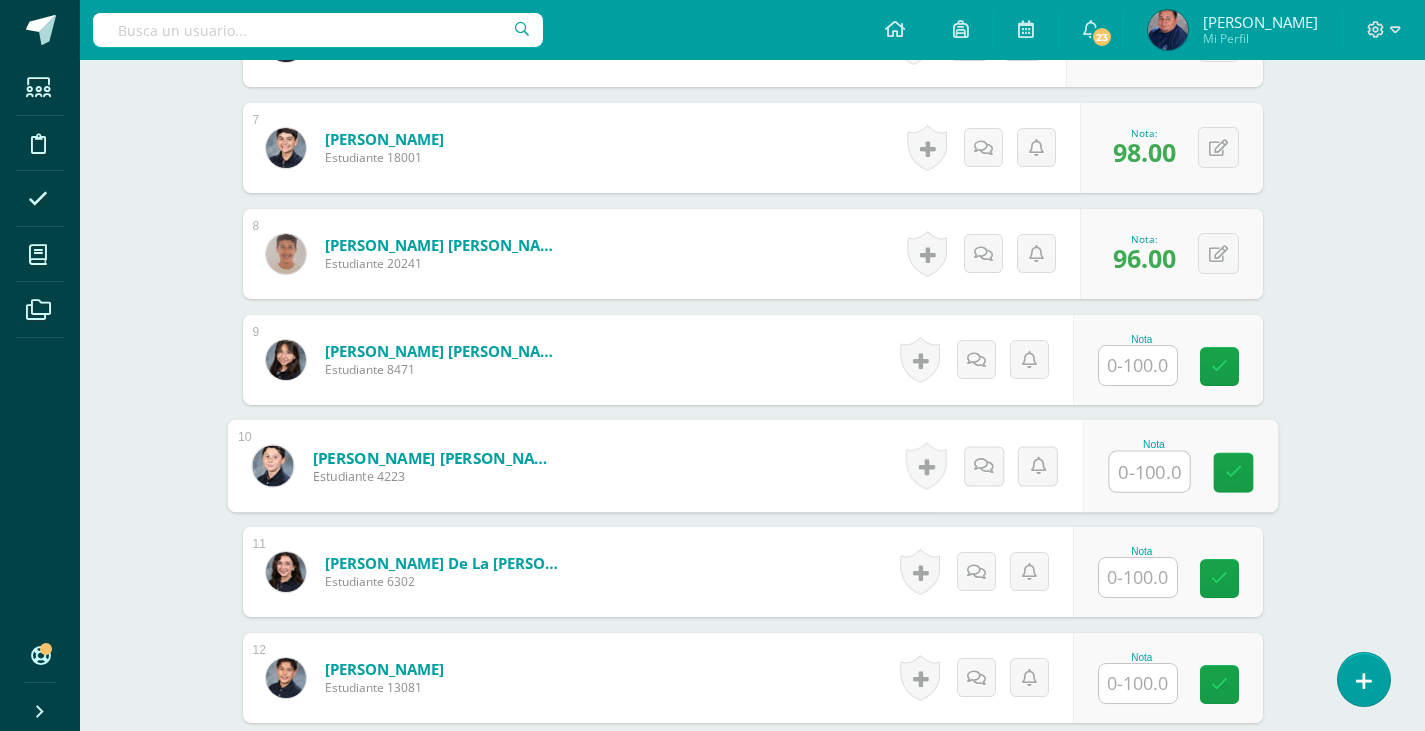 click at bounding box center [1149, 472] 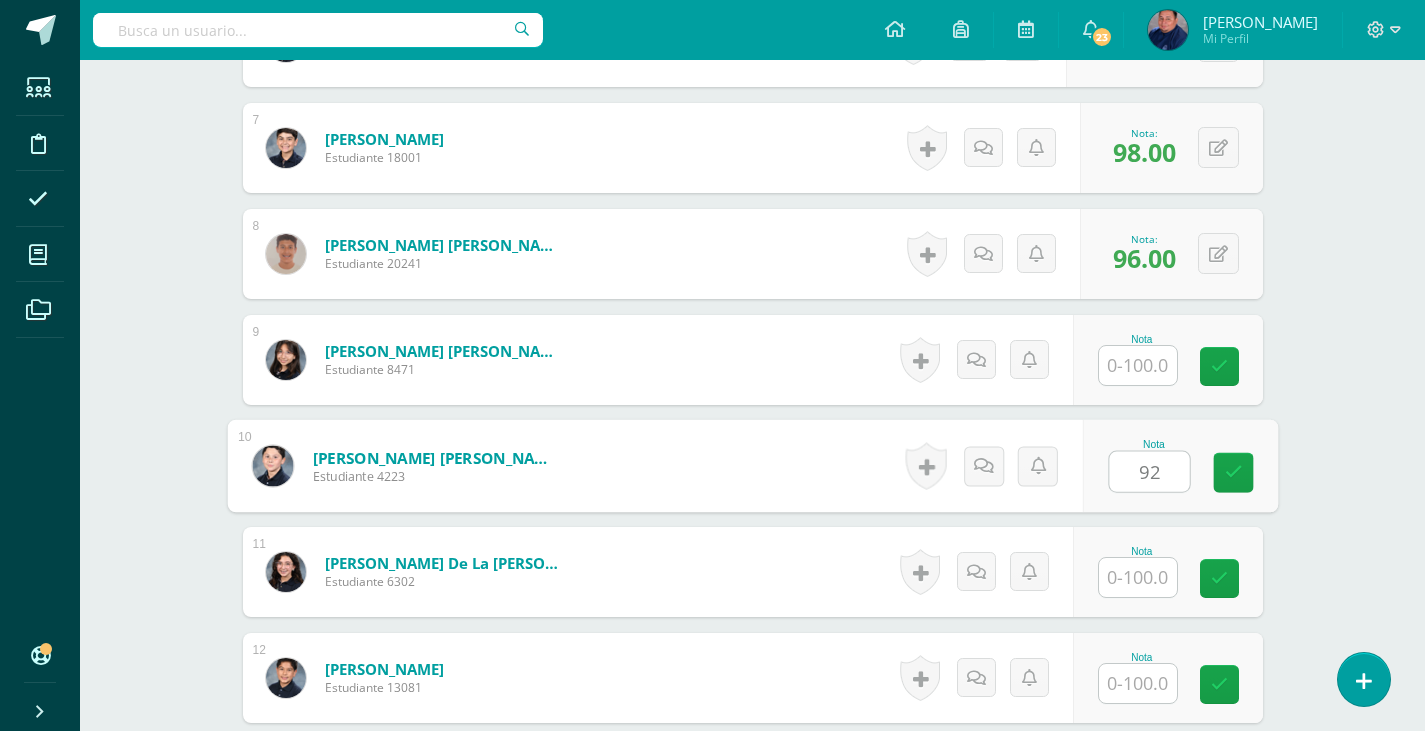 type on "92" 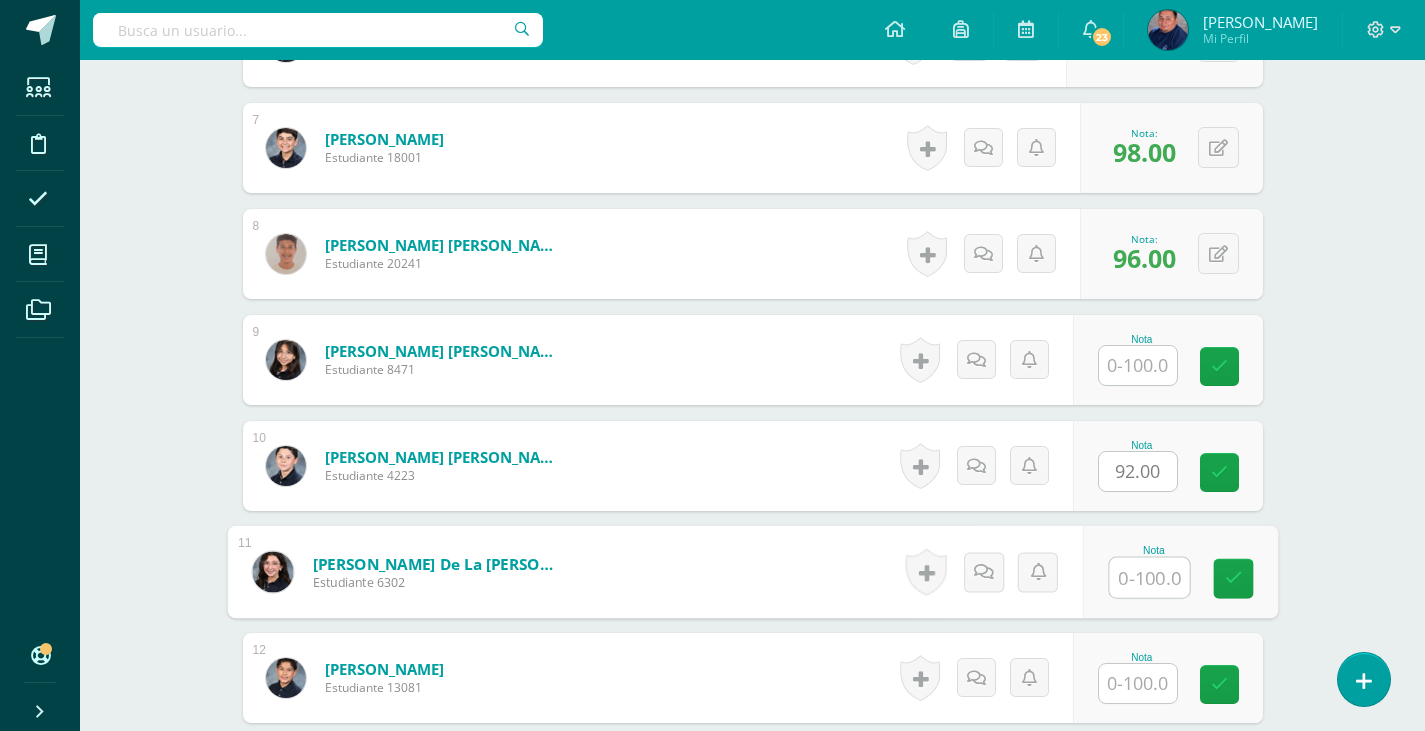 scroll, scrollTop: 1347, scrollLeft: 0, axis: vertical 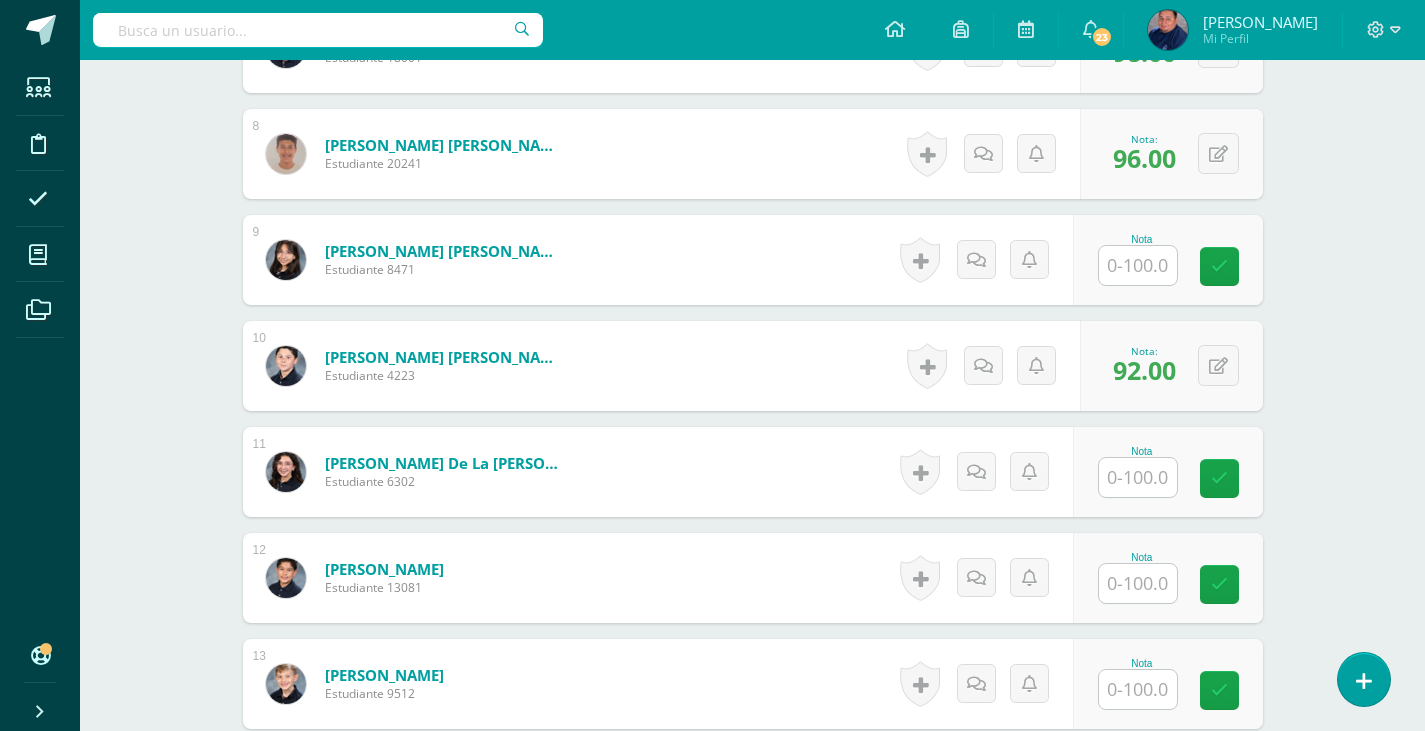 click at bounding box center [1138, 583] 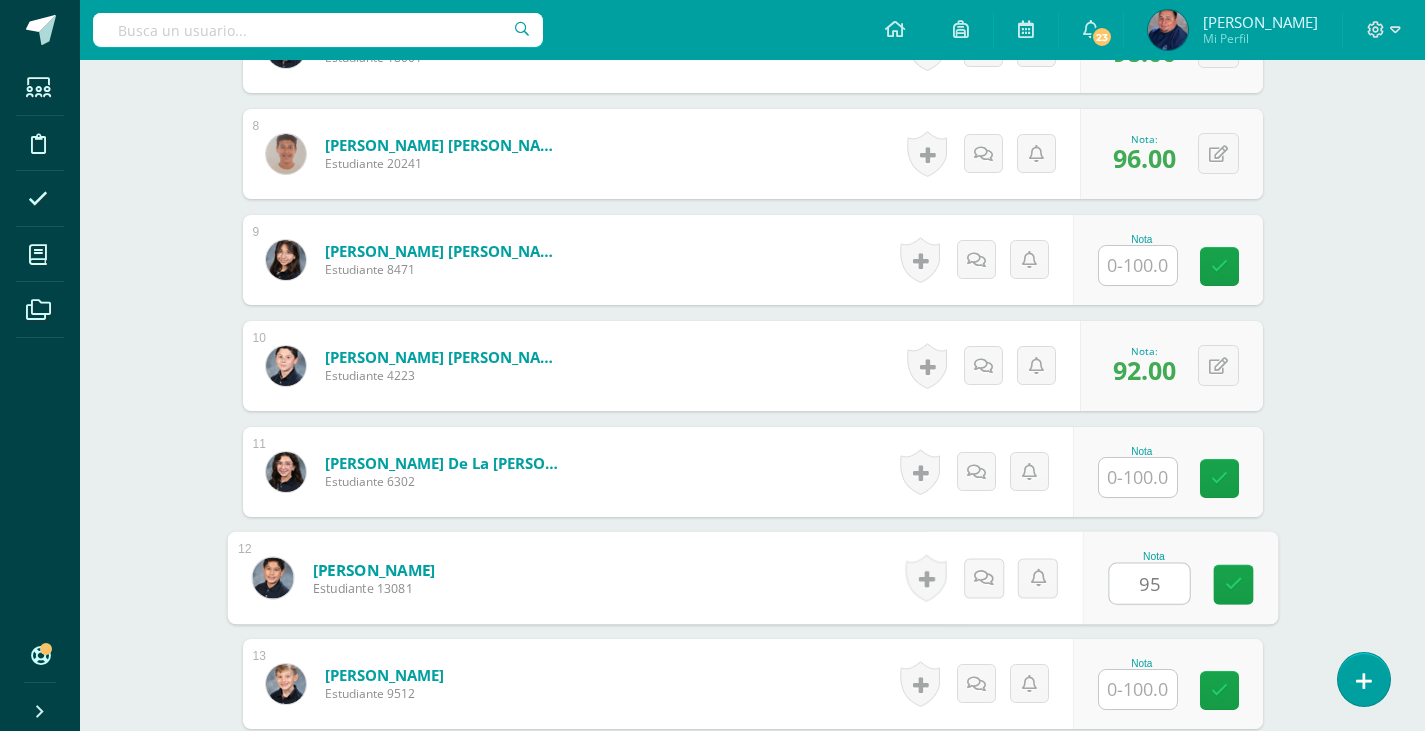 type on "95" 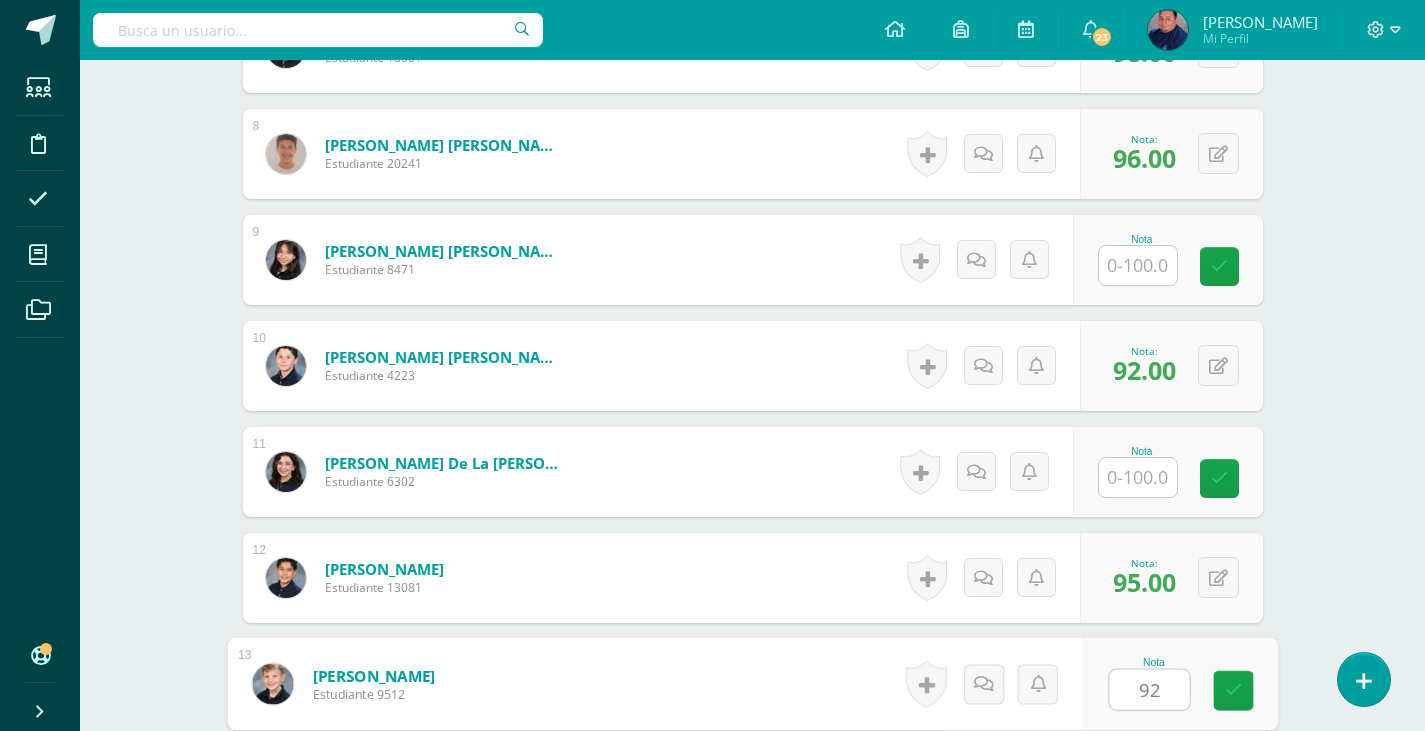 type on "92" 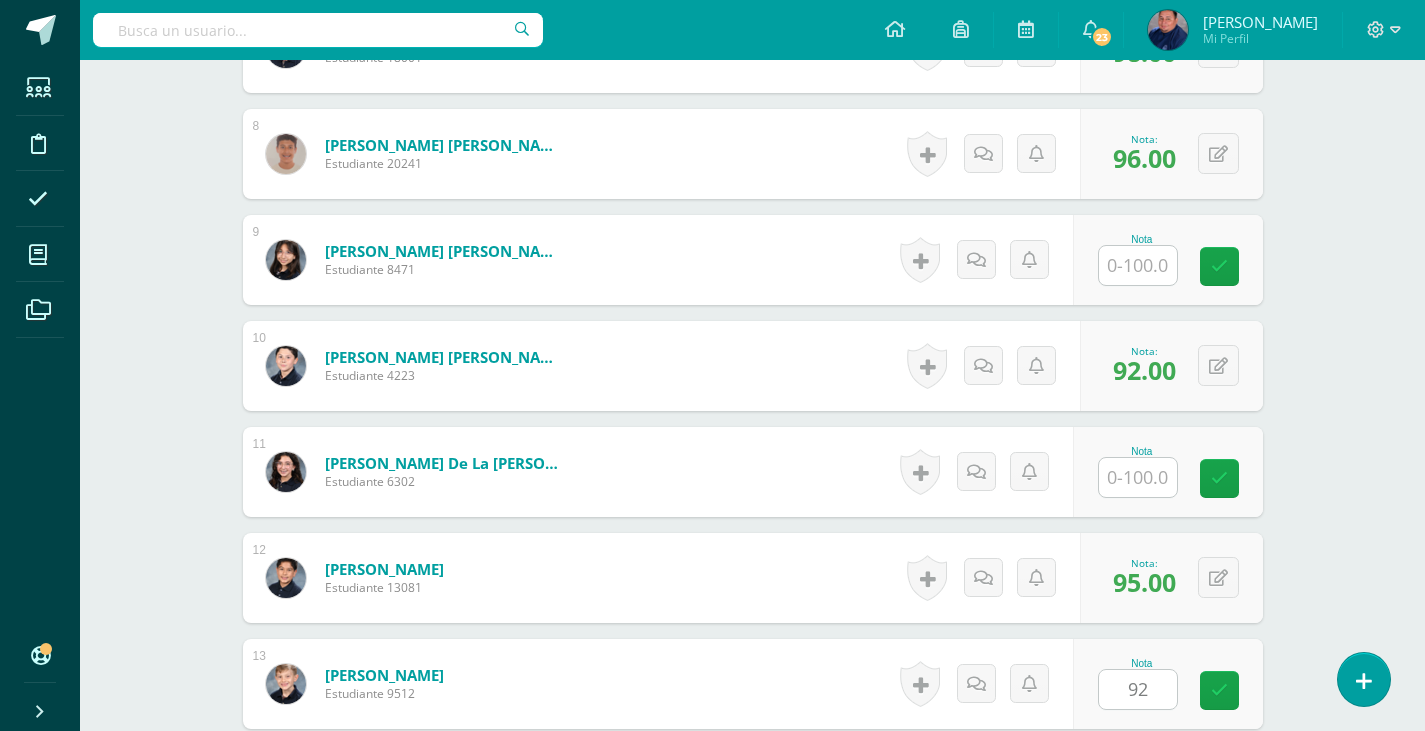 scroll, scrollTop: 1777, scrollLeft: 0, axis: vertical 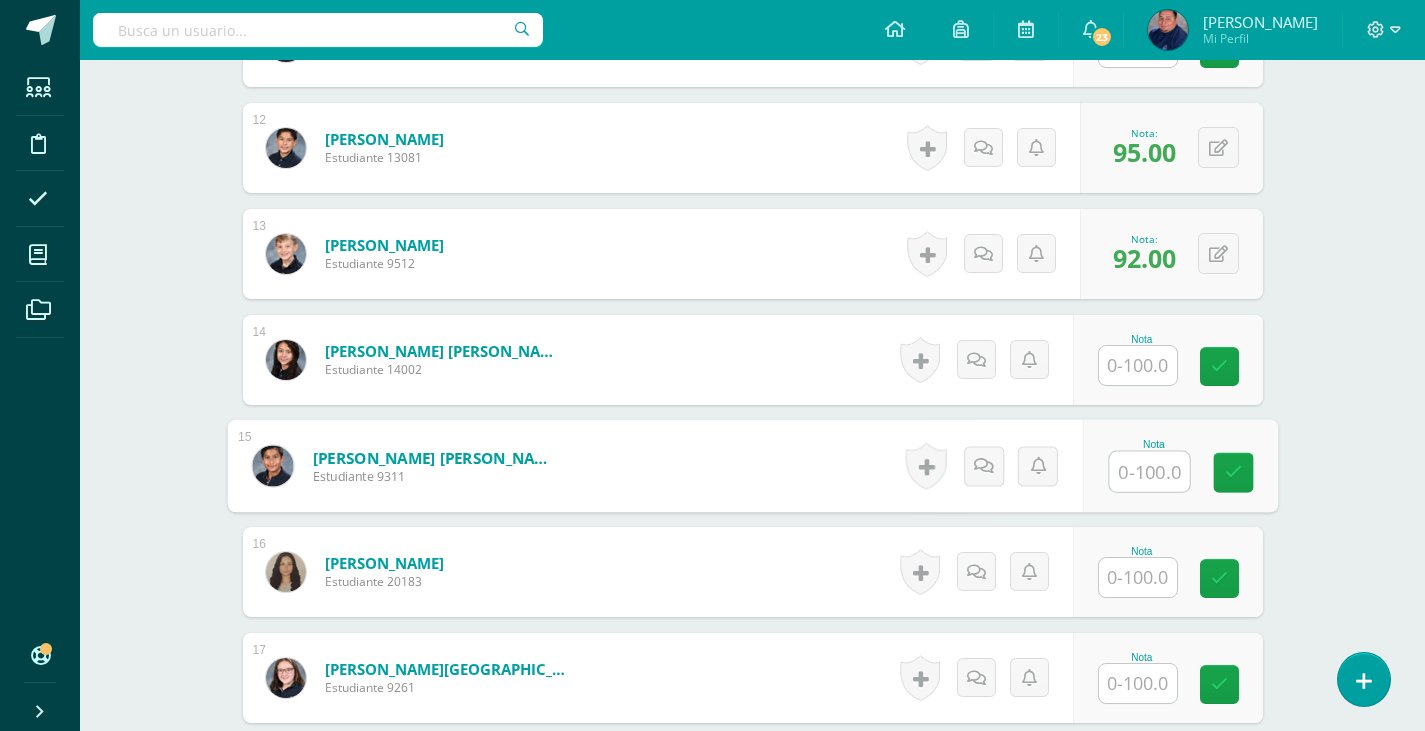 click at bounding box center [1149, 472] 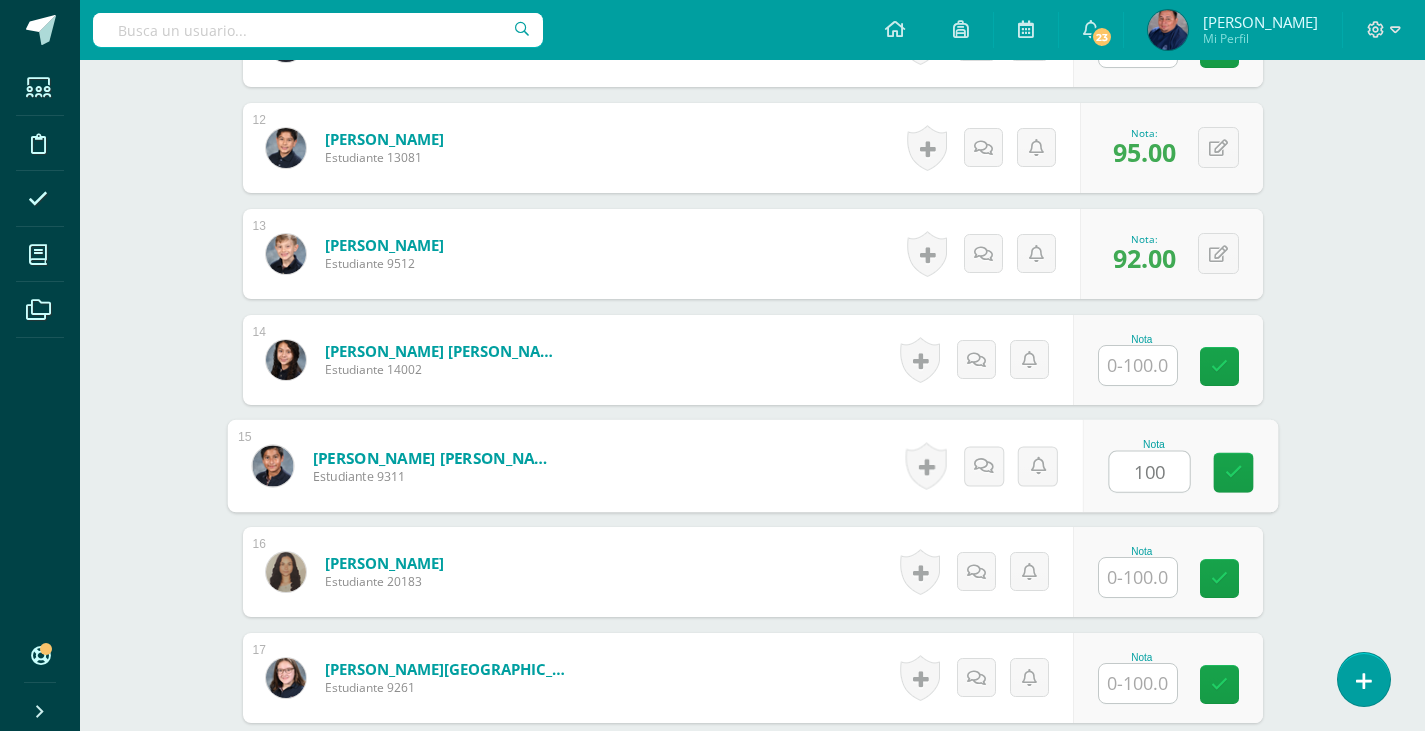 type on "100" 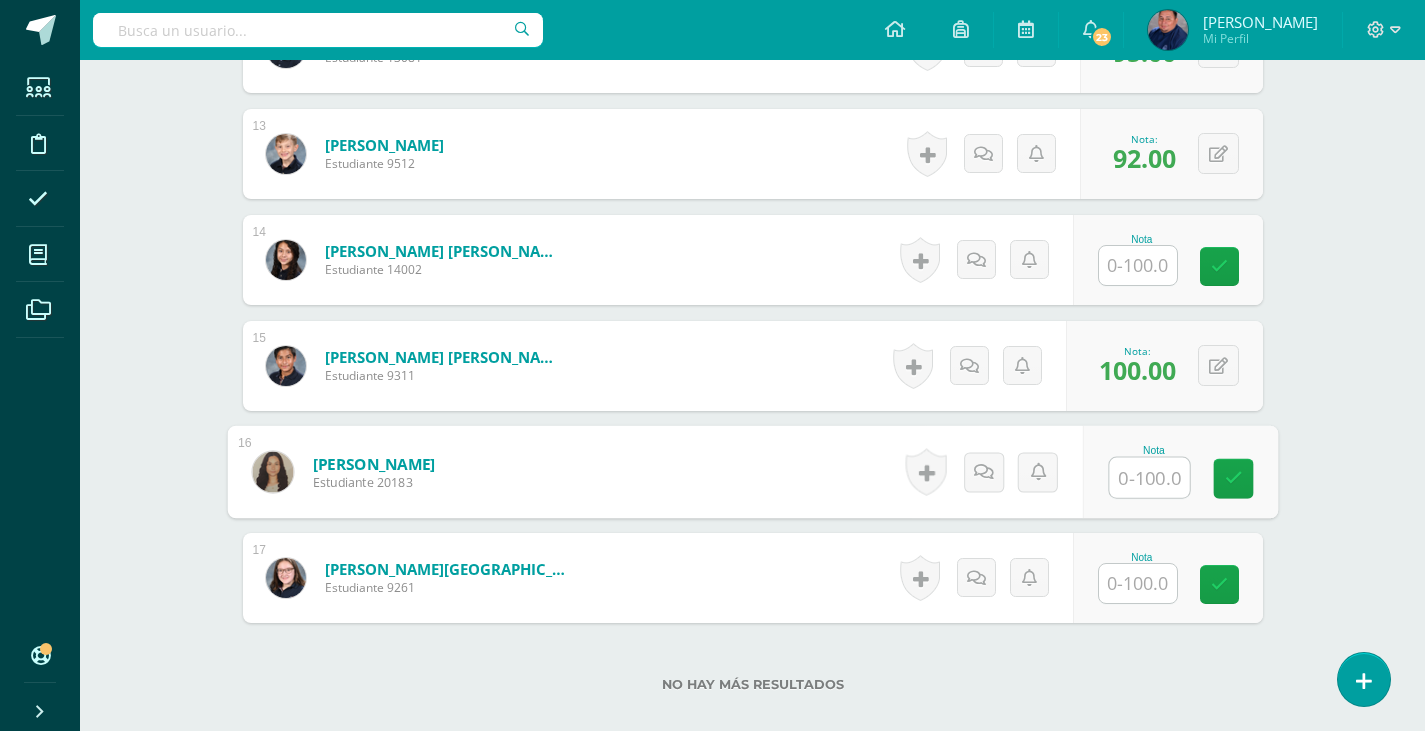 scroll, scrollTop: 1977, scrollLeft: 0, axis: vertical 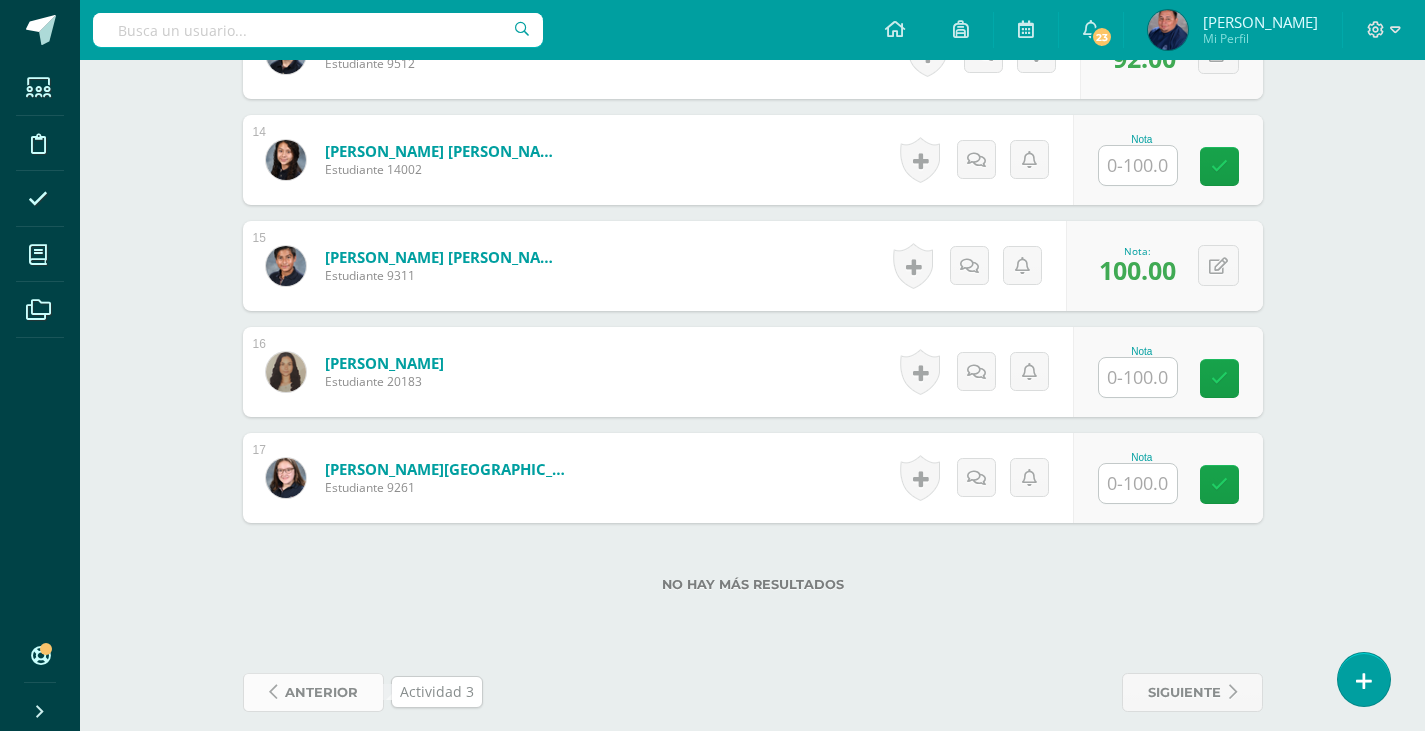 click on "anterior" at bounding box center (321, 692) 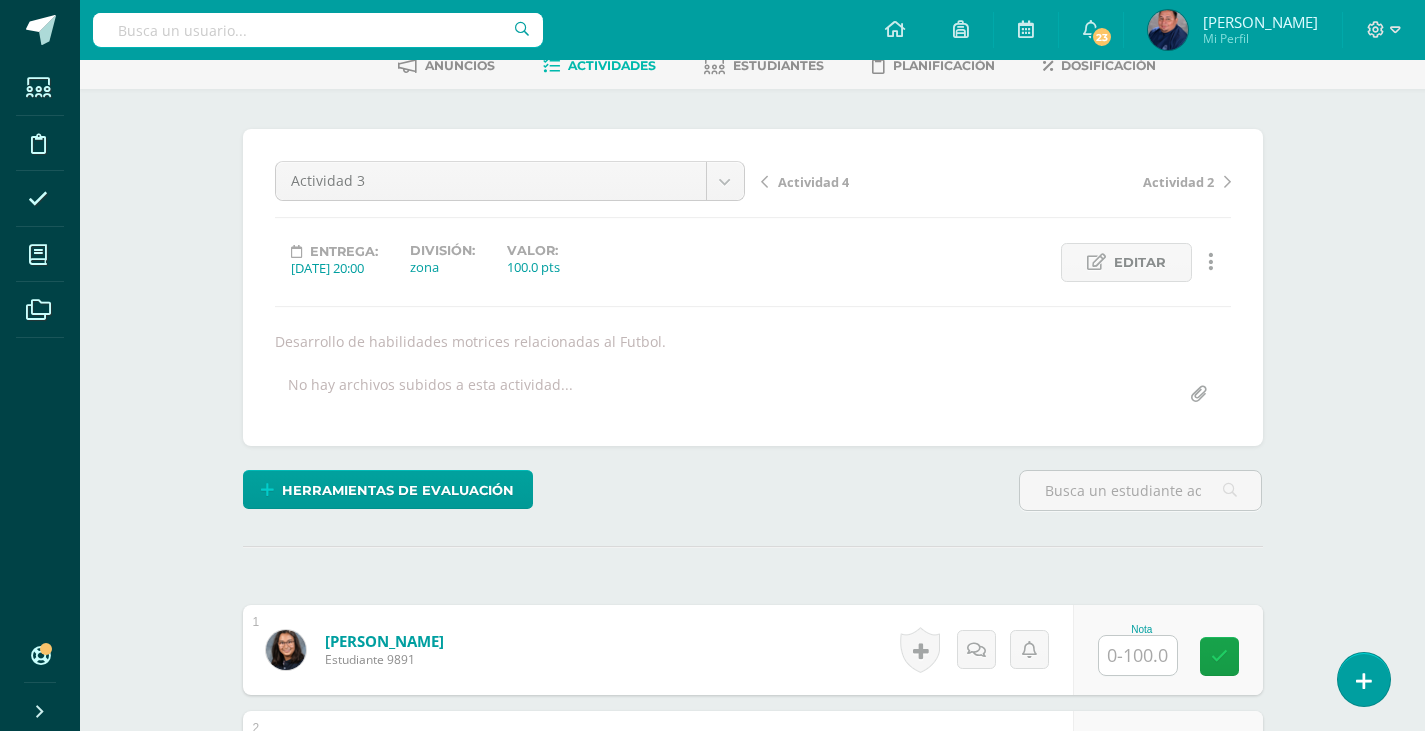scroll, scrollTop: 302, scrollLeft: 0, axis: vertical 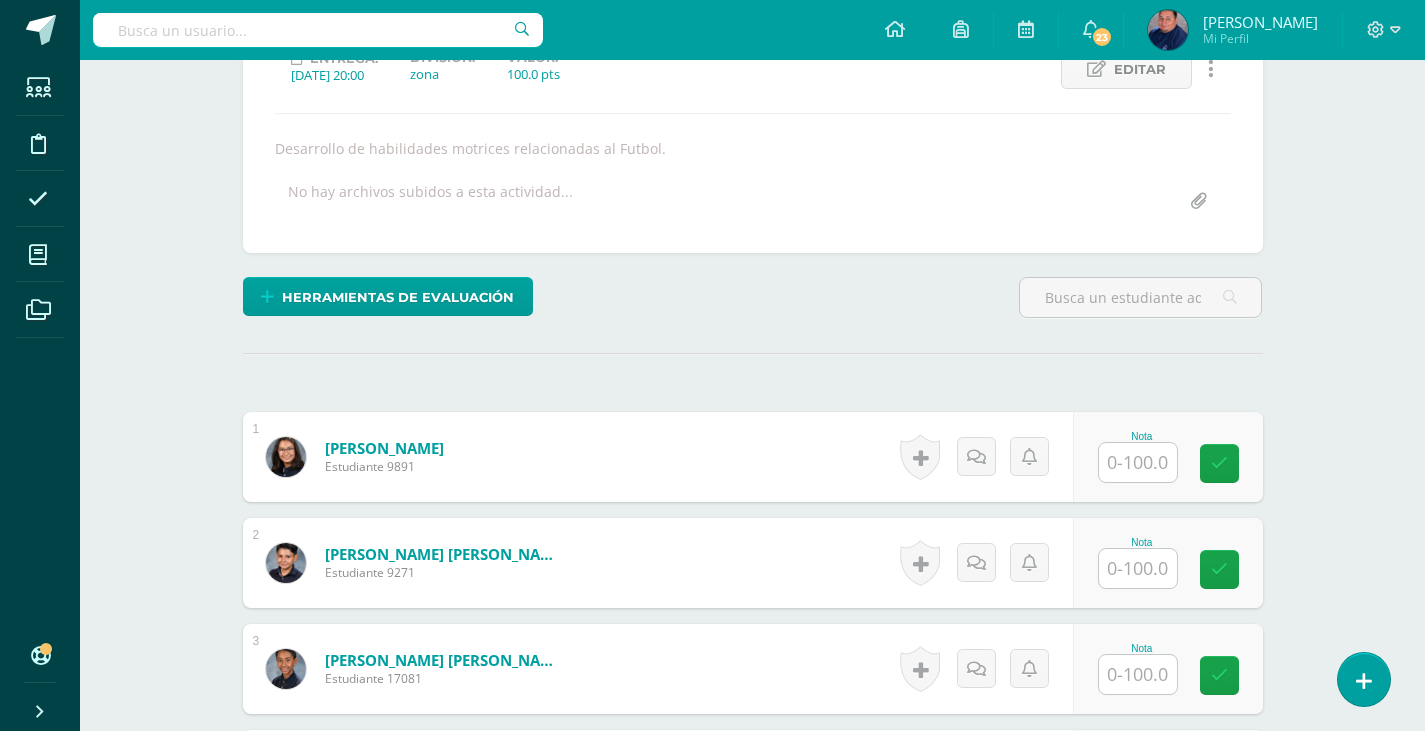 click at bounding box center [1138, 568] 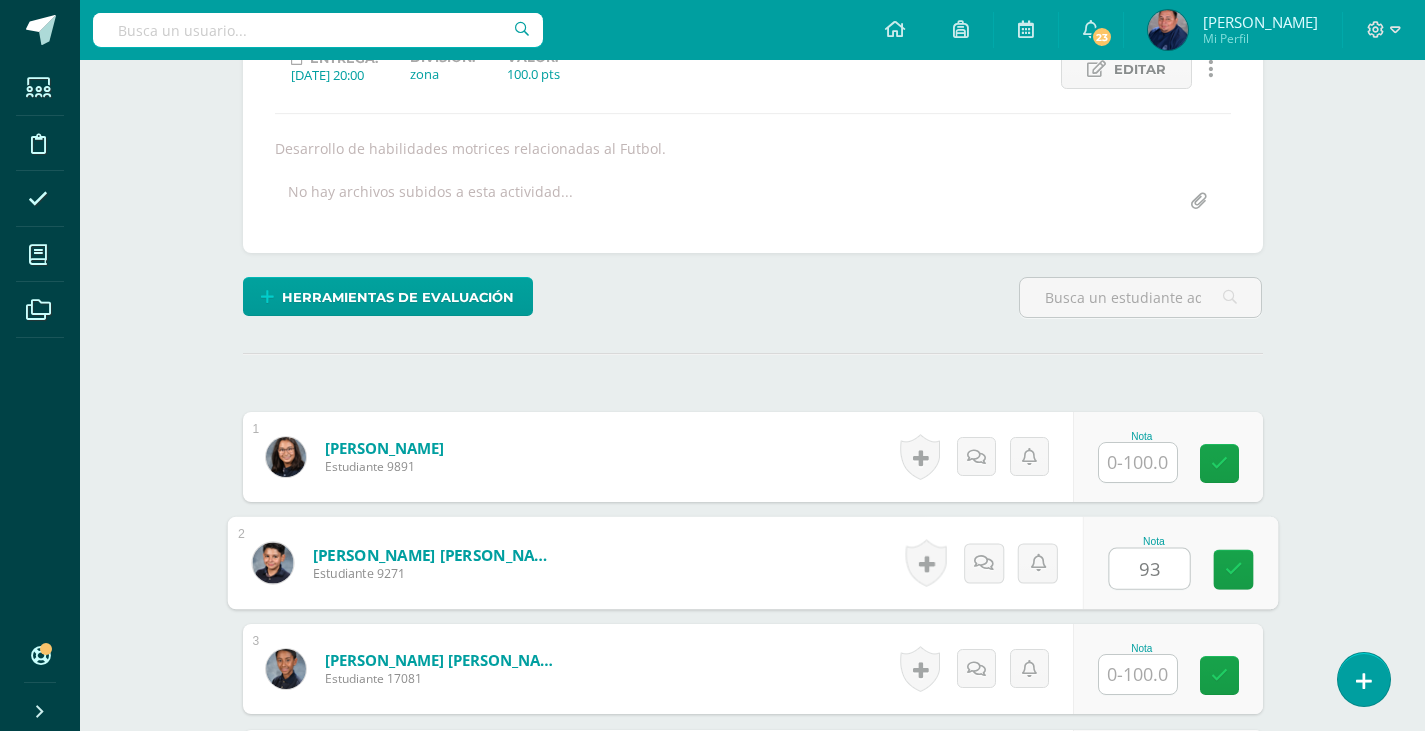 type on "93" 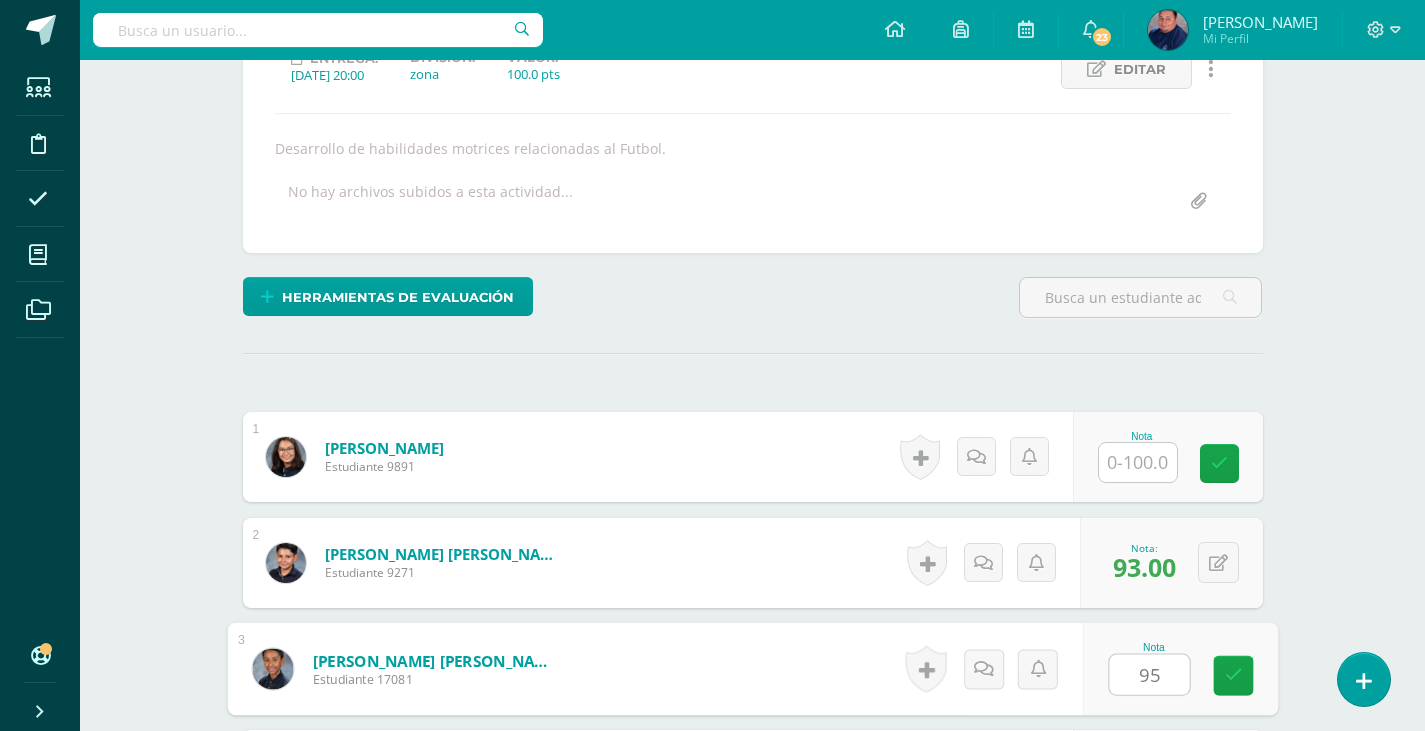 type on "95" 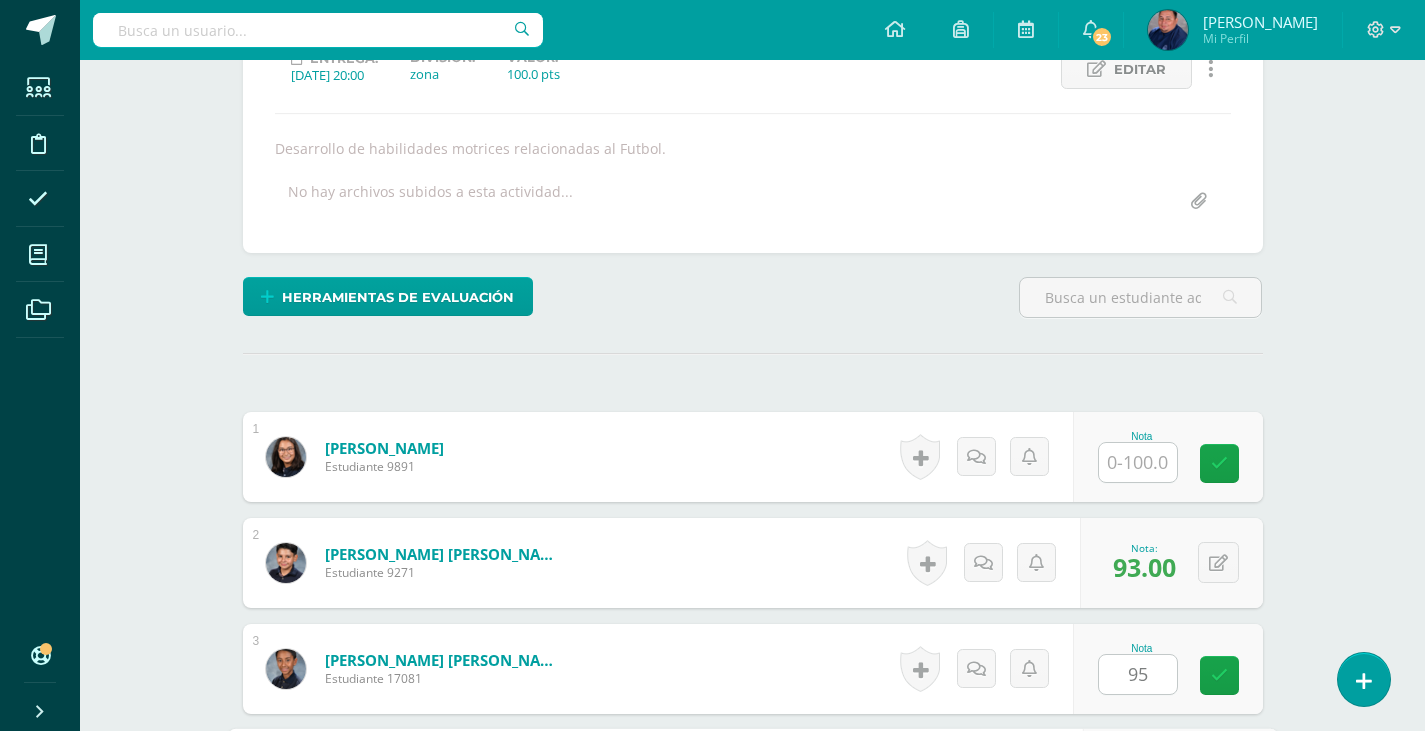 scroll, scrollTop: 717, scrollLeft: 0, axis: vertical 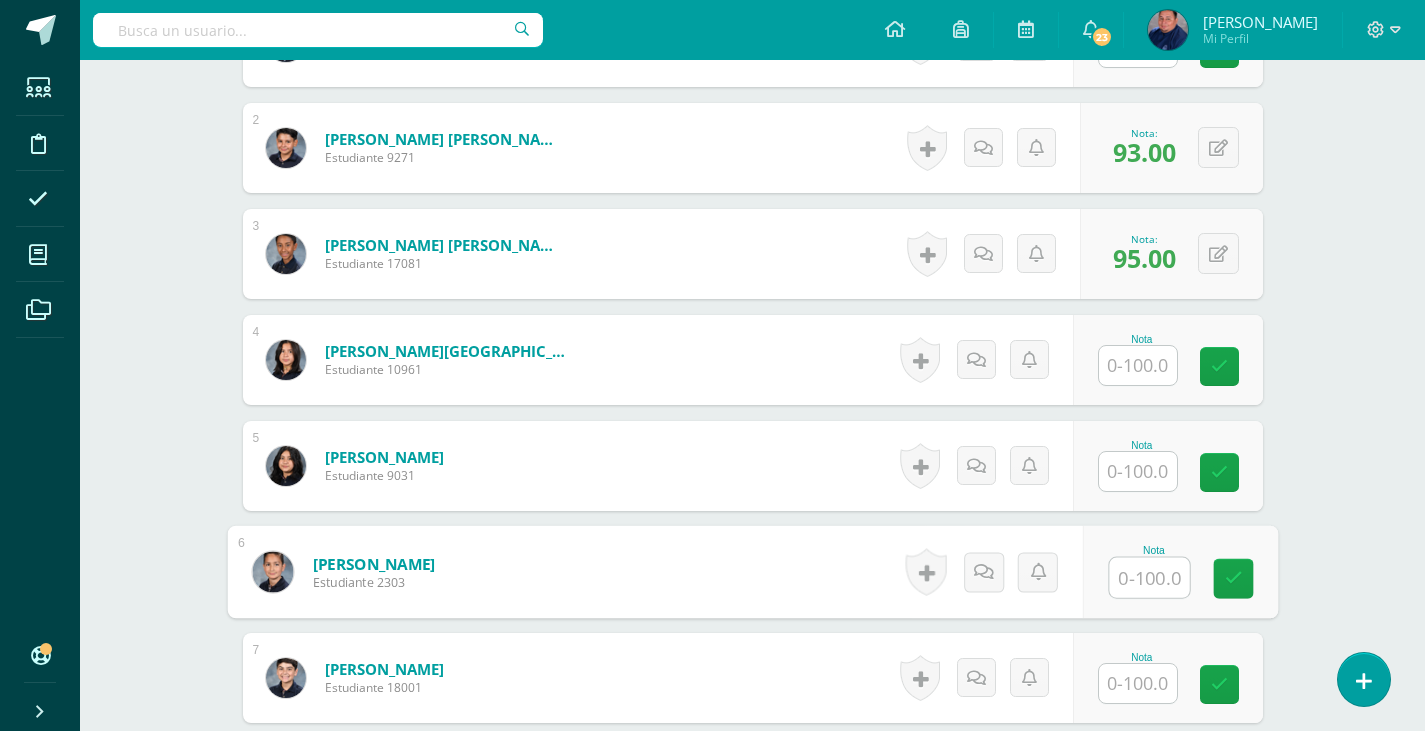 click at bounding box center (1149, 578) 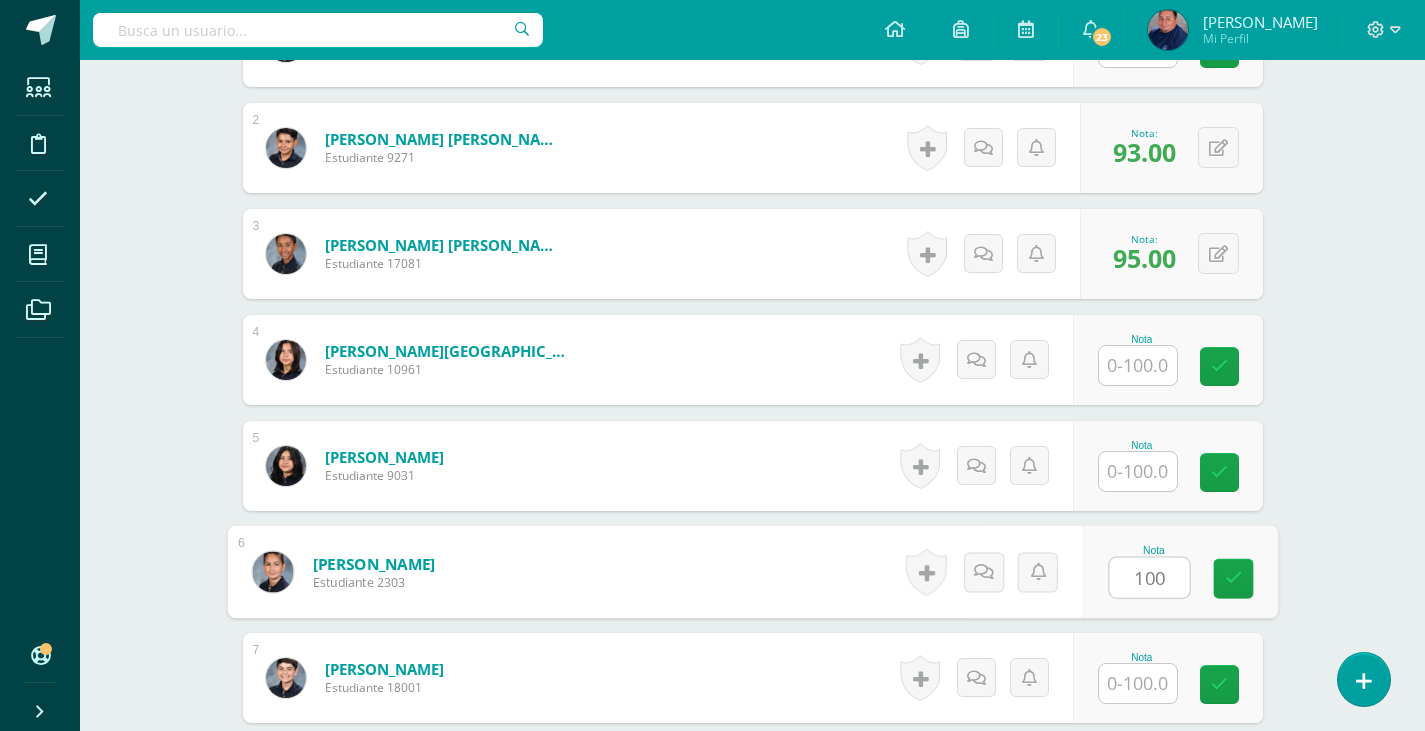 type on "100" 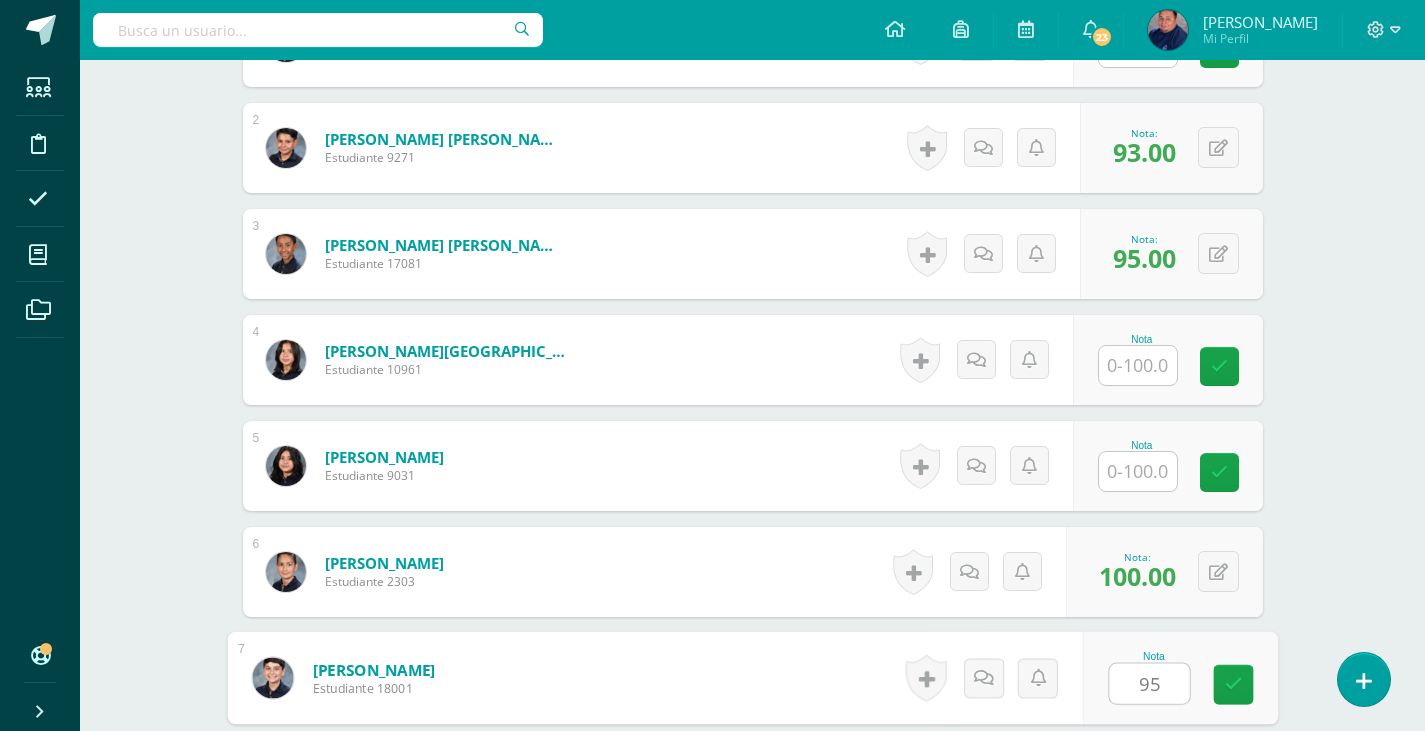 type on "95" 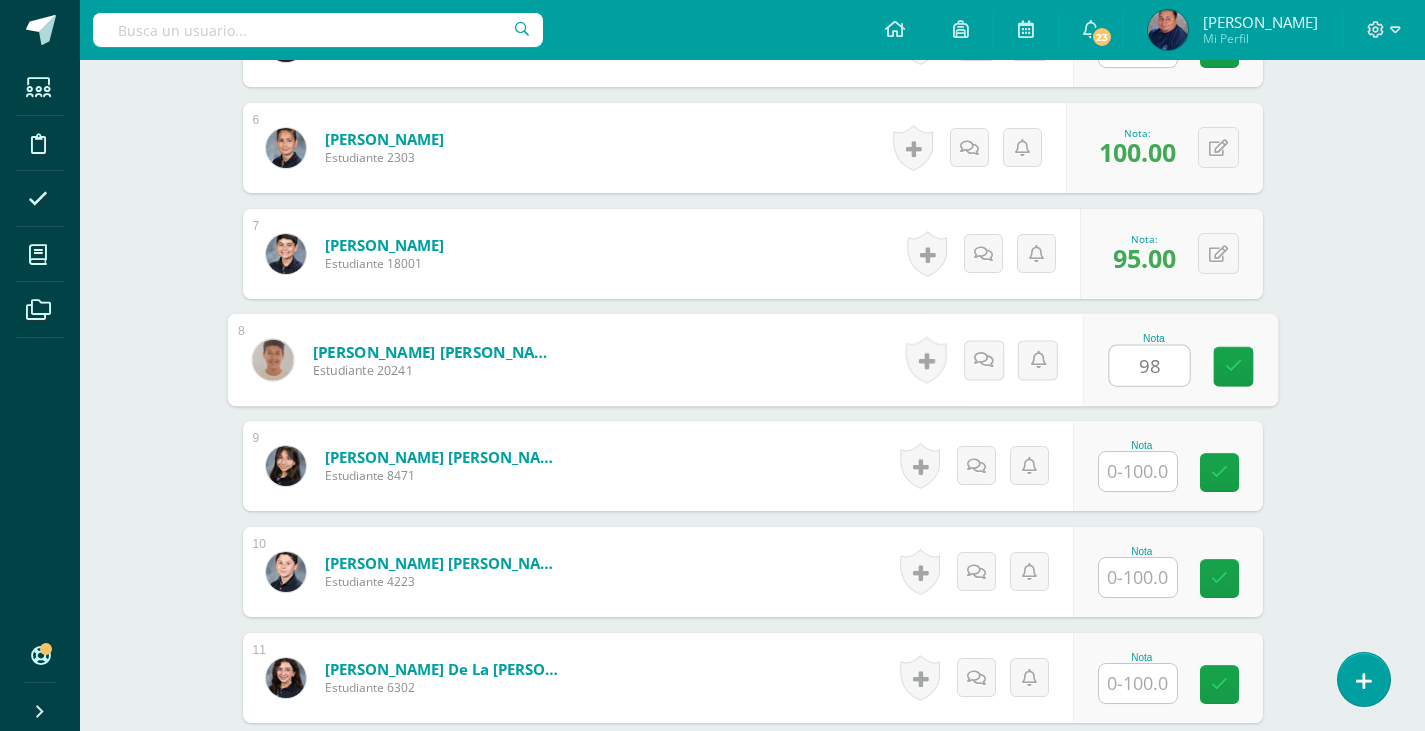 type on "98" 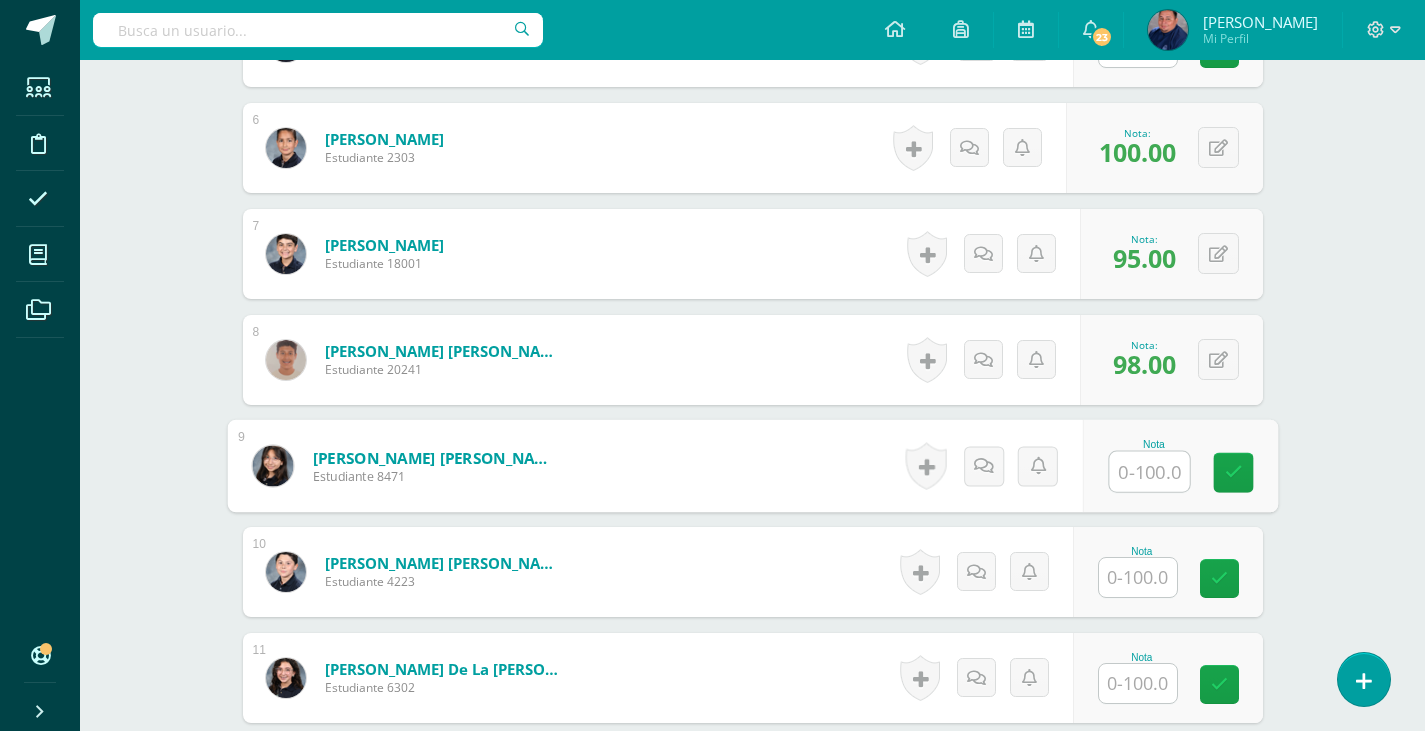 click at bounding box center (1138, 577) 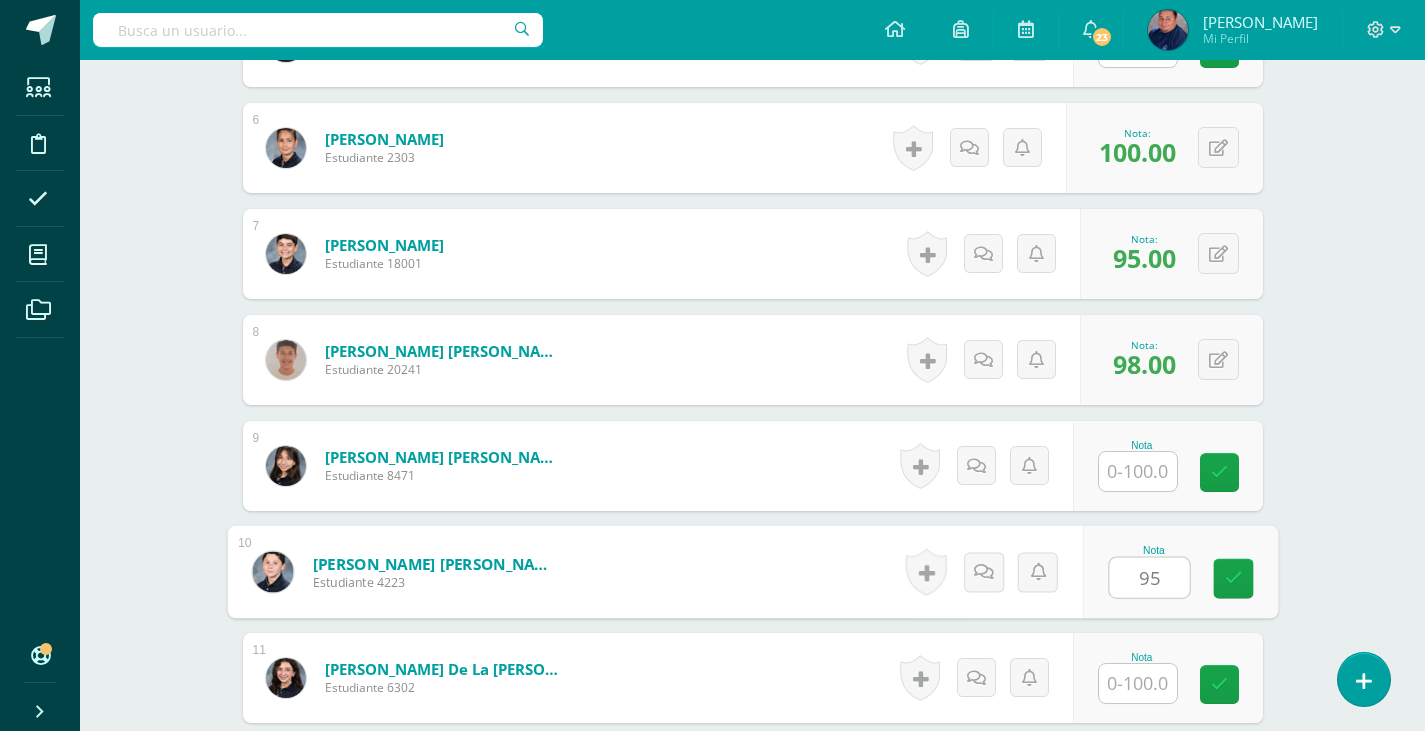 type on "95" 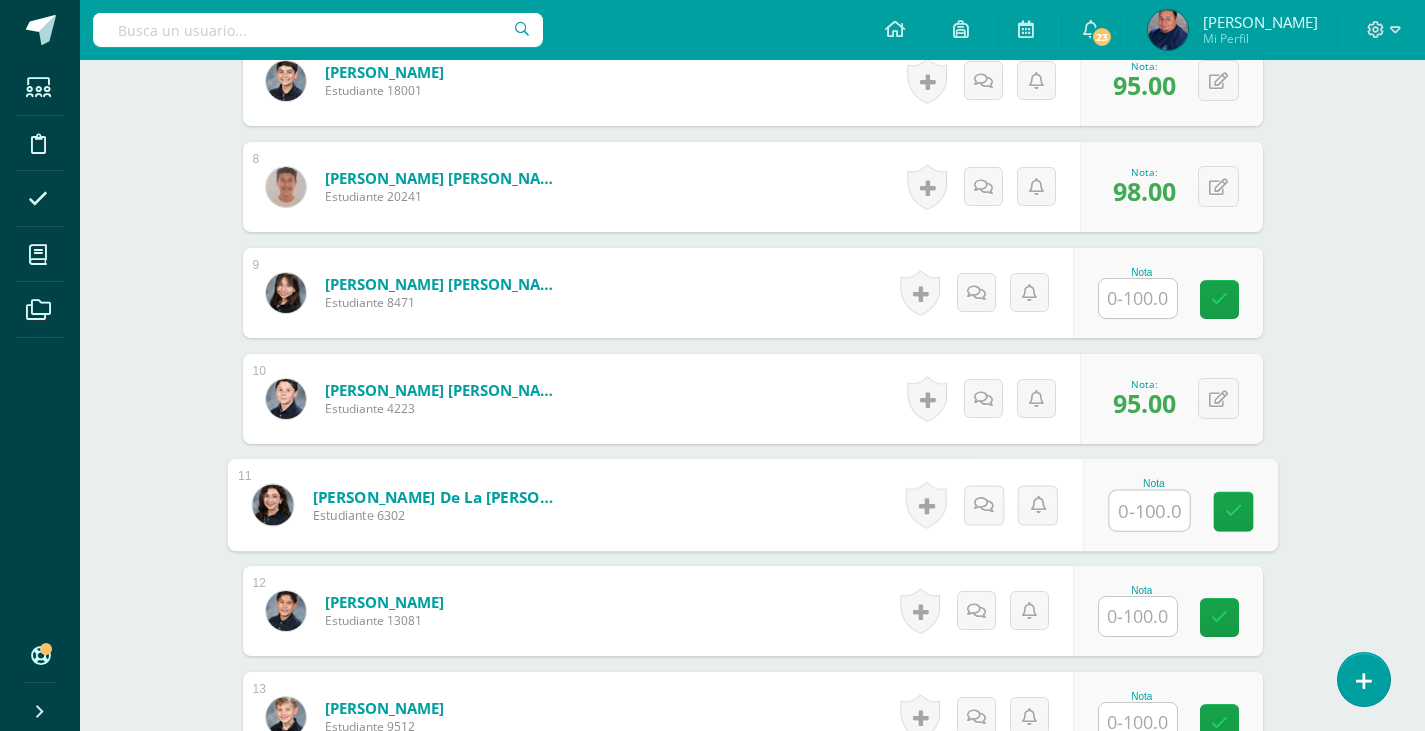 scroll, scrollTop: 1341, scrollLeft: 0, axis: vertical 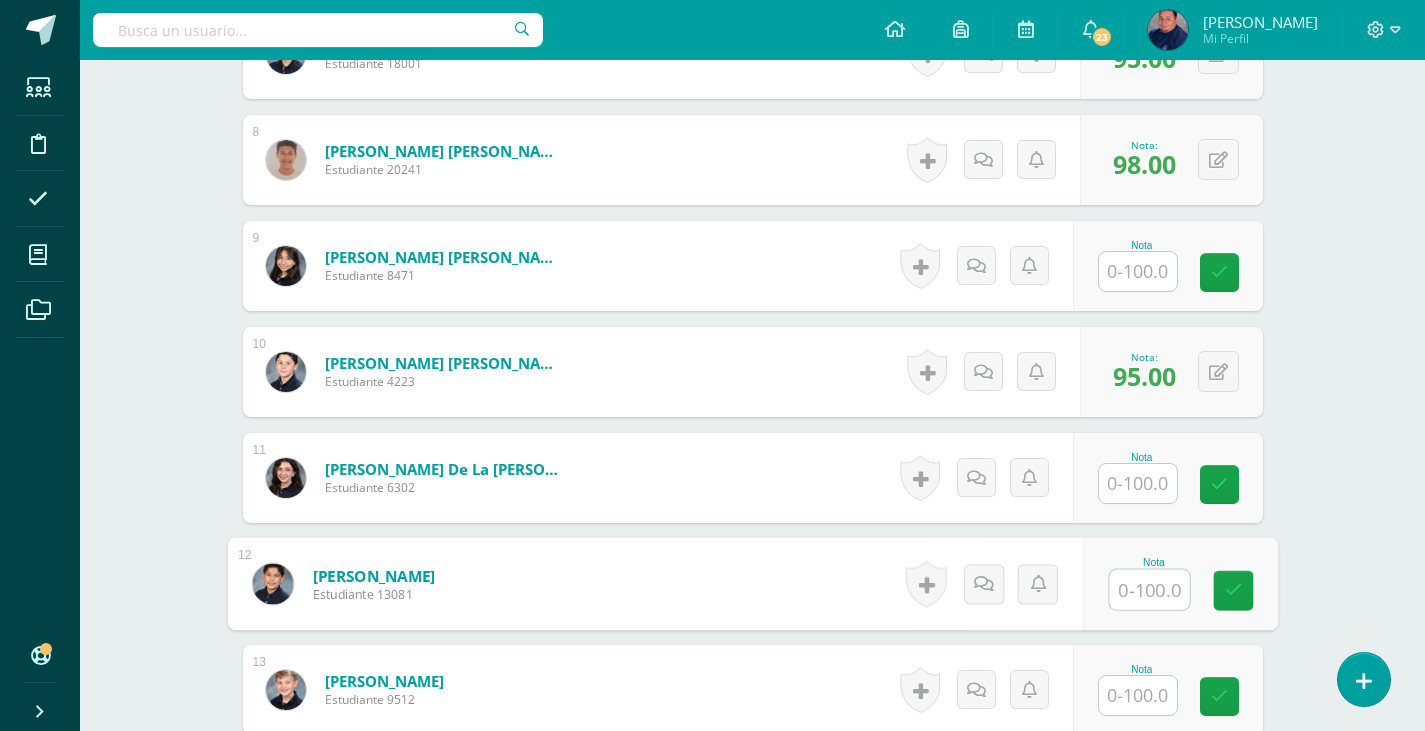 click at bounding box center (1149, 590) 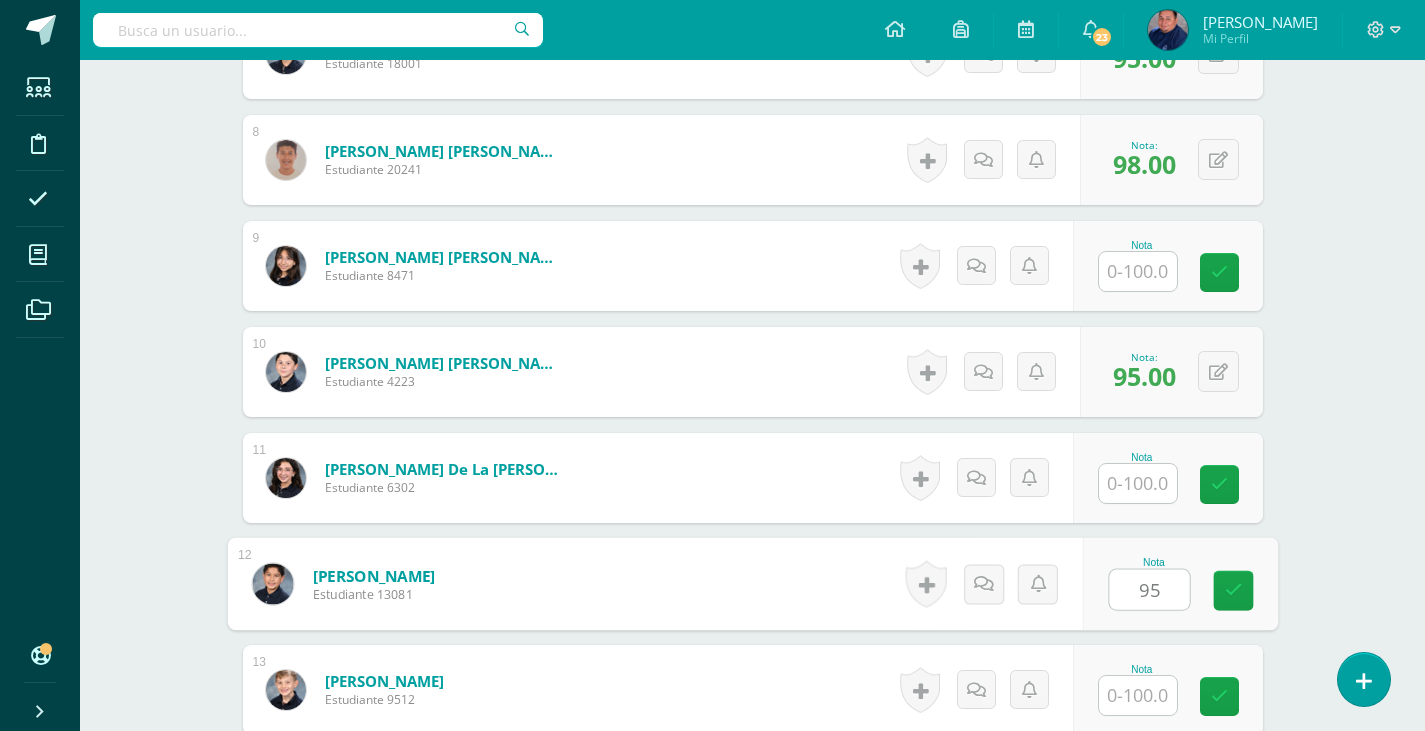 type on "95" 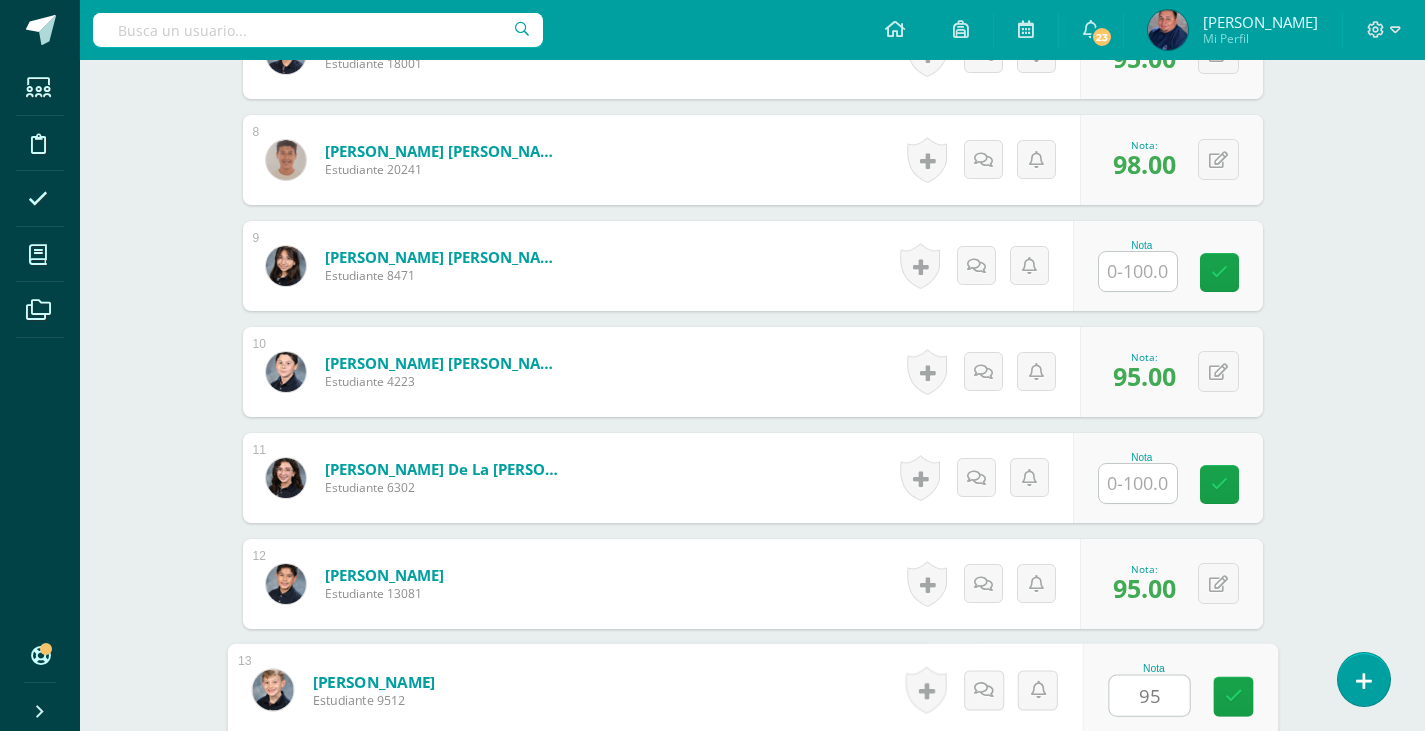 type on "95" 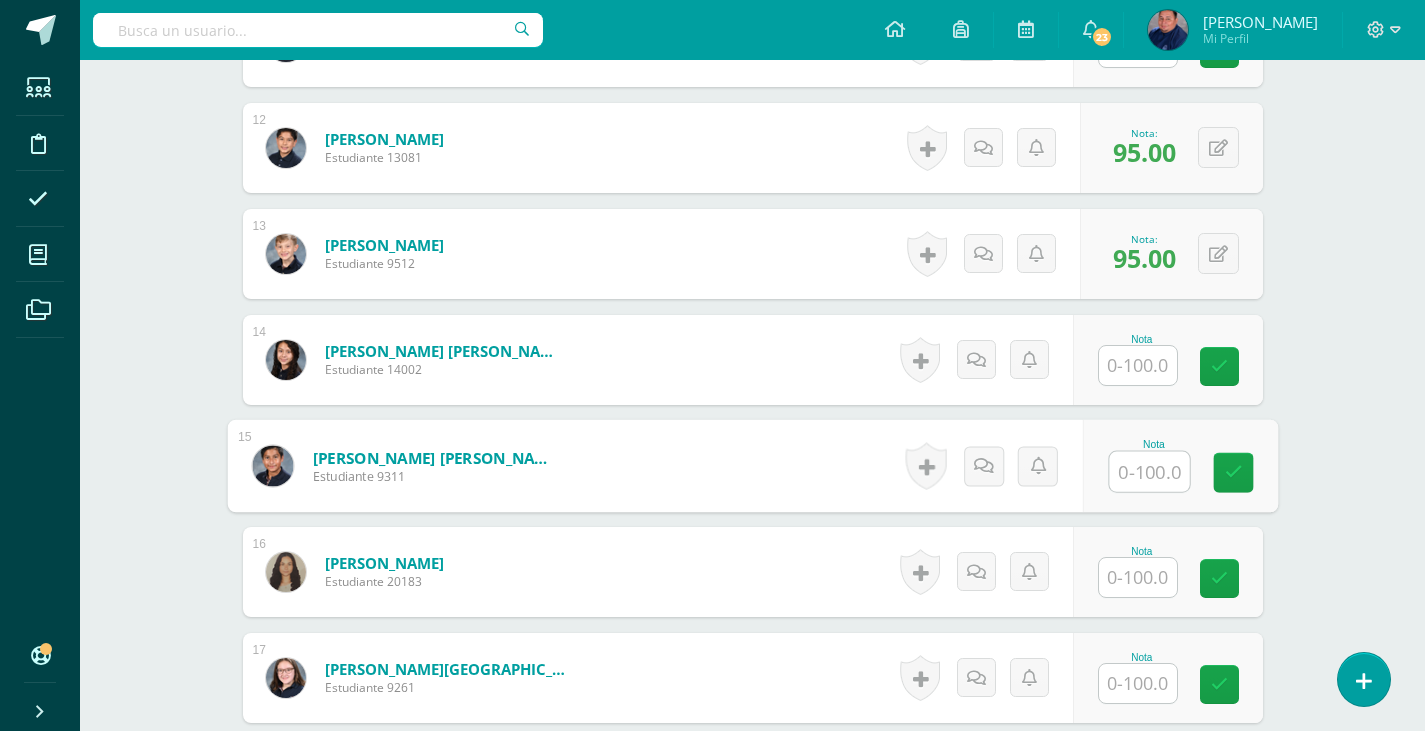 click at bounding box center [1149, 472] 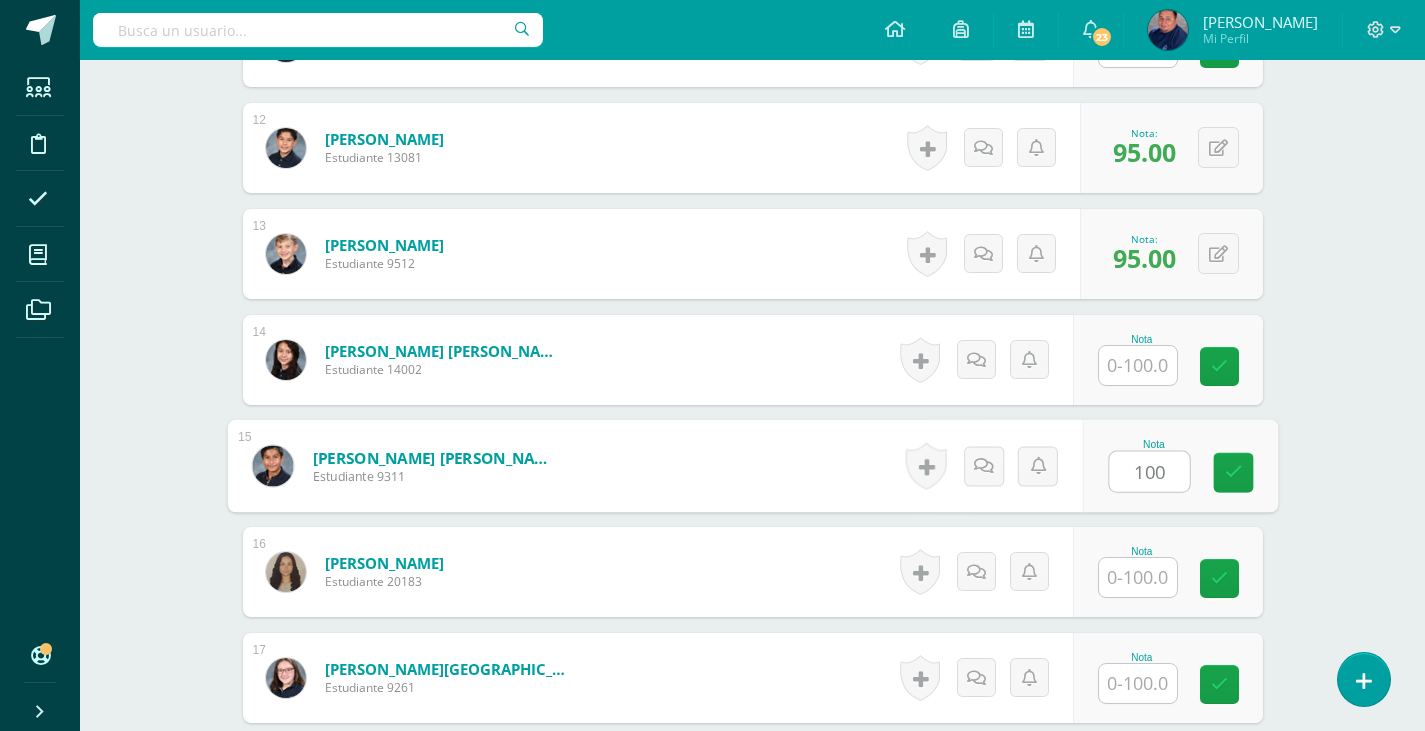 type on "100" 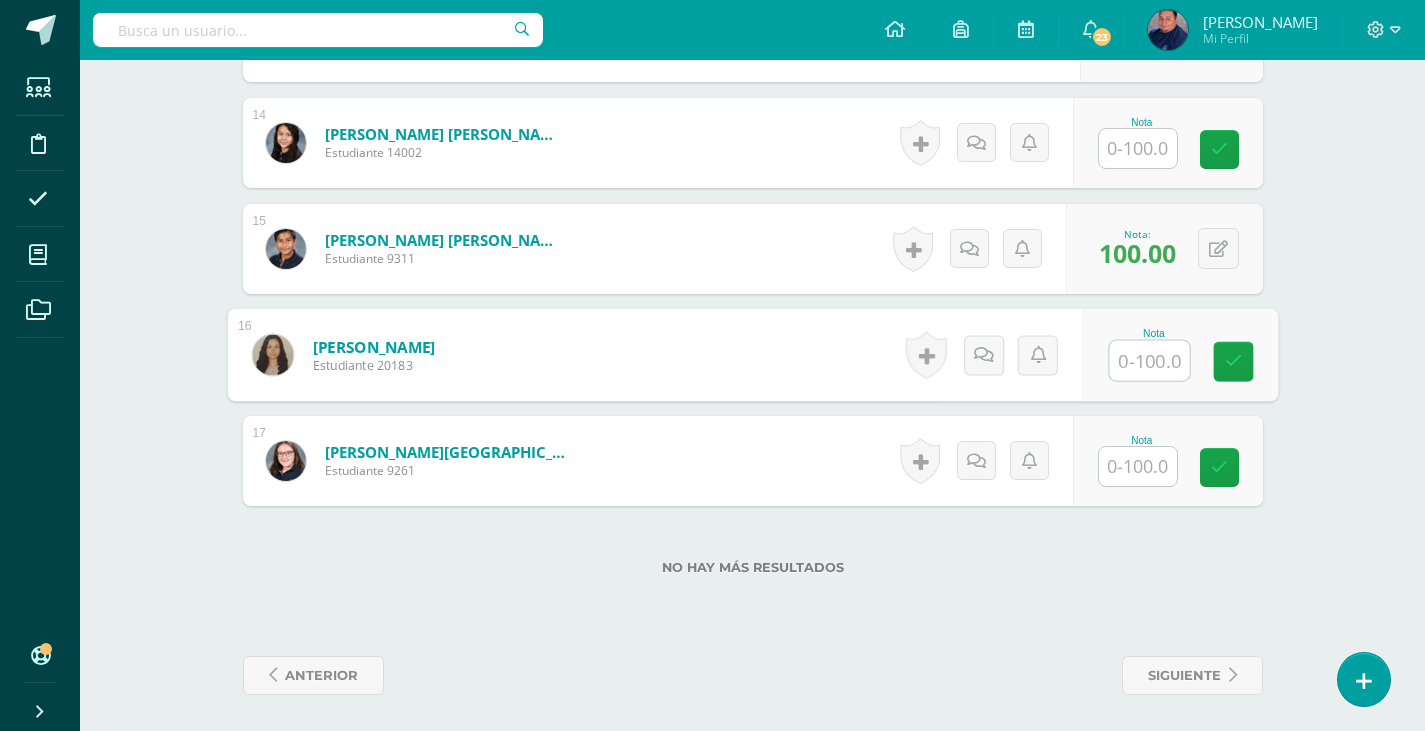 scroll, scrollTop: 1998, scrollLeft: 0, axis: vertical 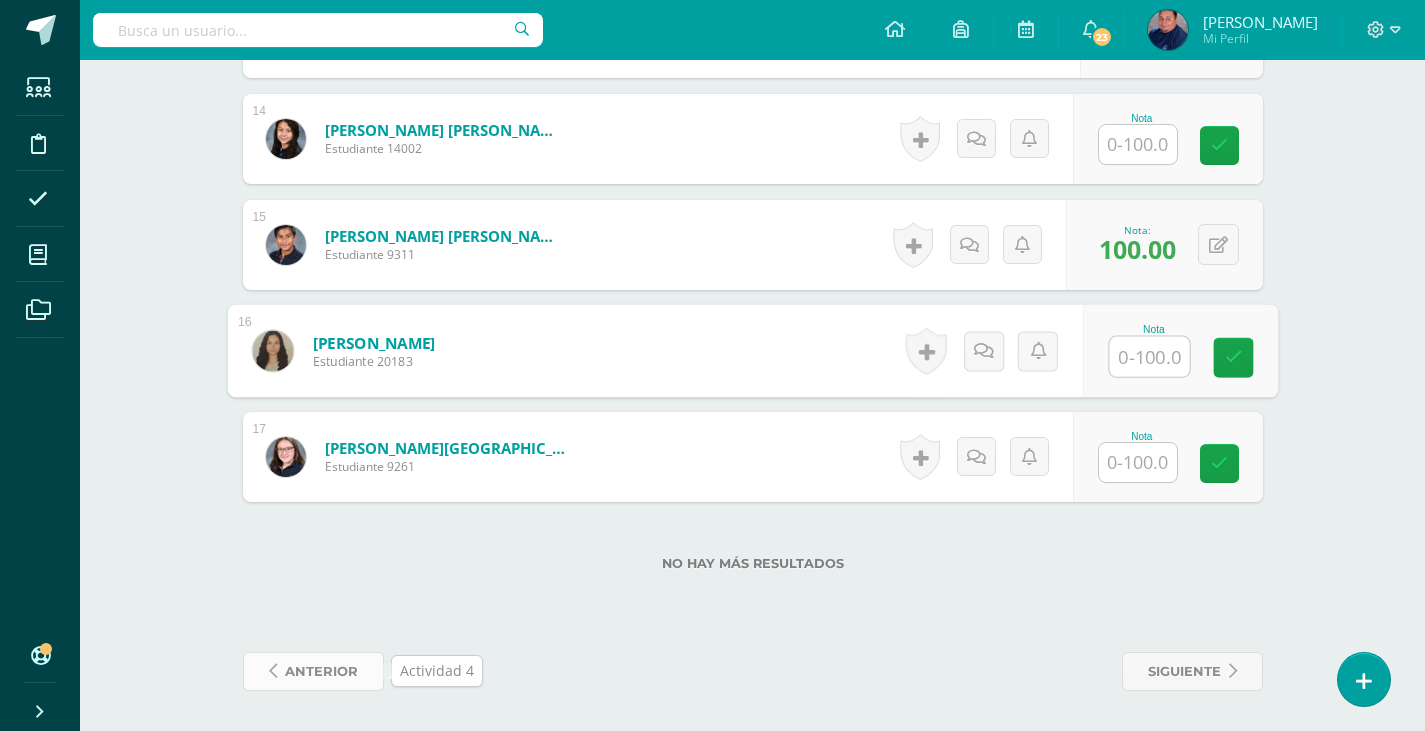 click on "anterior" at bounding box center [321, 671] 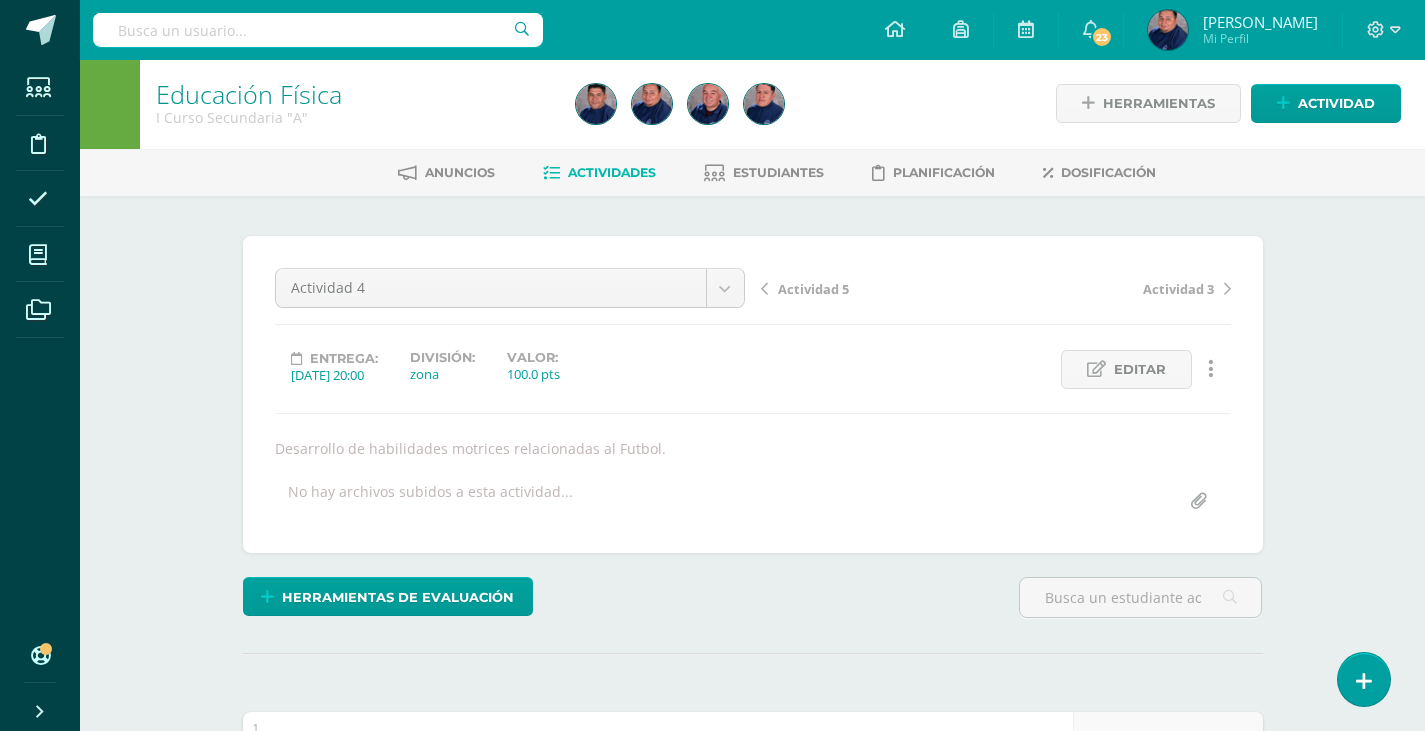 scroll, scrollTop: 402, scrollLeft: 0, axis: vertical 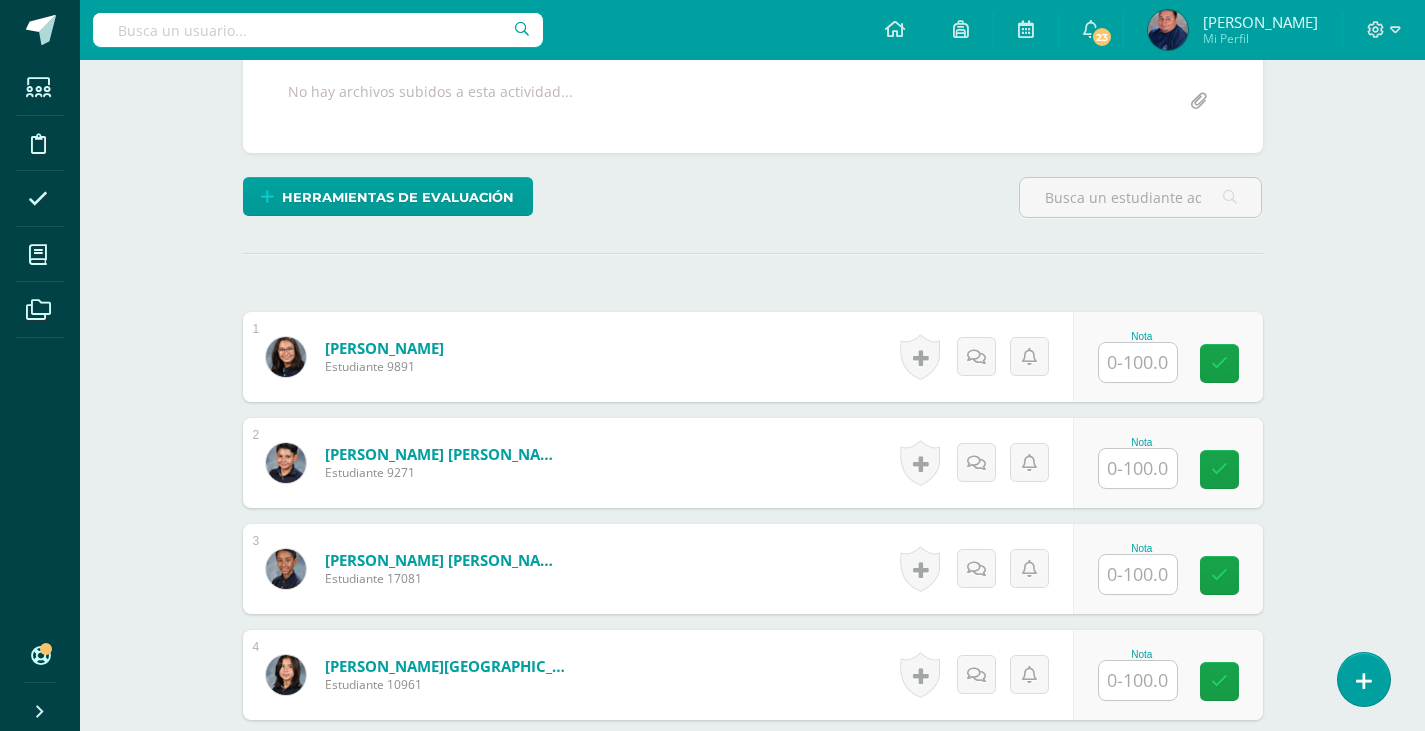 click at bounding box center [1138, 468] 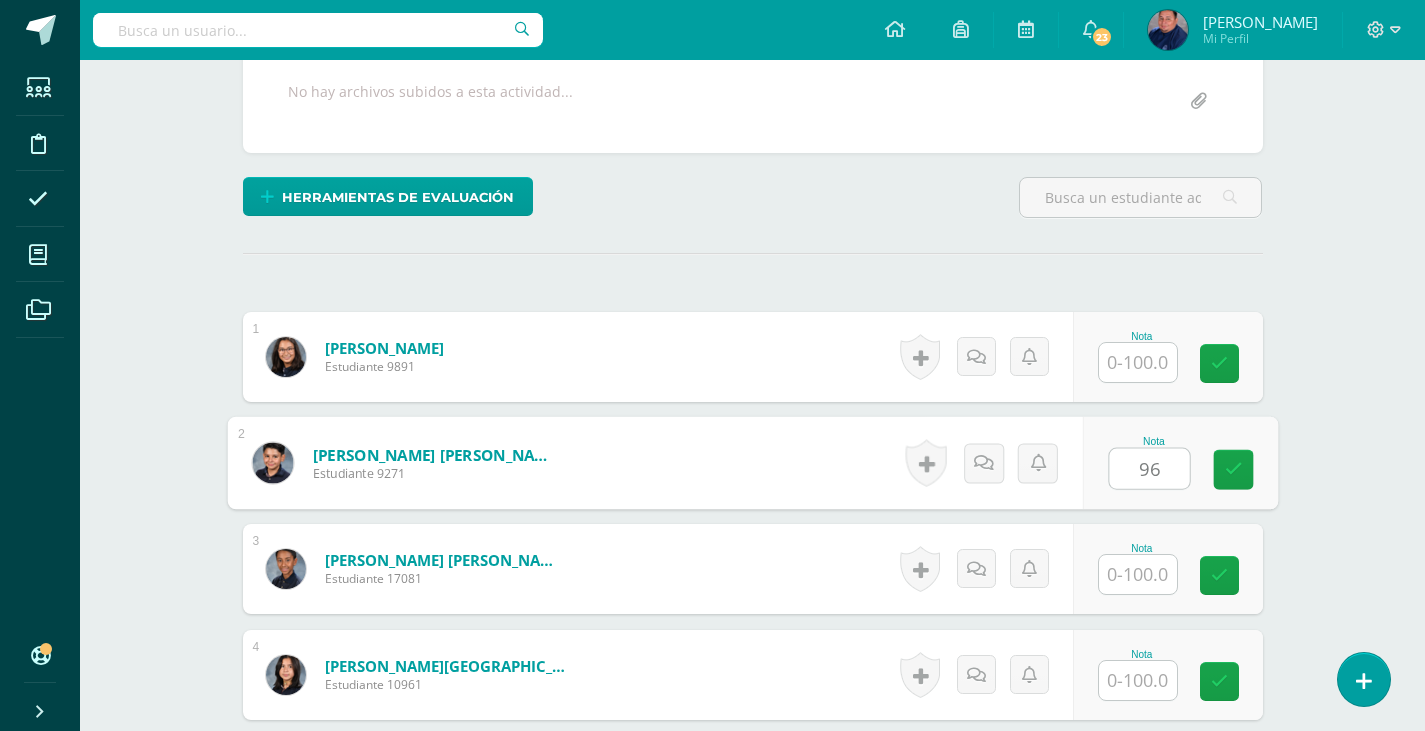 type on "96" 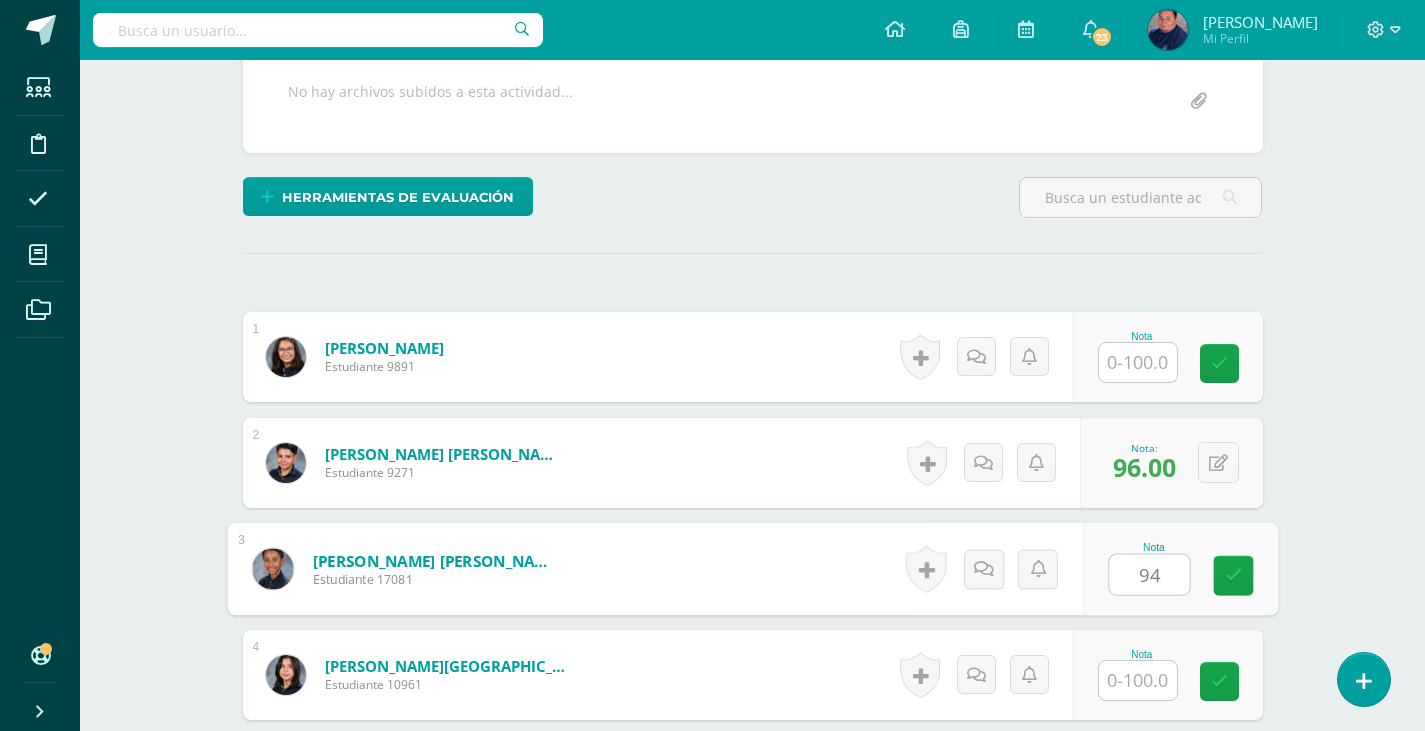 type on "94" 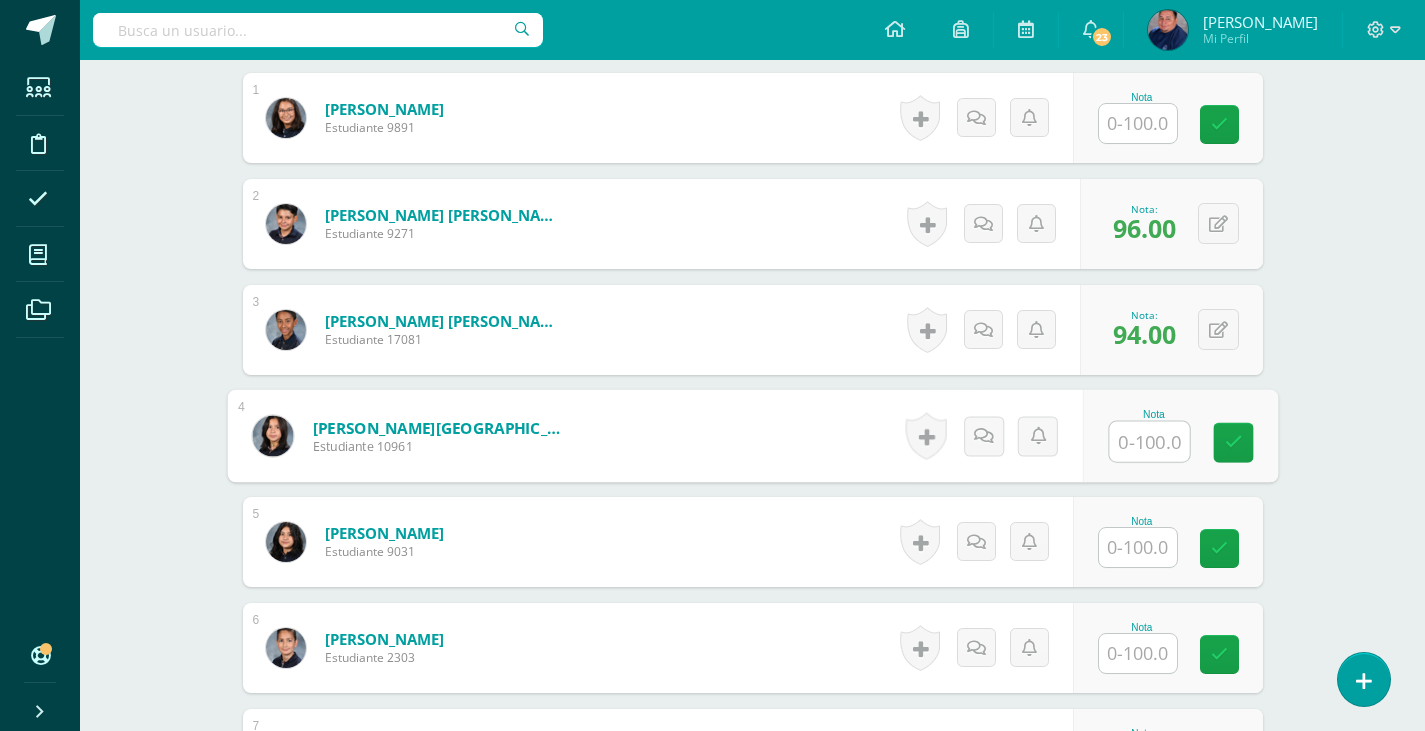 scroll, scrollTop: 702, scrollLeft: 0, axis: vertical 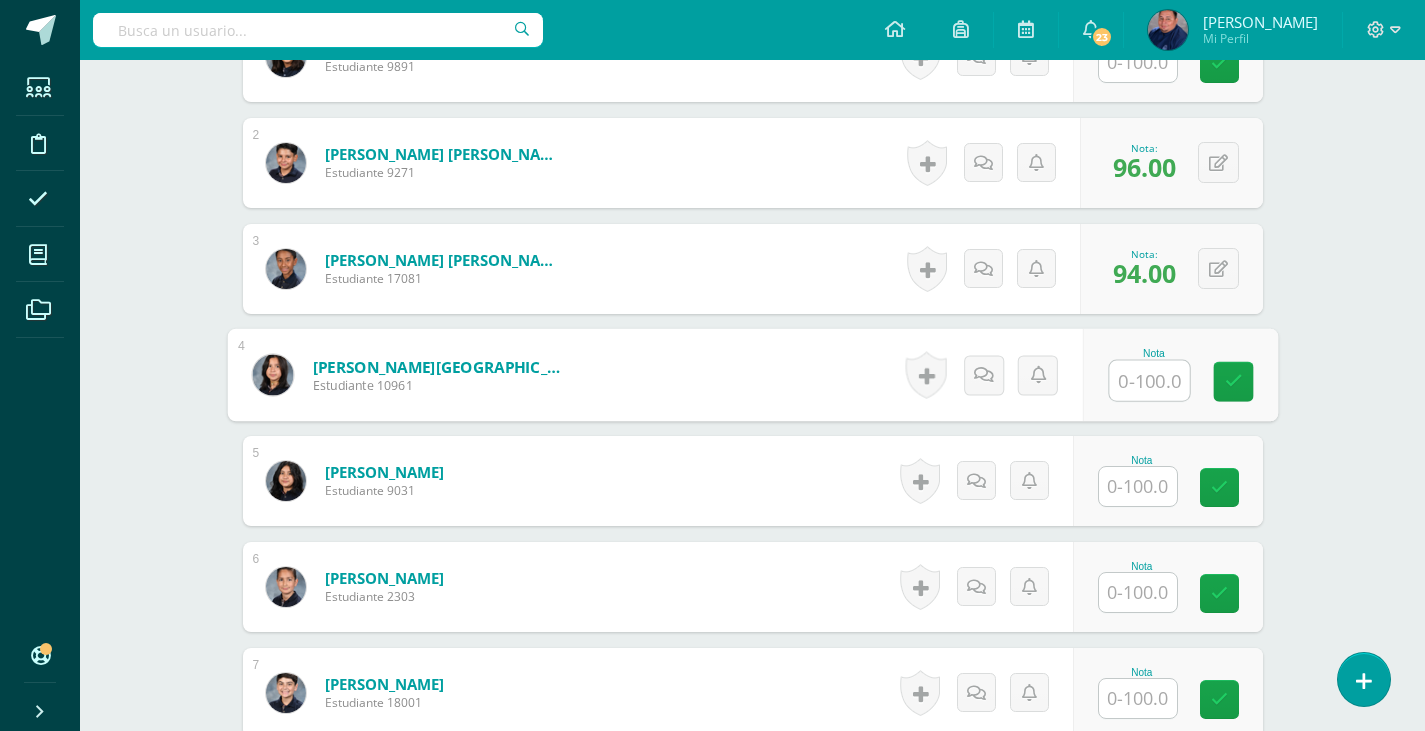 click at bounding box center [1138, 592] 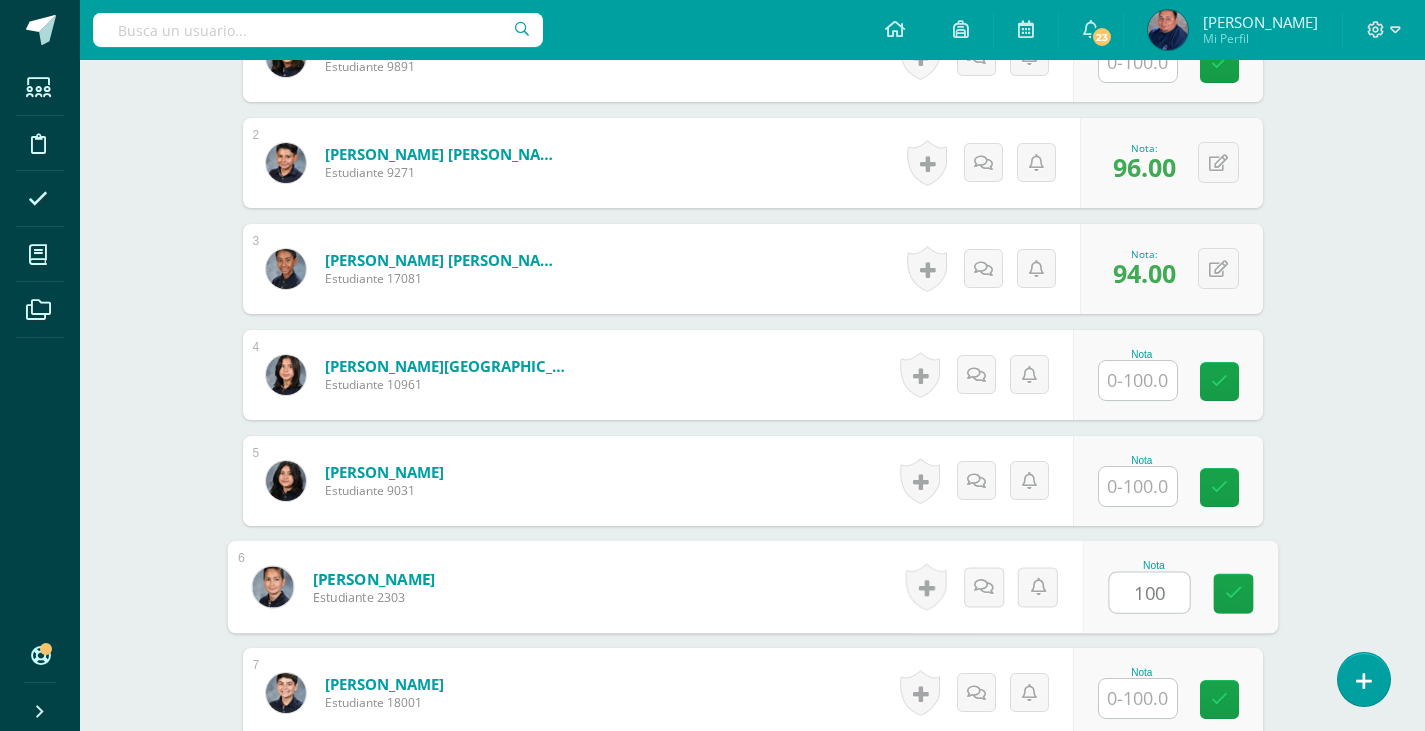 type on "100" 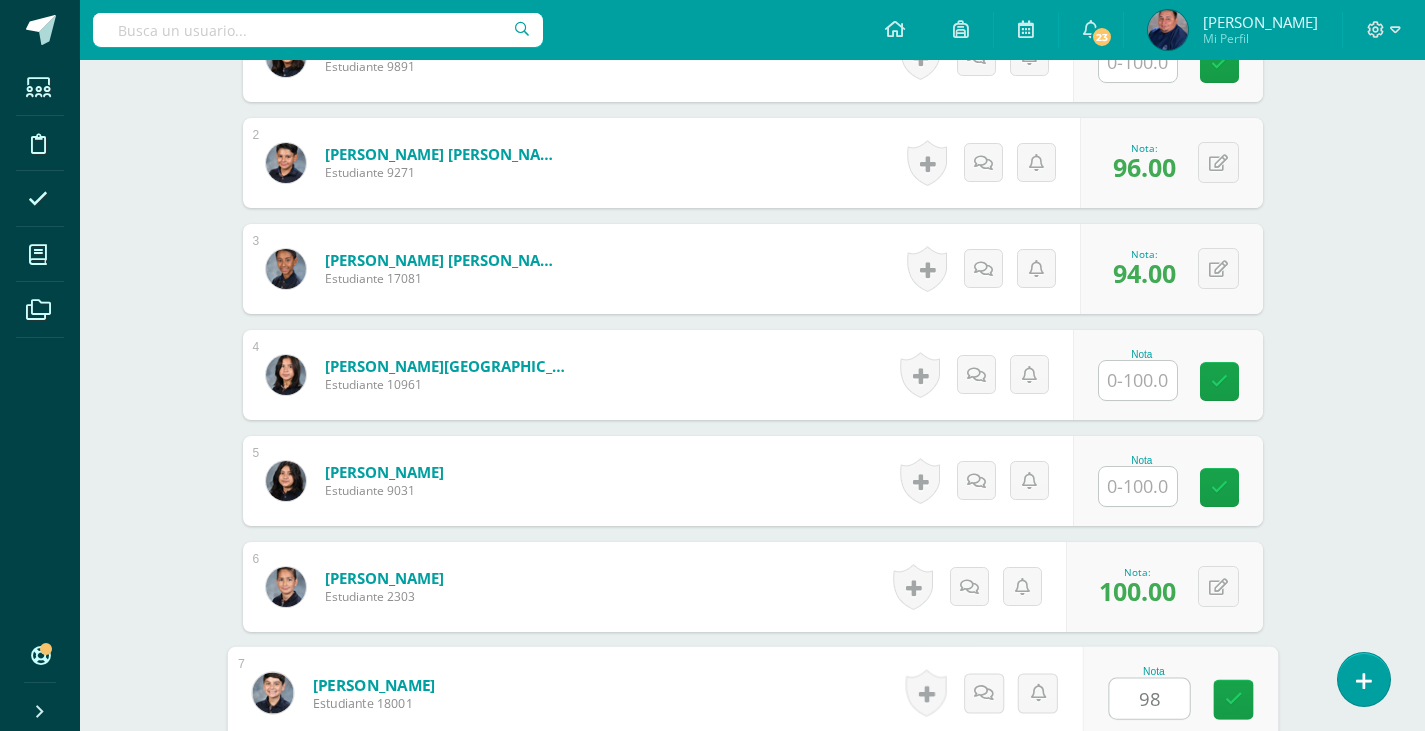 type on "98" 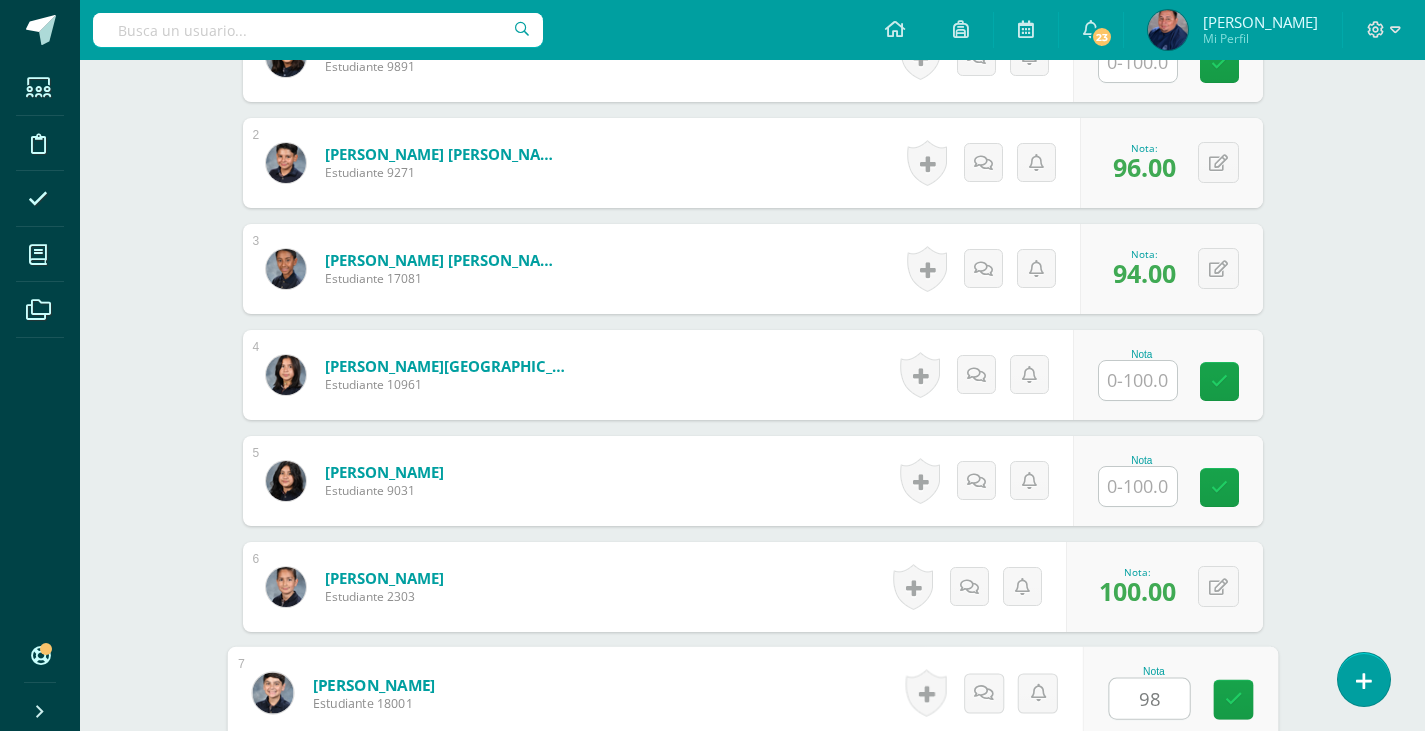 scroll, scrollTop: 1141, scrollLeft: 0, axis: vertical 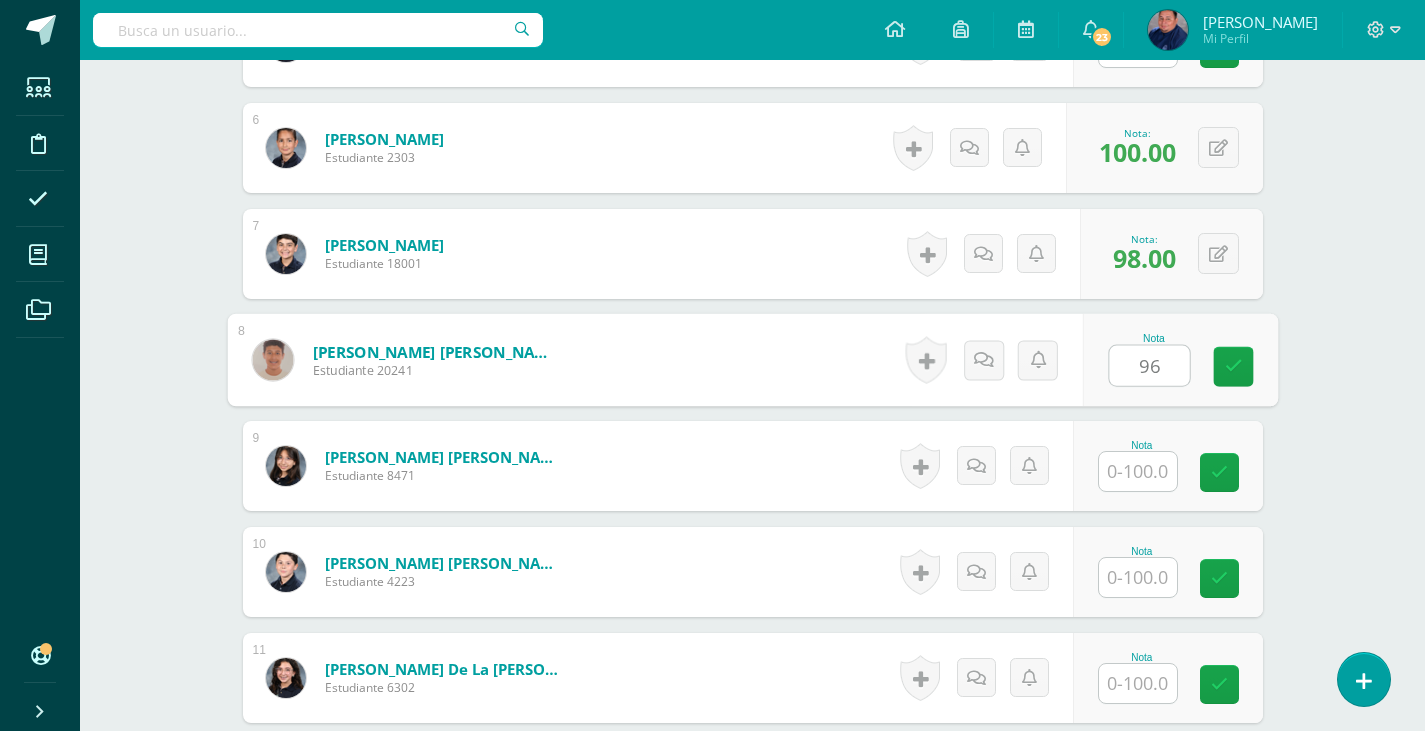 type on "96" 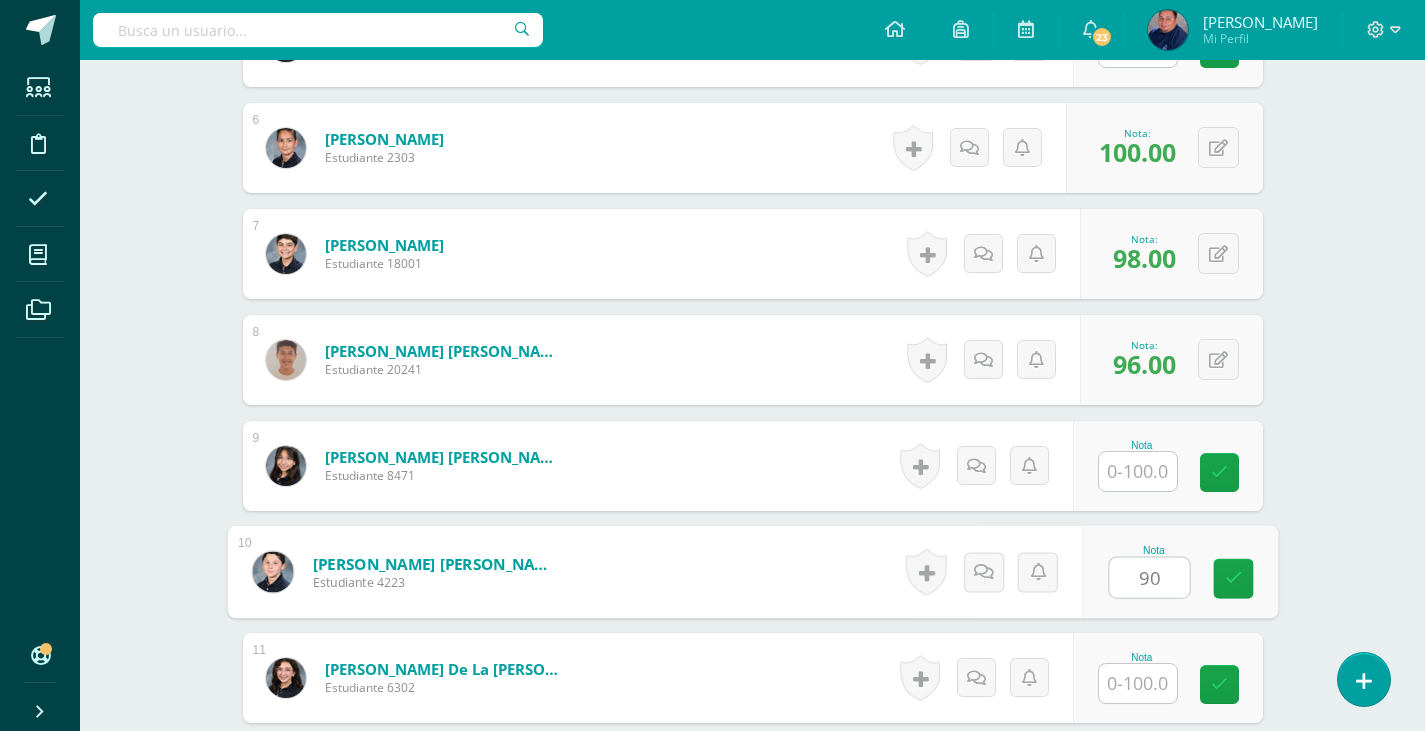 type on "90" 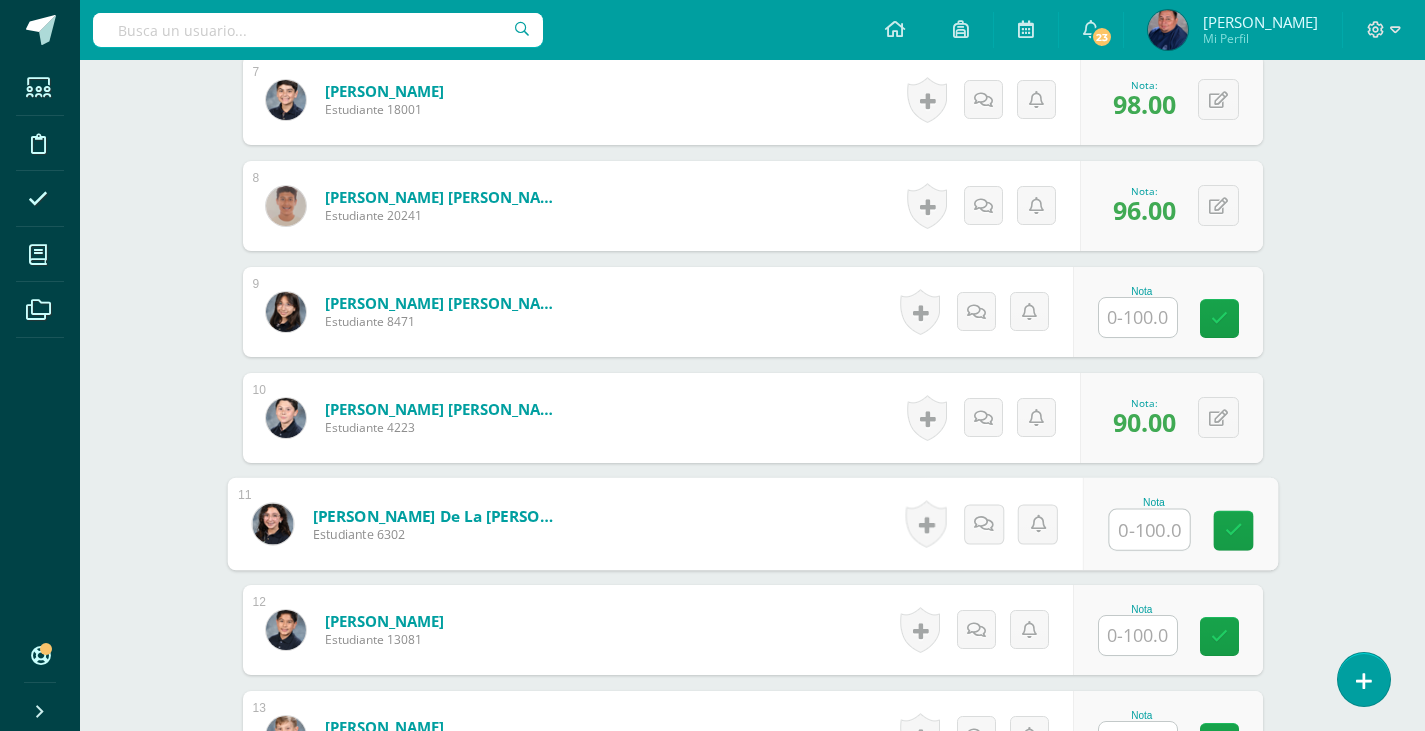 scroll, scrollTop: 1341, scrollLeft: 0, axis: vertical 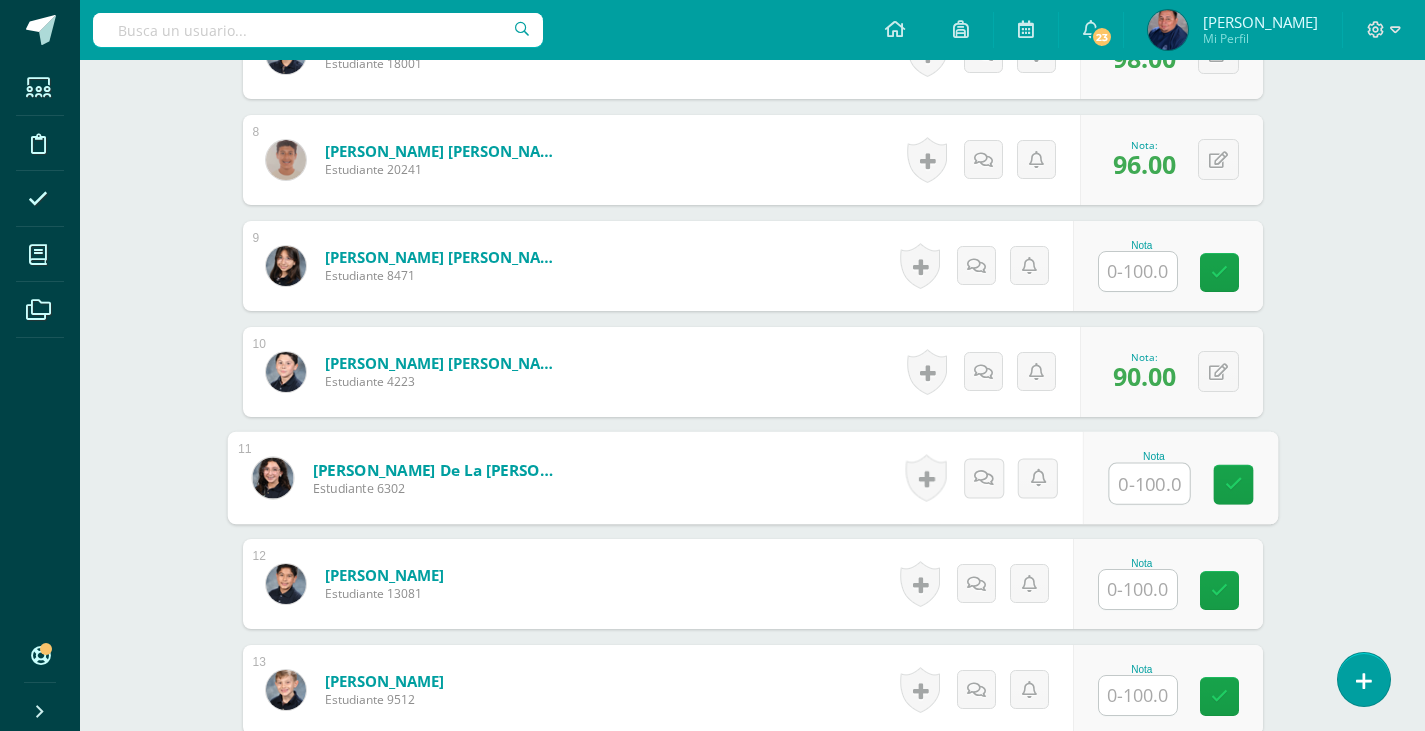 click at bounding box center (1138, 589) 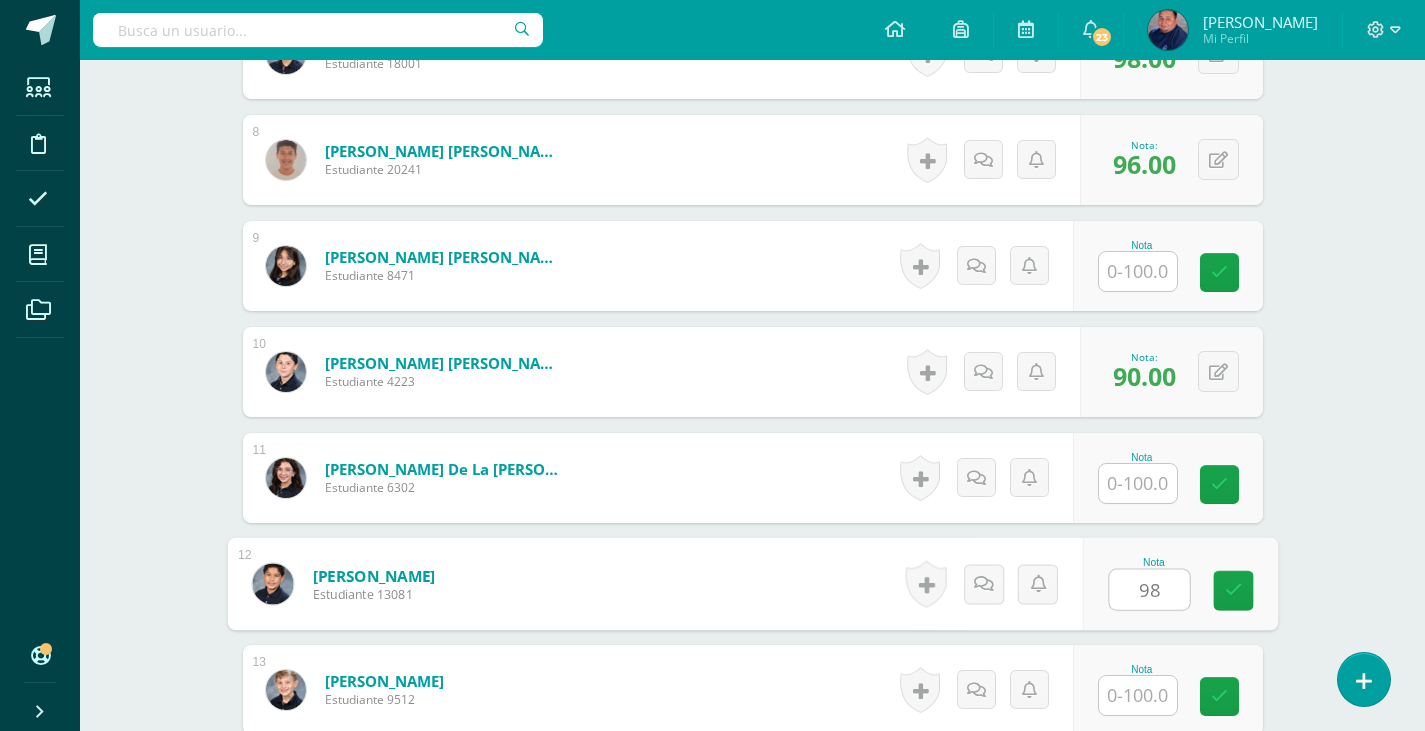 type on "98" 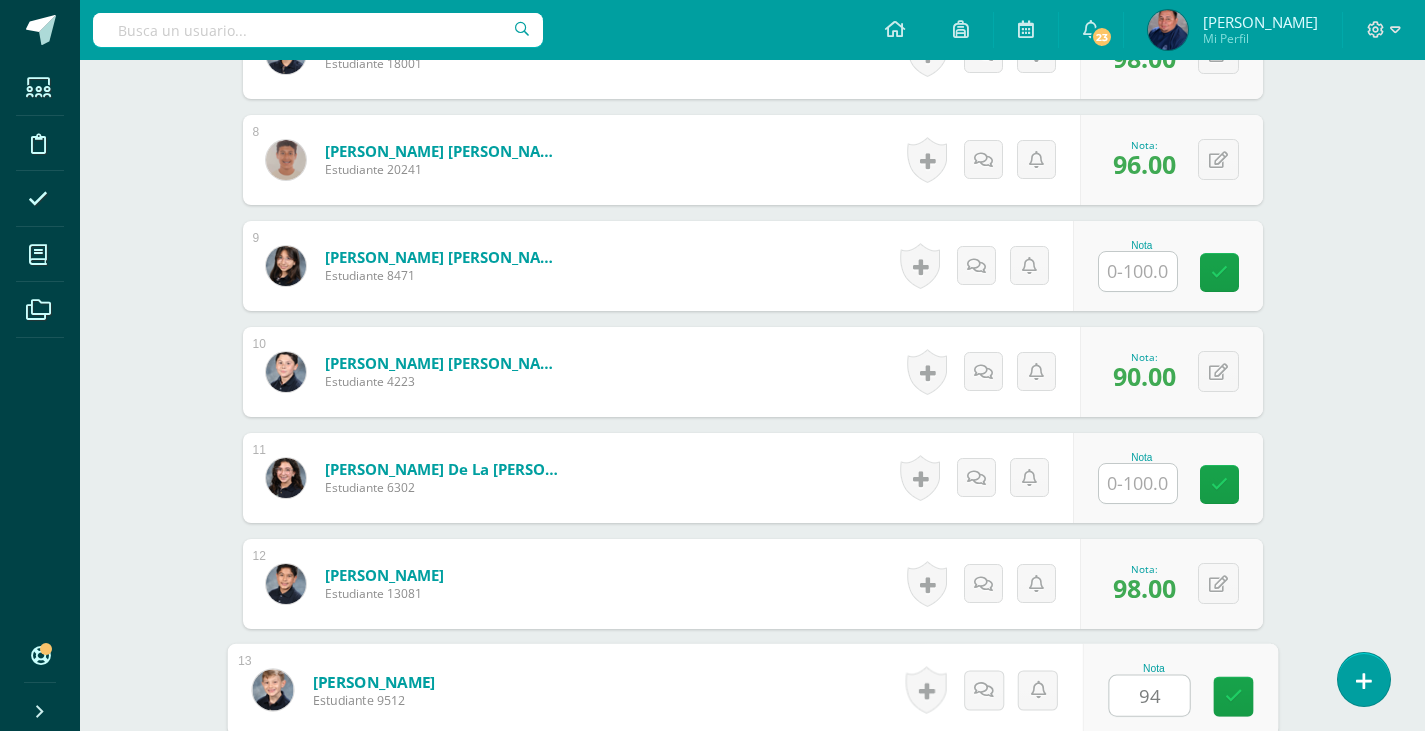 type on "94" 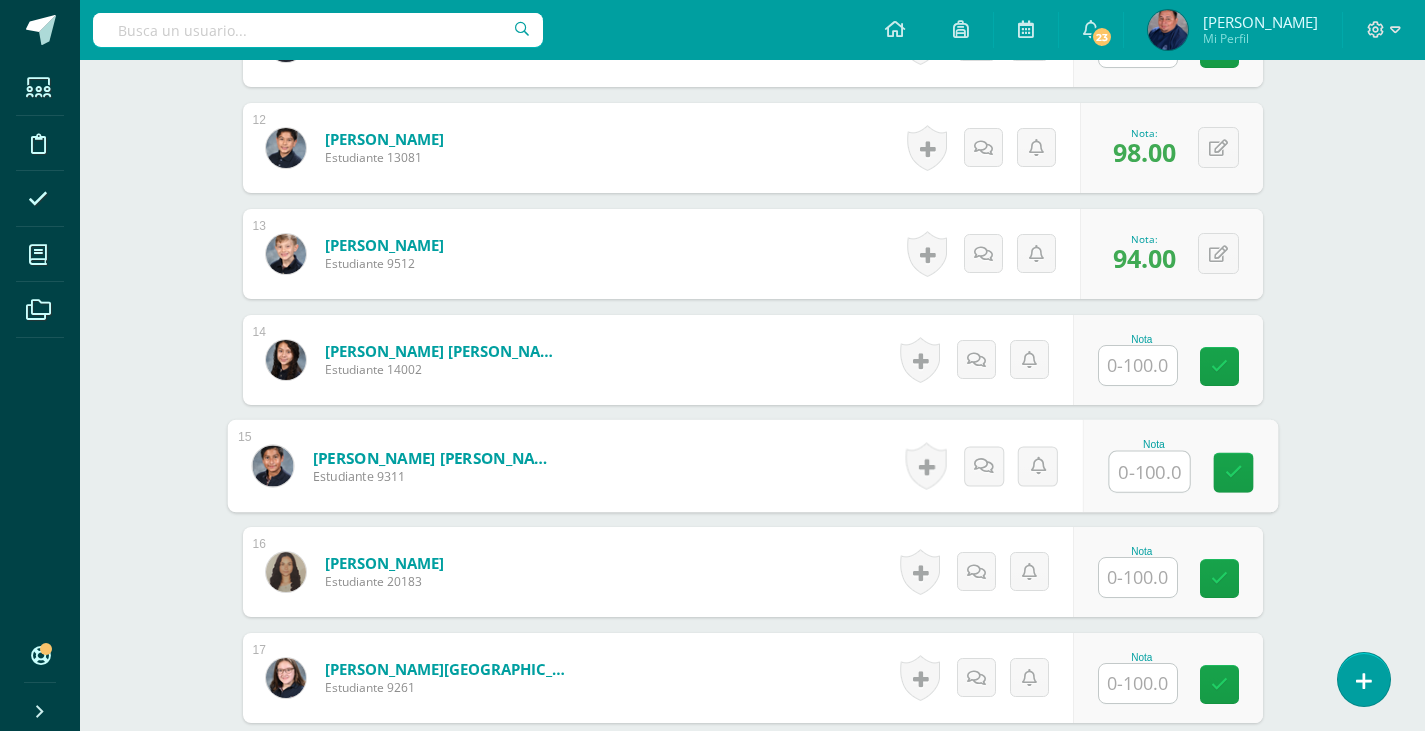 click at bounding box center [1149, 472] 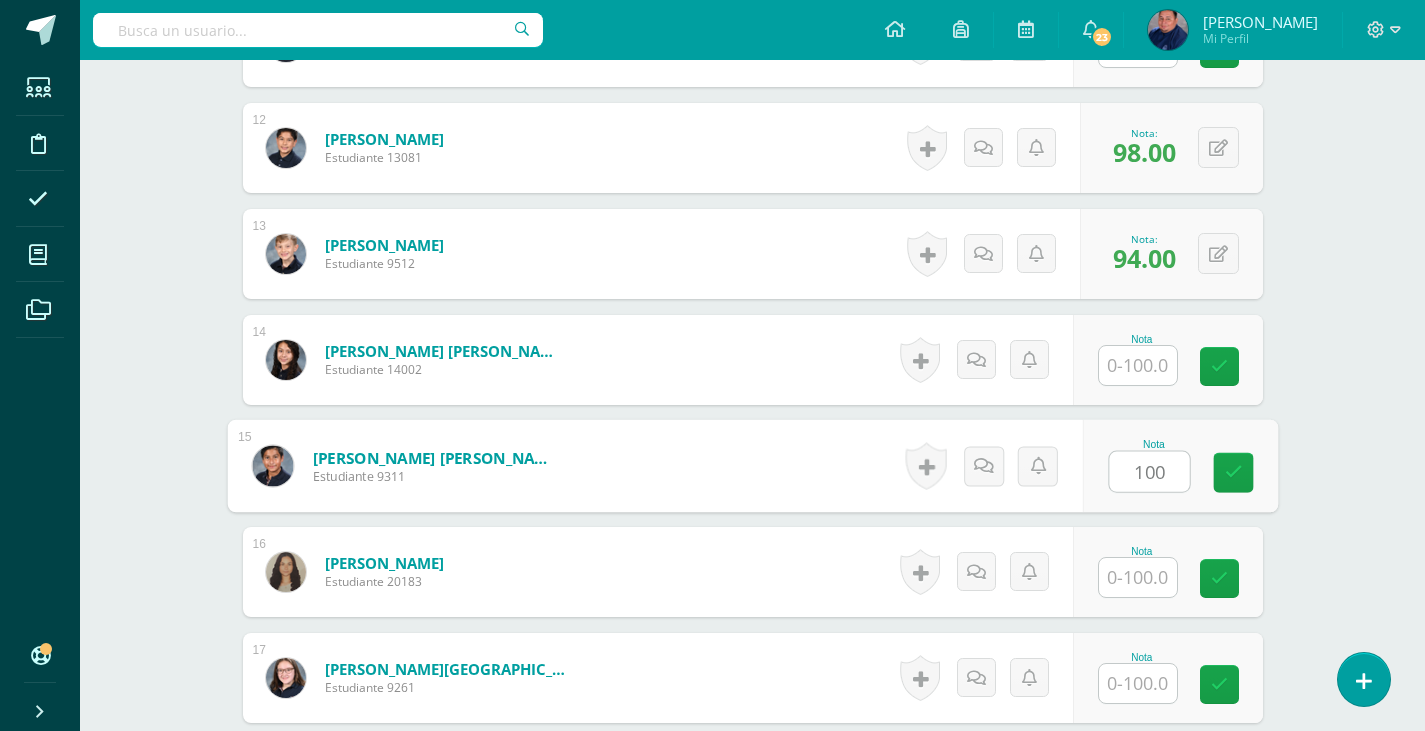 type on "100" 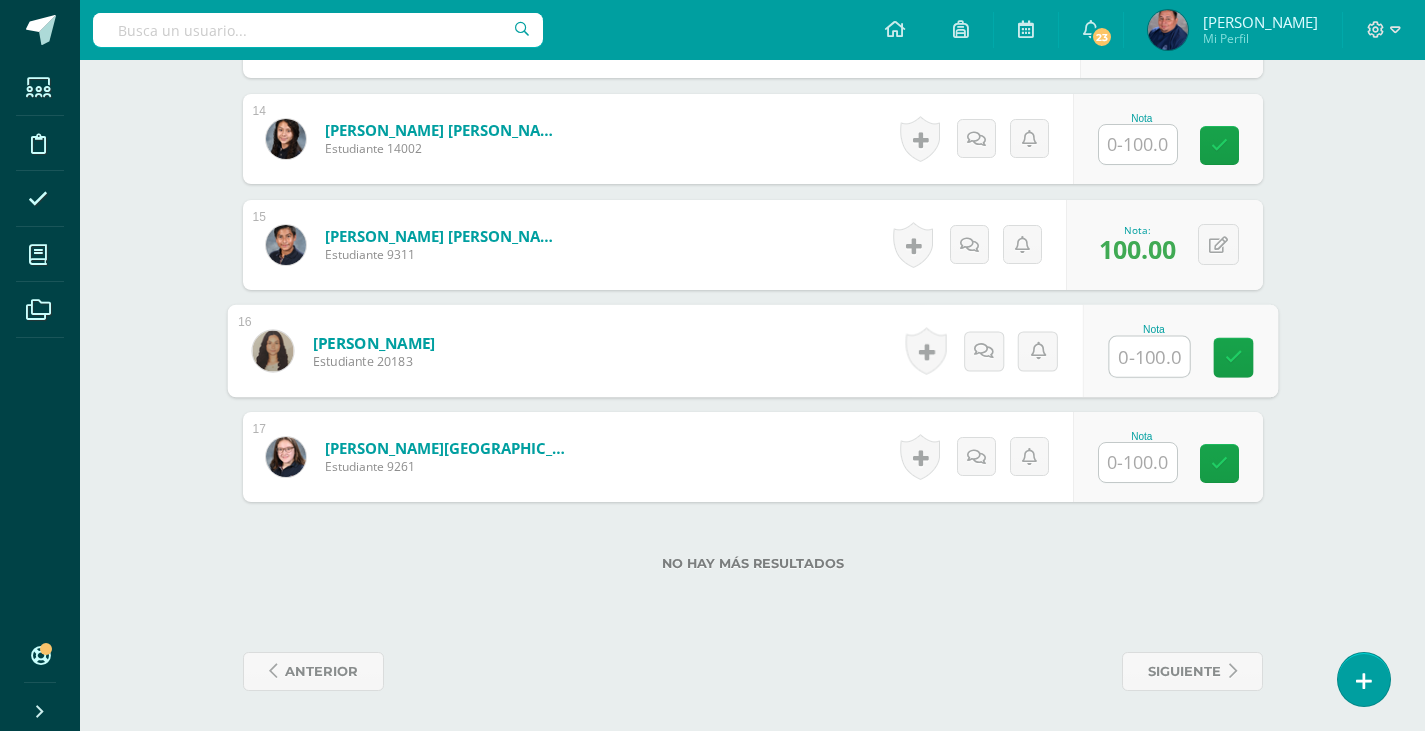 scroll, scrollTop: 2077, scrollLeft: 0, axis: vertical 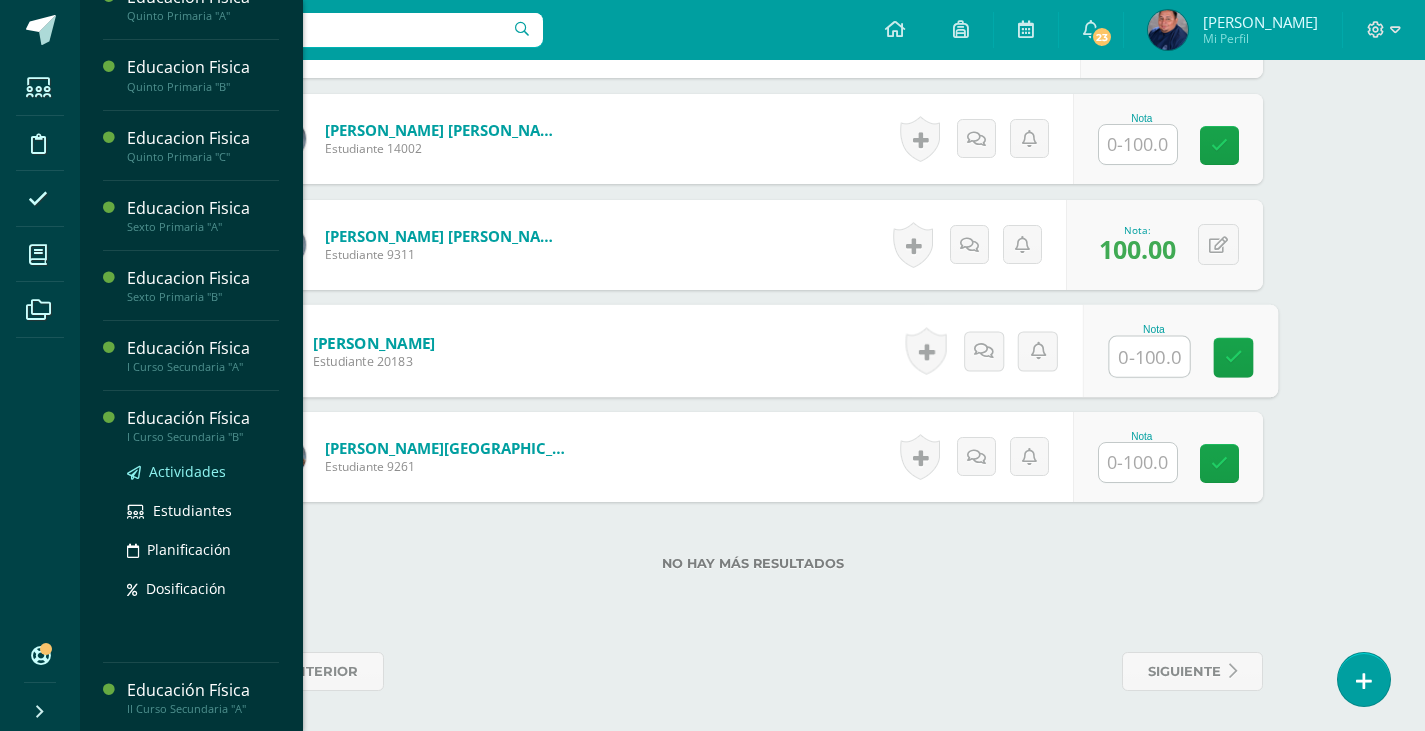 click on "Actividades" at bounding box center [187, 471] 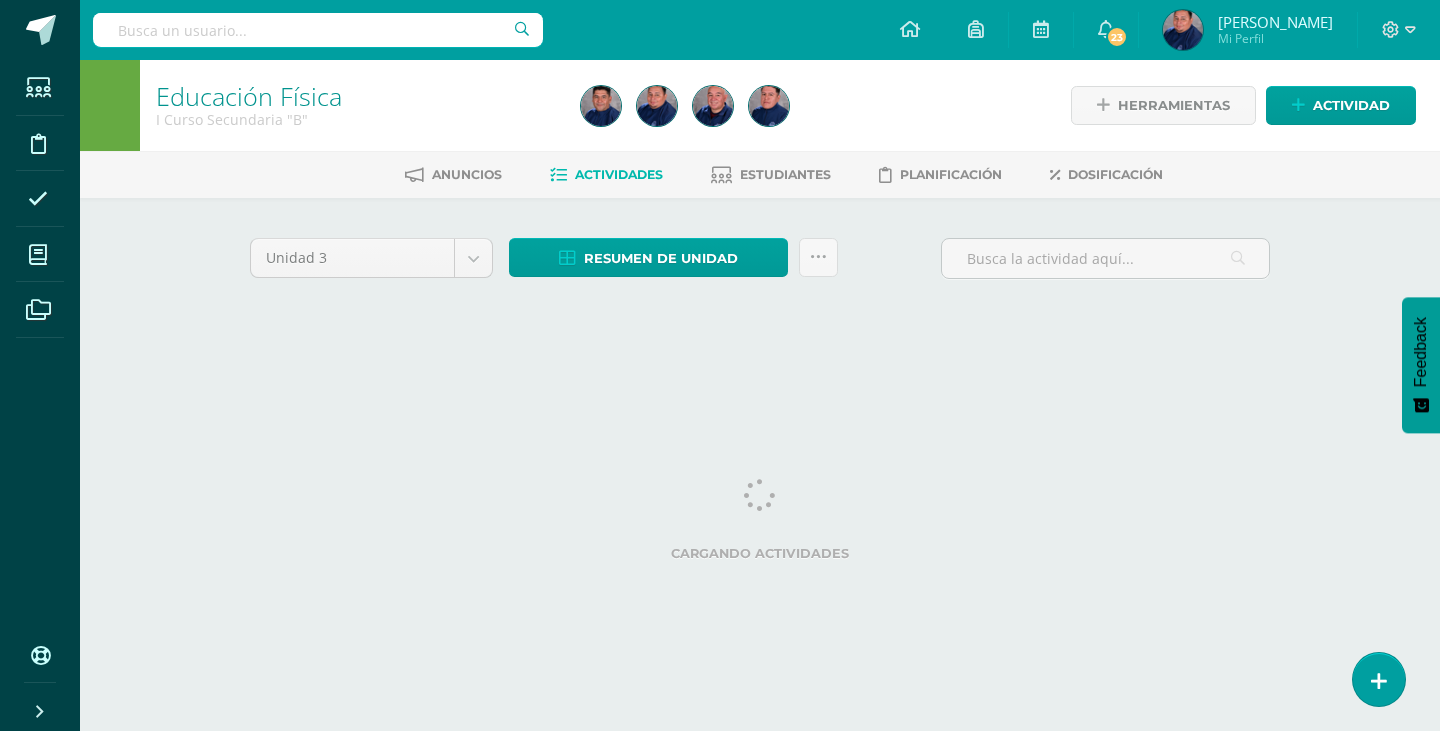 scroll, scrollTop: 0, scrollLeft: 0, axis: both 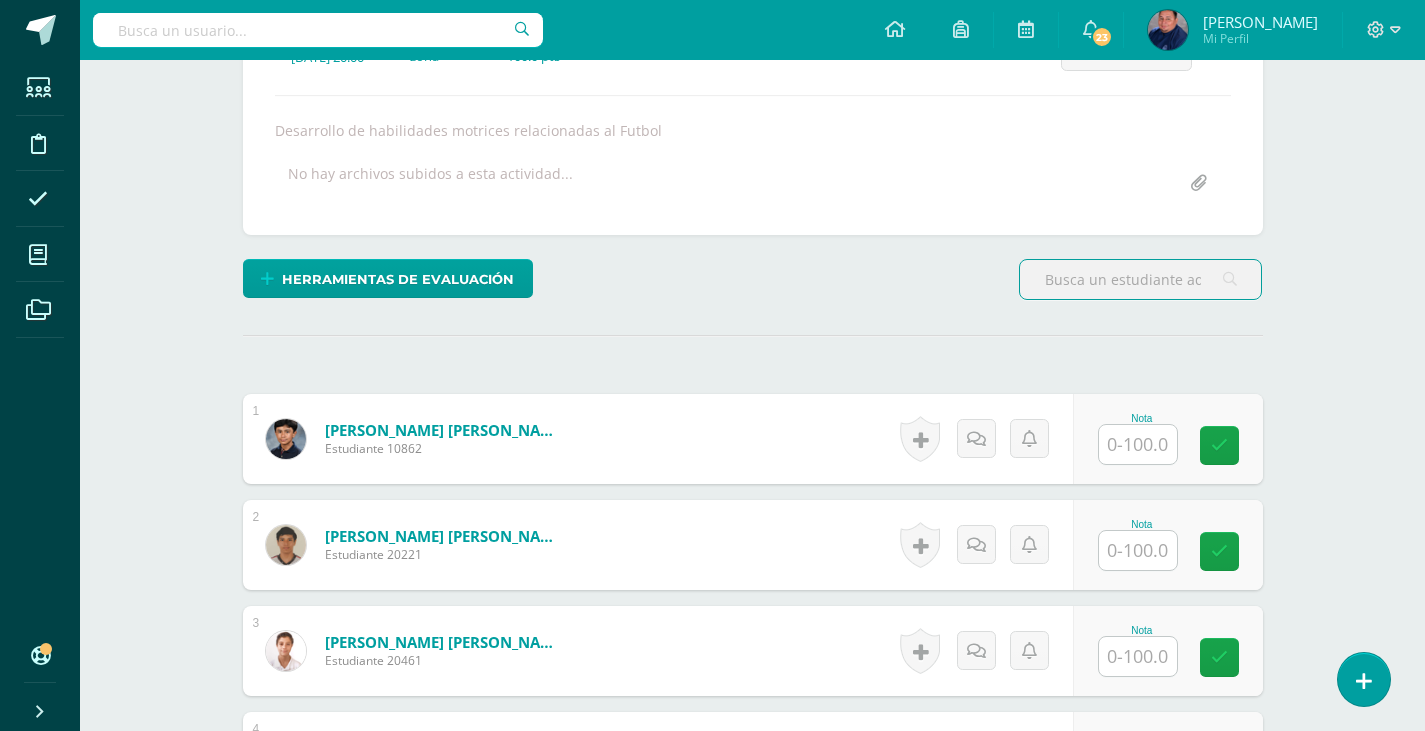 click at bounding box center [1138, 444] 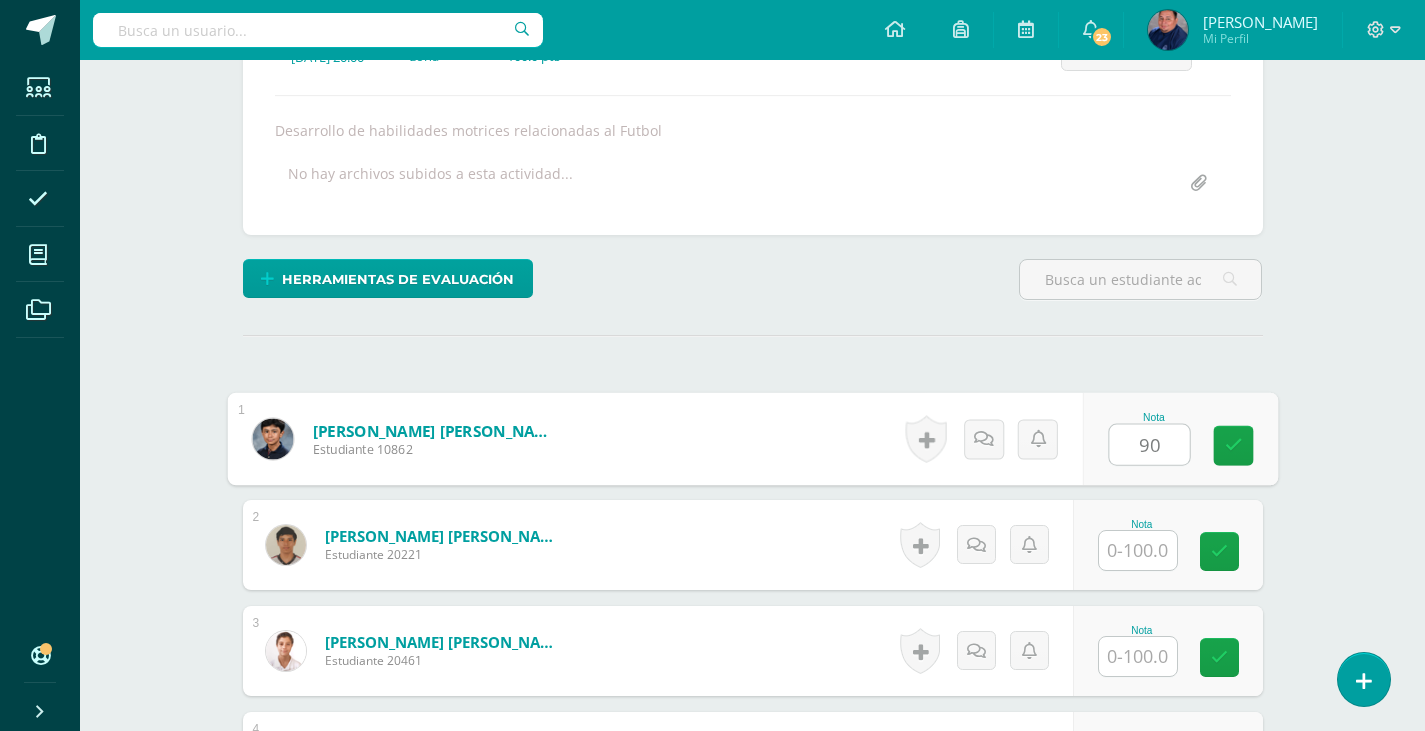 scroll, scrollTop: 321, scrollLeft: 0, axis: vertical 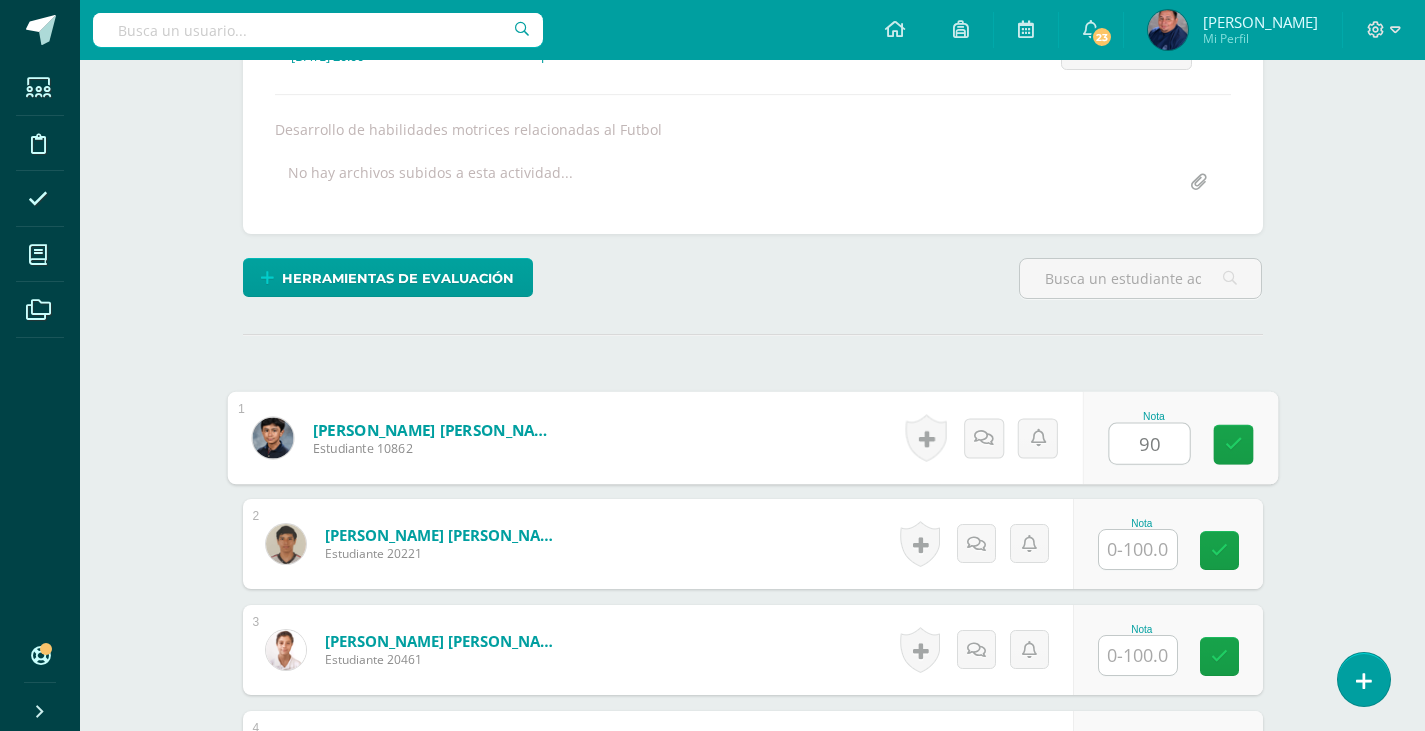 type on "90" 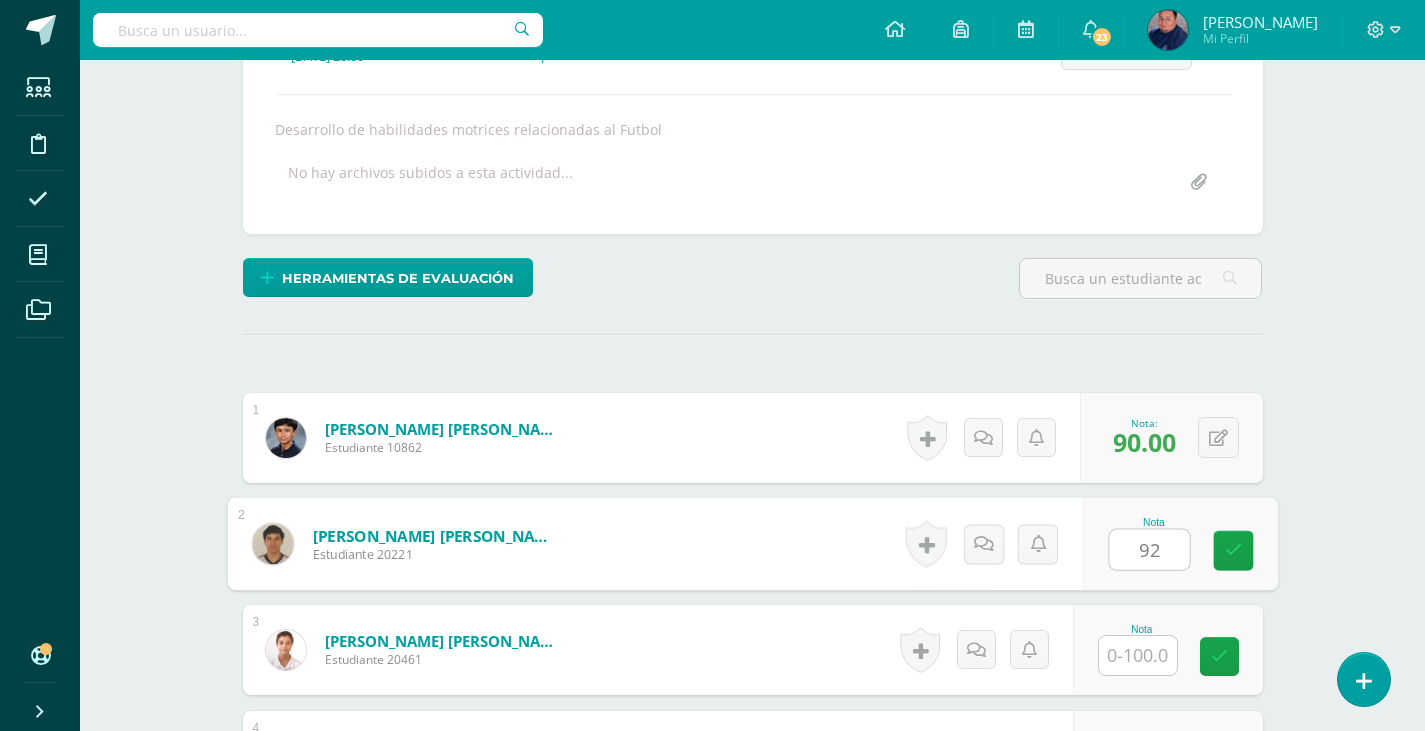 type on "92" 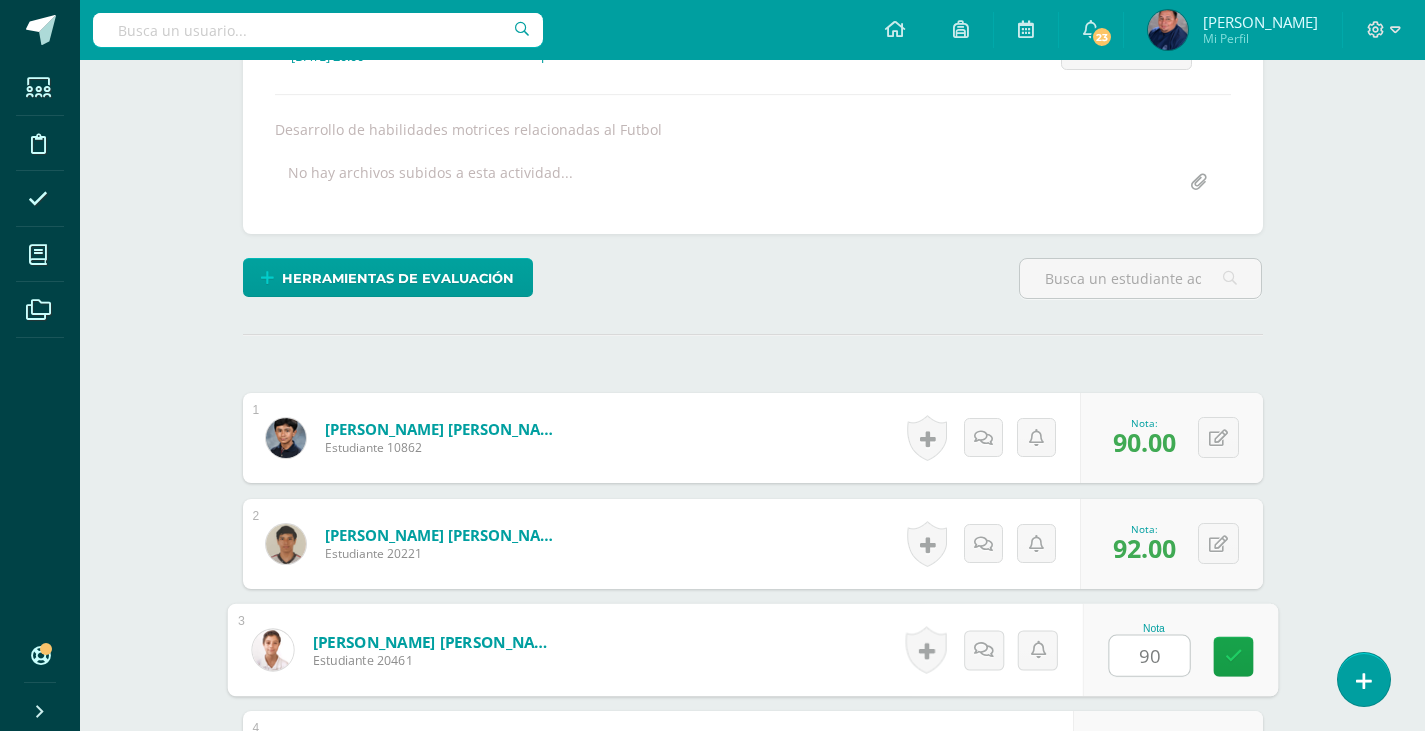 type on "90" 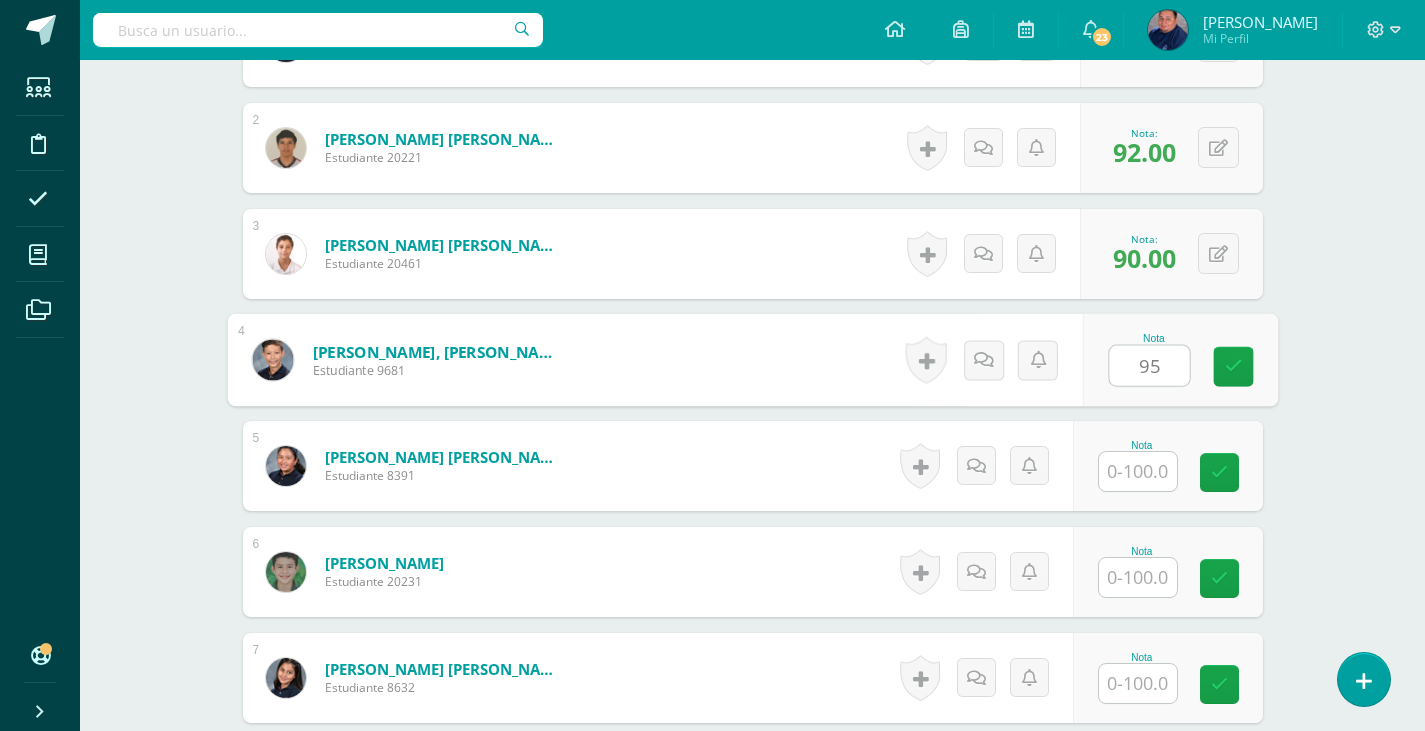type on "95" 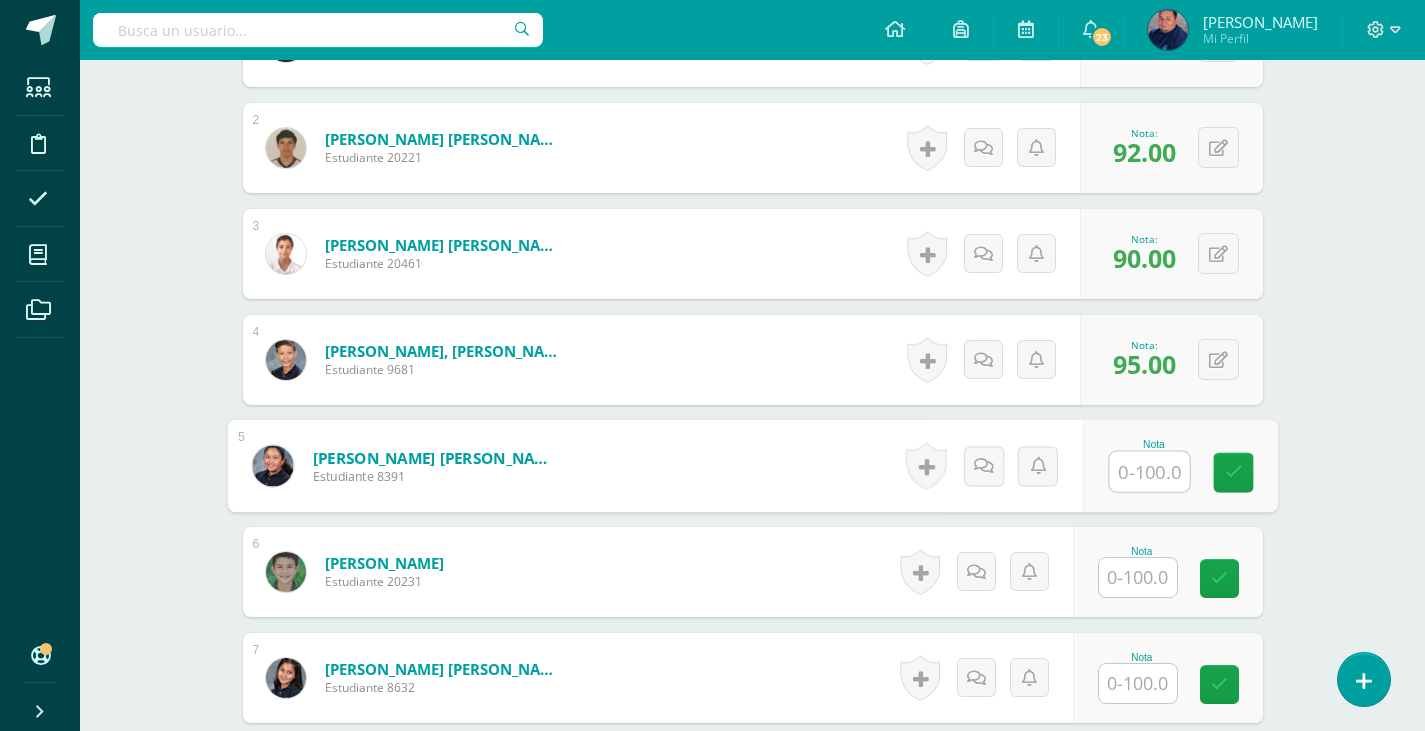 scroll, scrollTop: 817, scrollLeft: 0, axis: vertical 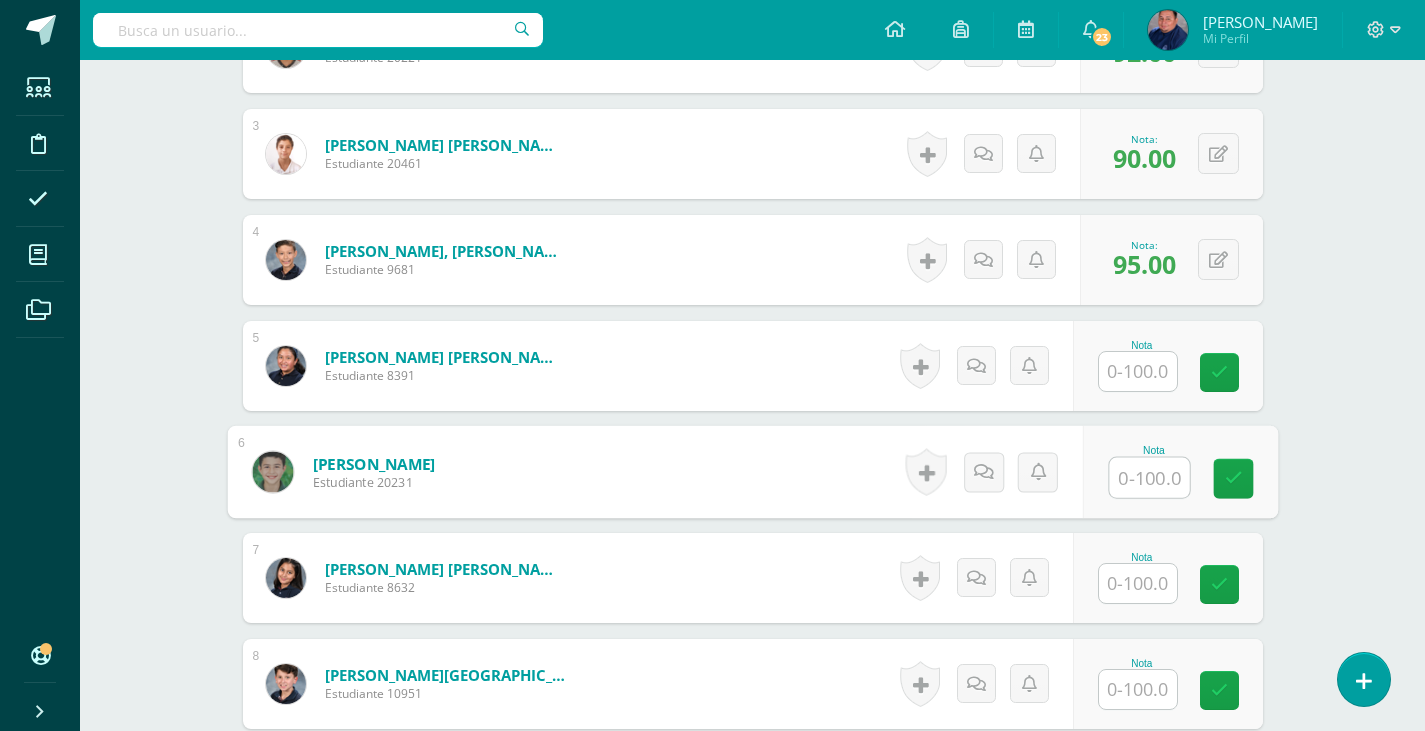 click at bounding box center [1149, 478] 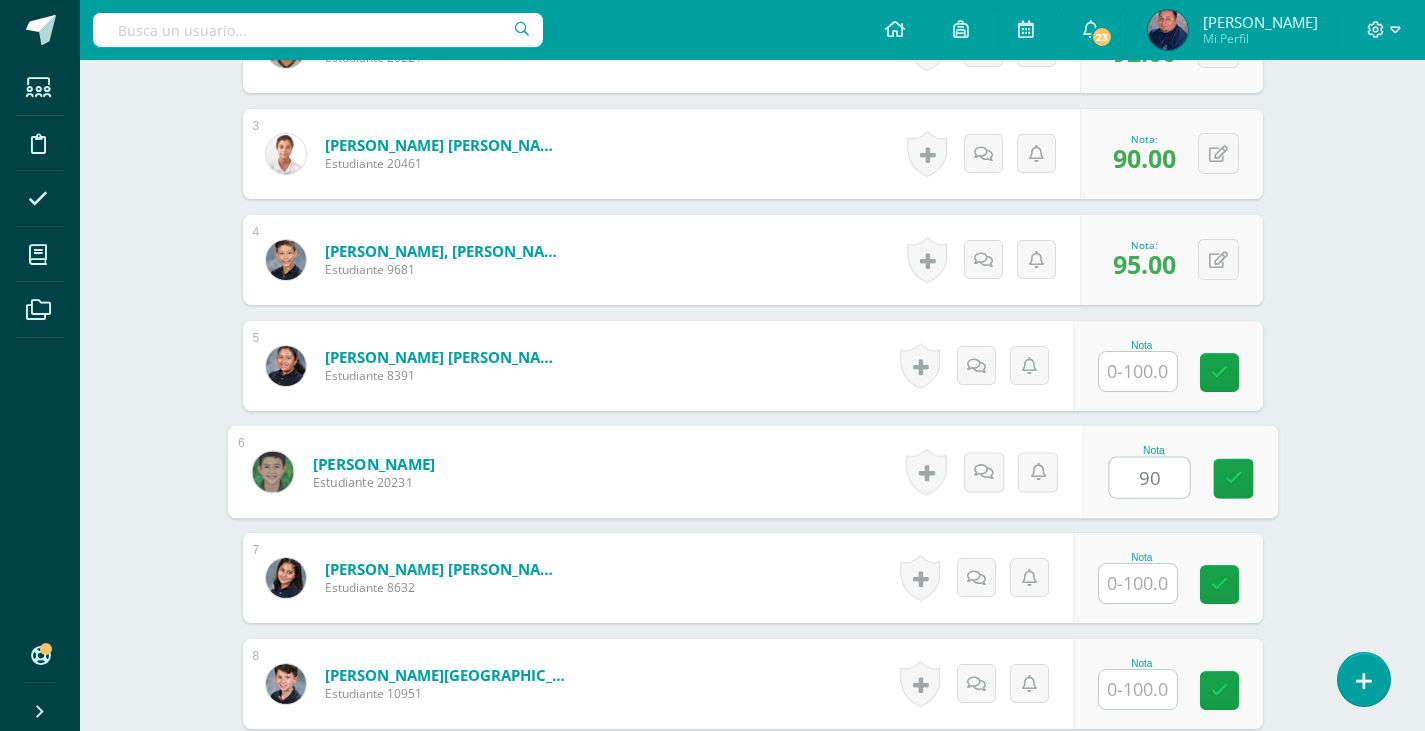 type on "90" 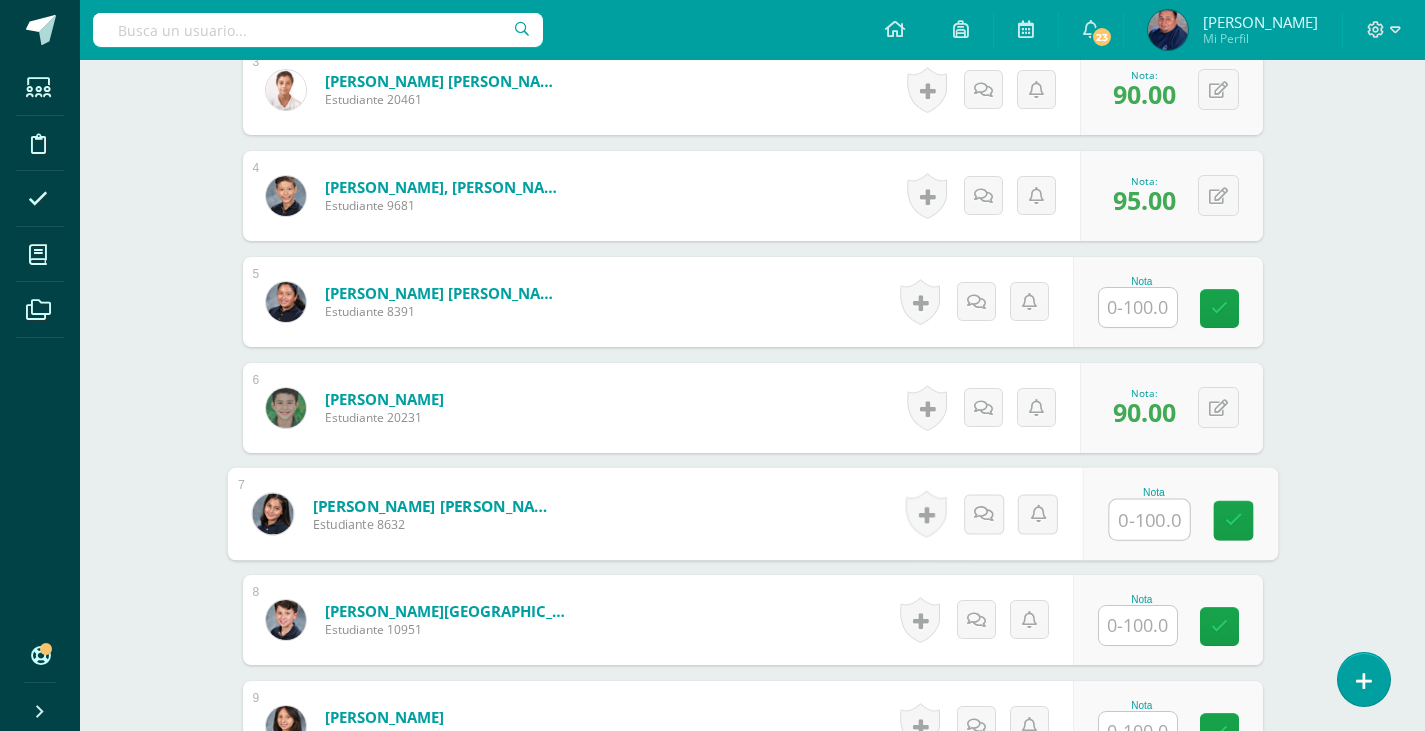 scroll, scrollTop: 917, scrollLeft: 0, axis: vertical 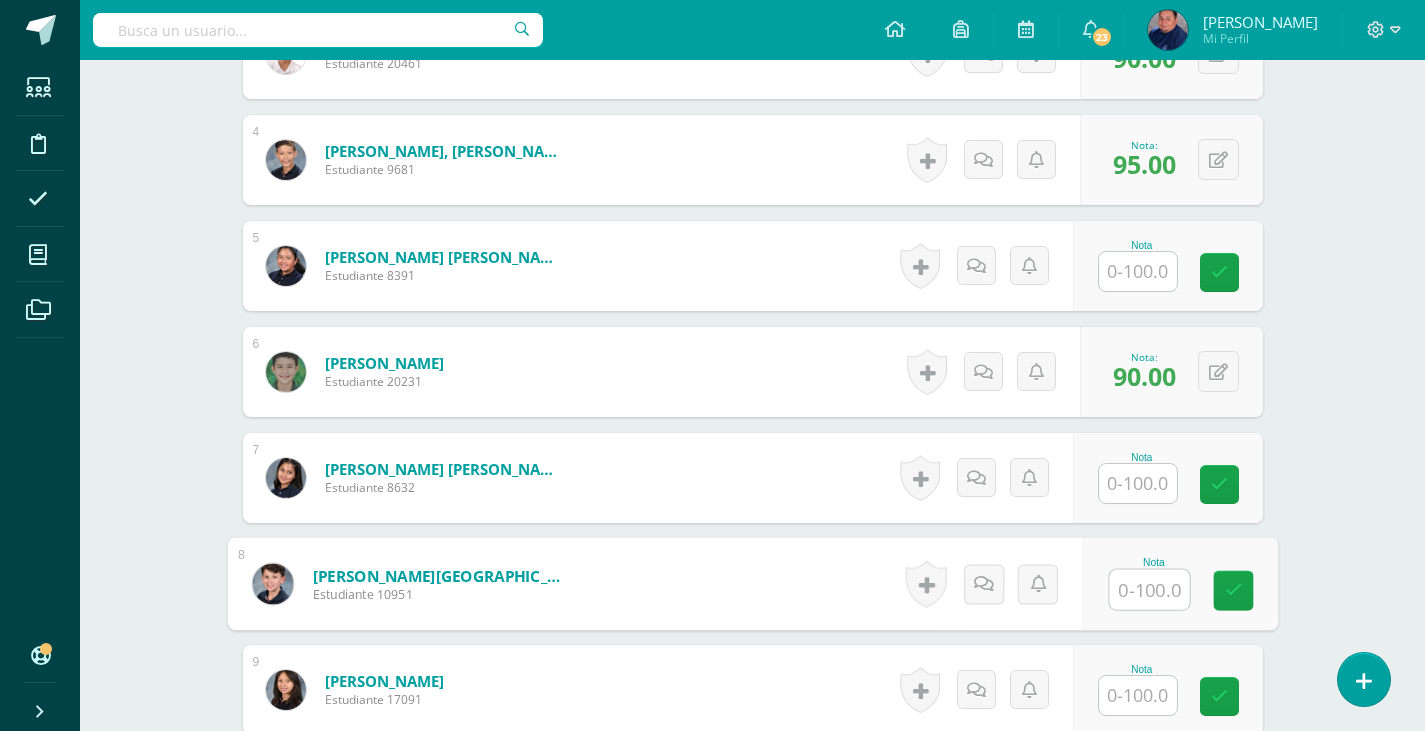 click at bounding box center [1149, 590] 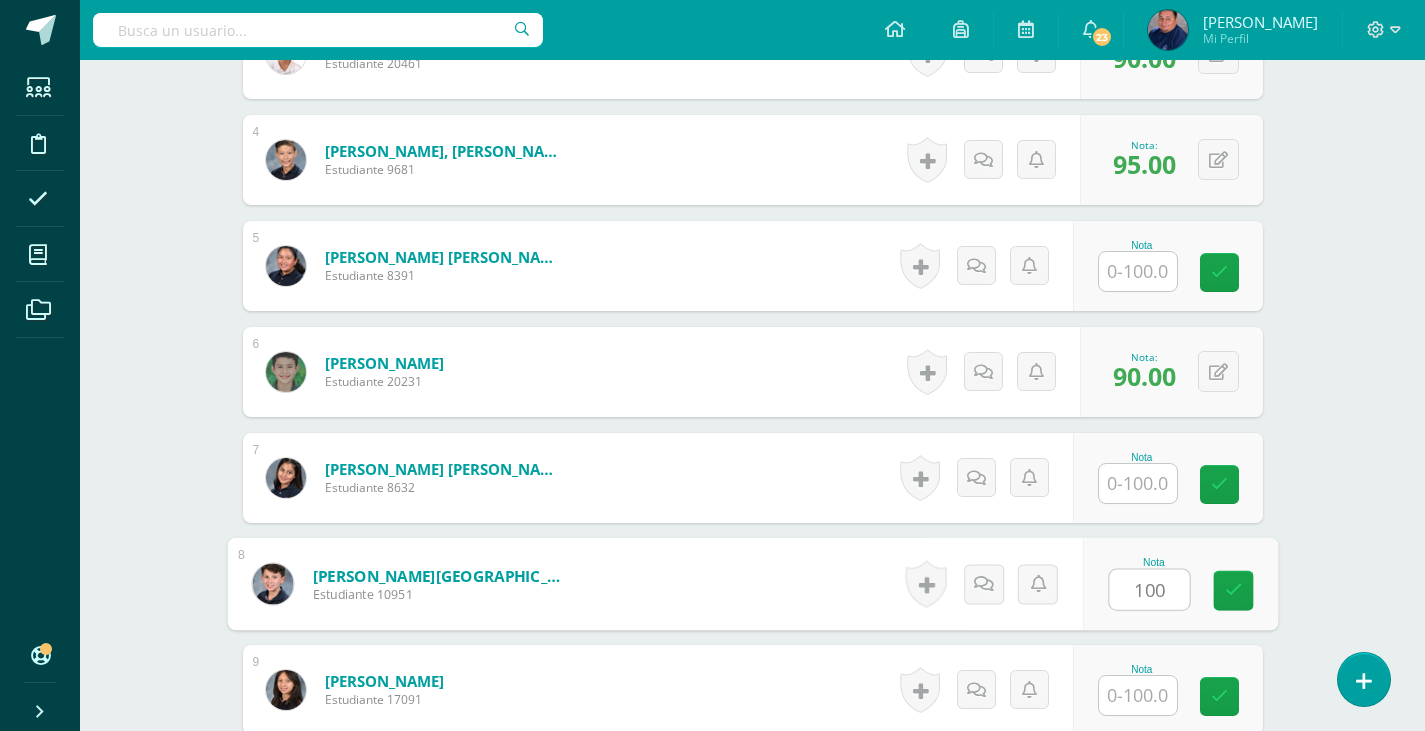 type on "100" 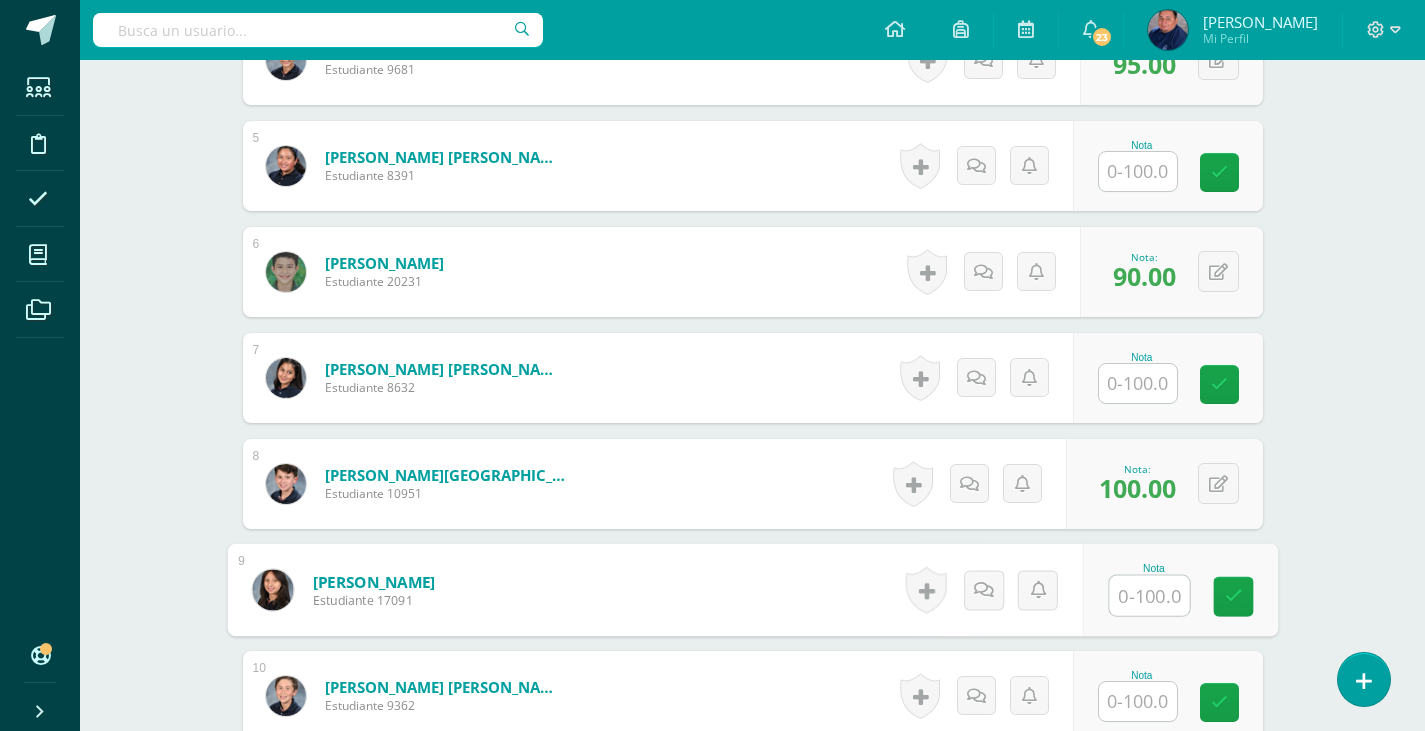 scroll, scrollTop: 1117, scrollLeft: 0, axis: vertical 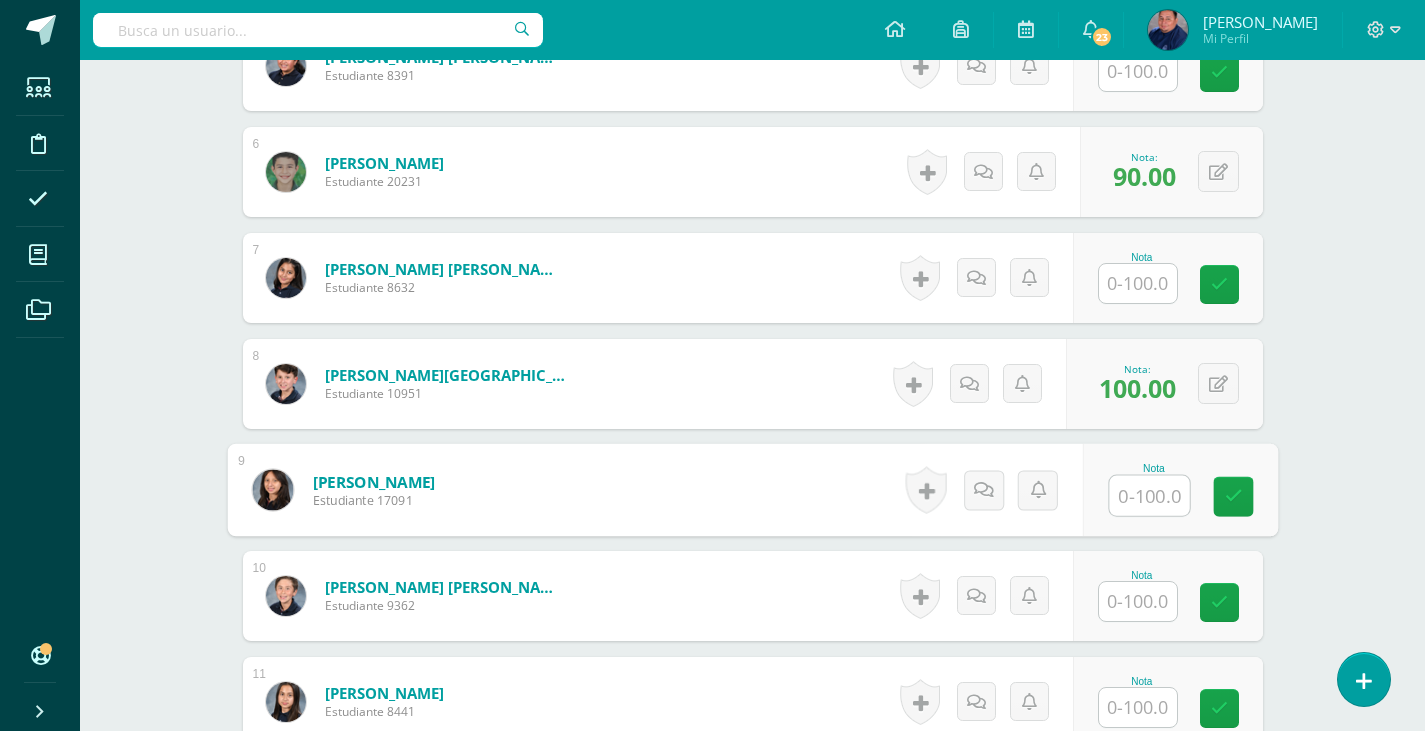 click at bounding box center (1138, 601) 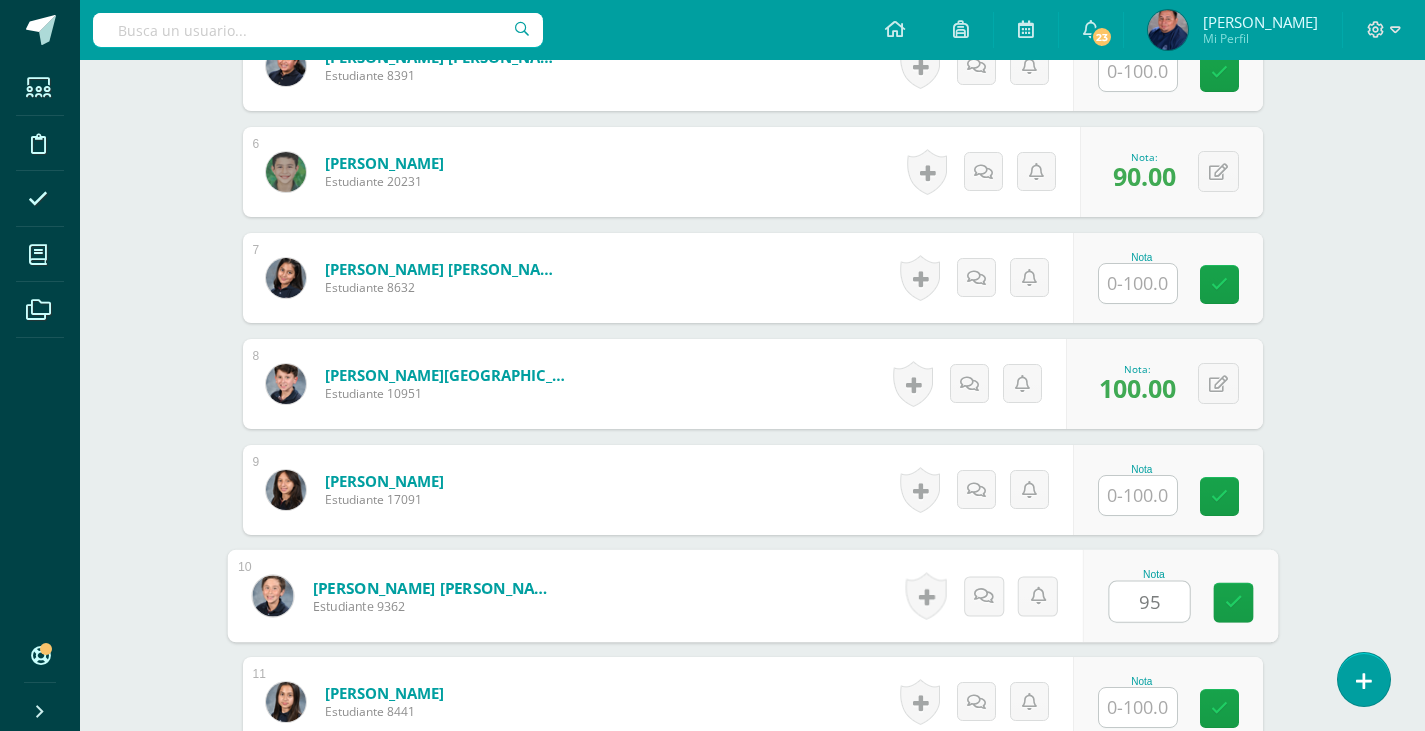 type on "95" 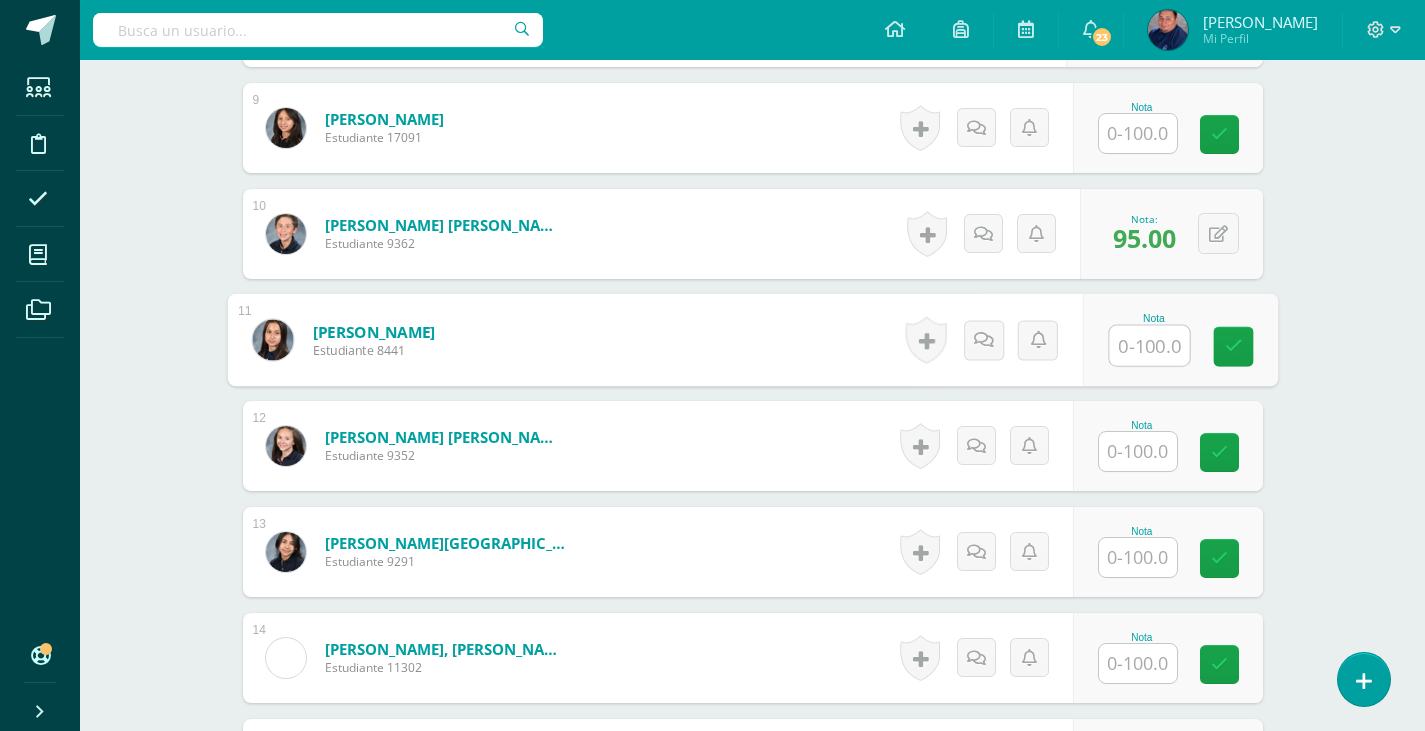 scroll, scrollTop: 1517, scrollLeft: 0, axis: vertical 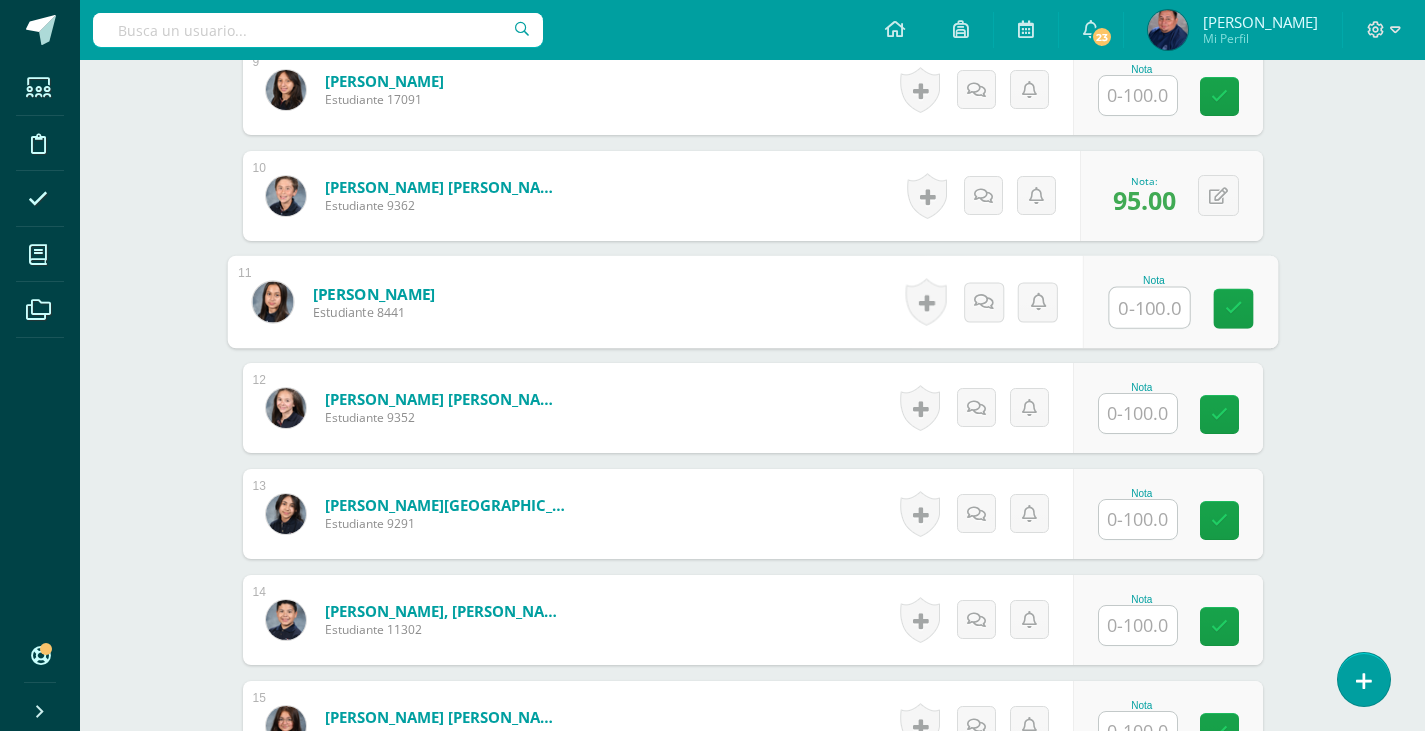 click at bounding box center (1138, 625) 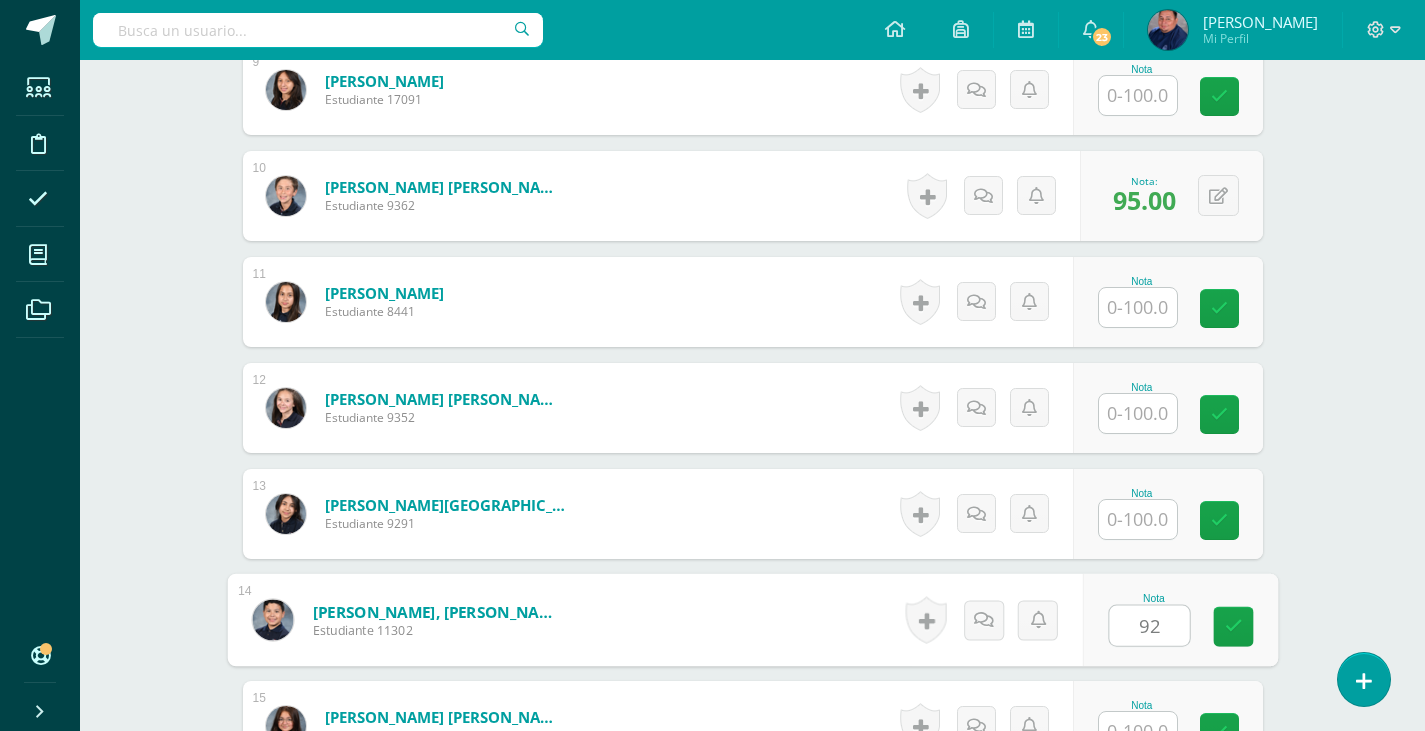 type on "92" 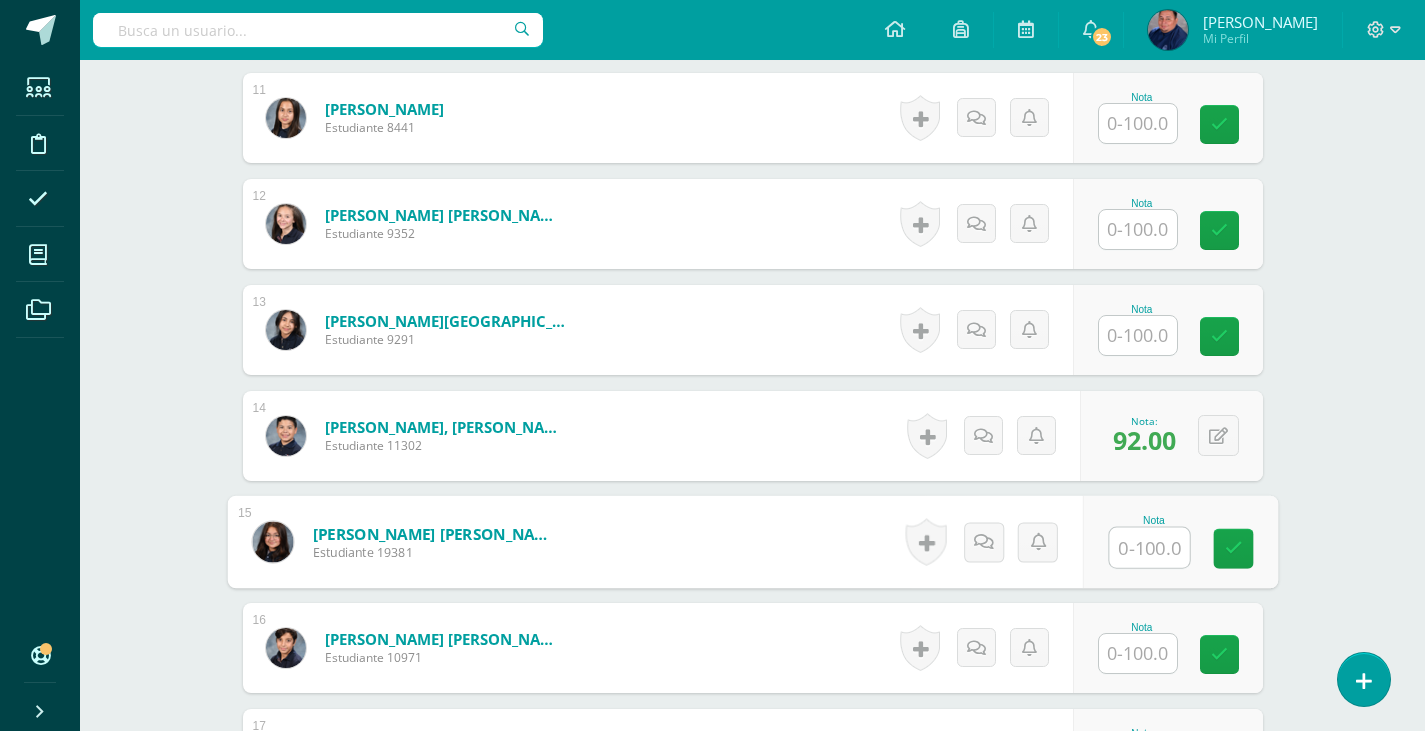 scroll, scrollTop: 1737, scrollLeft: 0, axis: vertical 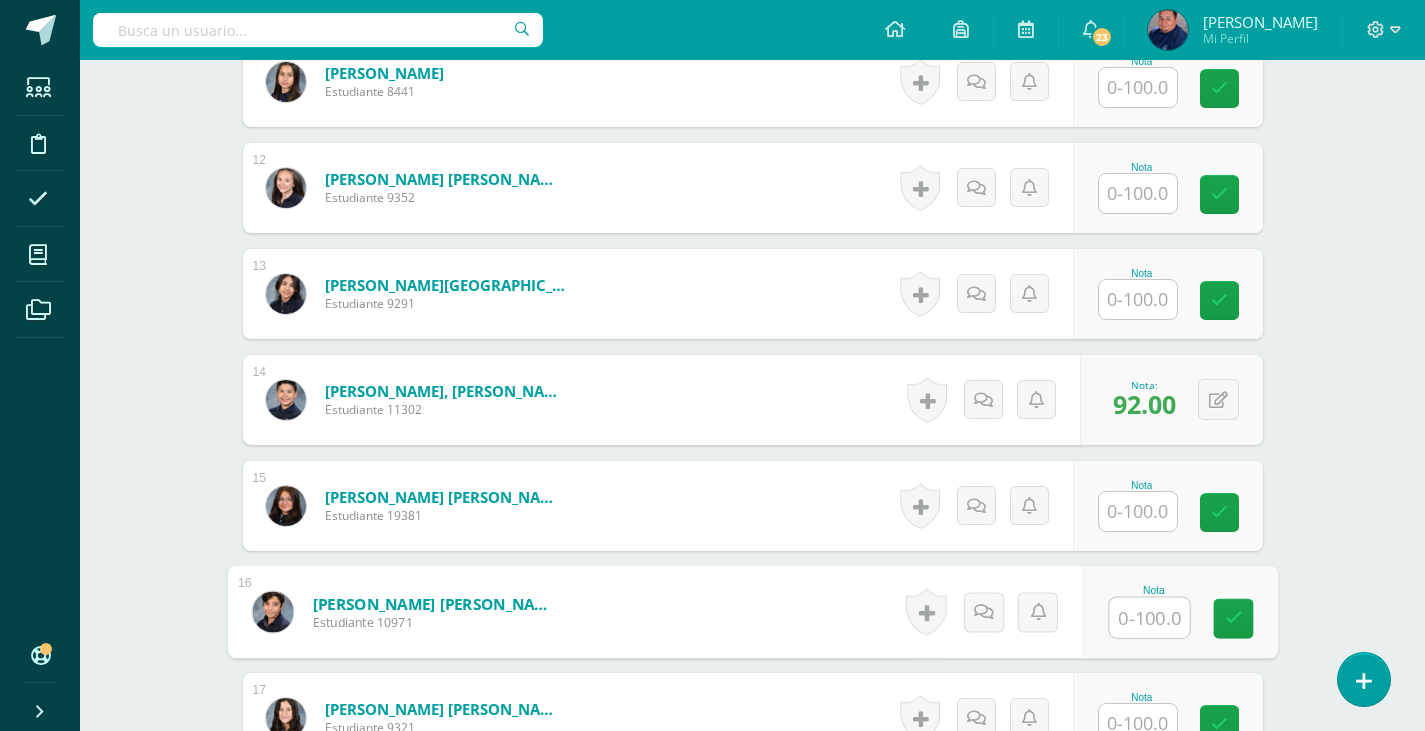 click at bounding box center [1149, 618] 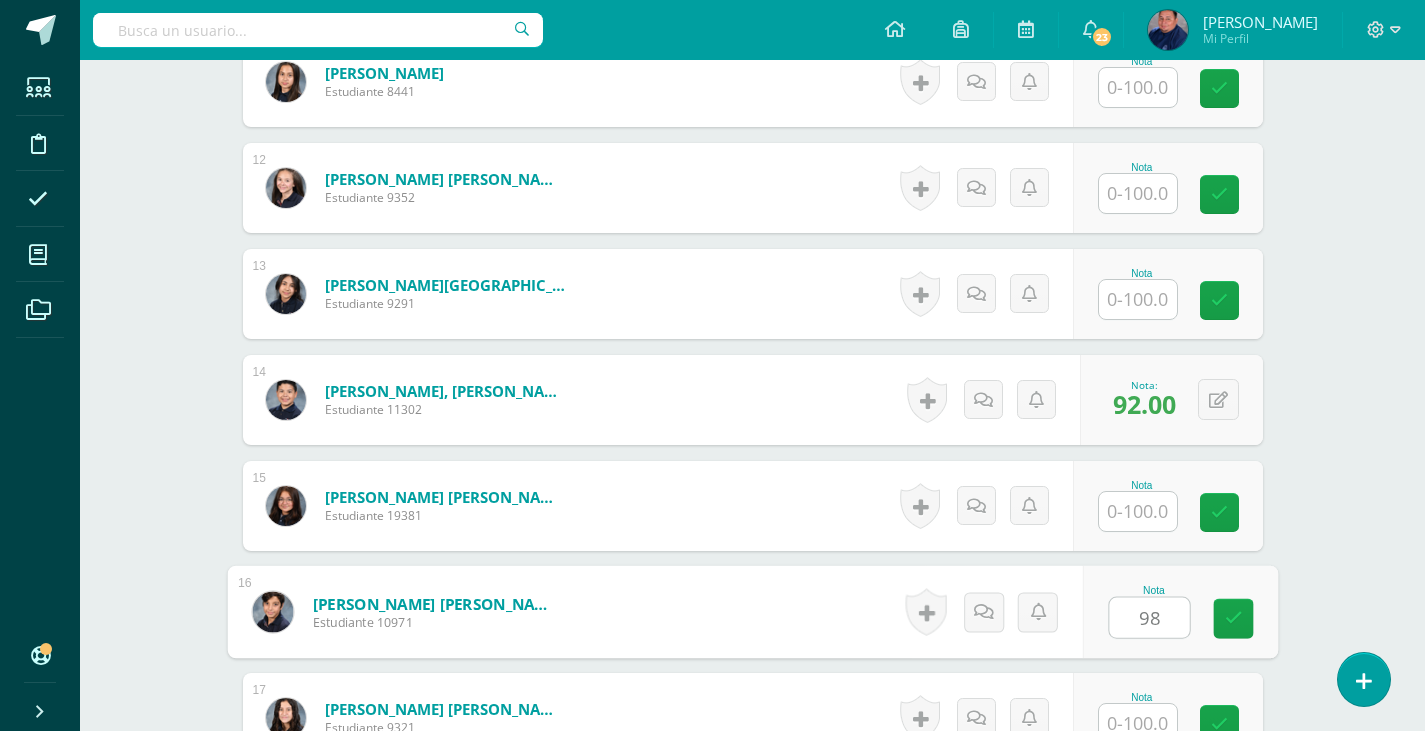 type on "98" 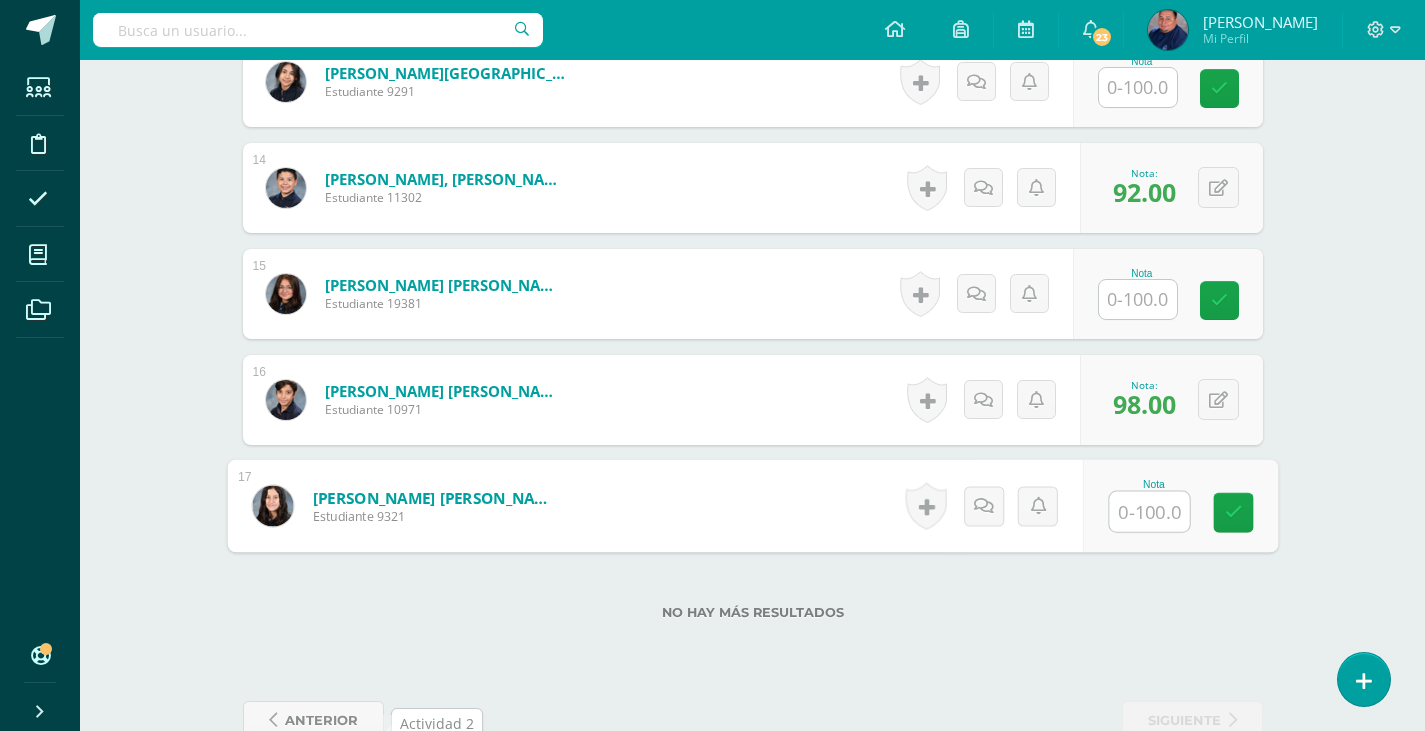 scroll, scrollTop: 1998, scrollLeft: 0, axis: vertical 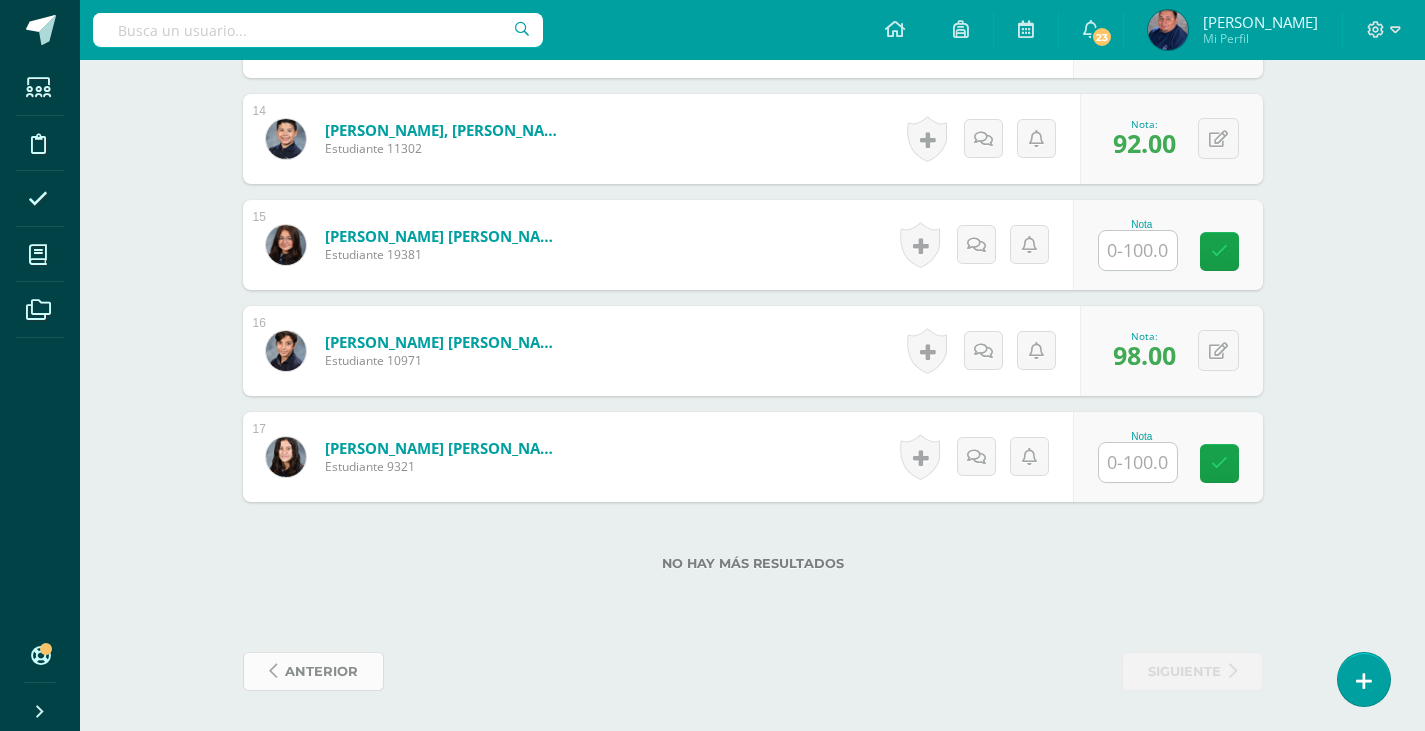 click on "anterior" at bounding box center [313, 671] 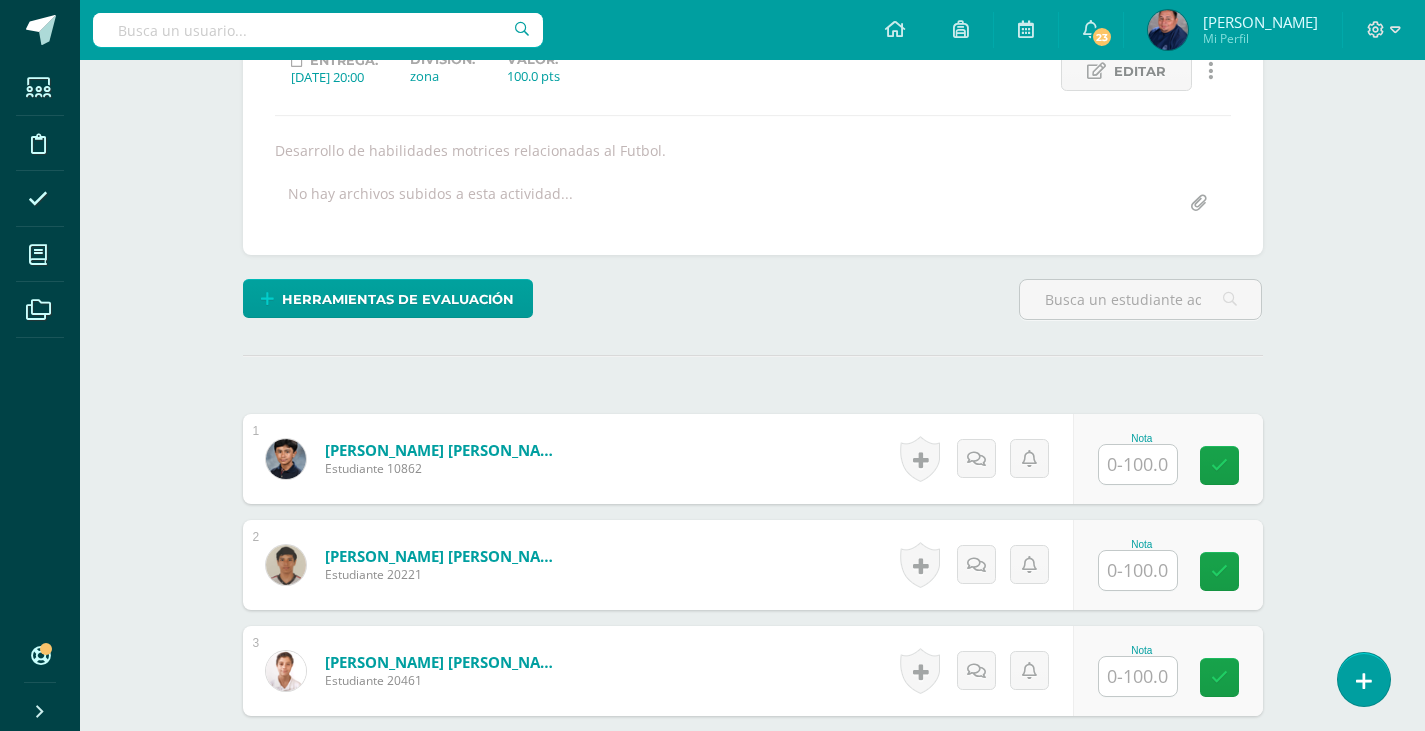 scroll, scrollTop: 14, scrollLeft: 0, axis: vertical 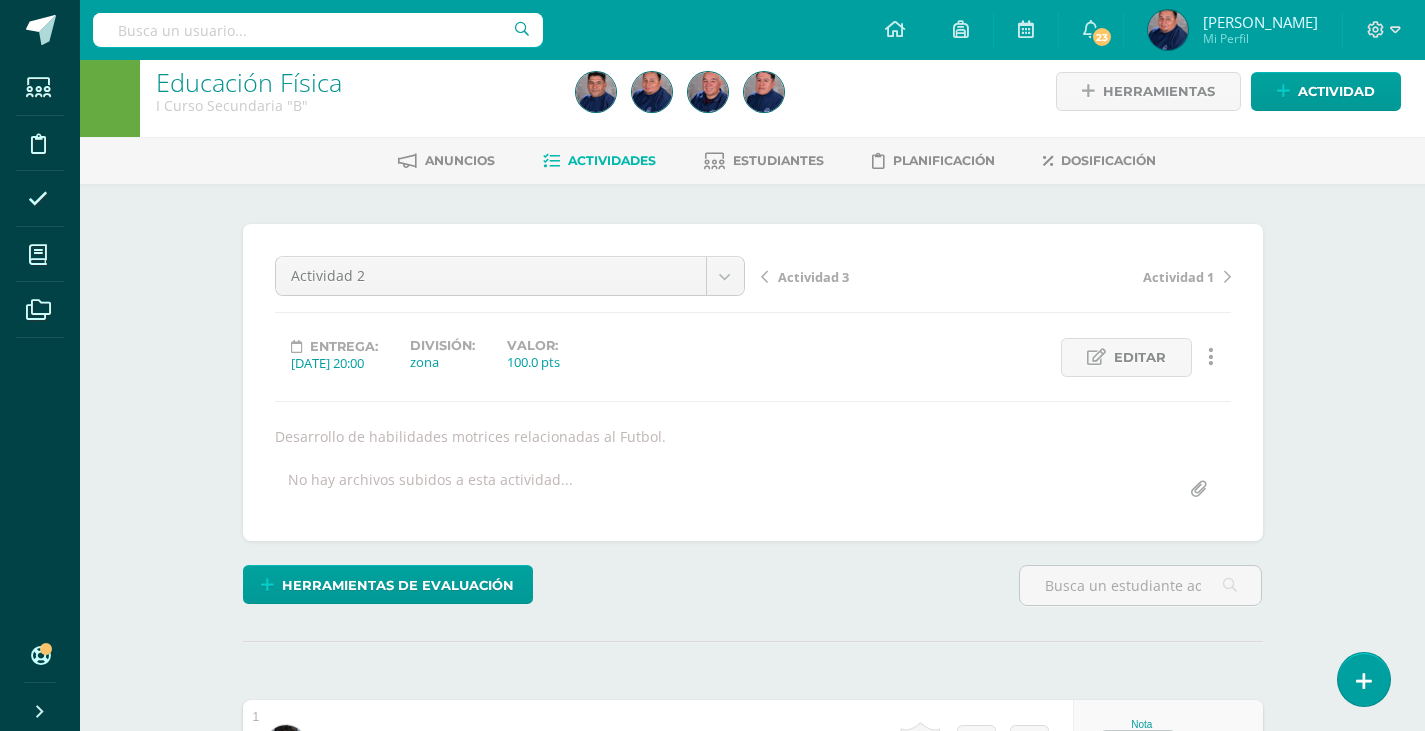 click at bounding box center [1138, 750] 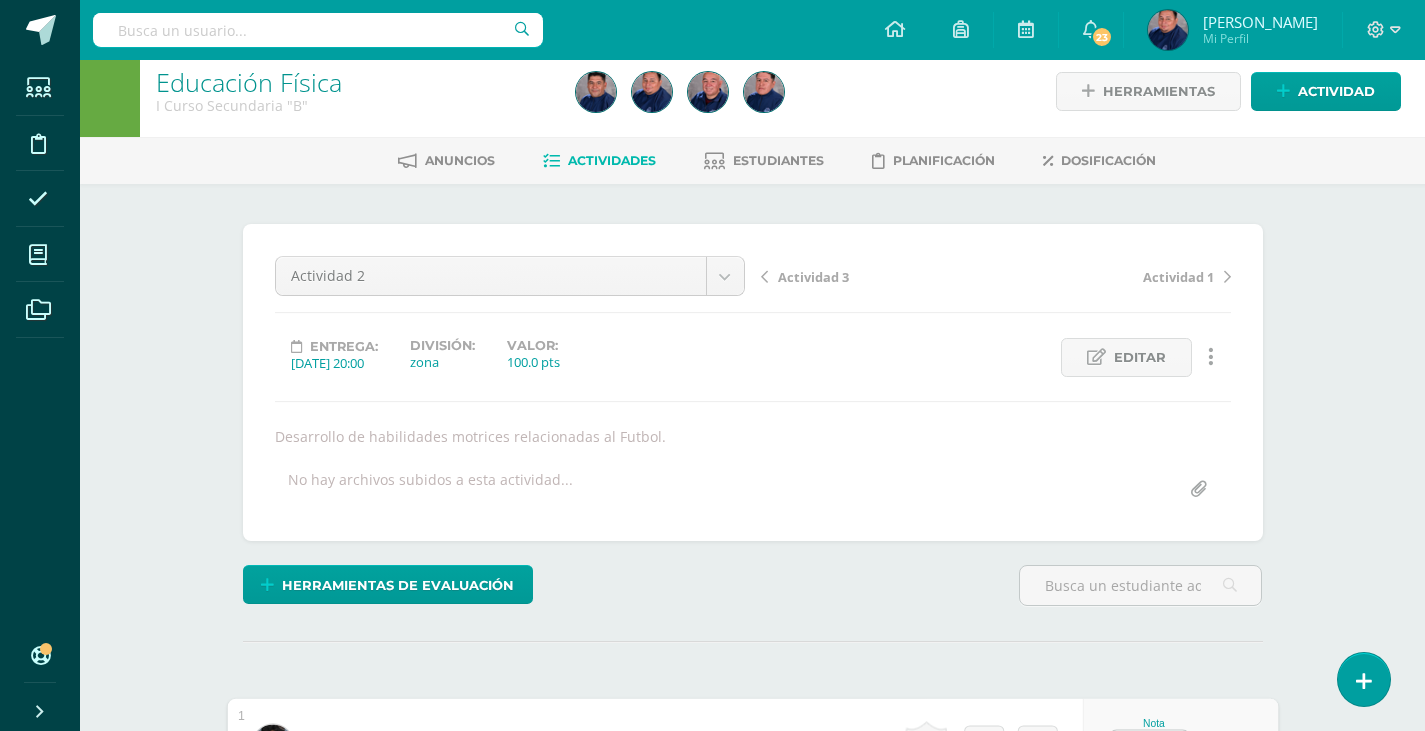 click at bounding box center [1149, 751] 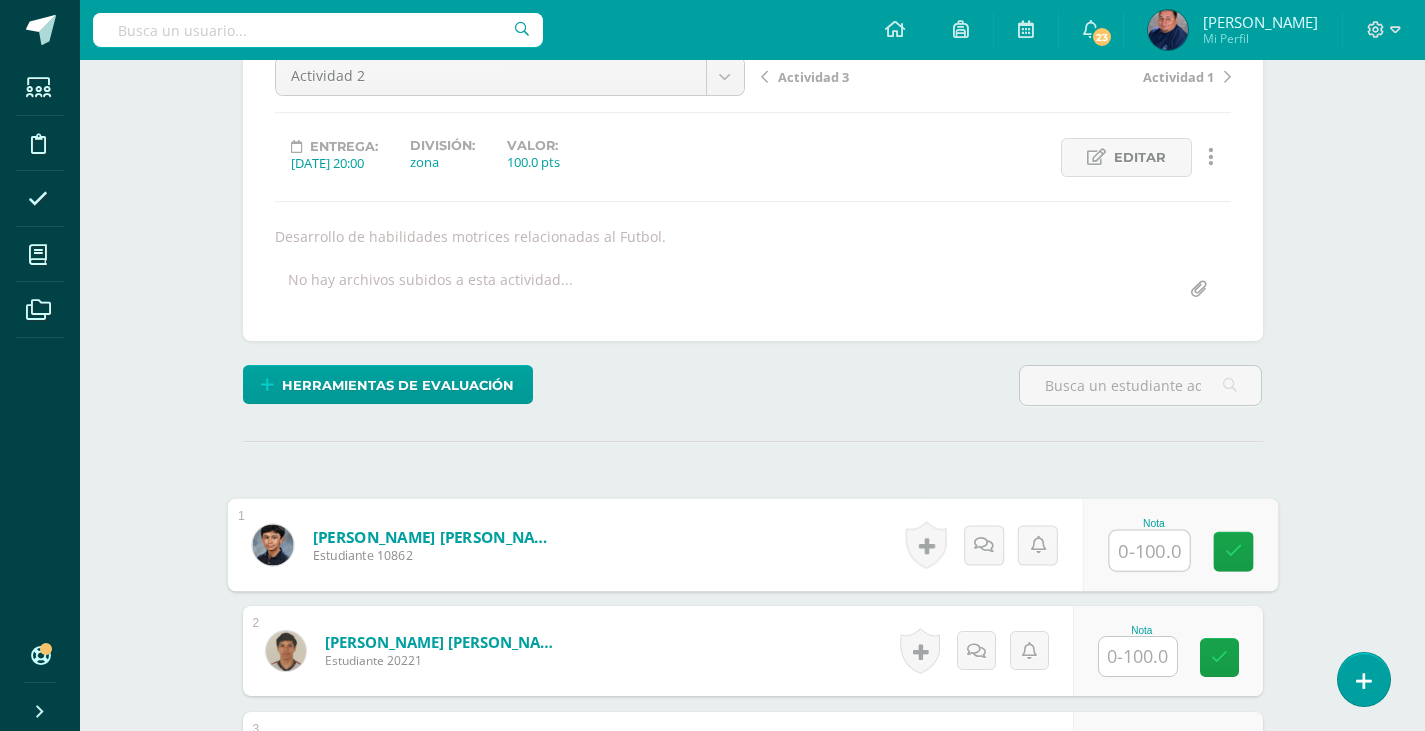 scroll, scrollTop: 215, scrollLeft: 0, axis: vertical 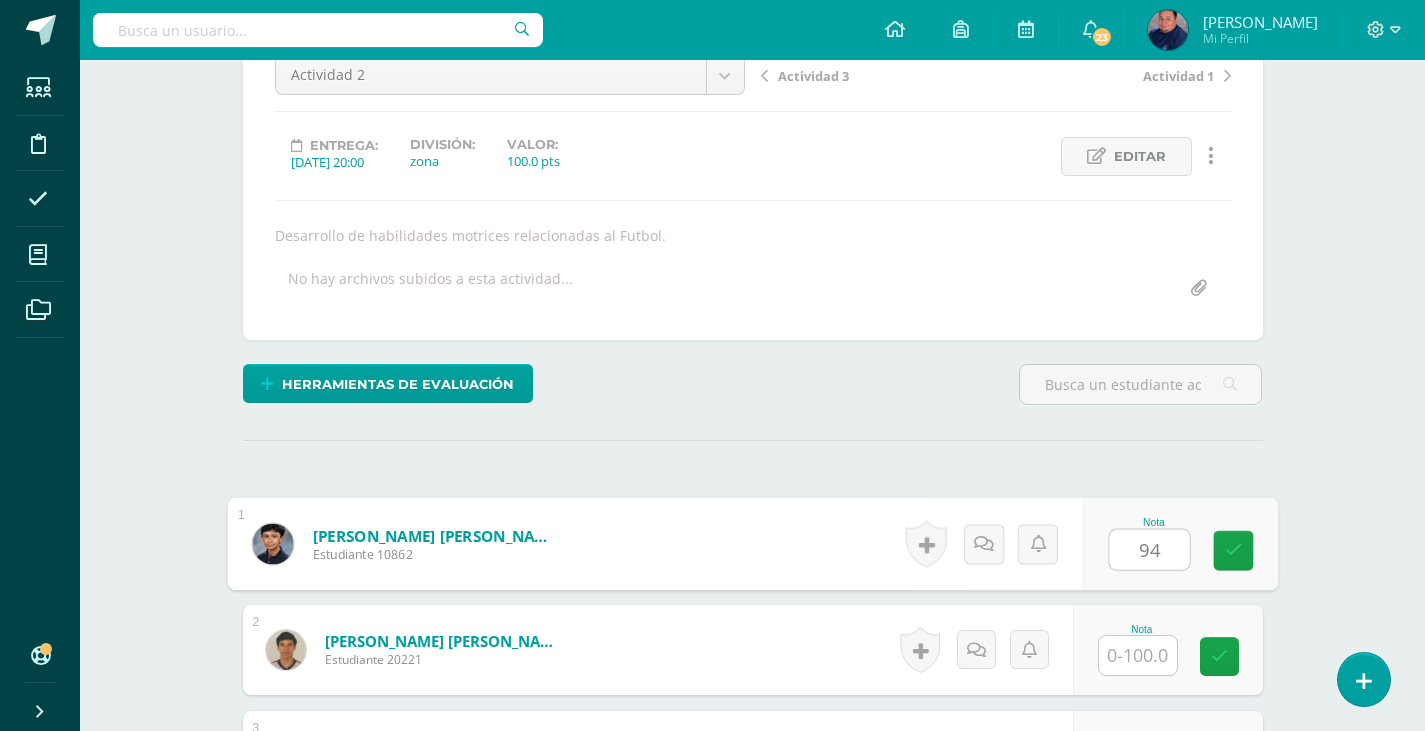 type on "94" 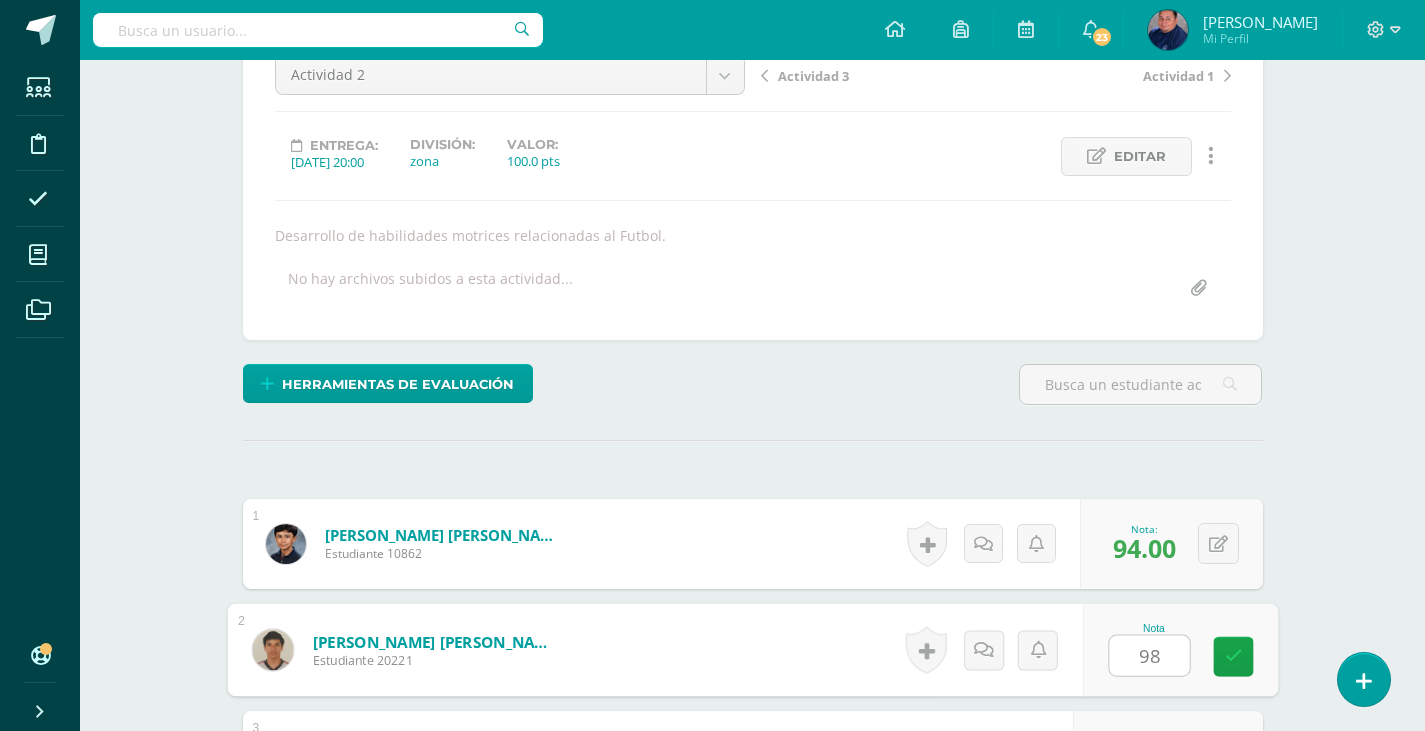 type on "98" 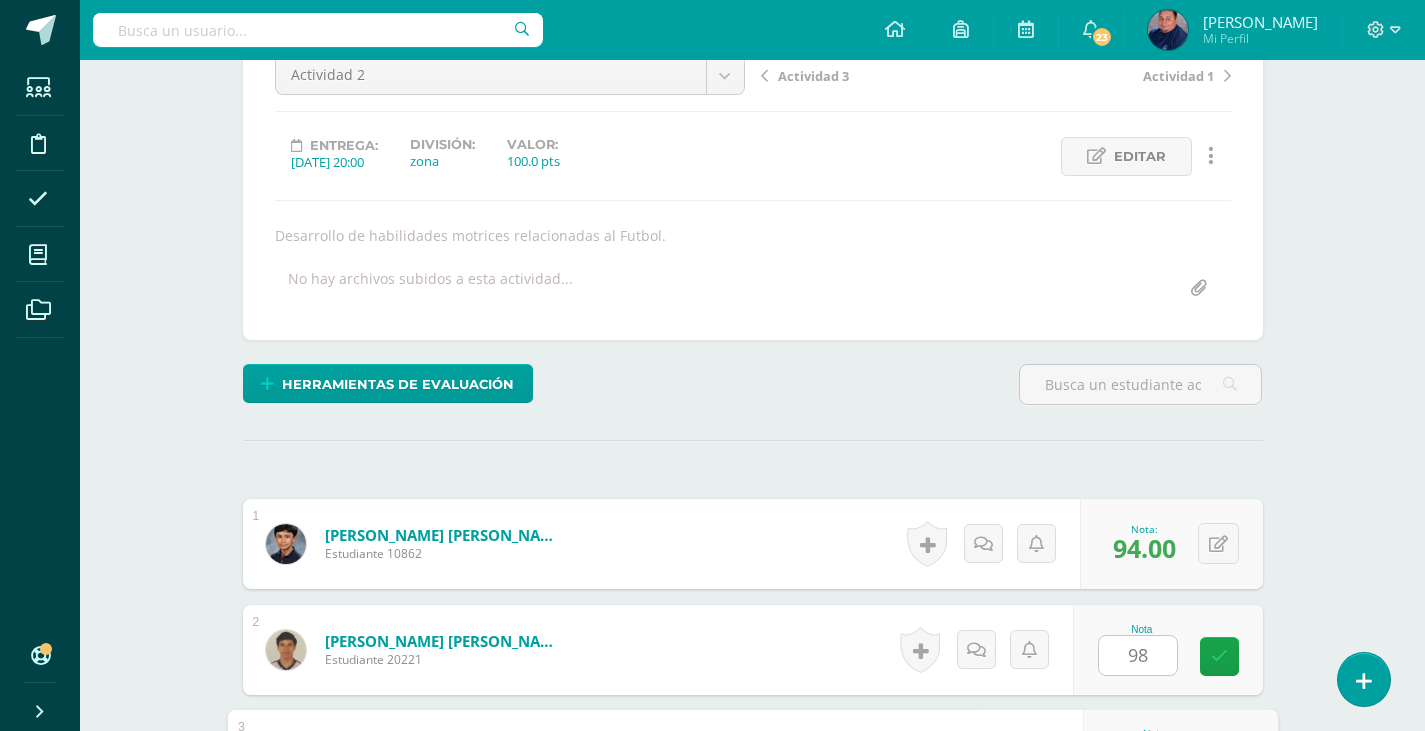 scroll, scrollTop: 611, scrollLeft: 0, axis: vertical 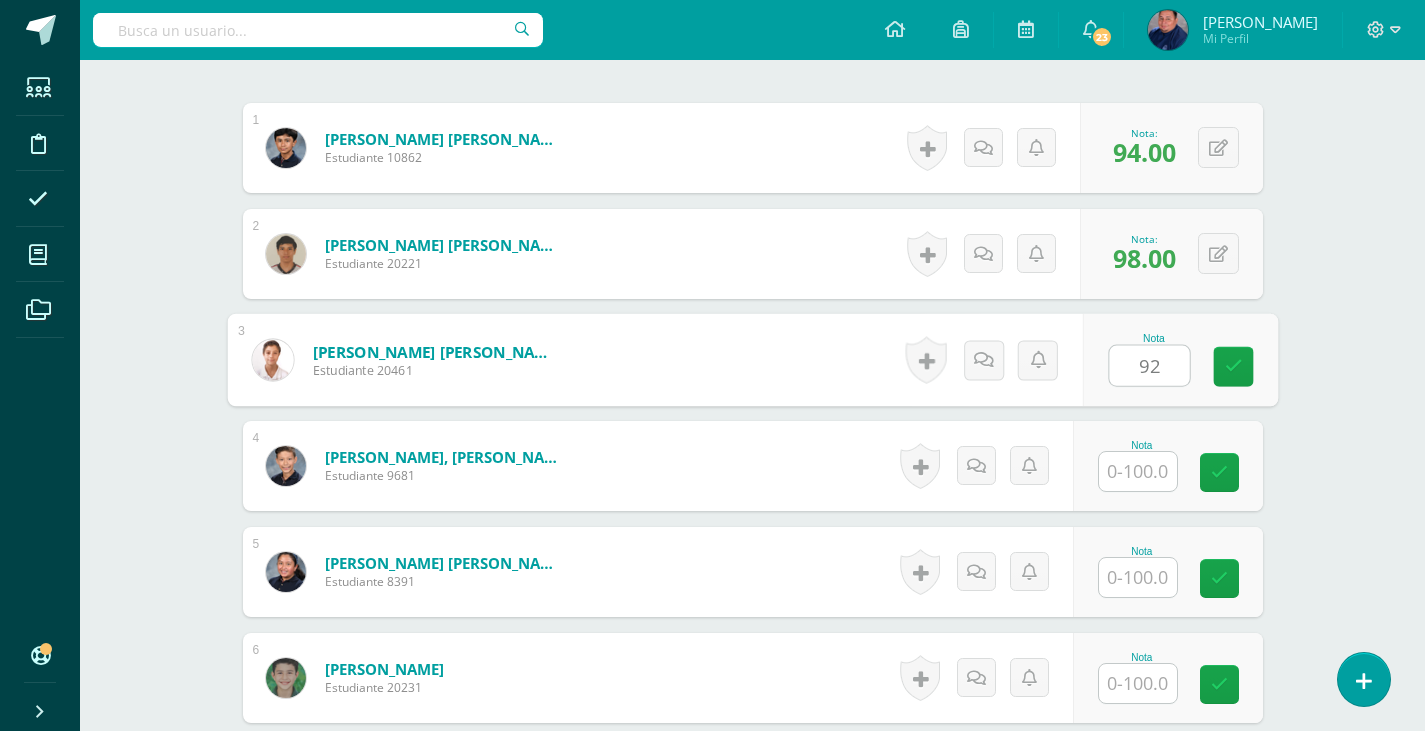 type on "92" 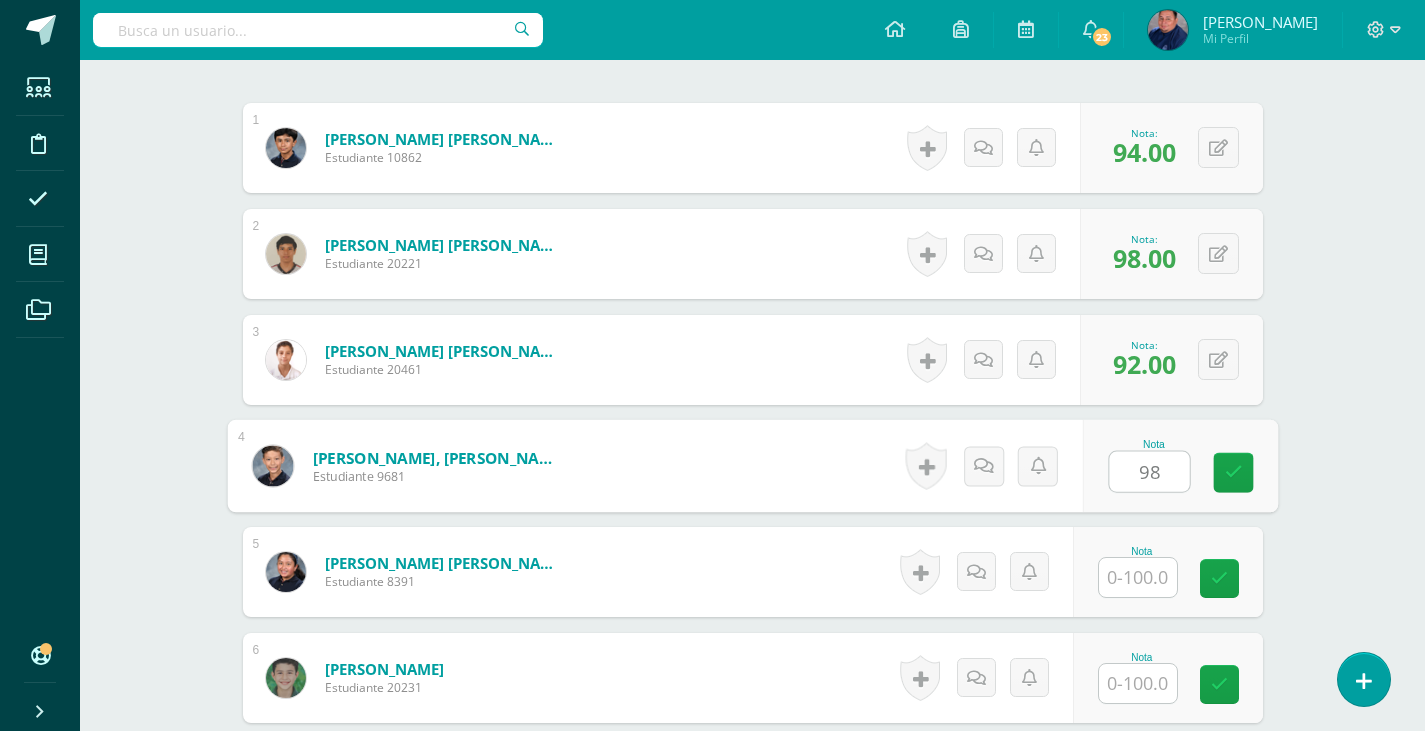 type on "98" 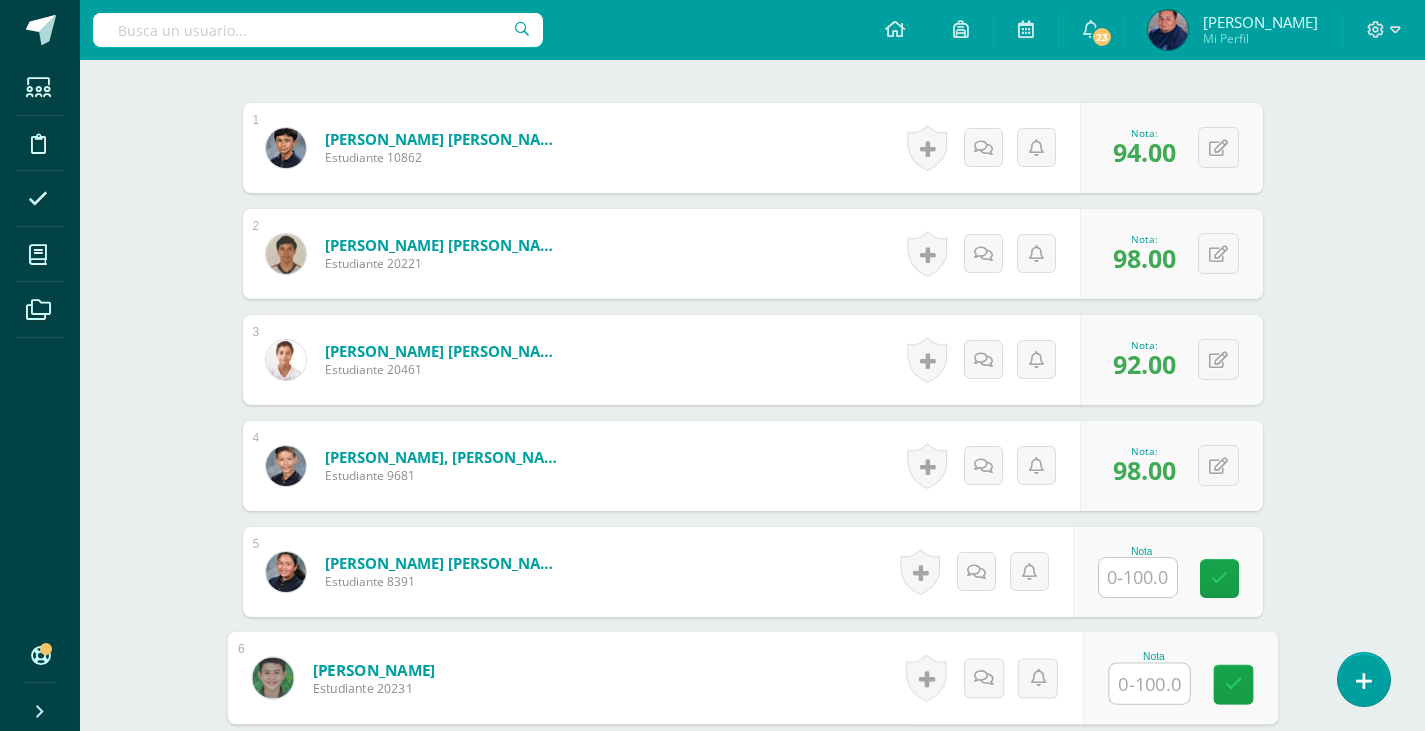 click at bounding box center (1149, 684) 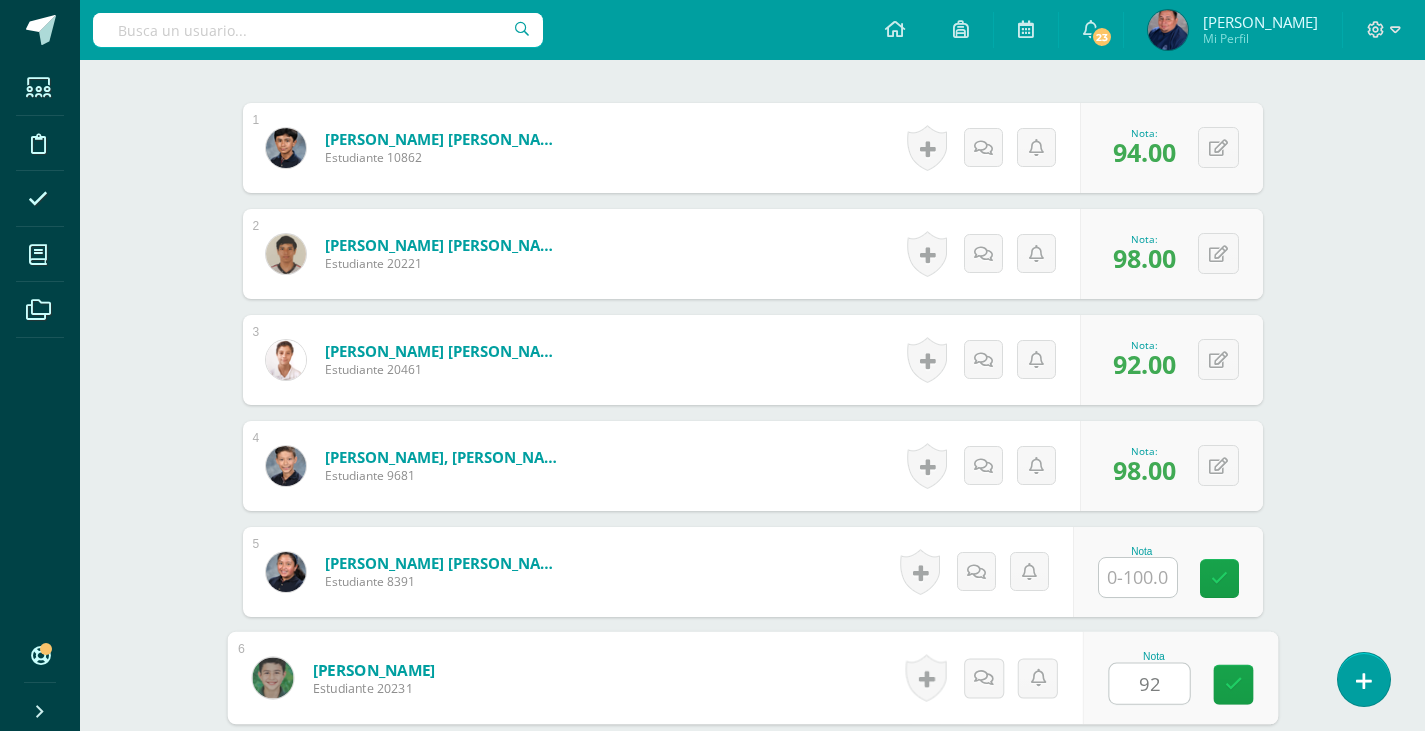 type on "92" 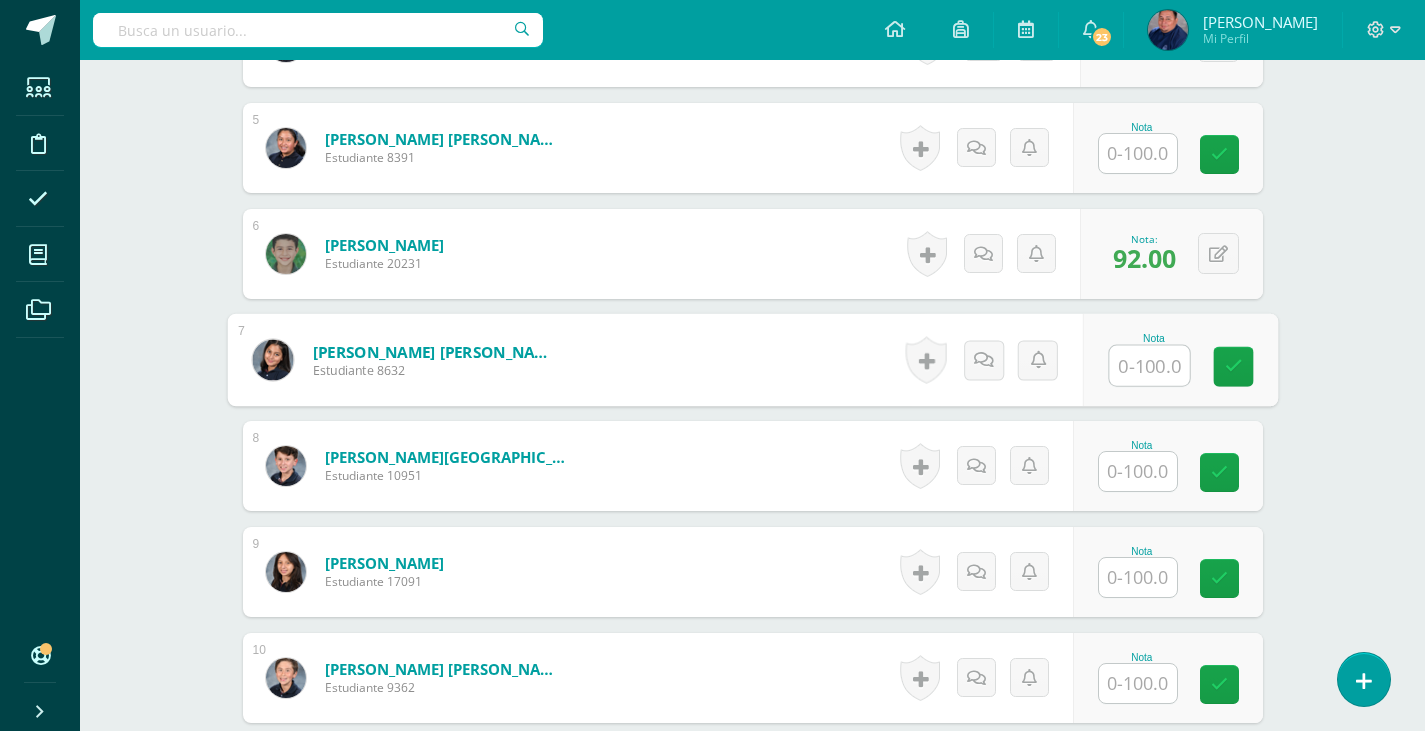scroll, scrollTop: 1135, scrollLeft: 0, axis: vertical 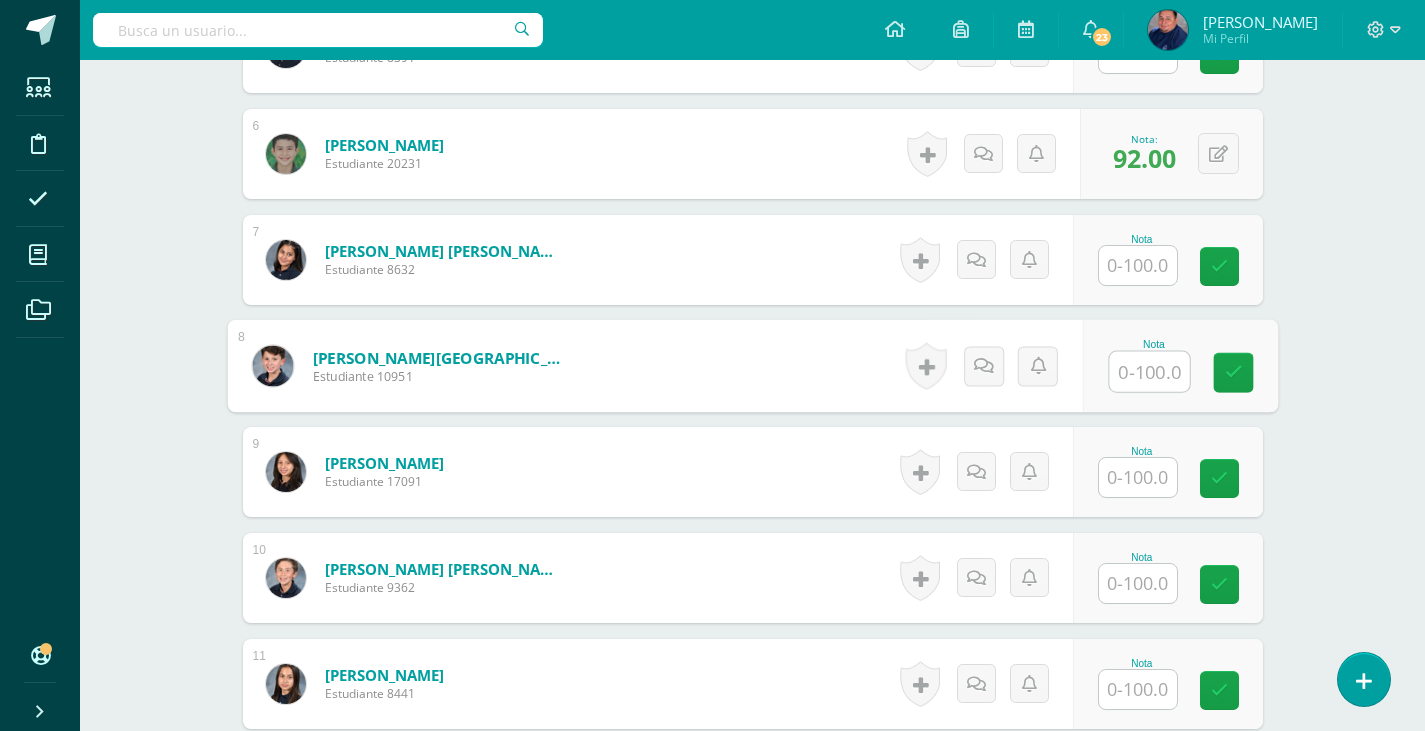 click at bounding box center (1149, 372) 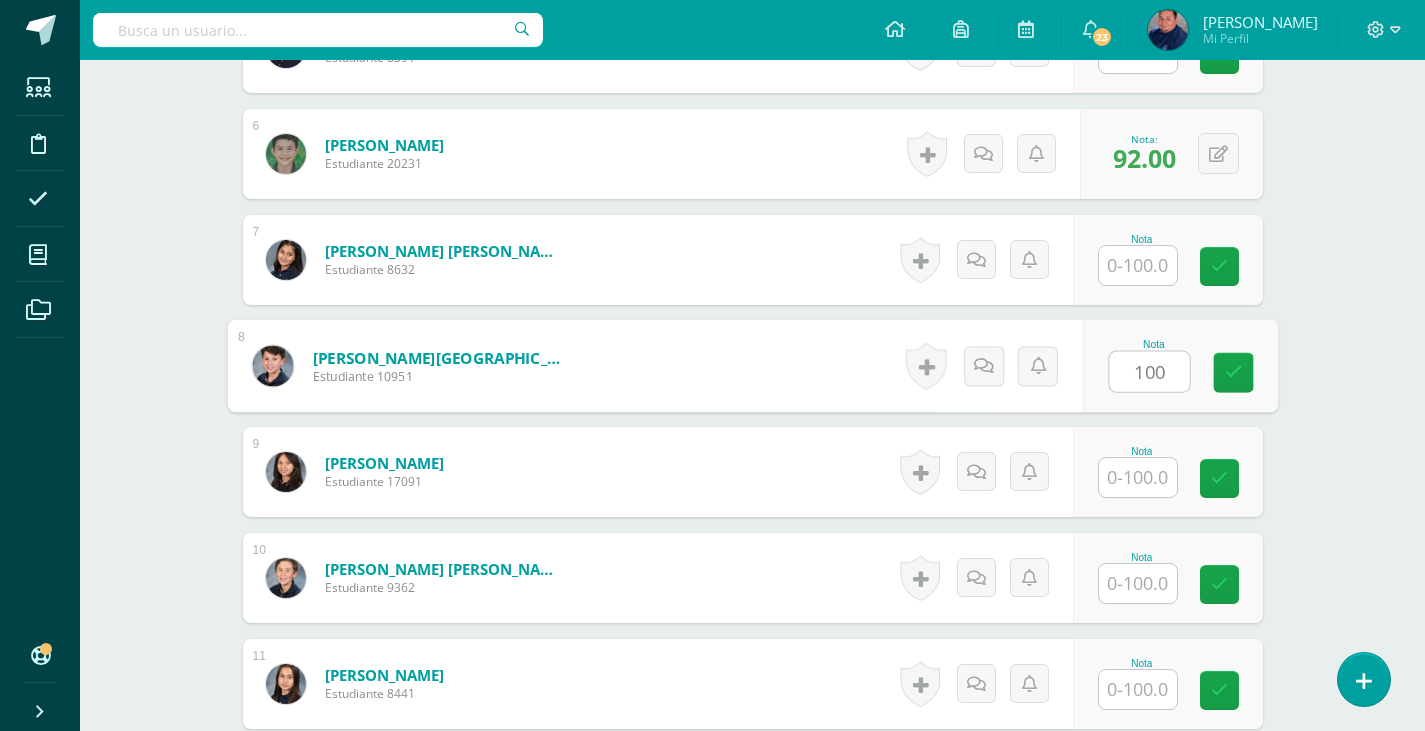 type on "100" 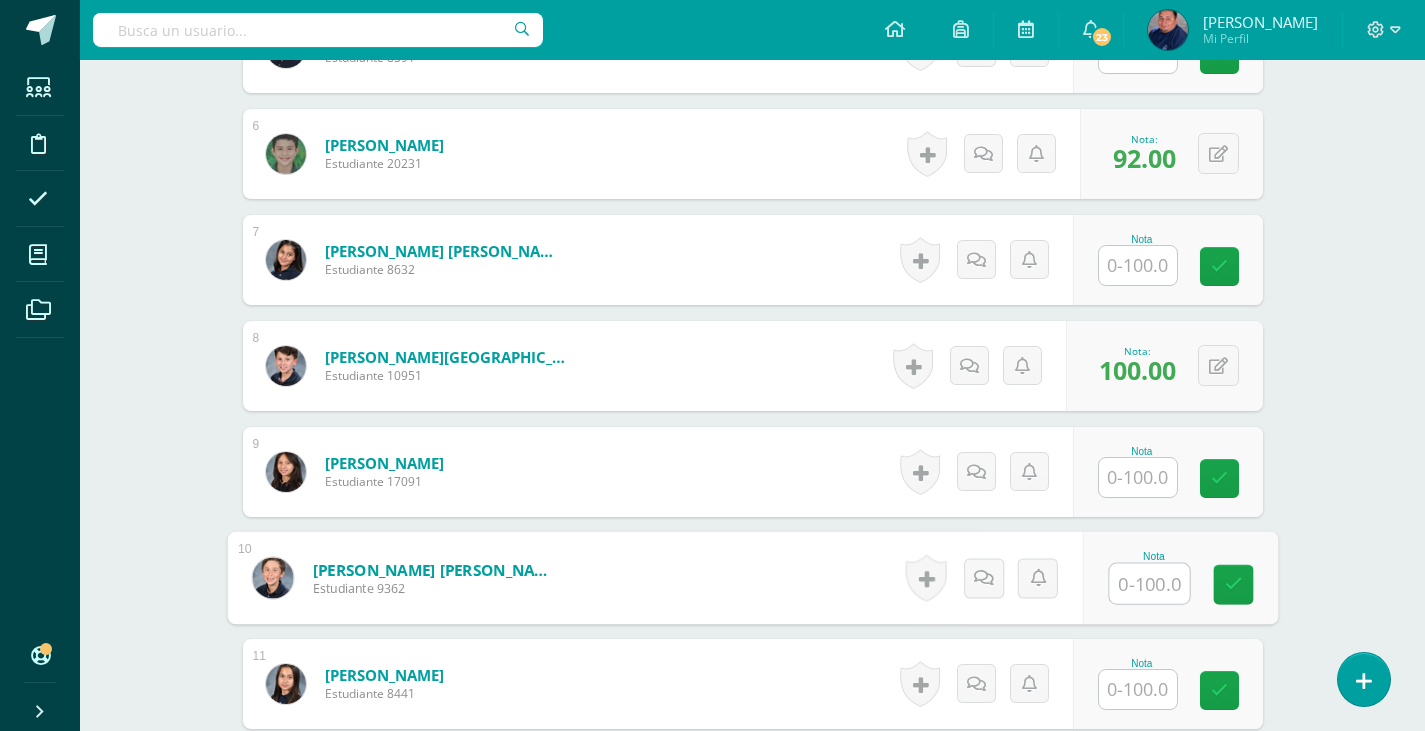 click at bounding box center [1149, 584] 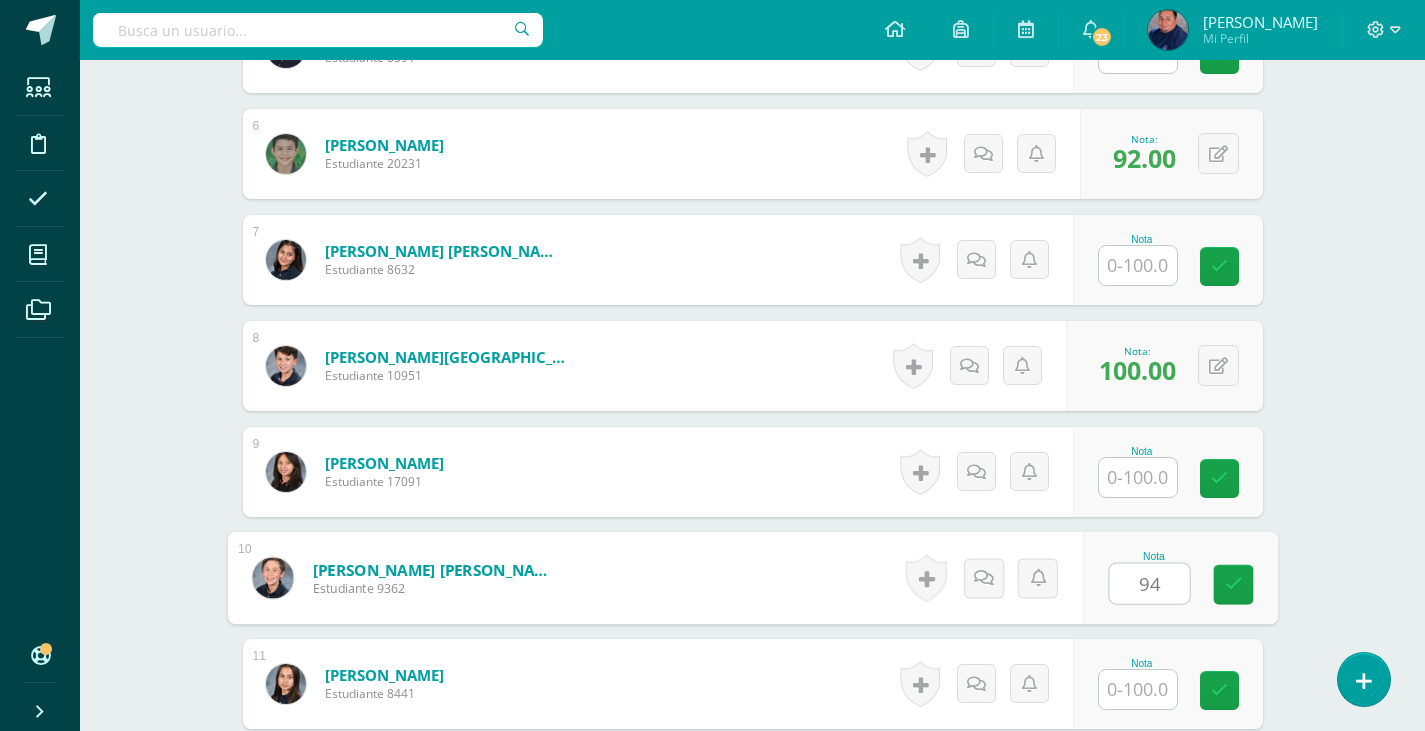 type on "94" 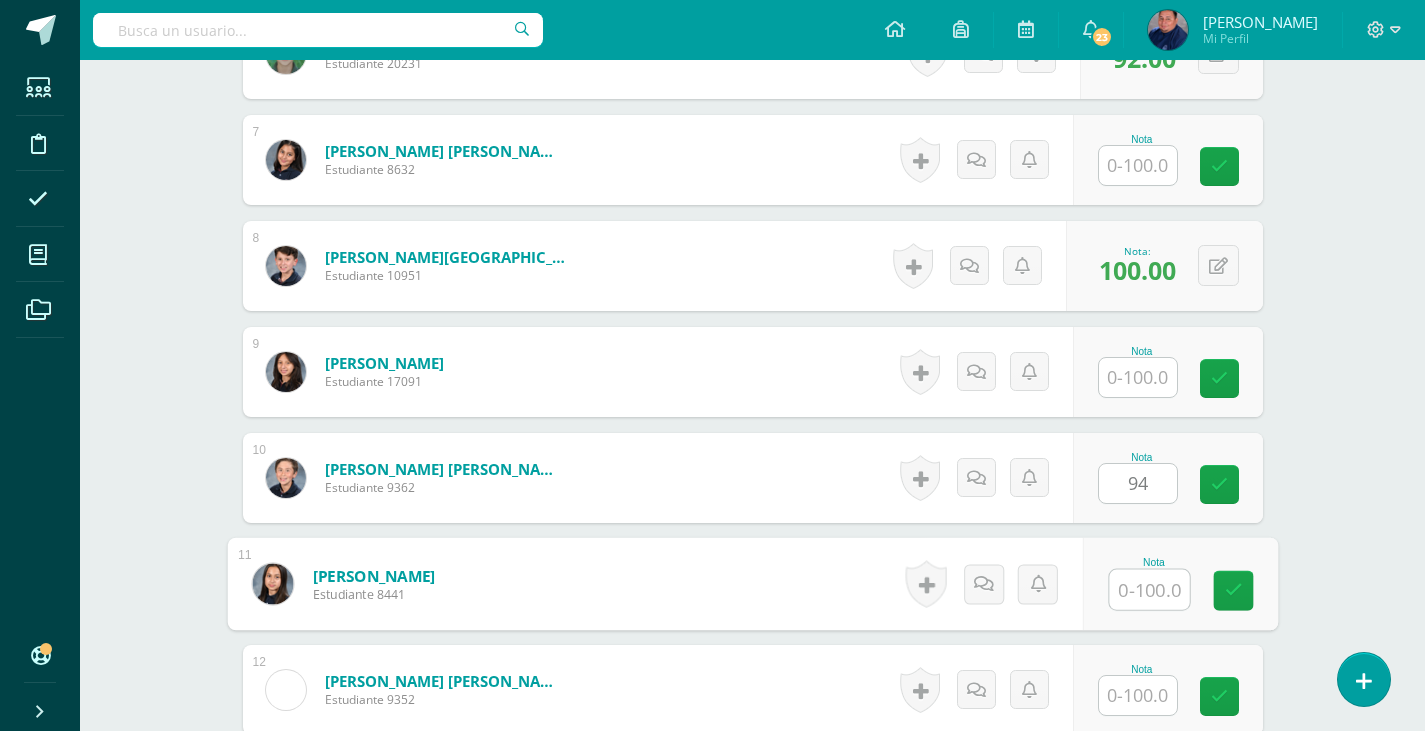 scroll, scrollTop: 1535, scrollLeft: 0, axis: vertical 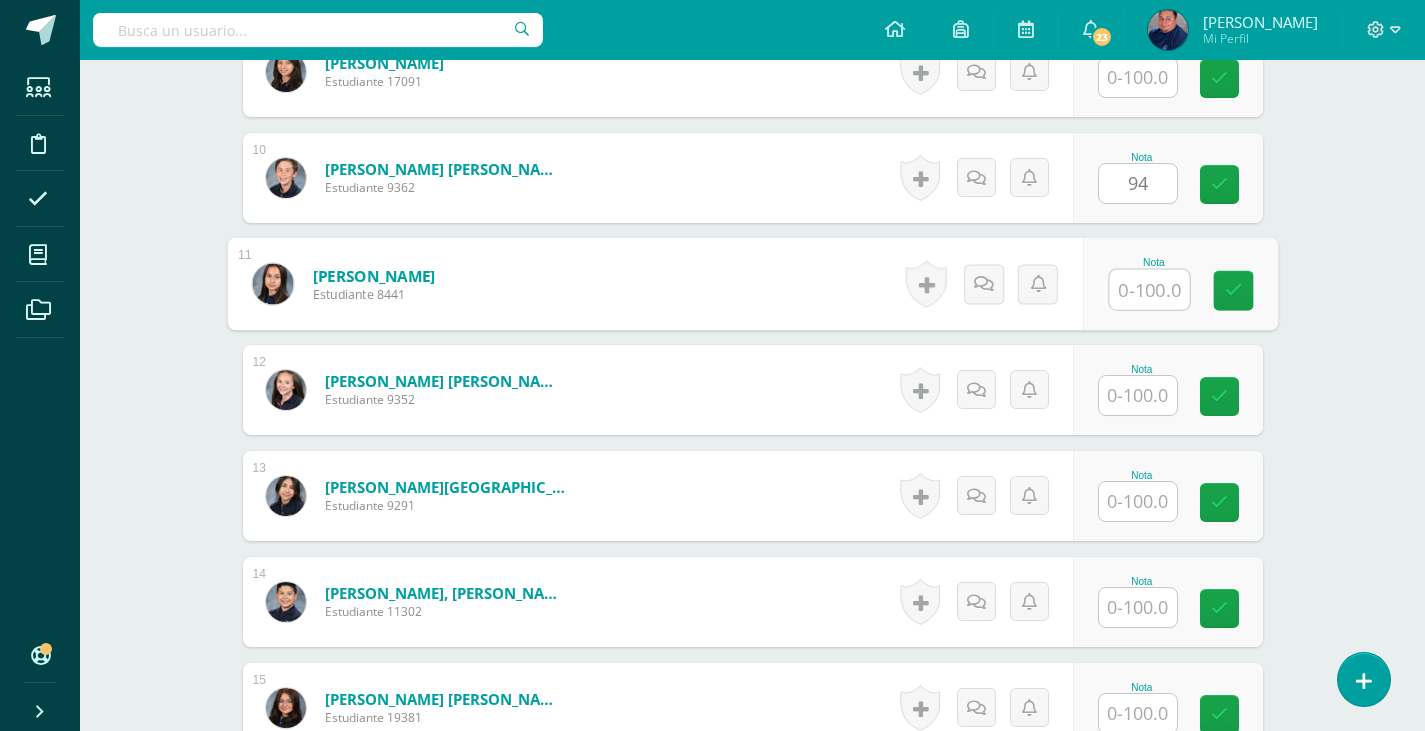 click at bounding box center [1138, 607] 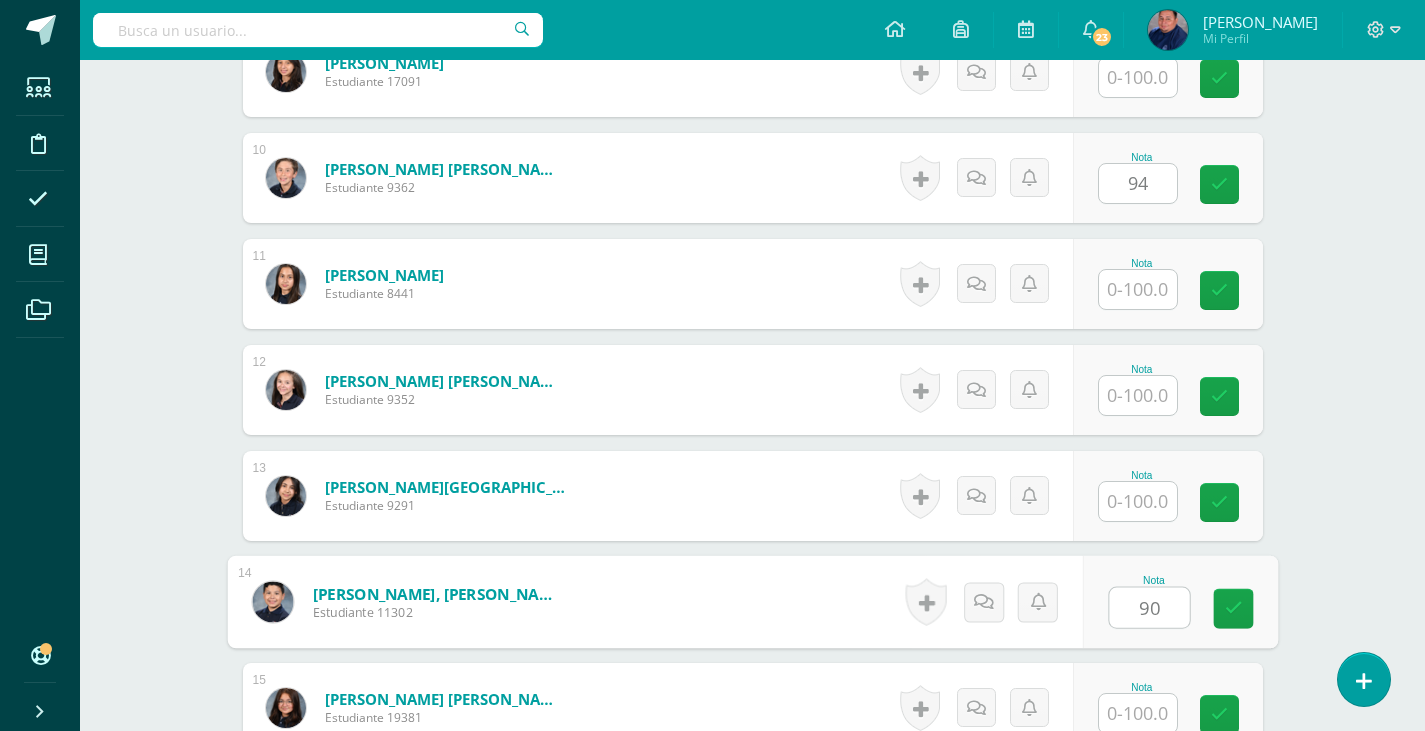 type on "90" 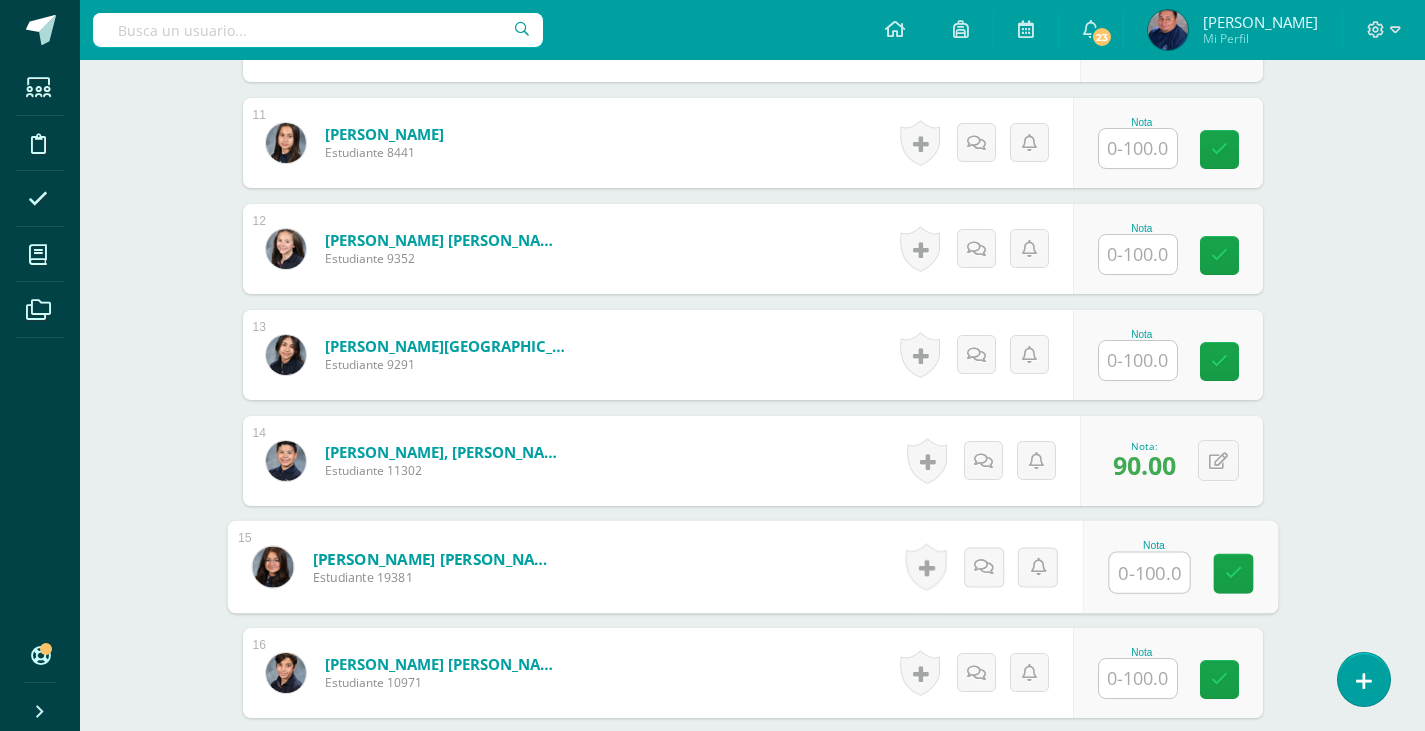scroll, scrollTop: 1737, scrollLeft: 0, axis: vertical 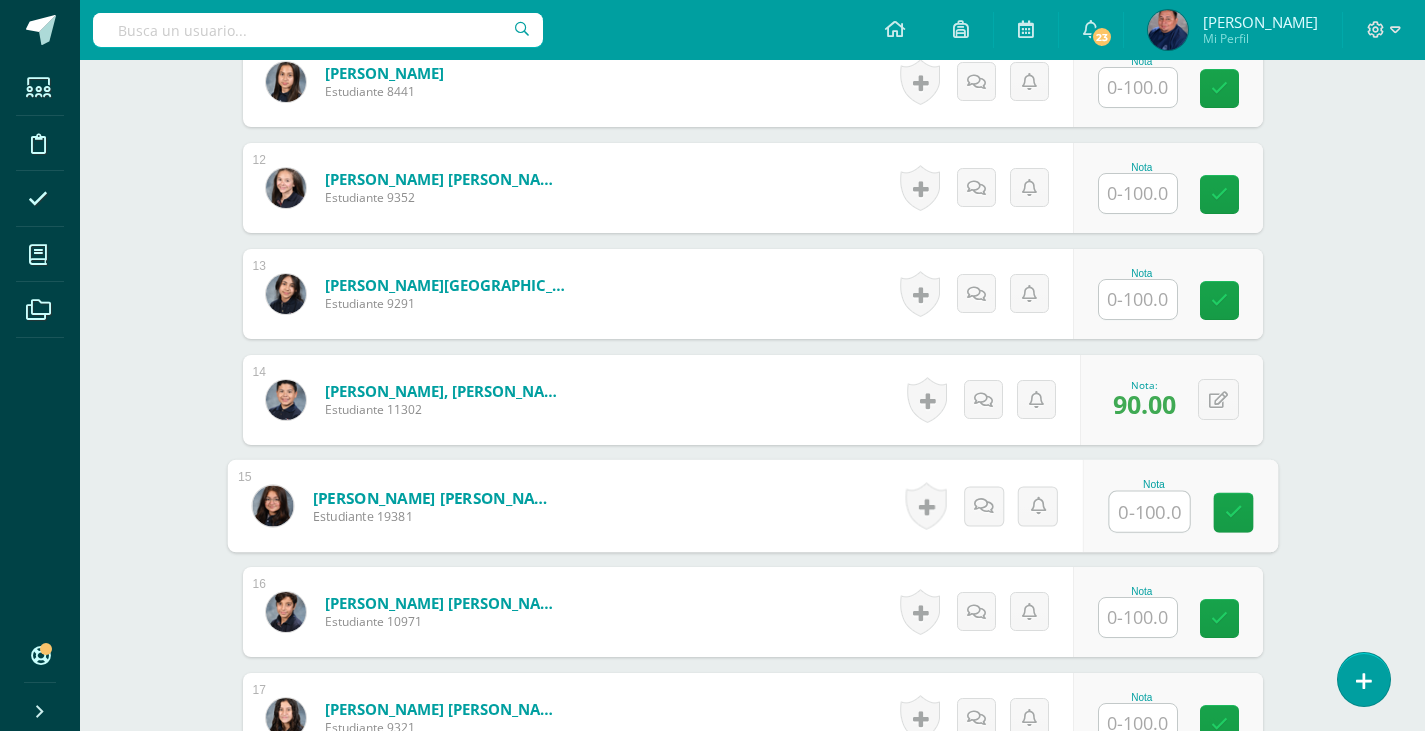 click at bounding box center [1138, 617] 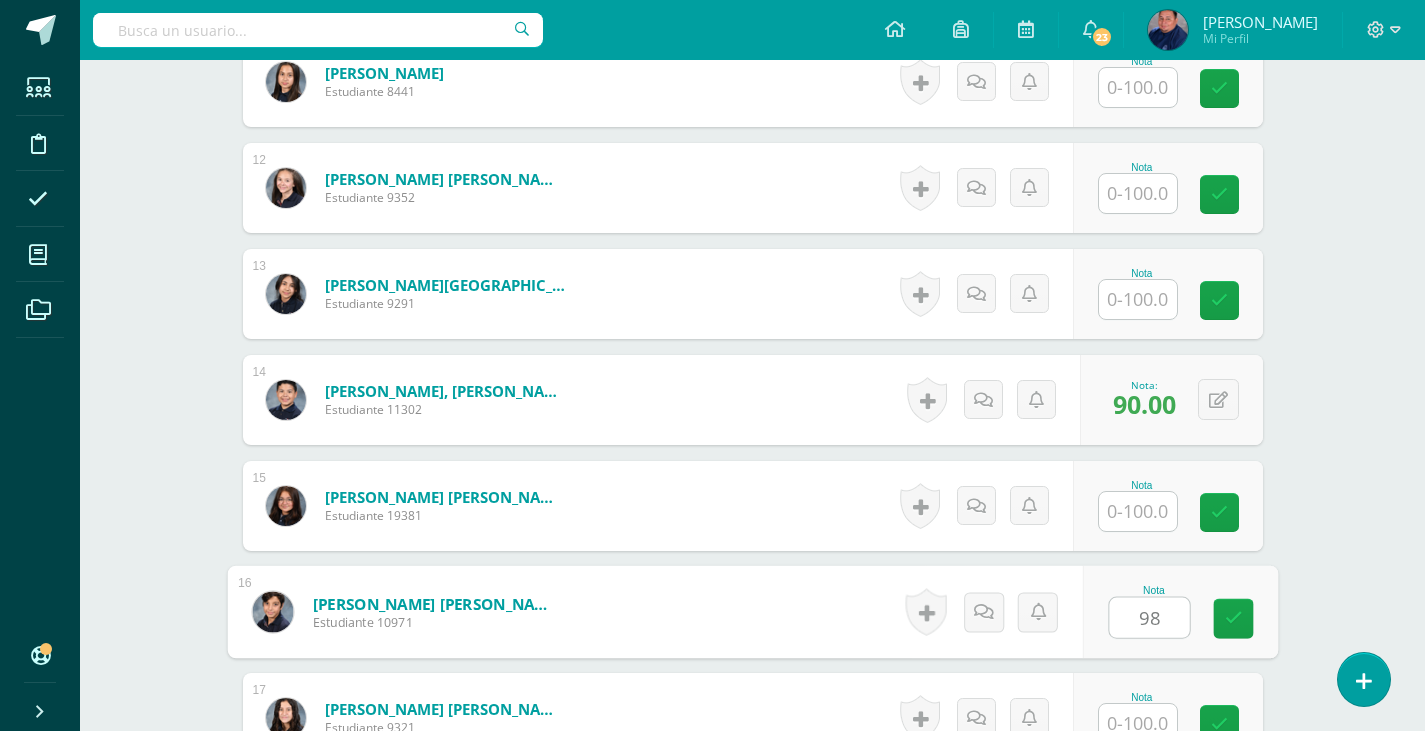 type on "98" 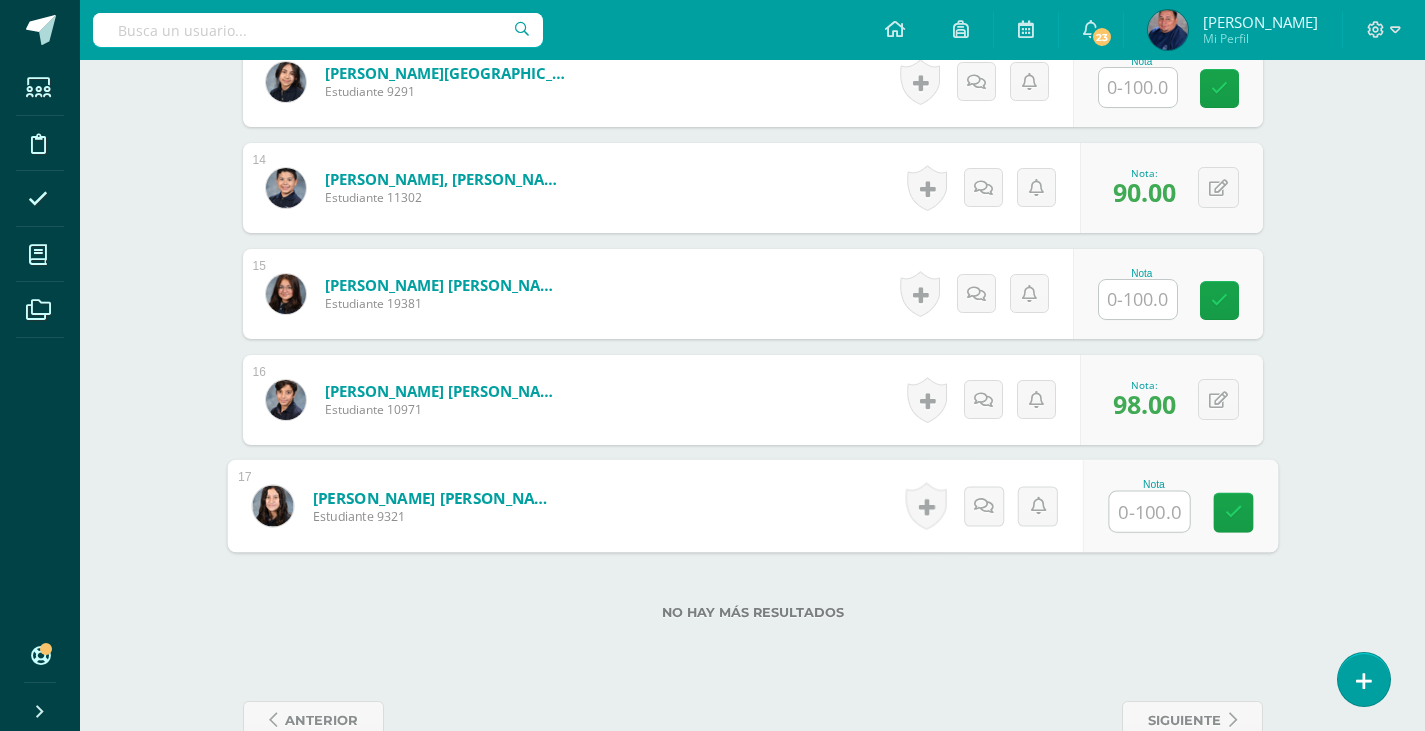 scroll, scrollTop: 1998, scrollLeft: 0, axis: vertical 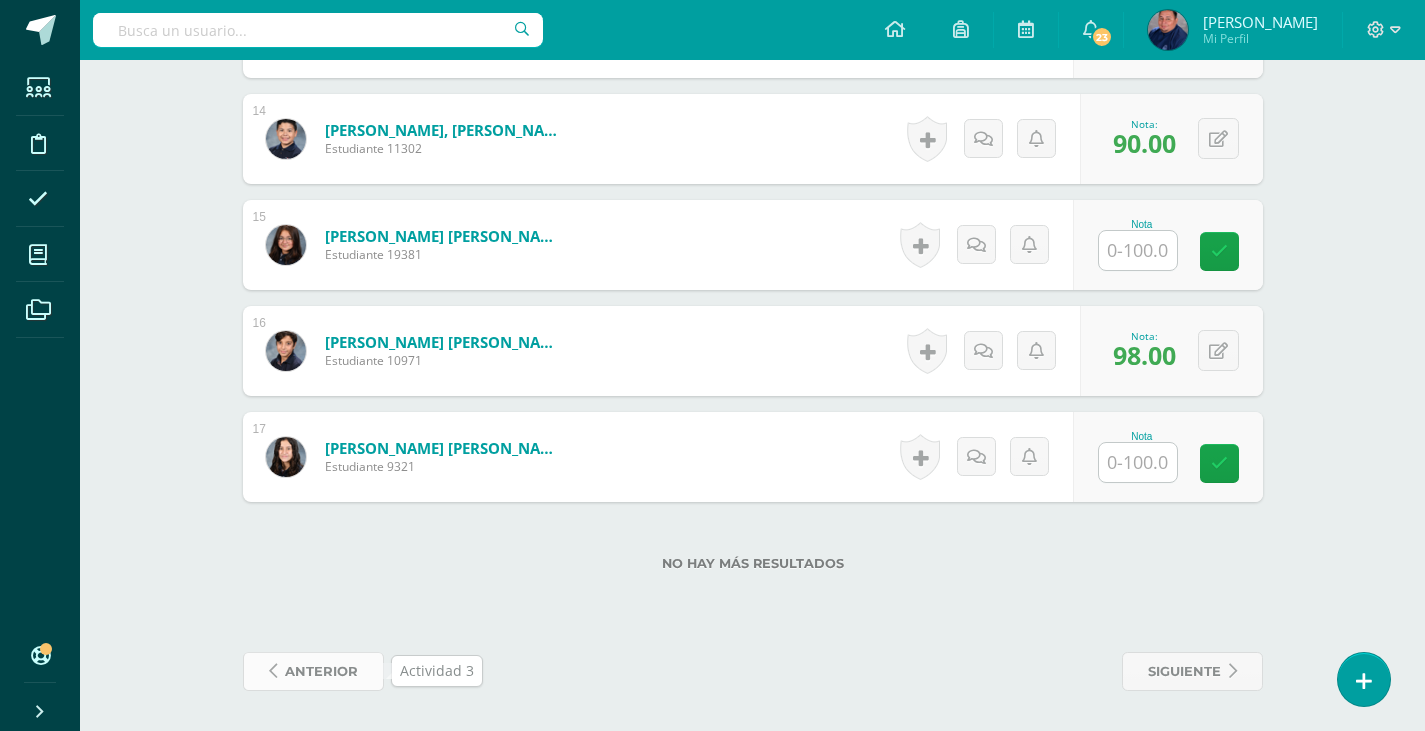 click on "anterior" at bounding box center (321, 671) 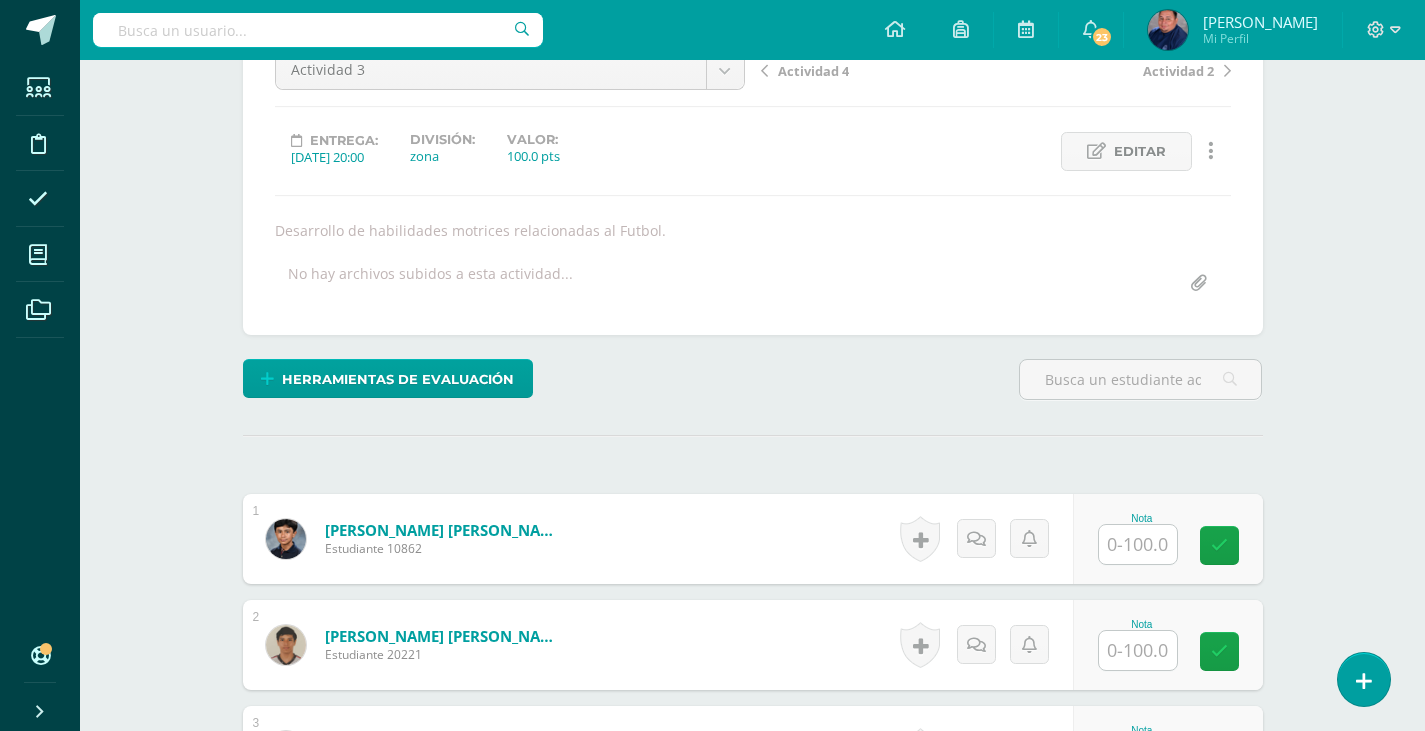 scroll, scrollTop: 221, scrollLeft: 0, axis: vertical 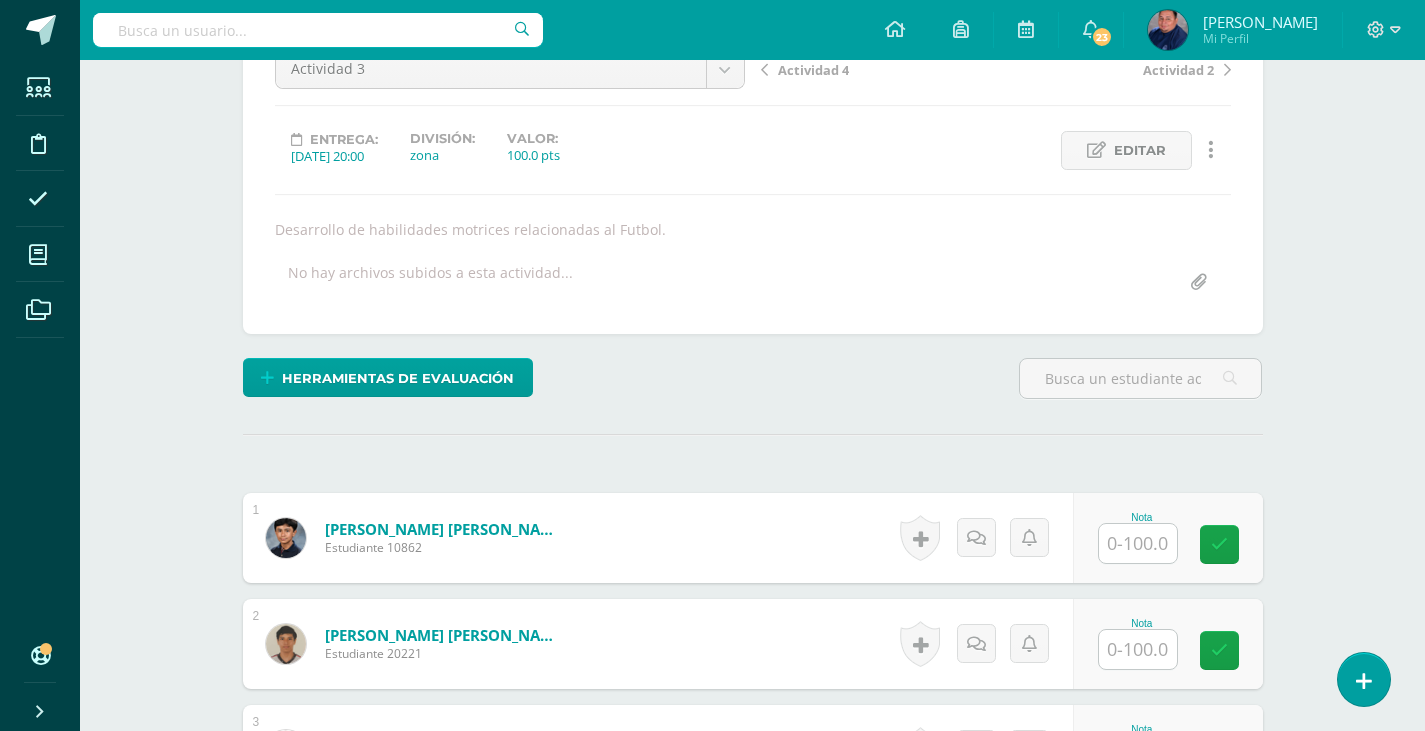 click at bounding box center [1138, 543] 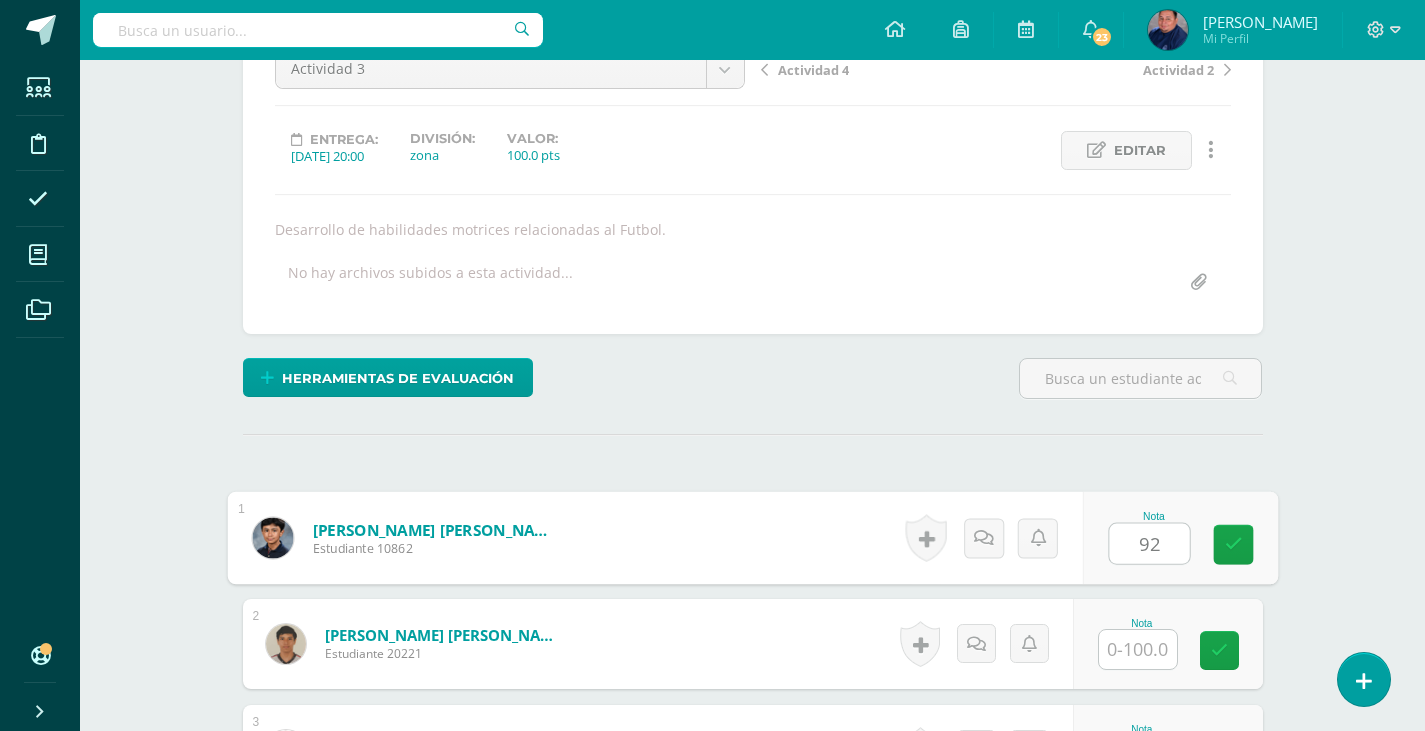 type on "92" 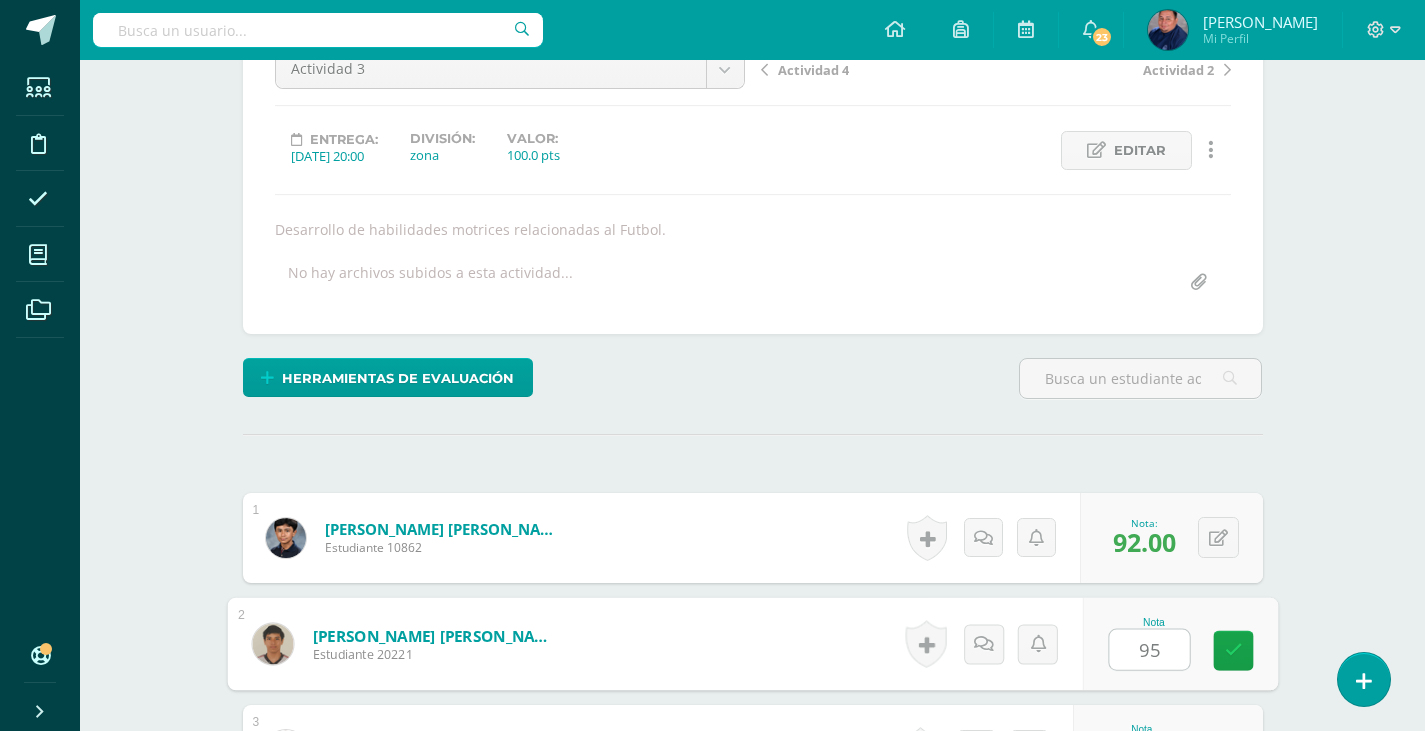 type on "95" 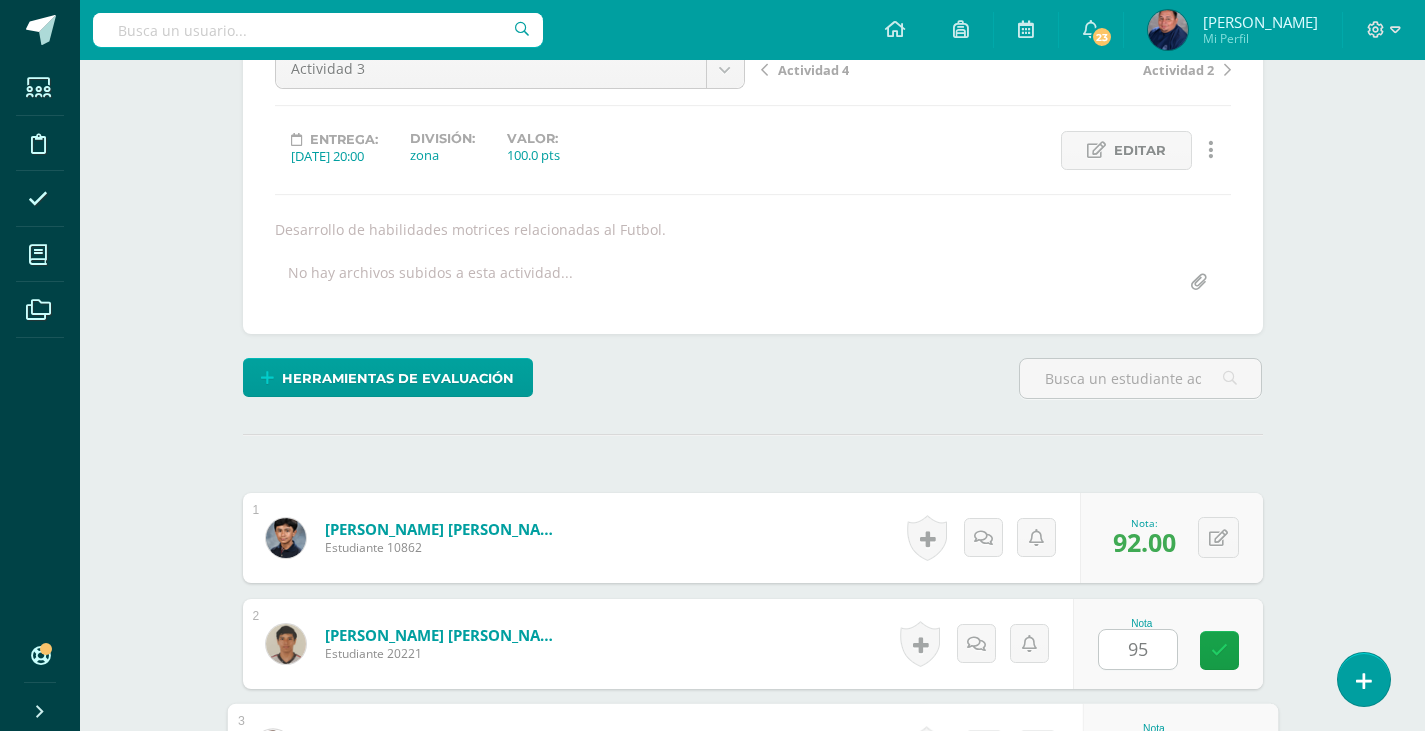scroll, scrollTop: 611, scrollLeft: 0, axis: vertical 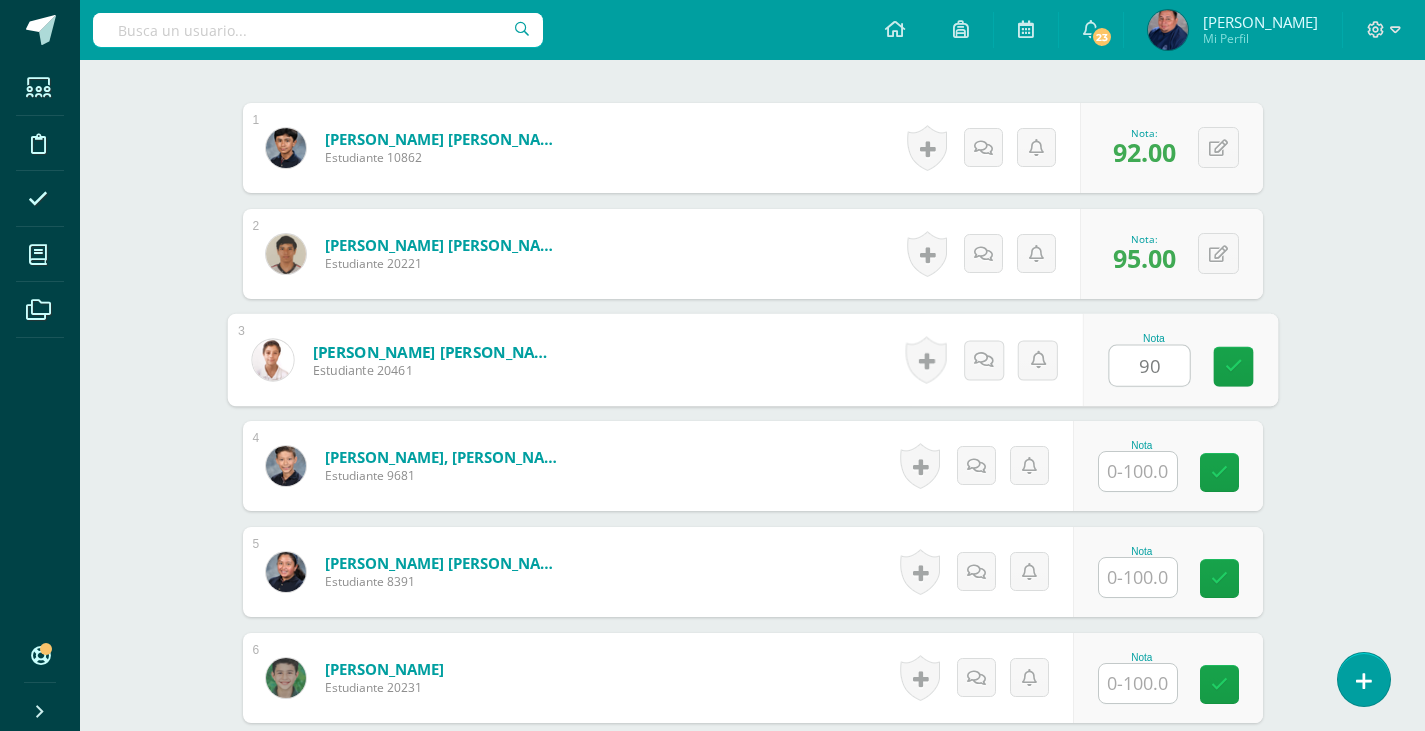 type on "90" 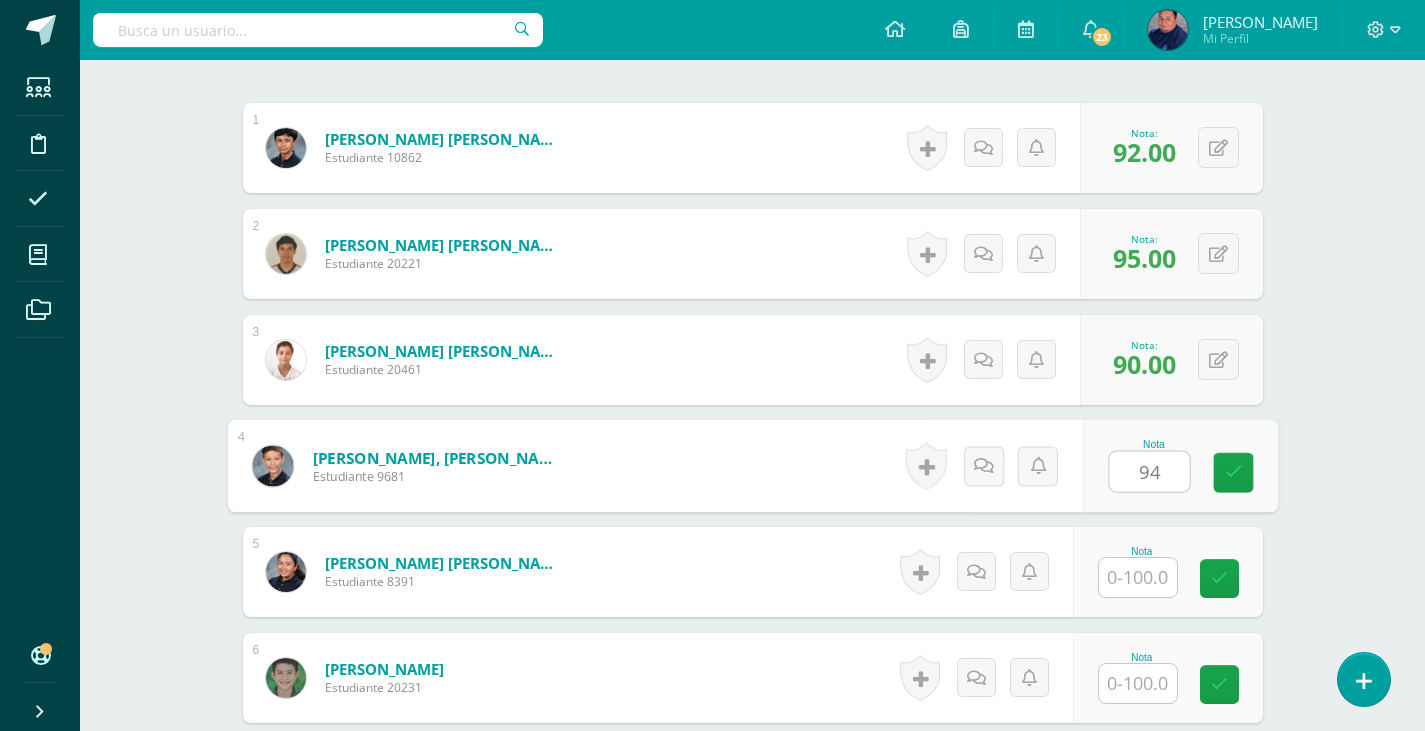 type on "94" 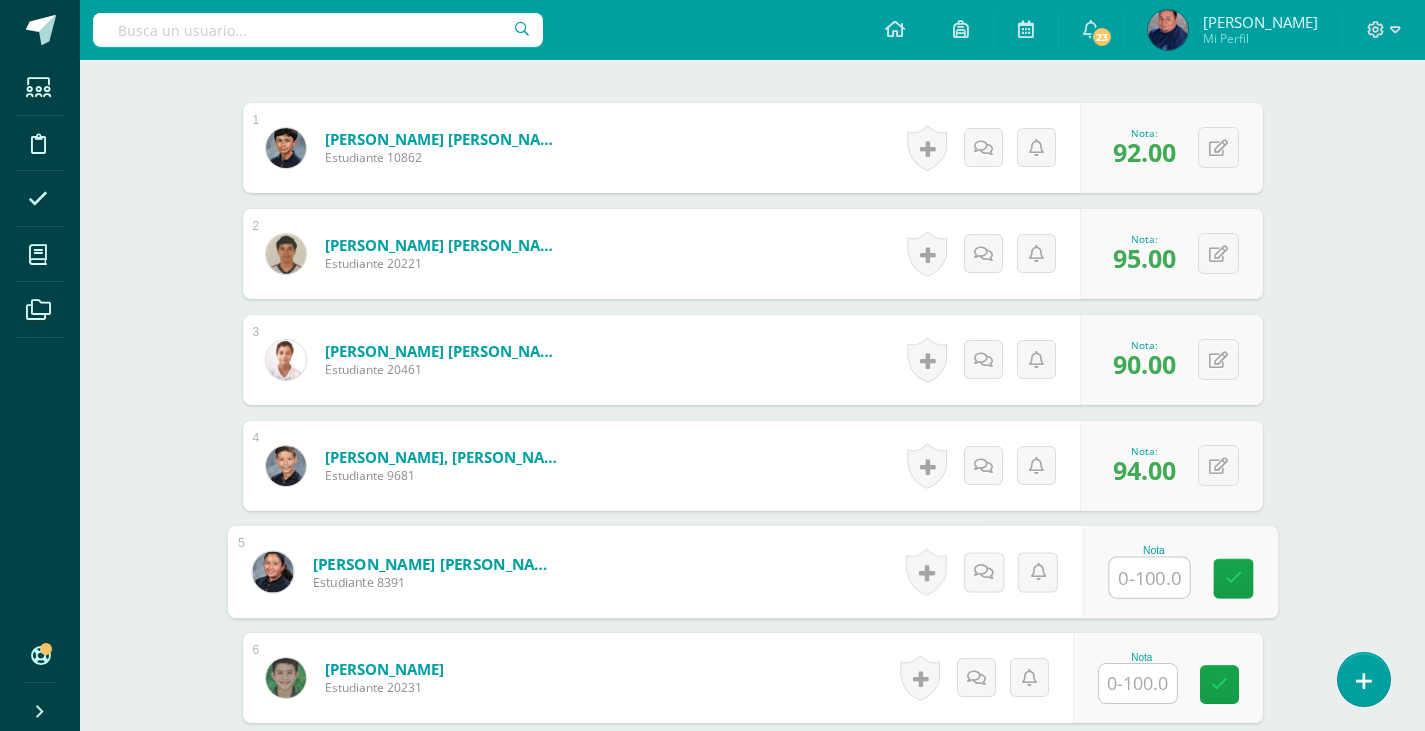 scroll, scrollTop: 711, scrollLeft: 0, axis: vertical 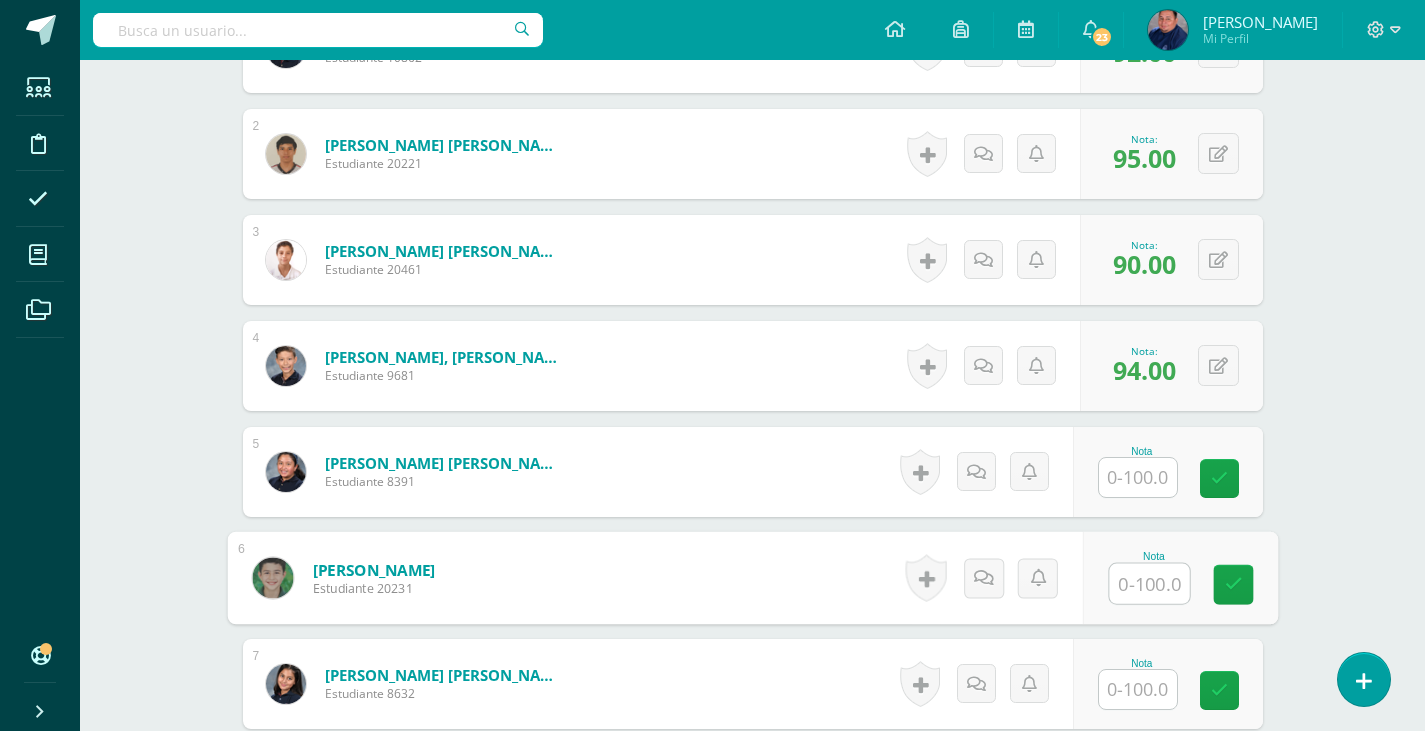 click at bounding box center [1149, 584] 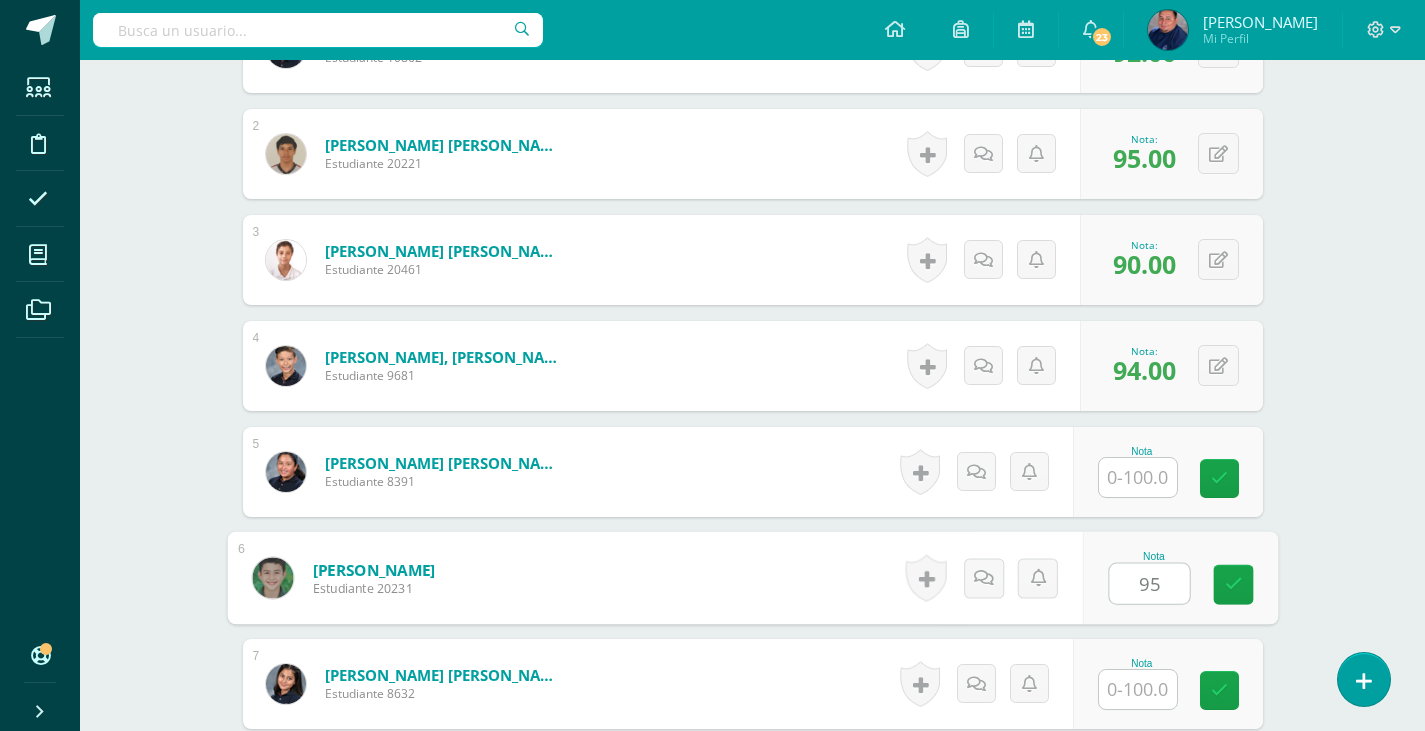 type on "95" 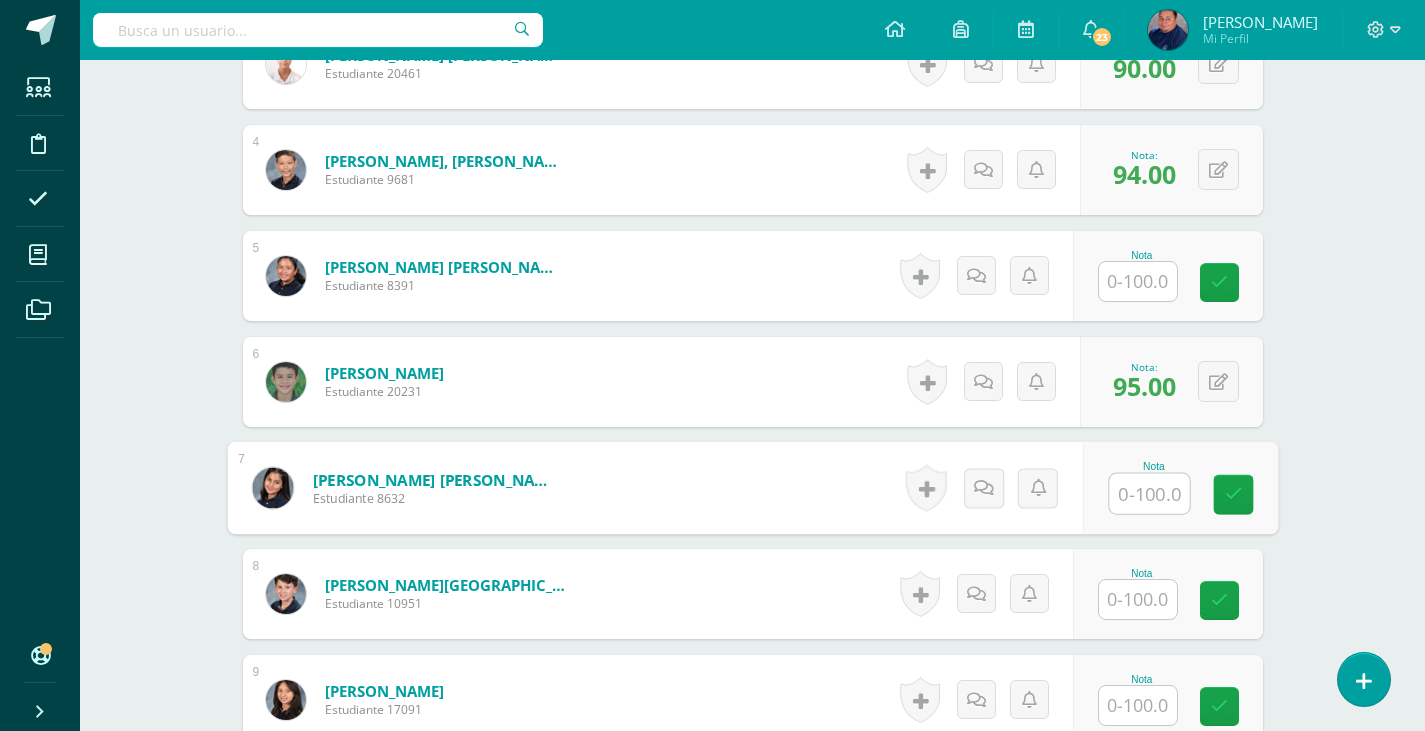 scroll, scrollTop: 911, scrollLeft: 0, axis: vertical 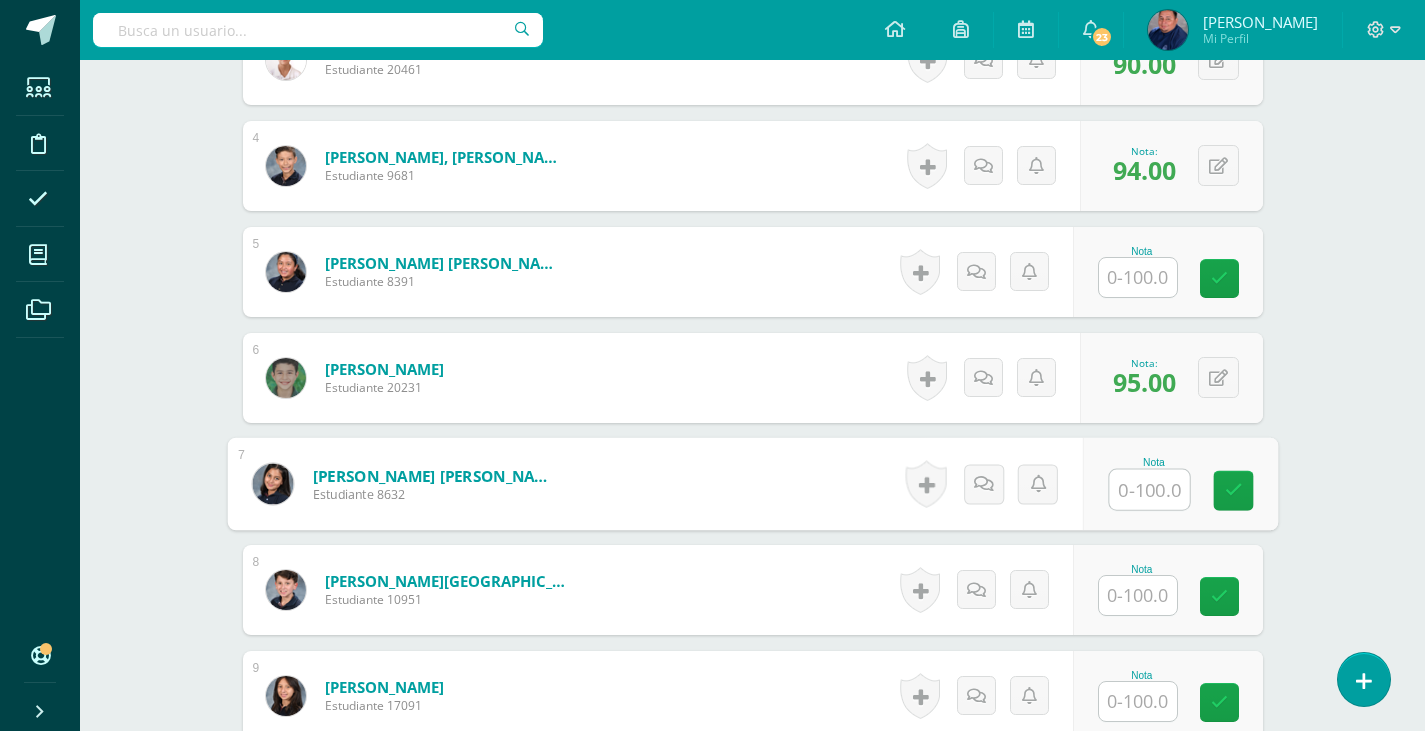 click at bounding box center [1138, 595] 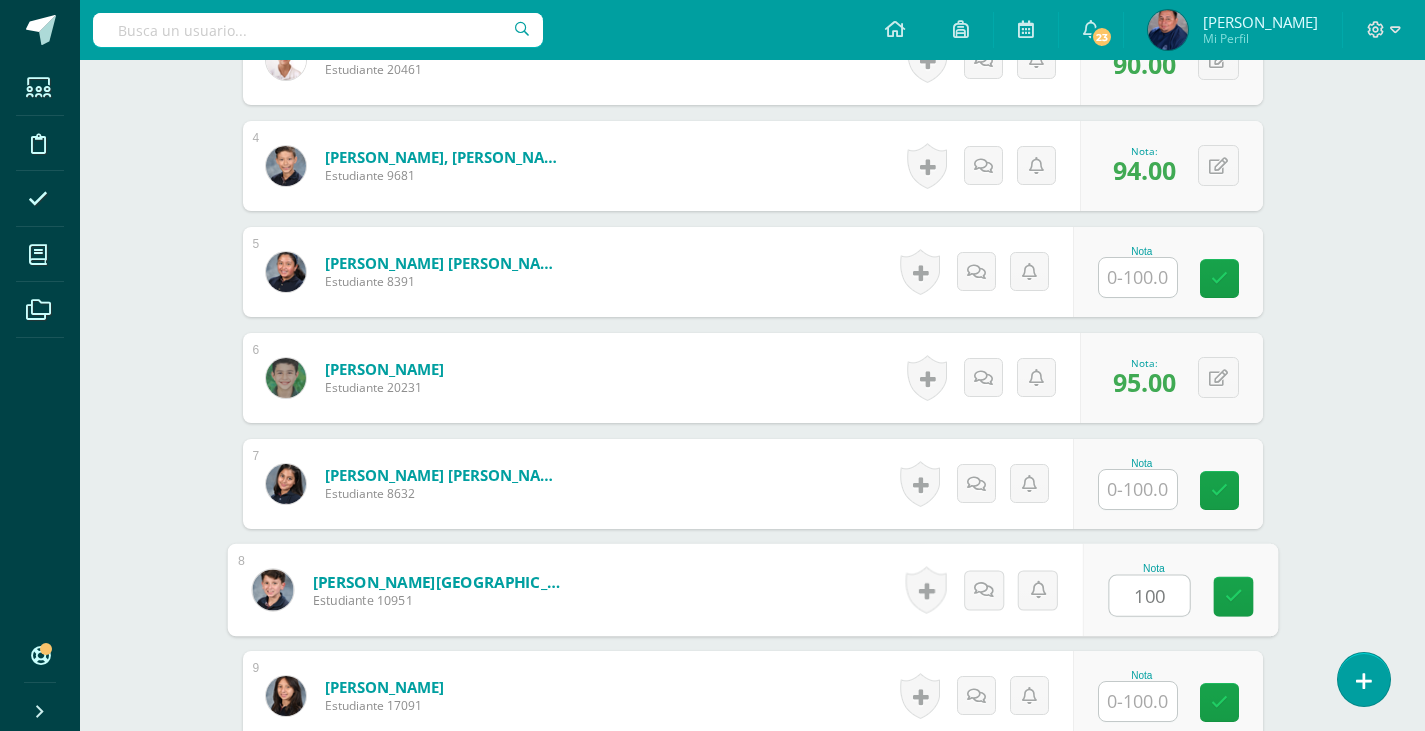 type on "100" 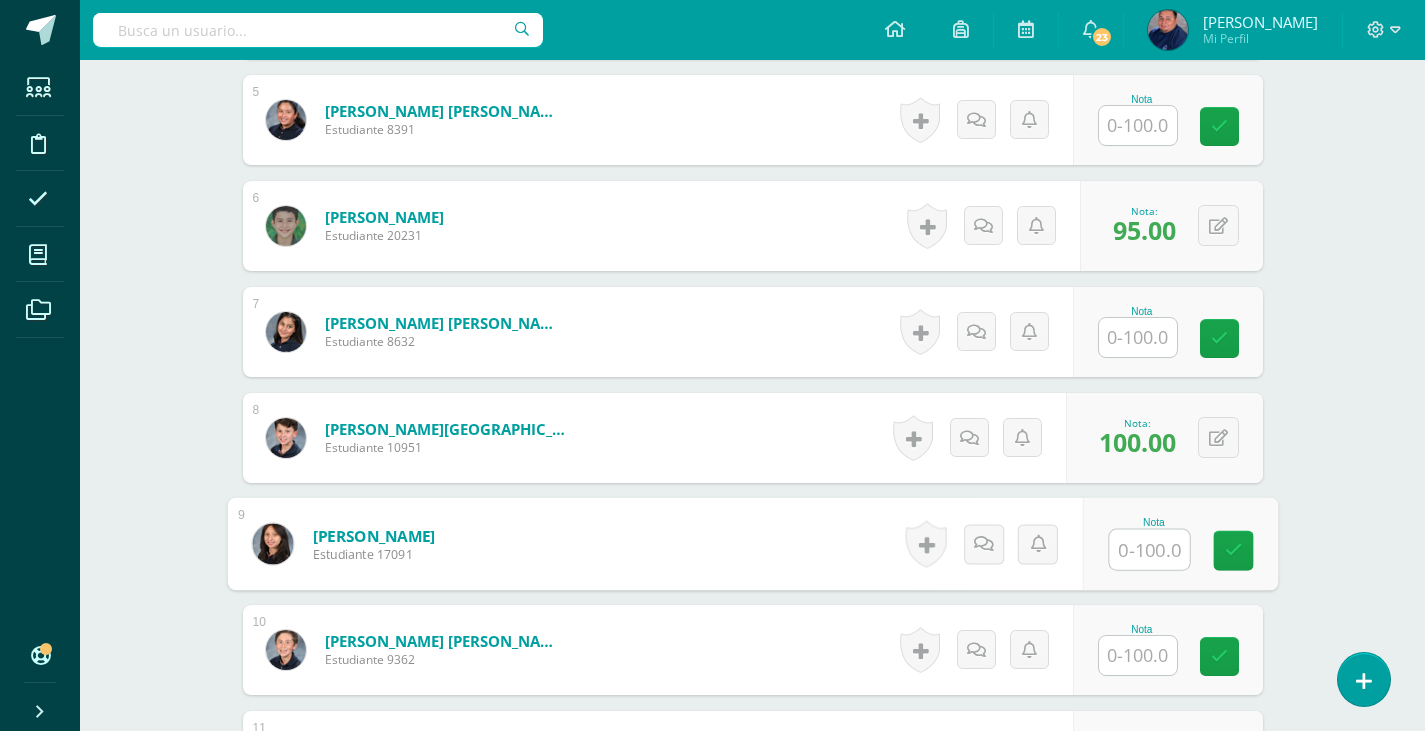 scroll, scrollTop: 1111, scrollLeft: 0, axis: vertical 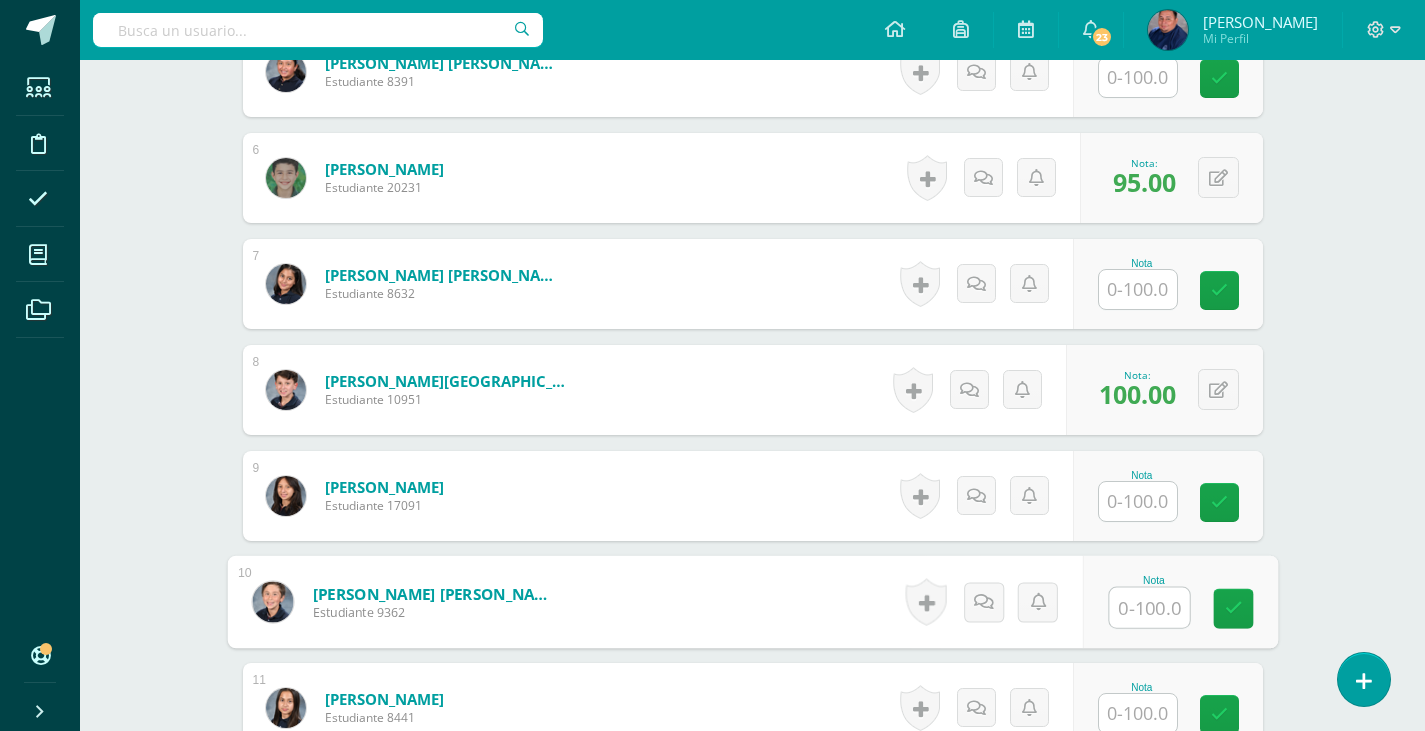 click at bounding box center [1149, 608] 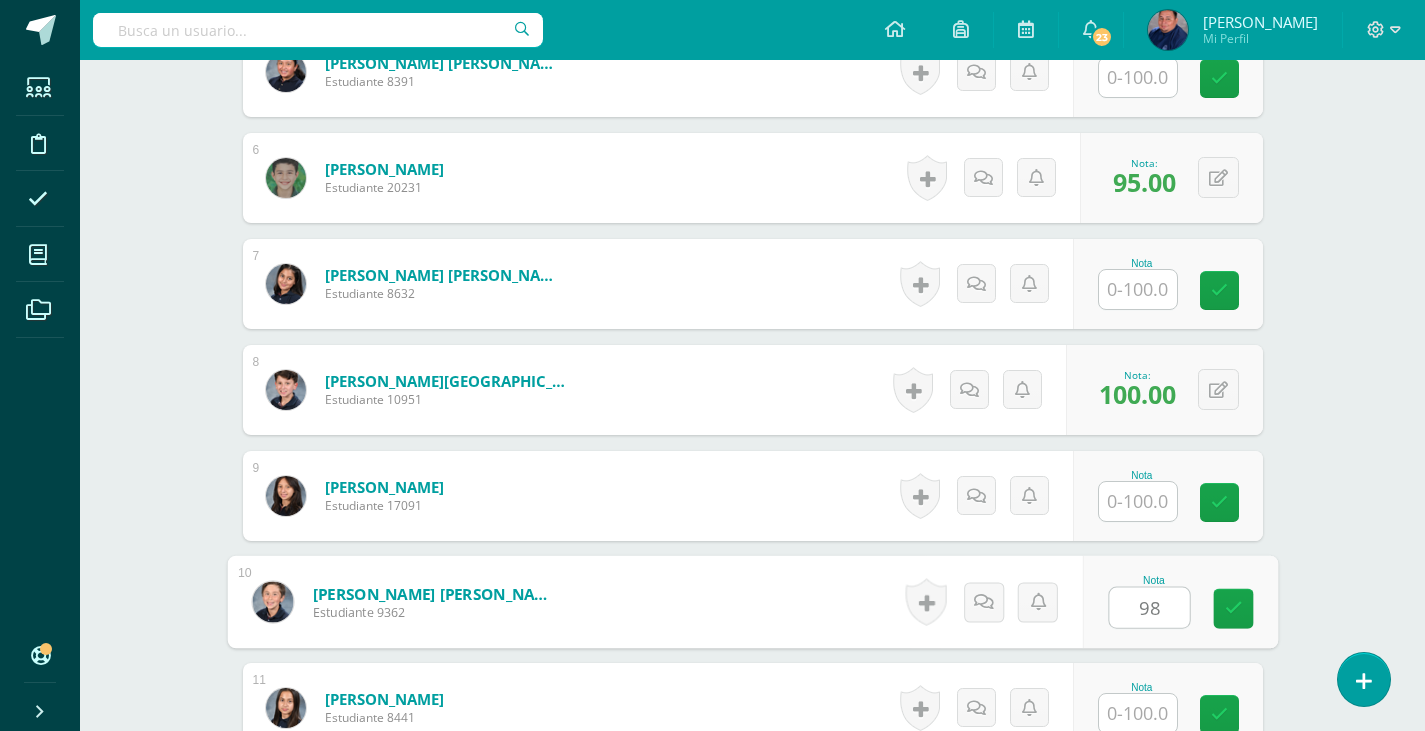 type on "98" 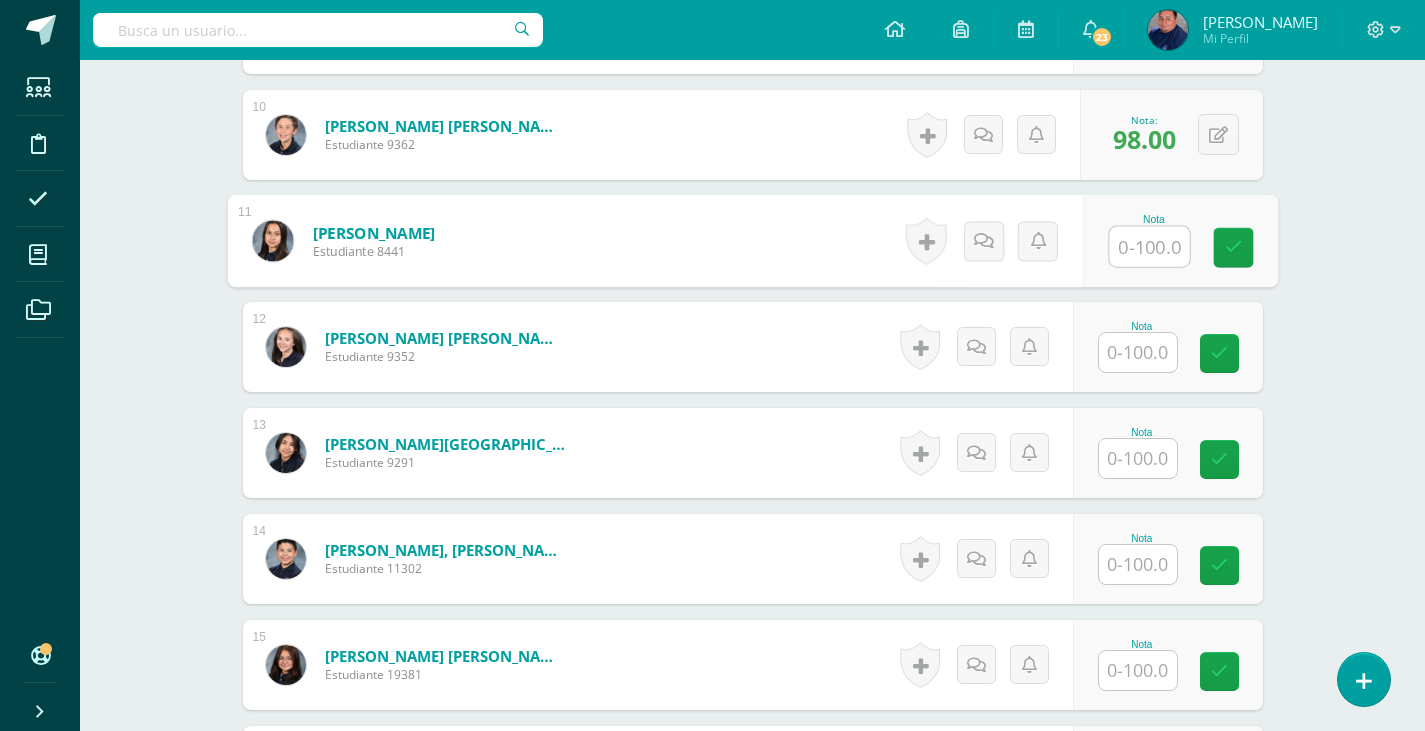 scroll, scrollTop: 1613, scrollLeft: 0, axis: vertical 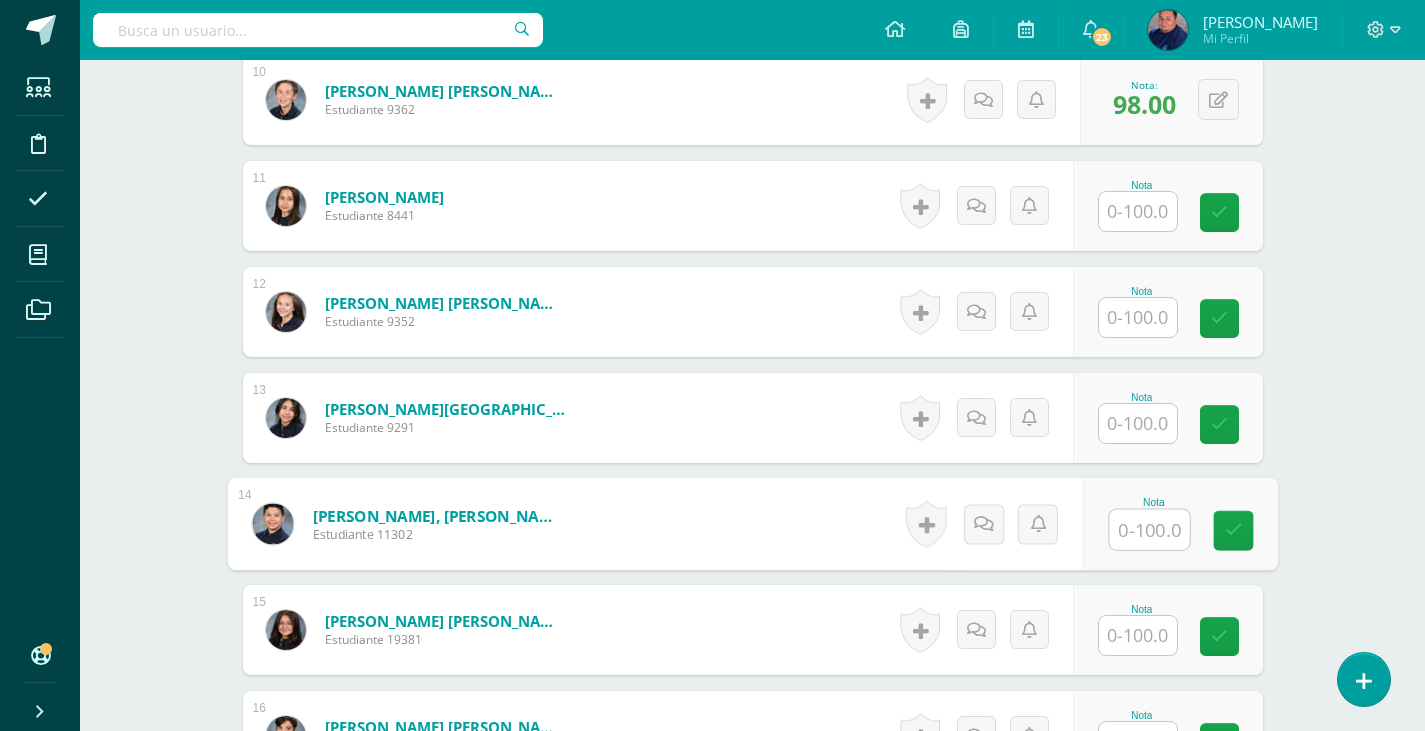 click at bounding box center [1149, 530] 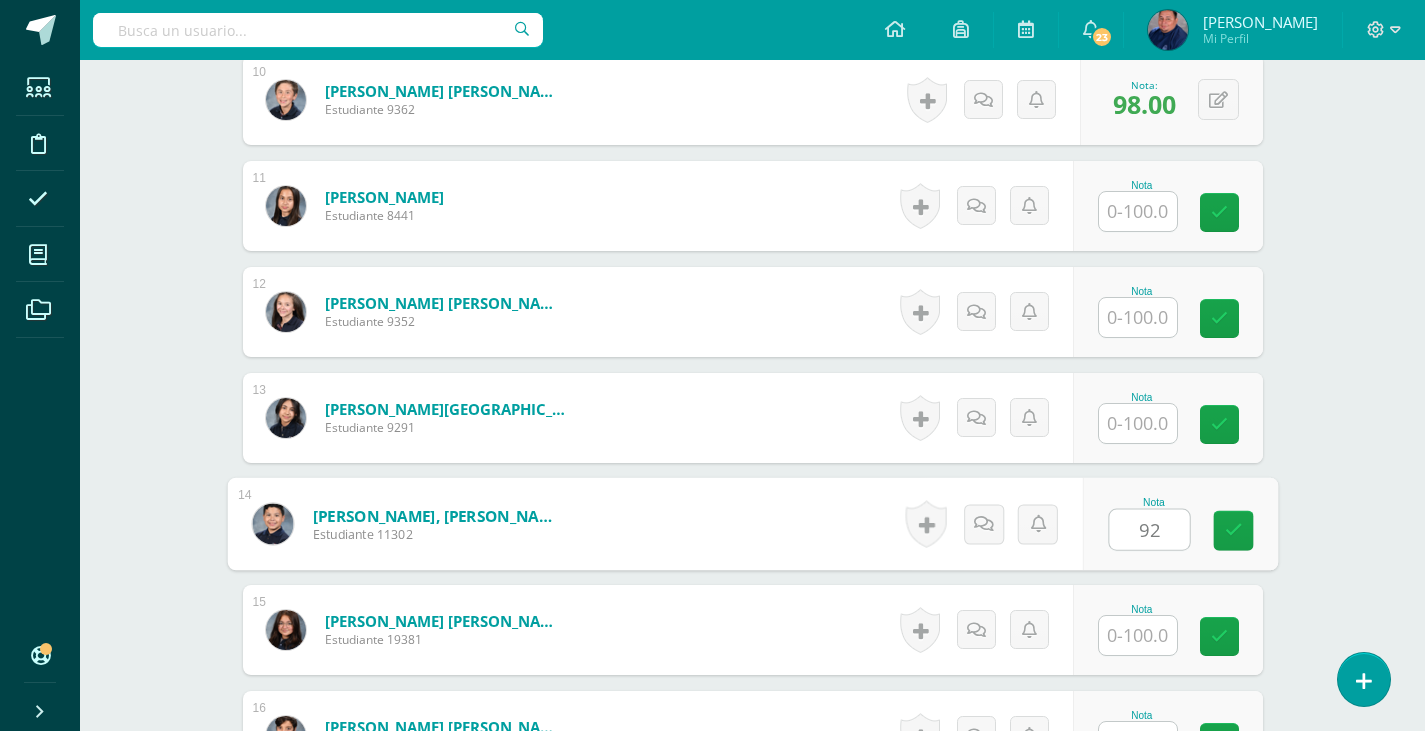 type on "92" 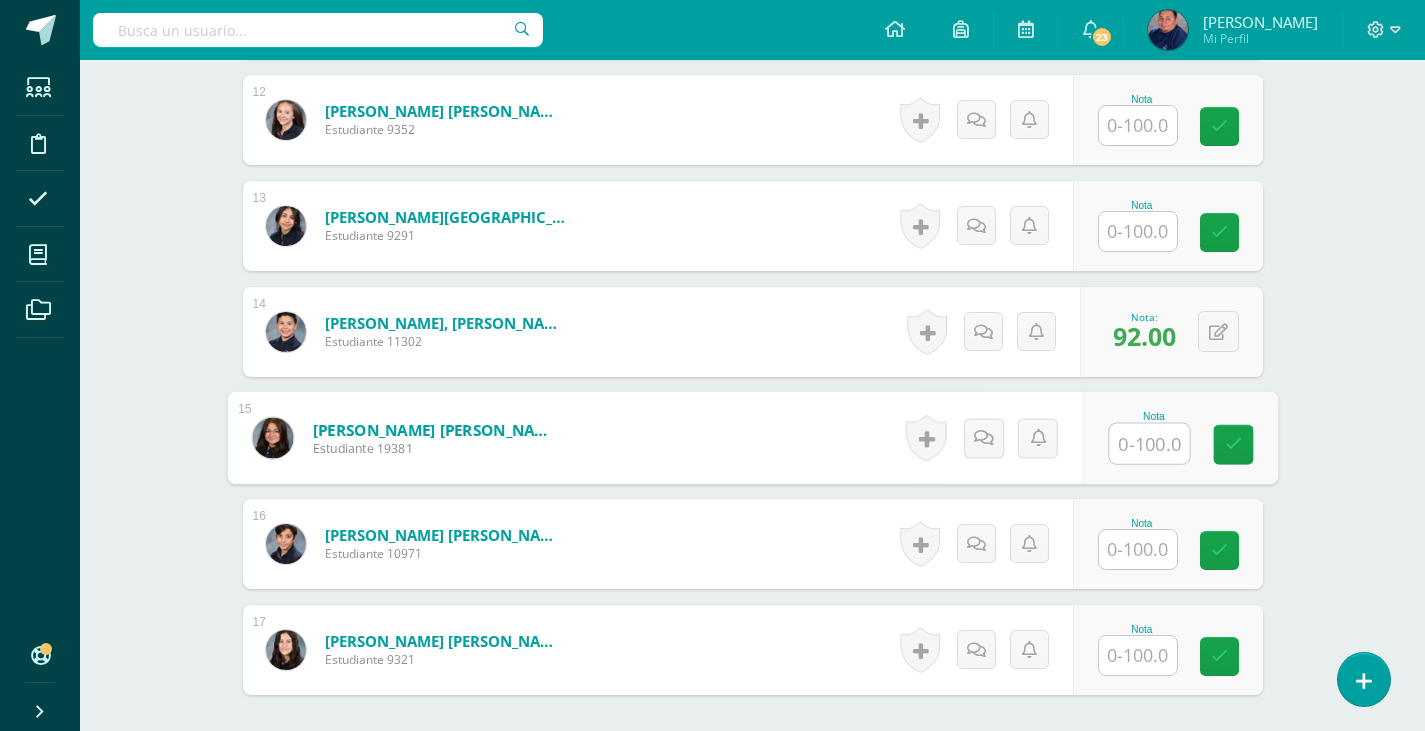 scroll, scrollTop: 1813, scrollLeft: 0, axis: vertical 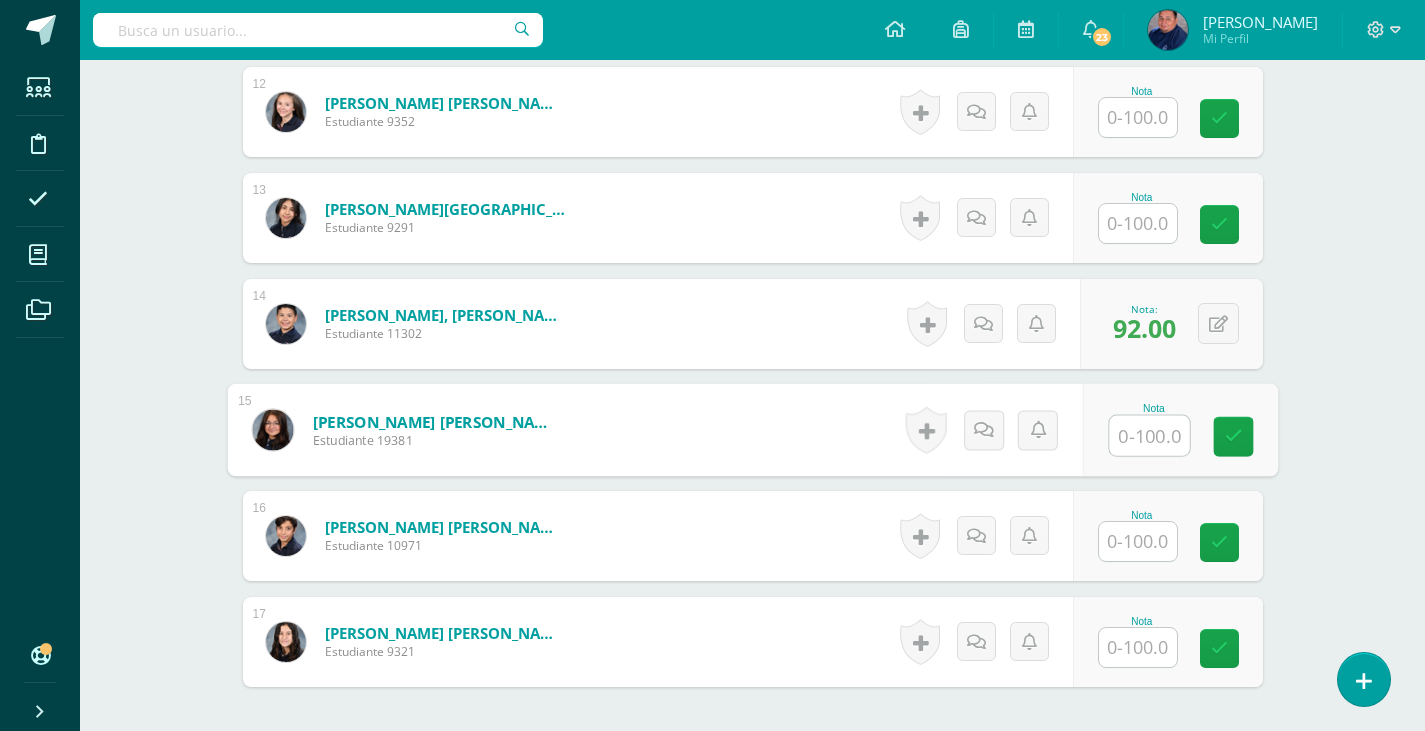 click at bounding box center [1138, 541] 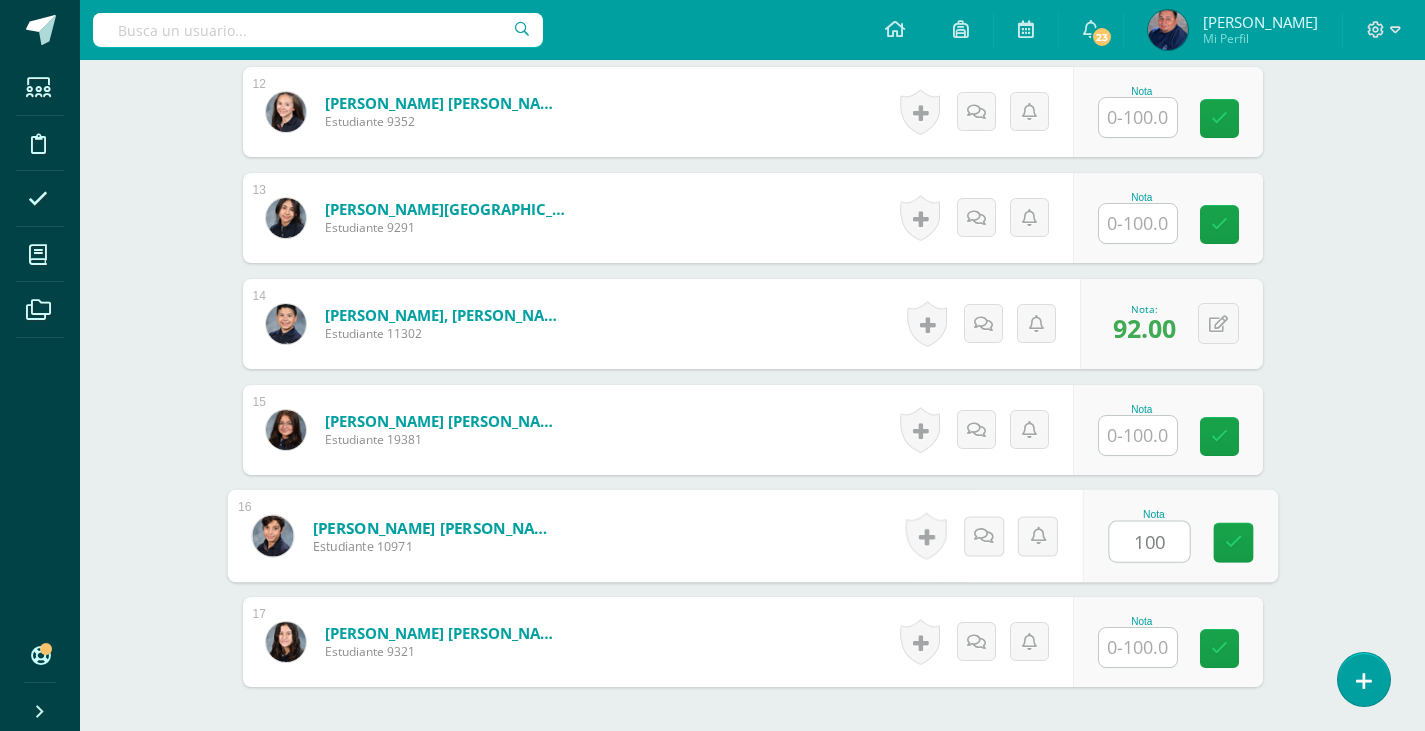 type on "100" 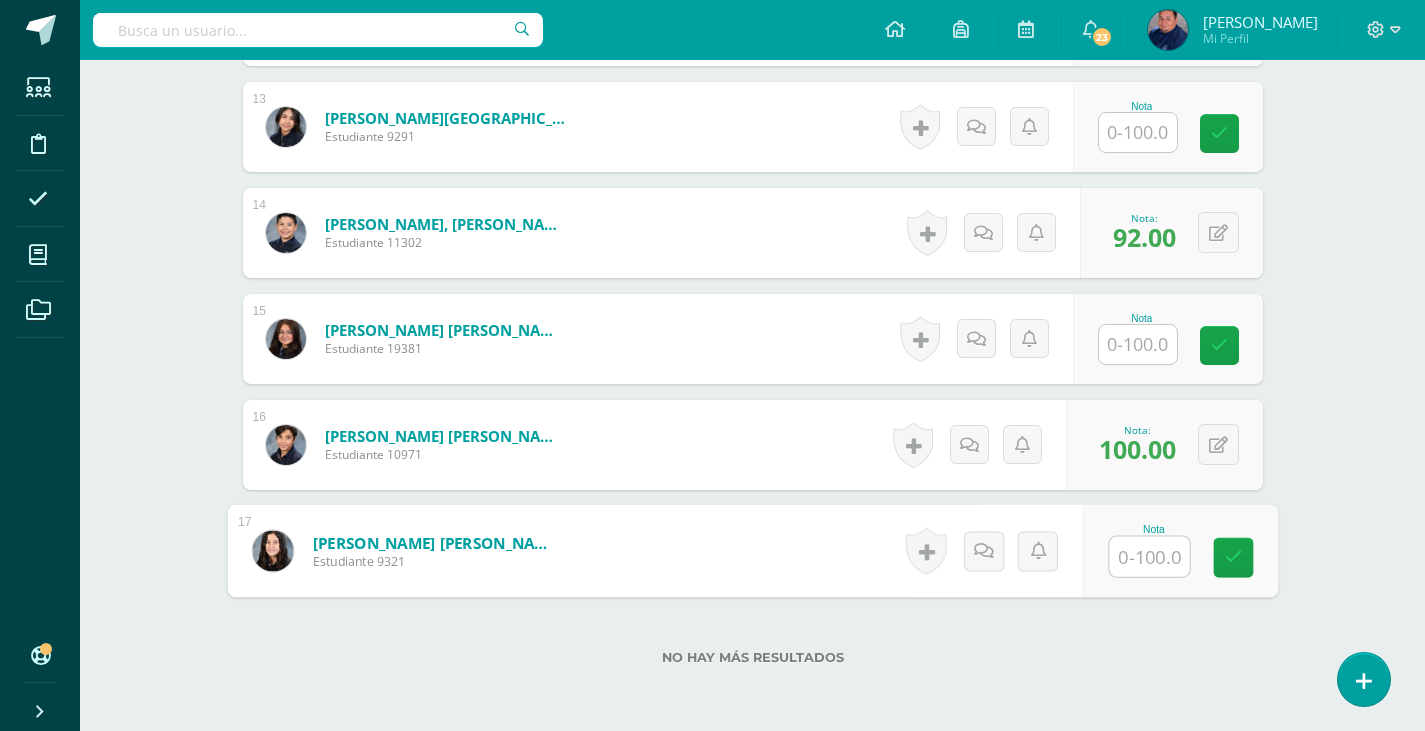 scroll, scrollTop: 1998, scrollLeft: 0, axis: vertical 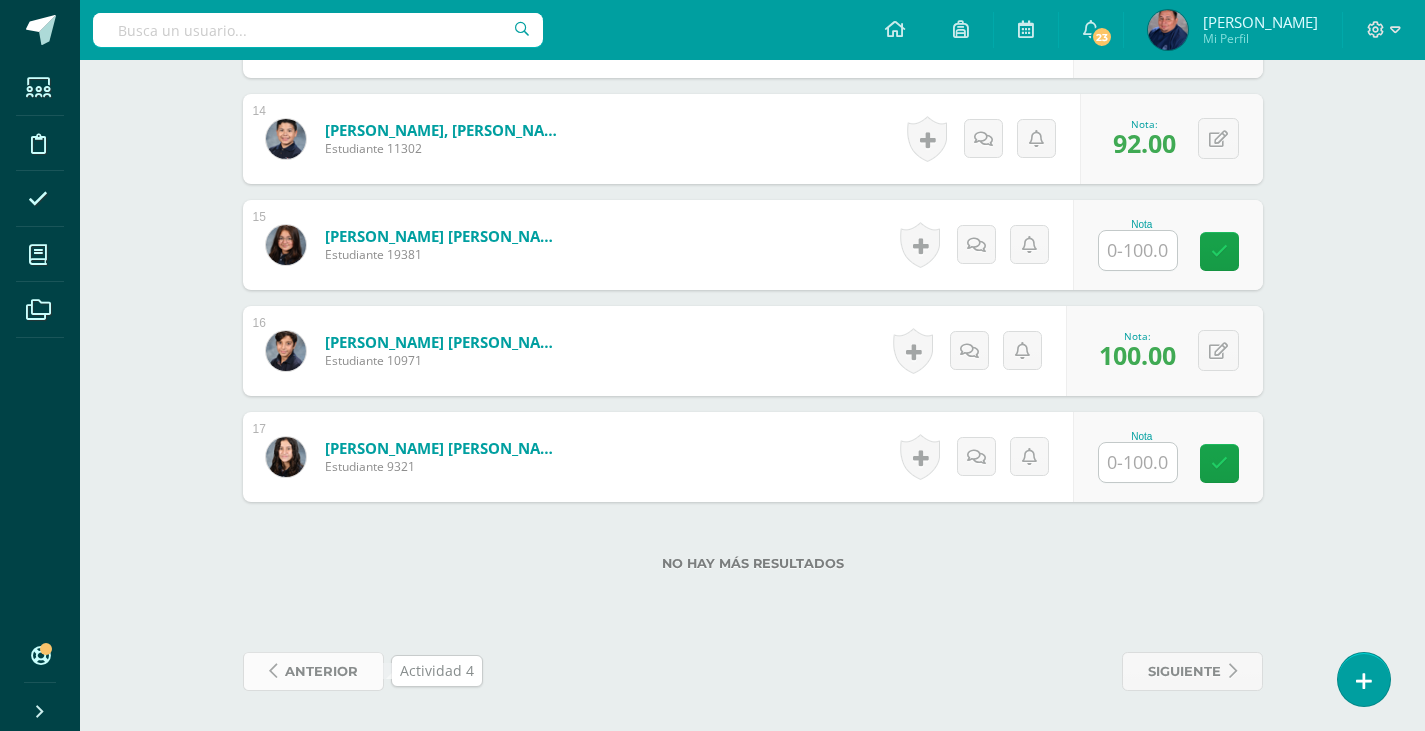 click on "anterior" at bounding box center [321, 671] 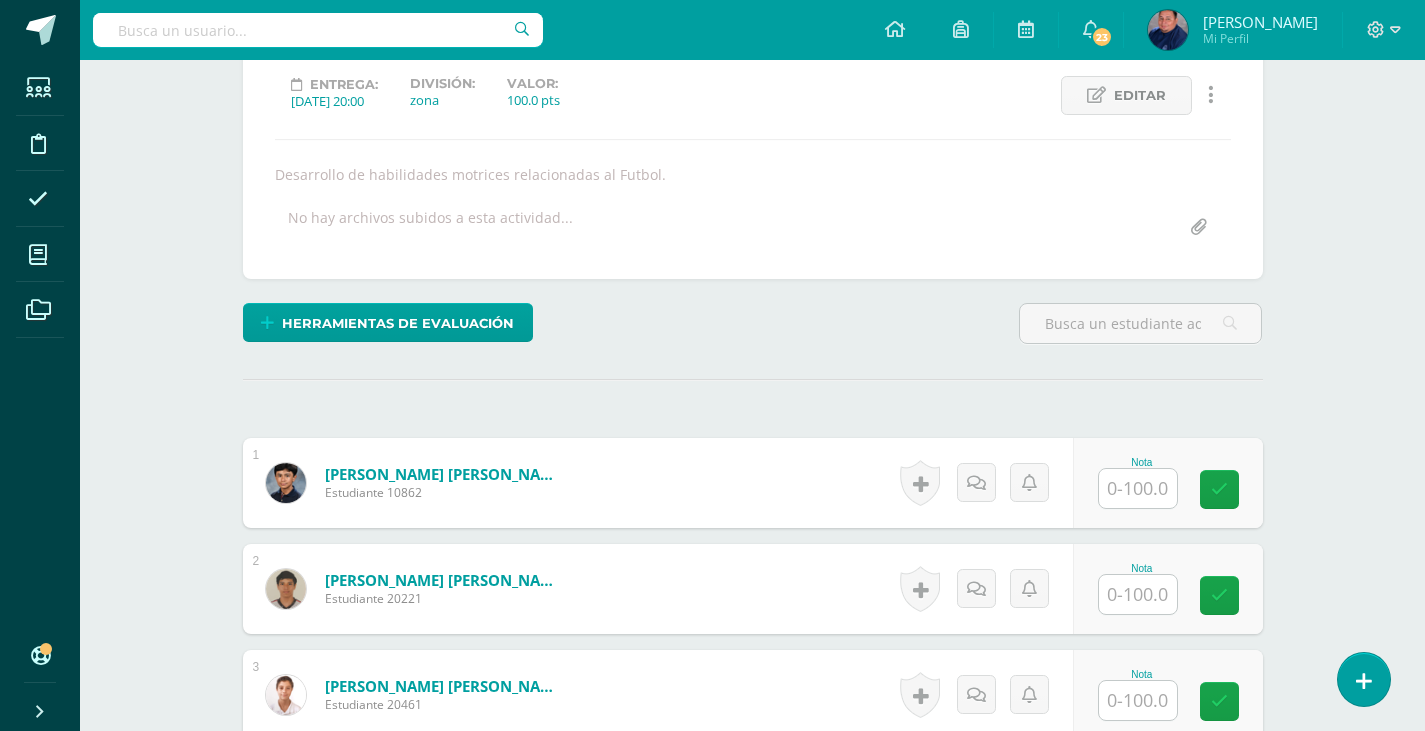 scroll, scrollTop: 301, scrollLeft: 0, axis: vertical 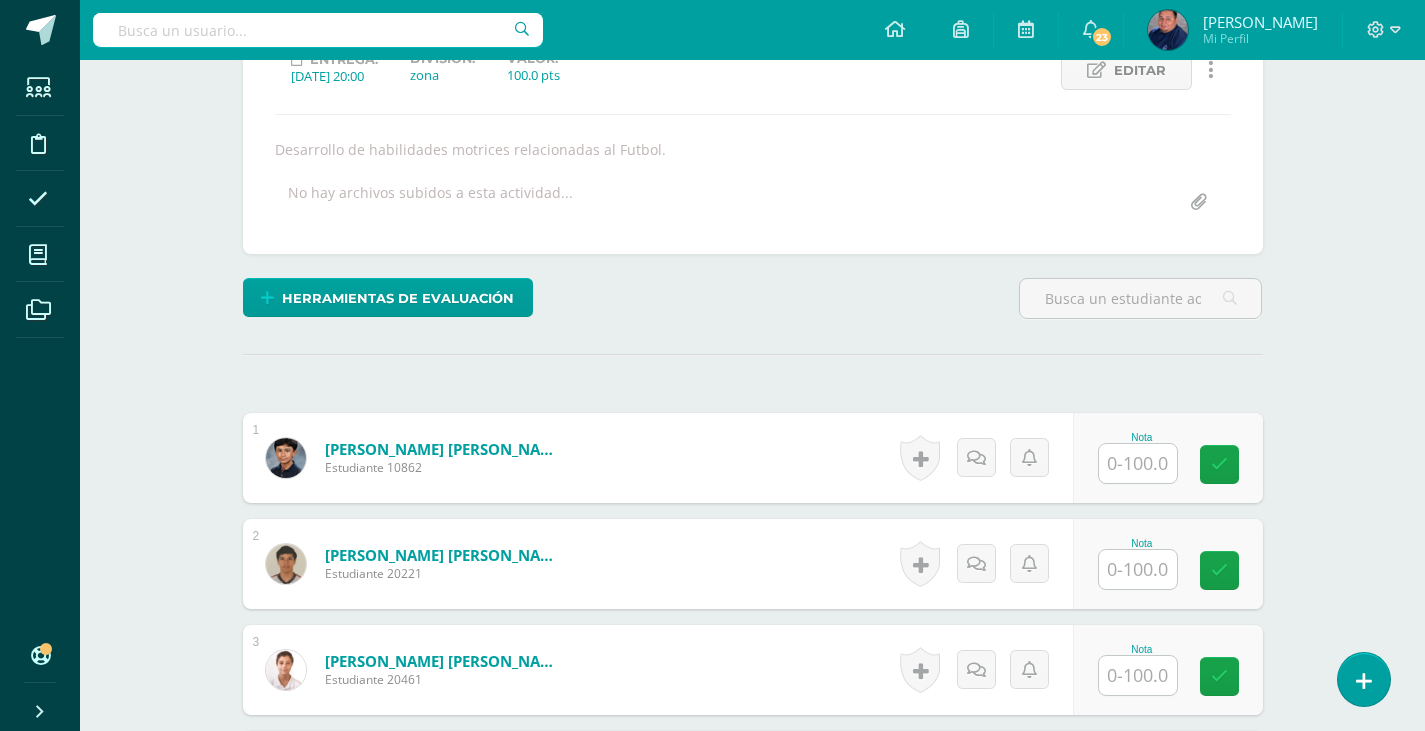 click at bounding box center (1138, 463) 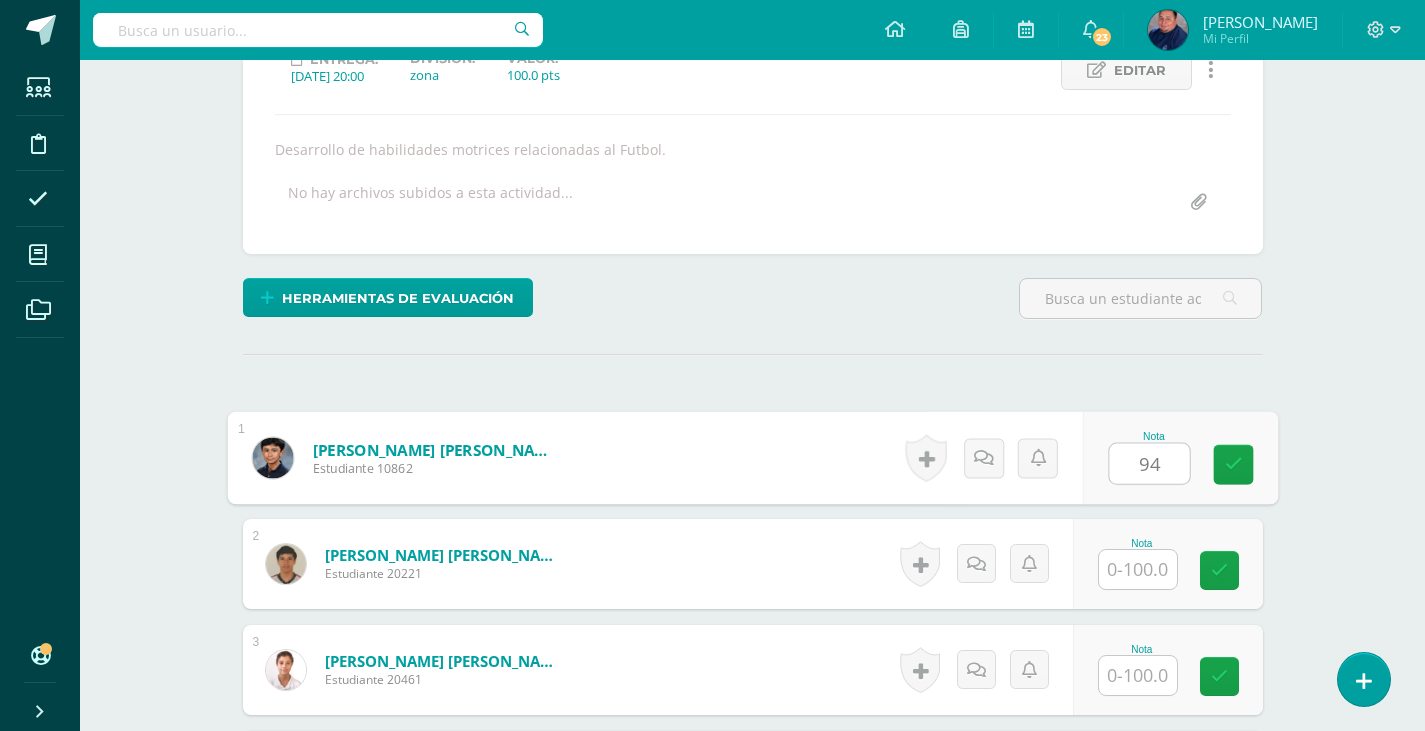 scroll, scrollTop: 302, scrollLeft: 0, axis: vertical 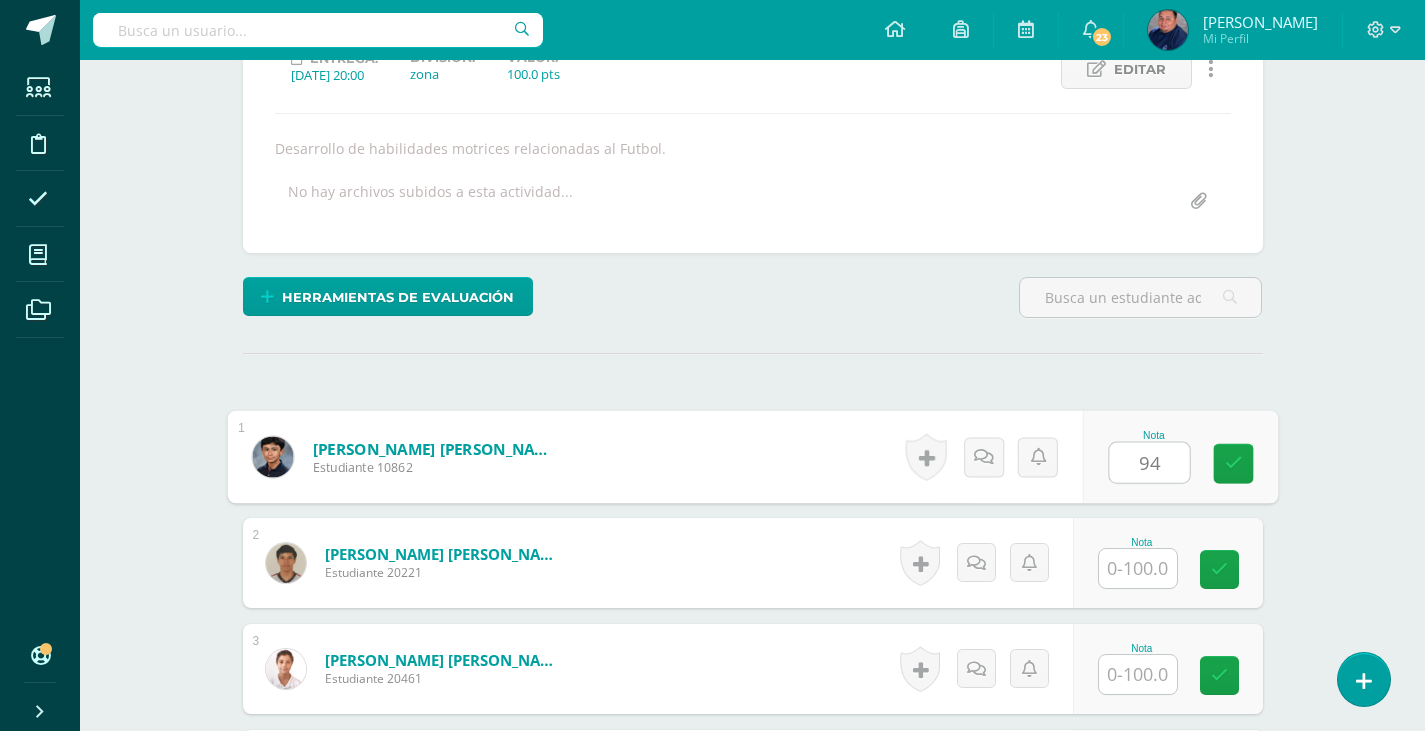type on "94" 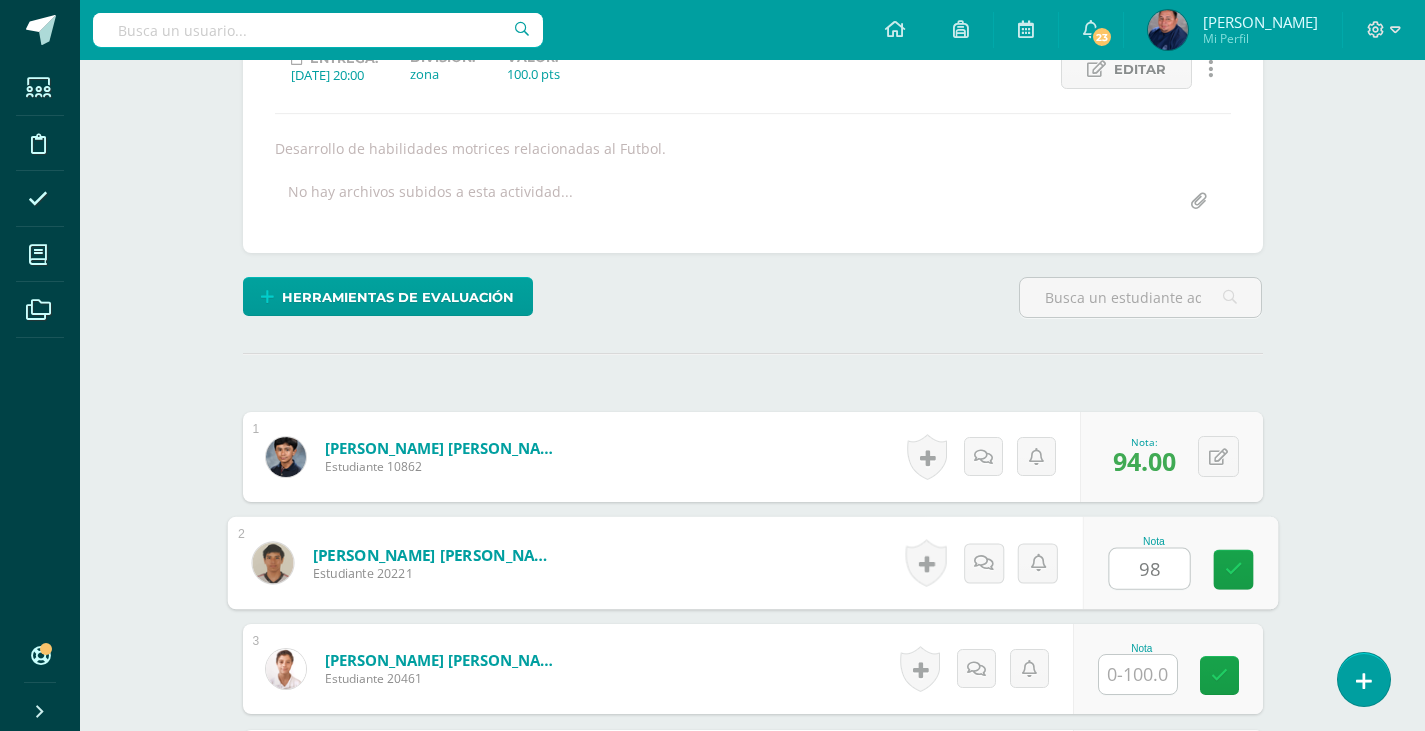 type on "98" 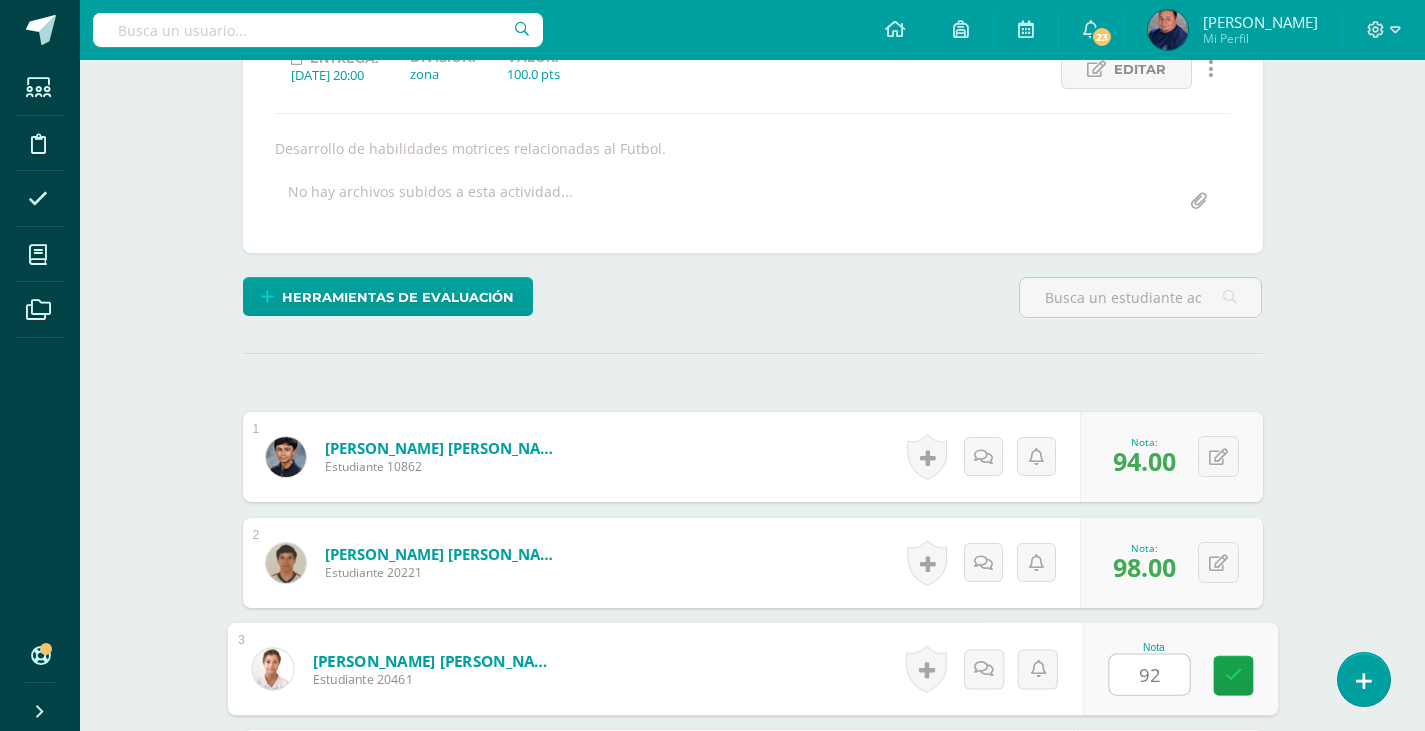 type on "92" 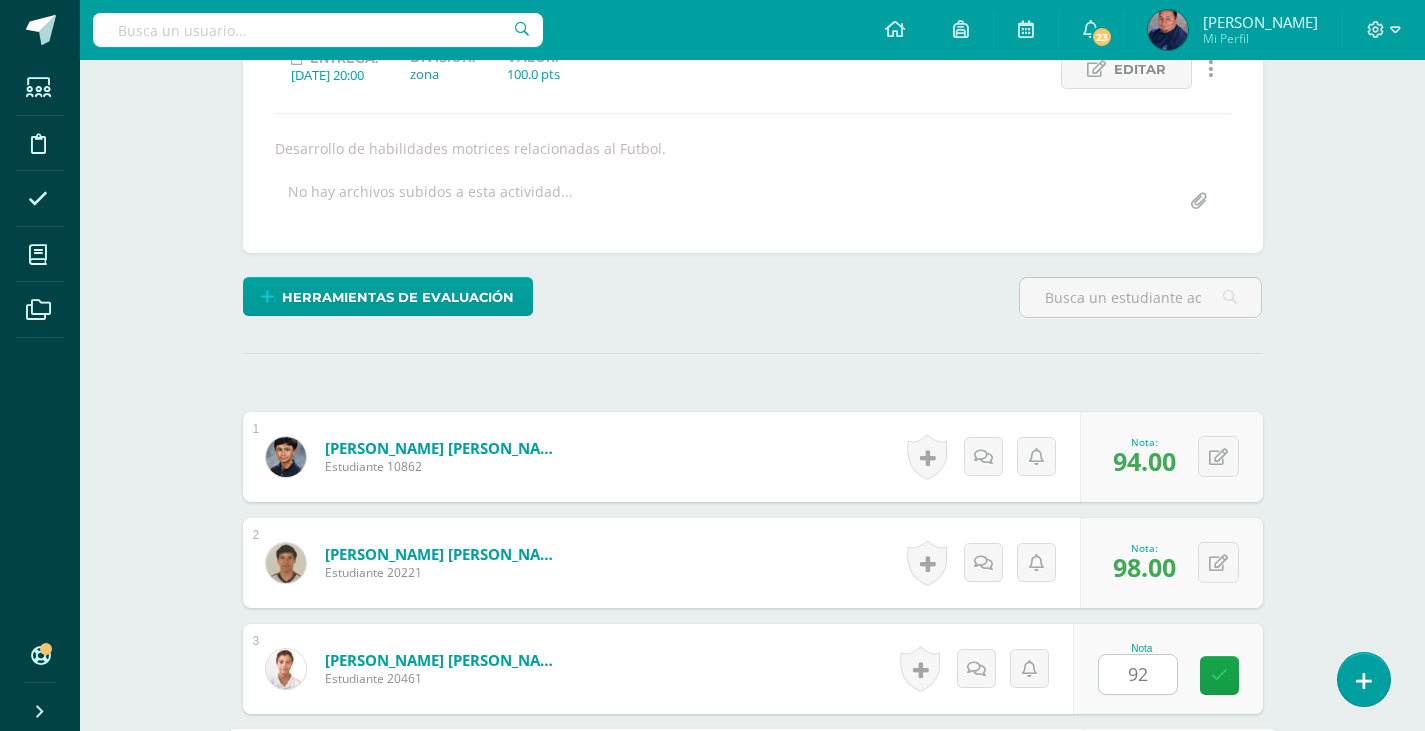 scroll, scrollTop: 717, scrollLeft: 0, axis: vertical 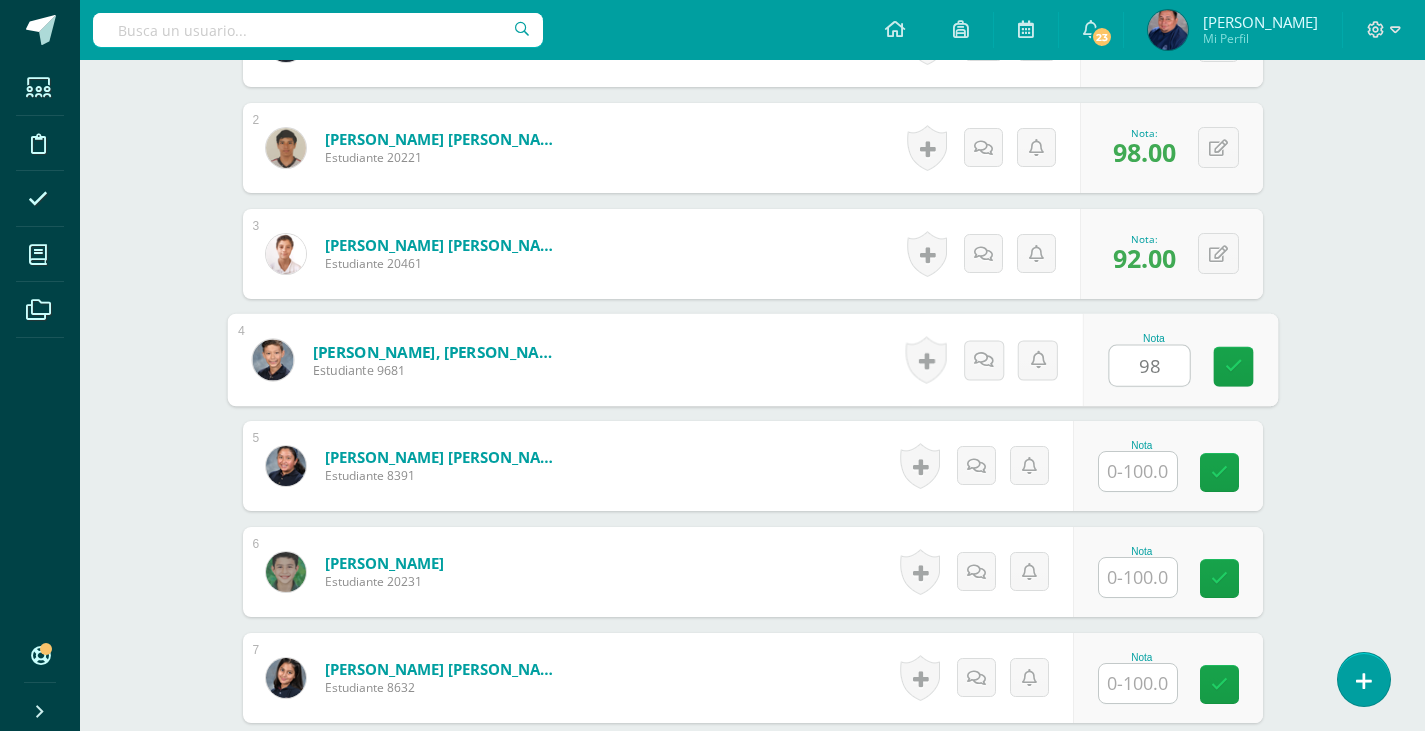 type on "98" 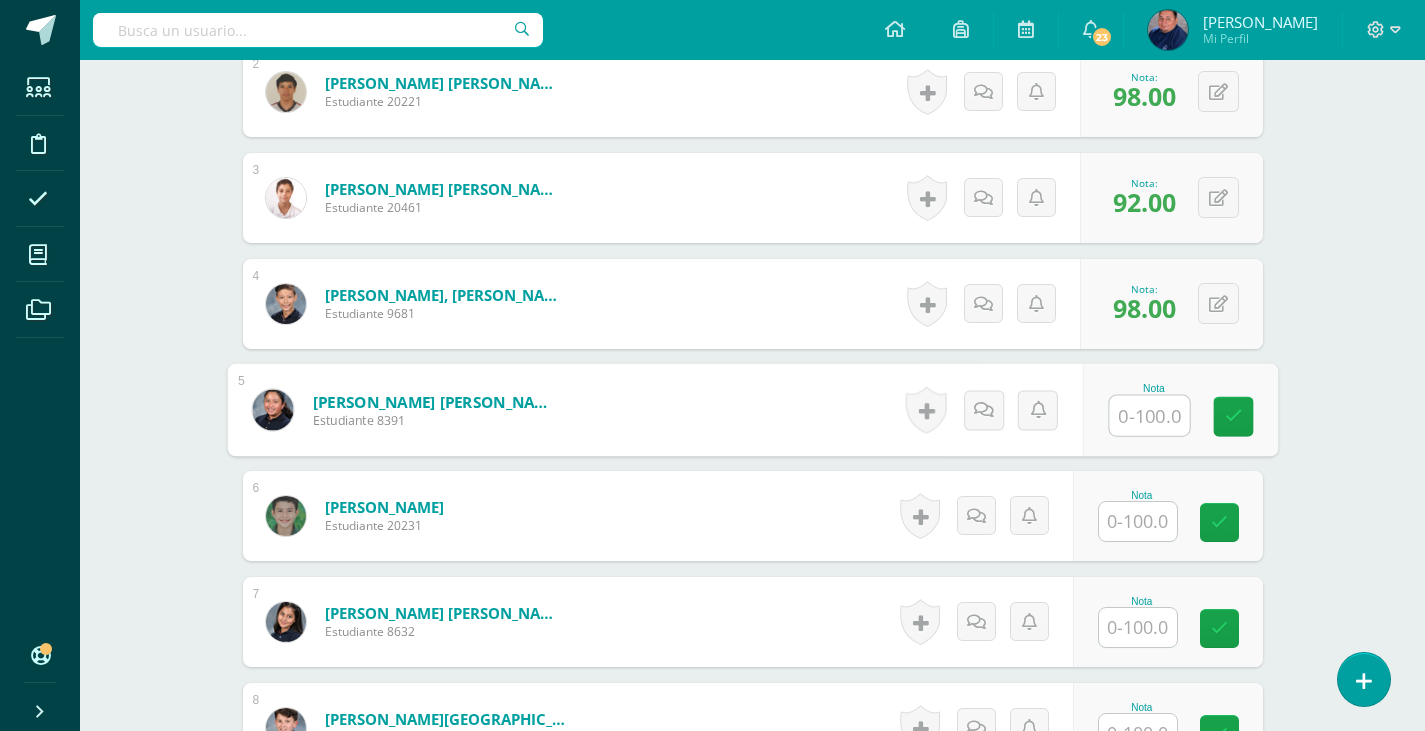 scroll, scrollTop: 817, scrollLeft: 0, axis: vertical 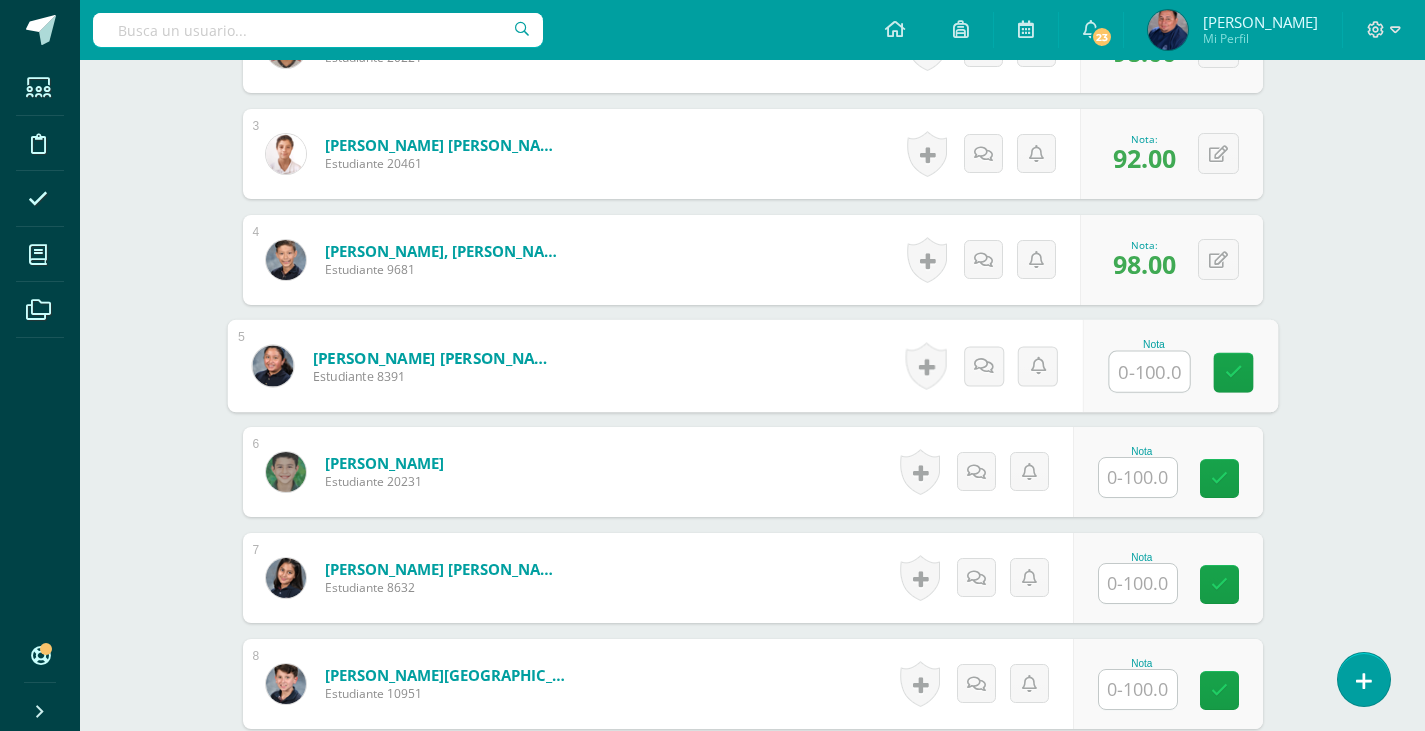 click at bounding box center (1138, 477) 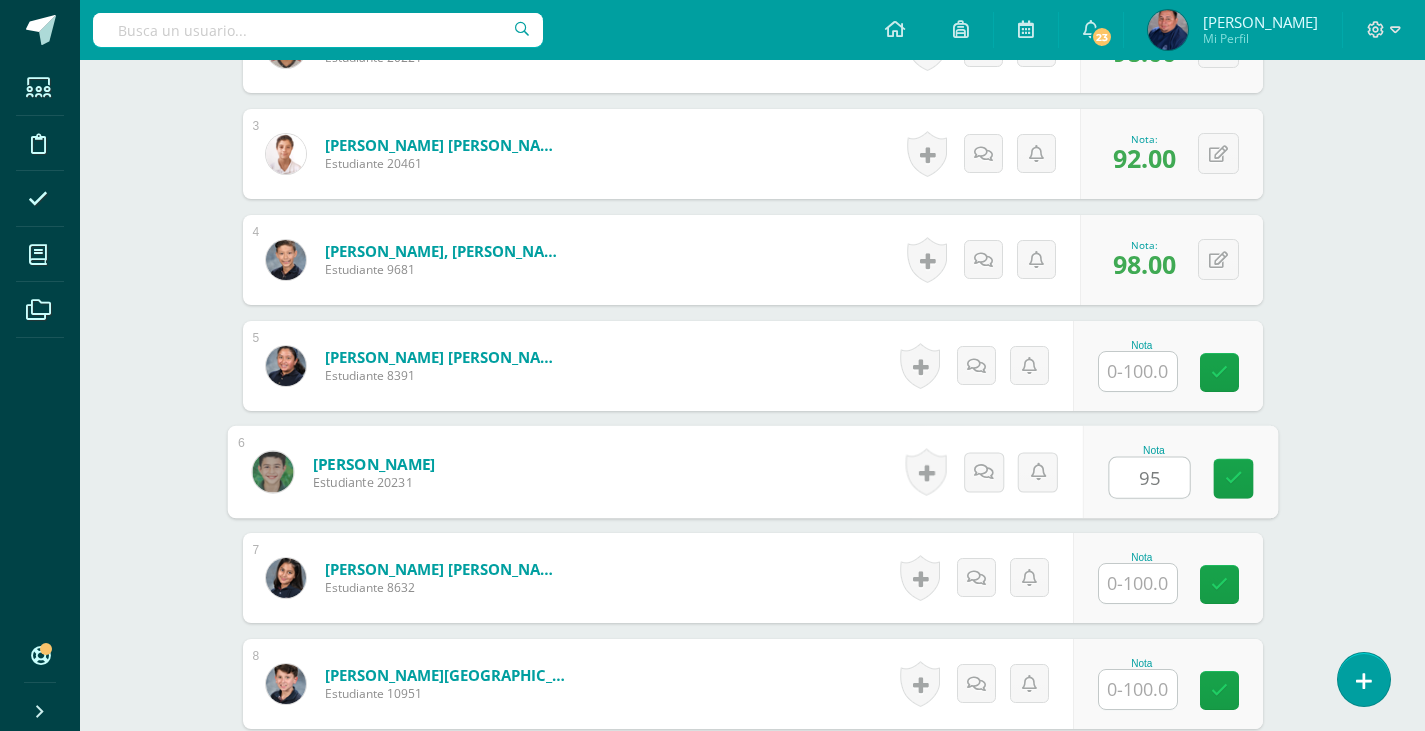type on "95" 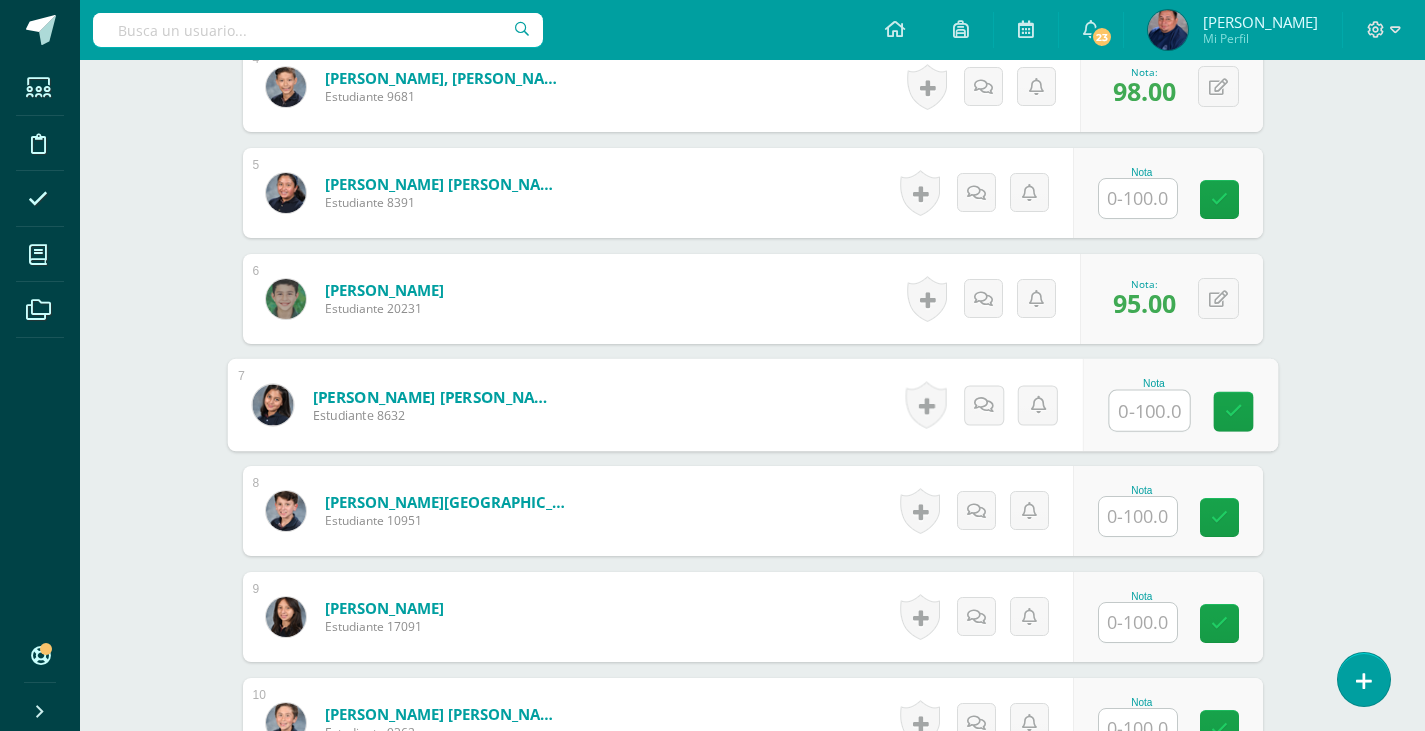scroll, scrollTop: 1017, scrollLeft: 0, axis: vertical 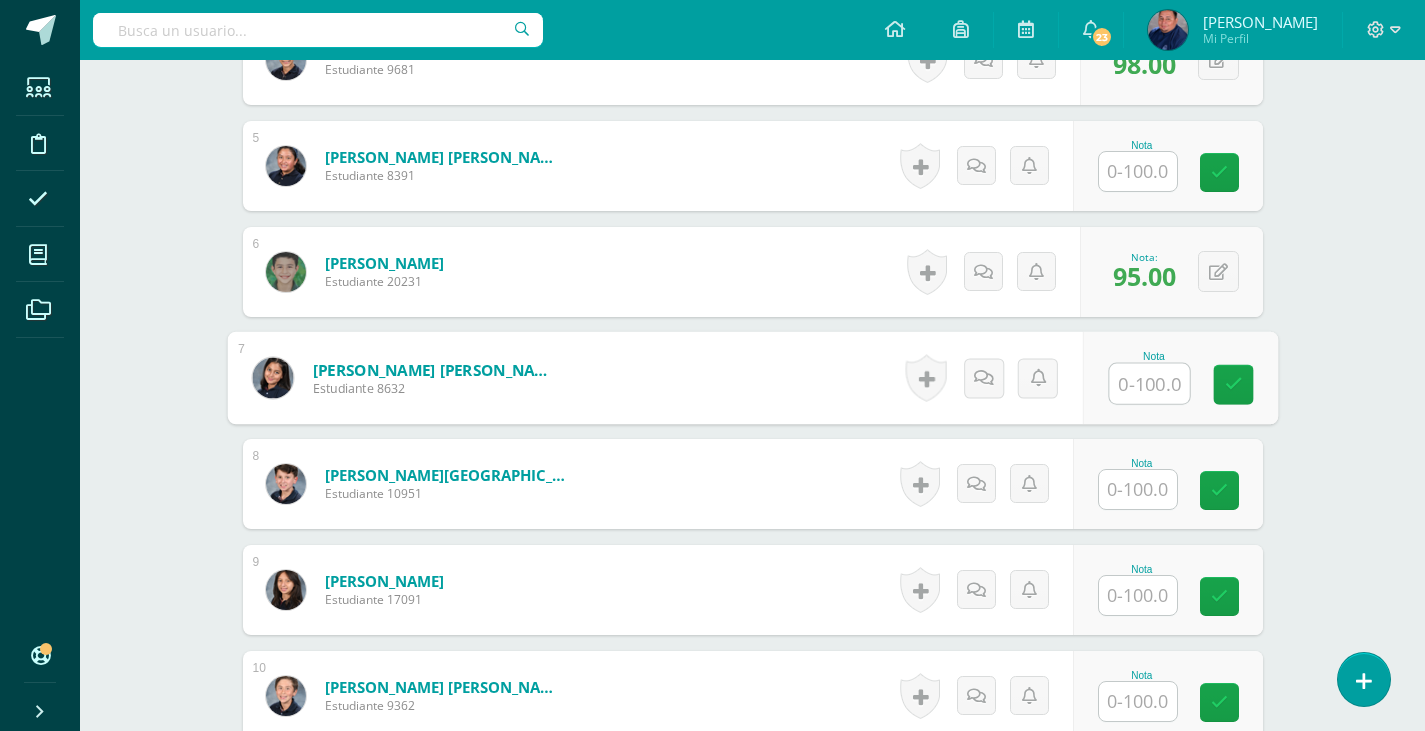 click at bounding box center [1138, 489] 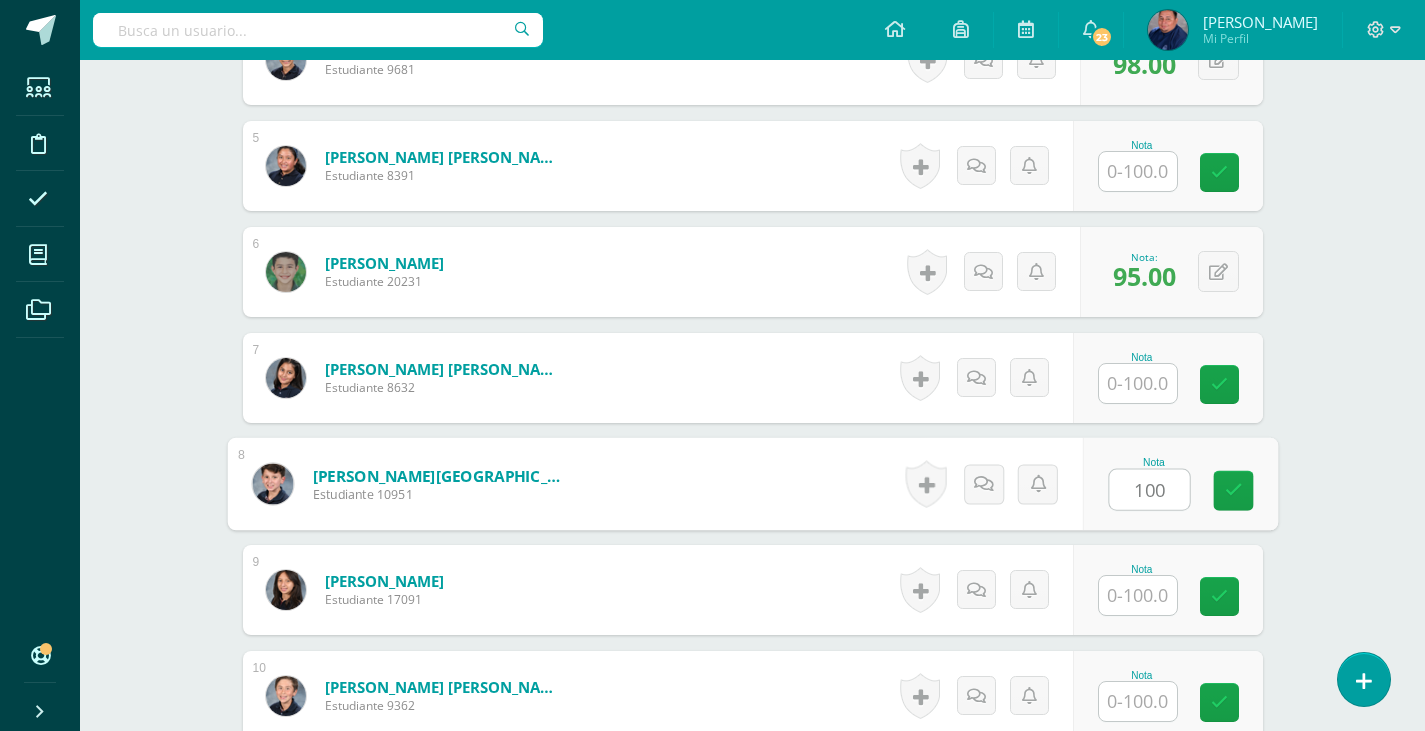 type on "100" 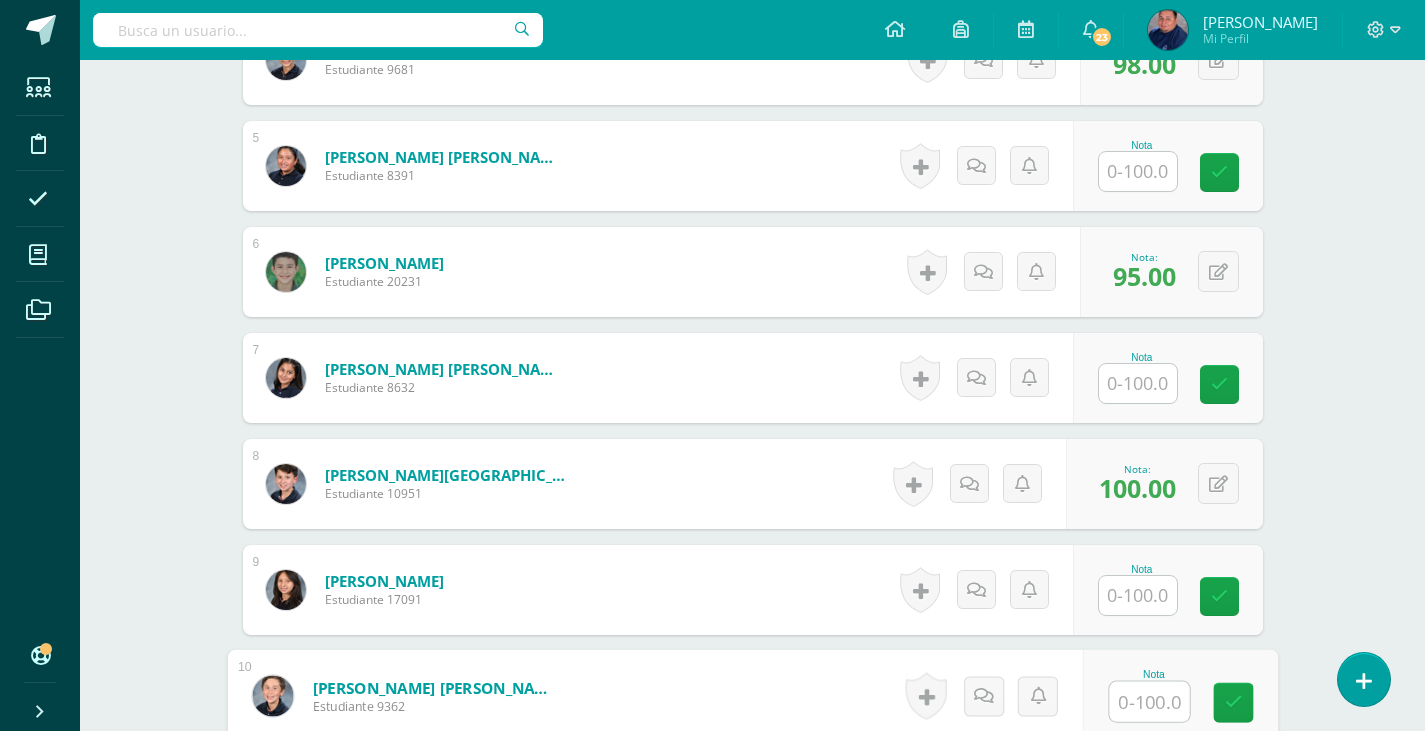click at bounding box center (1149, 702) 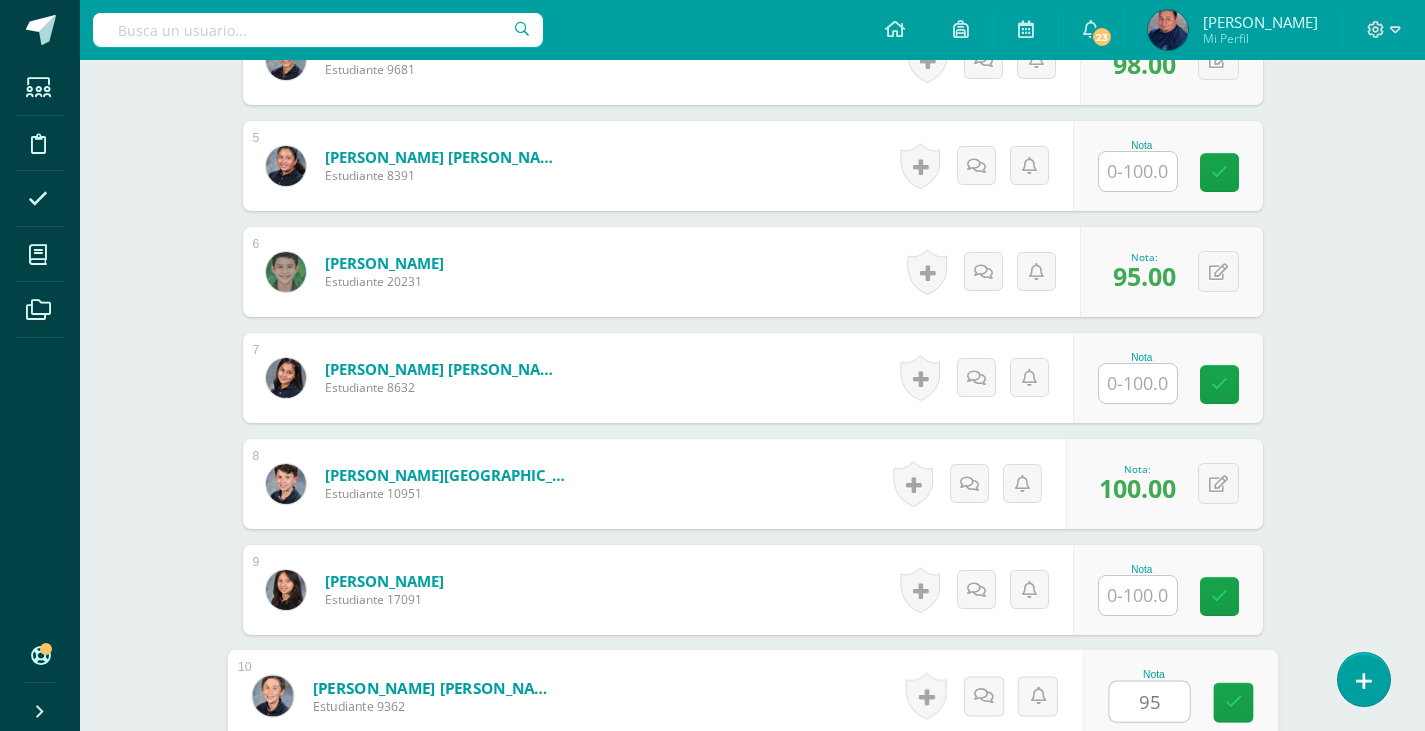 type on "9" 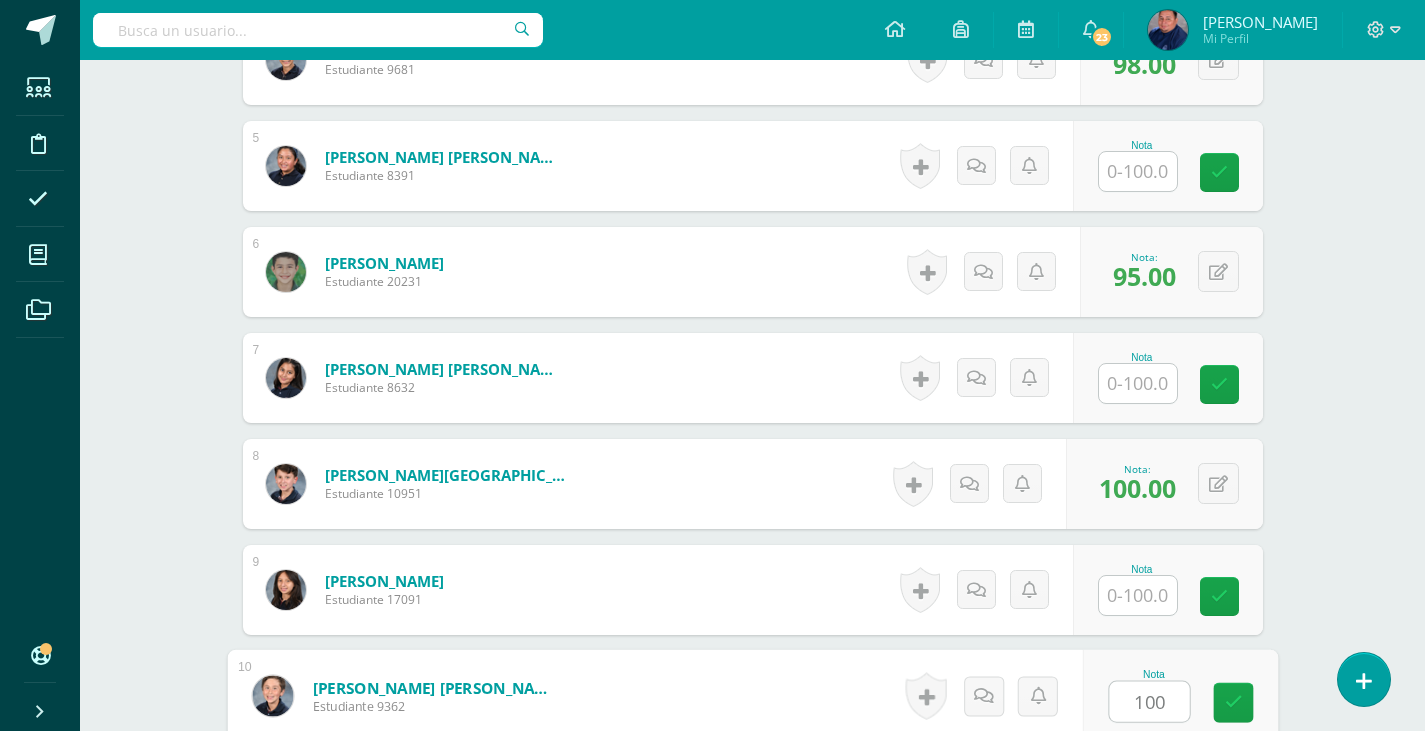 type on "100" 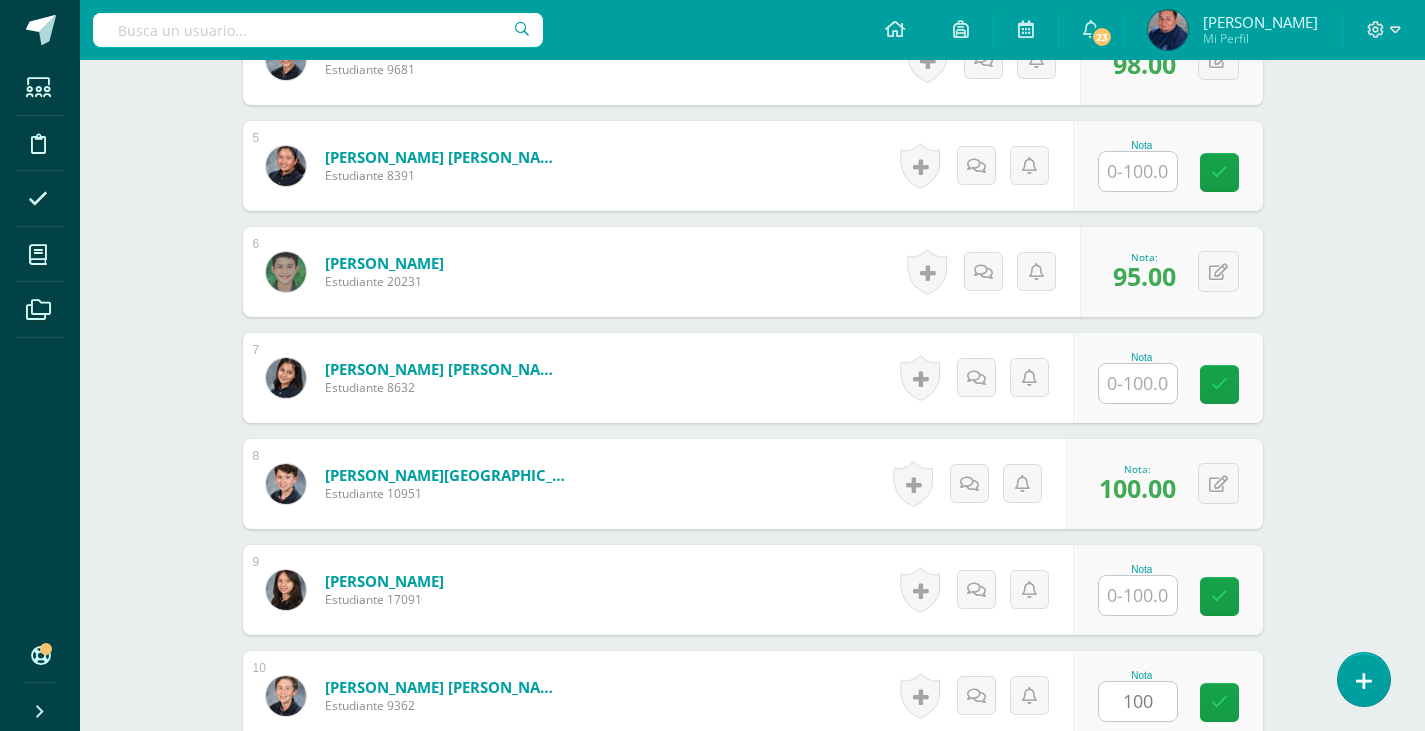 scroll, scrollTop: 1459, scrollLeft: 0, axis: vertical 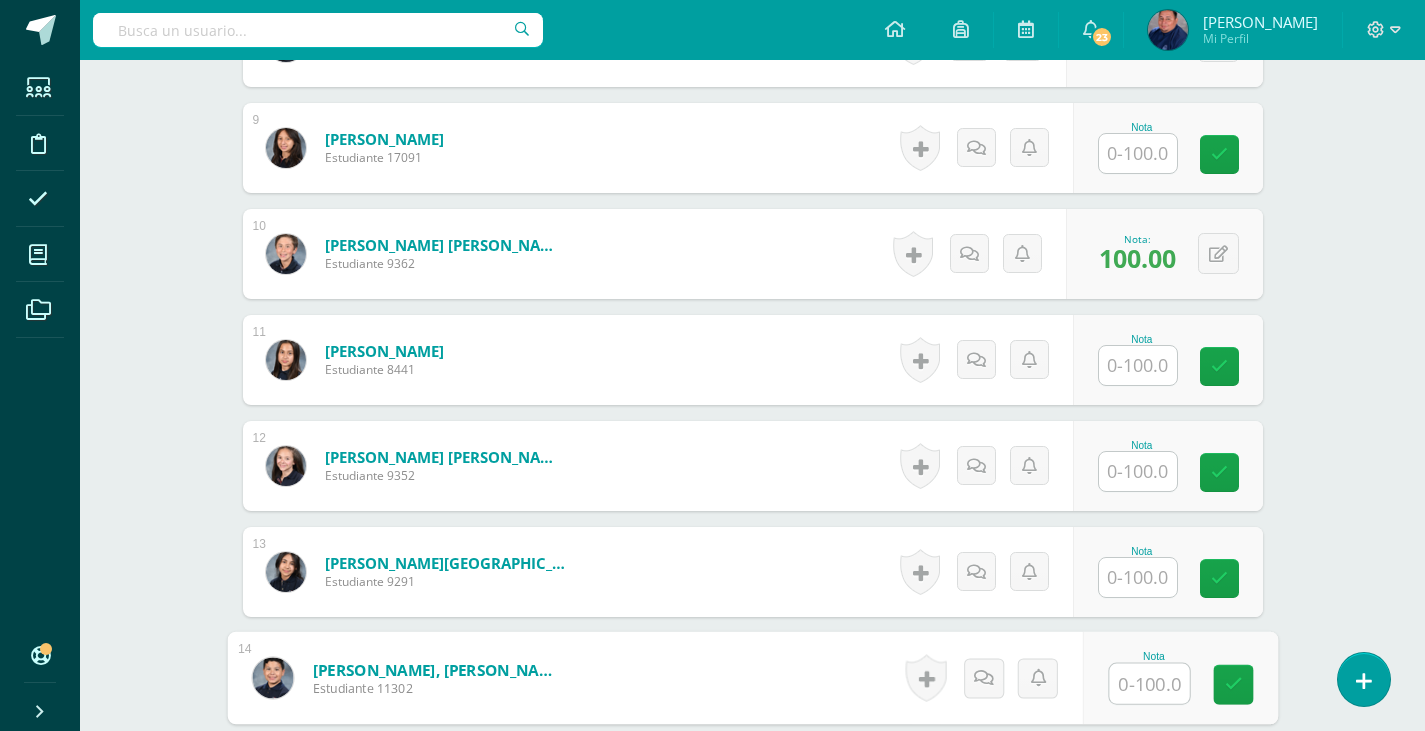 click at bounding box center (1149, 684) 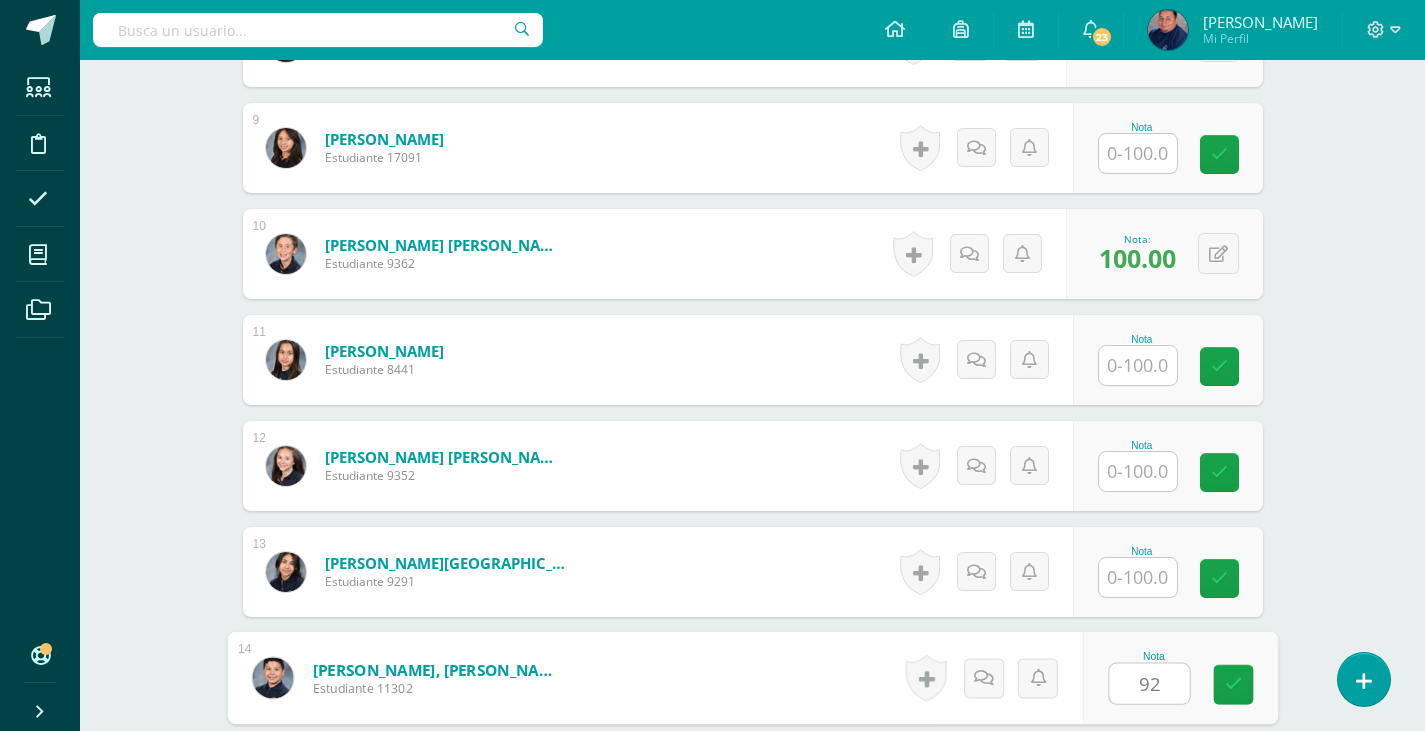 type on "92" 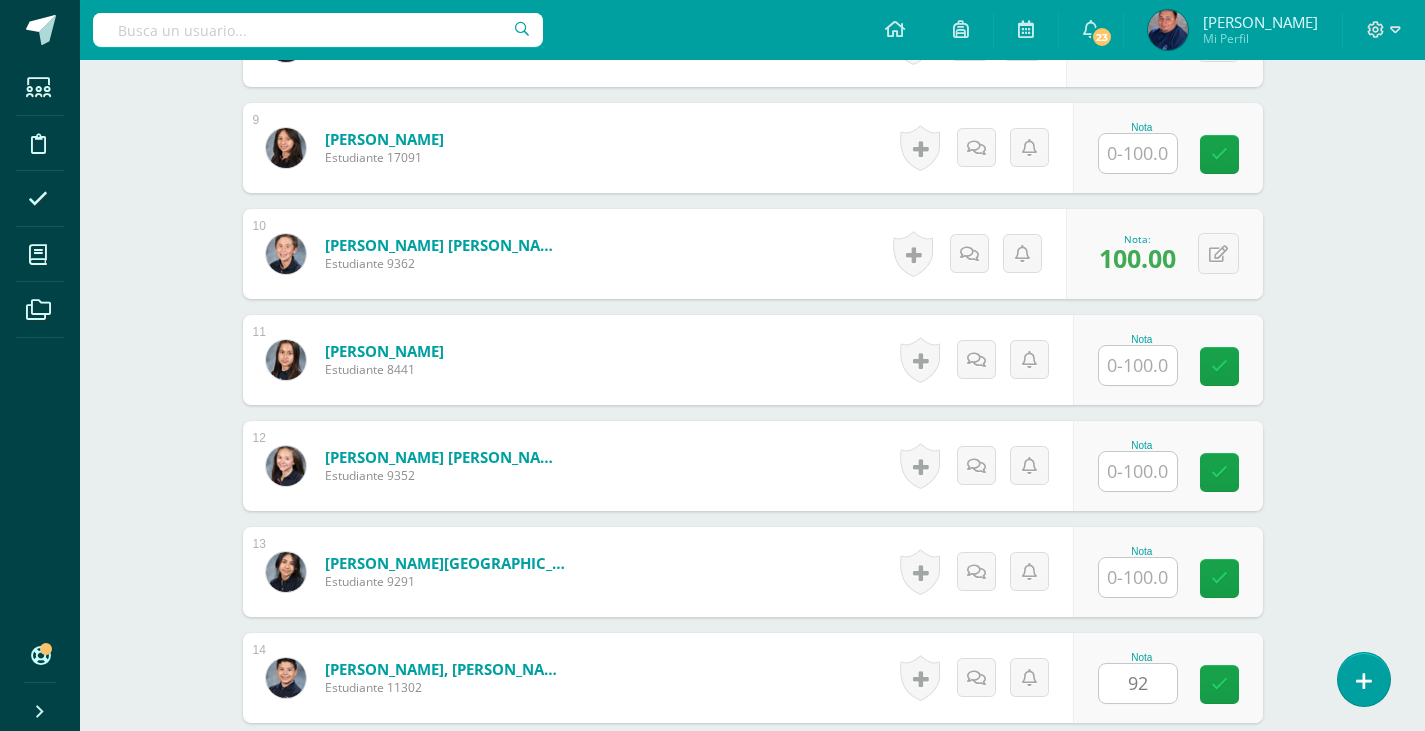 scroll, scrollTop: 1883, scrollLeft: 0, axis: vertical 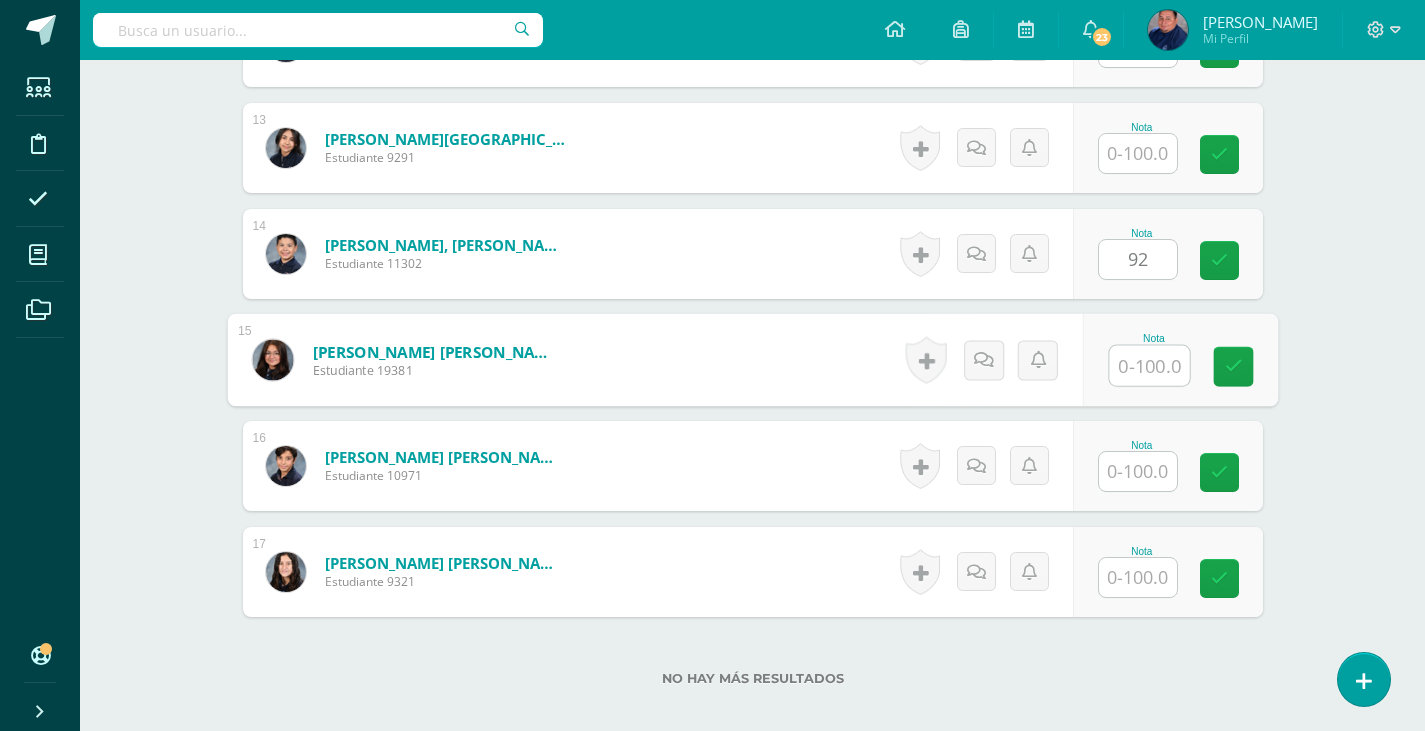 click at bounding box center (1138, 471) 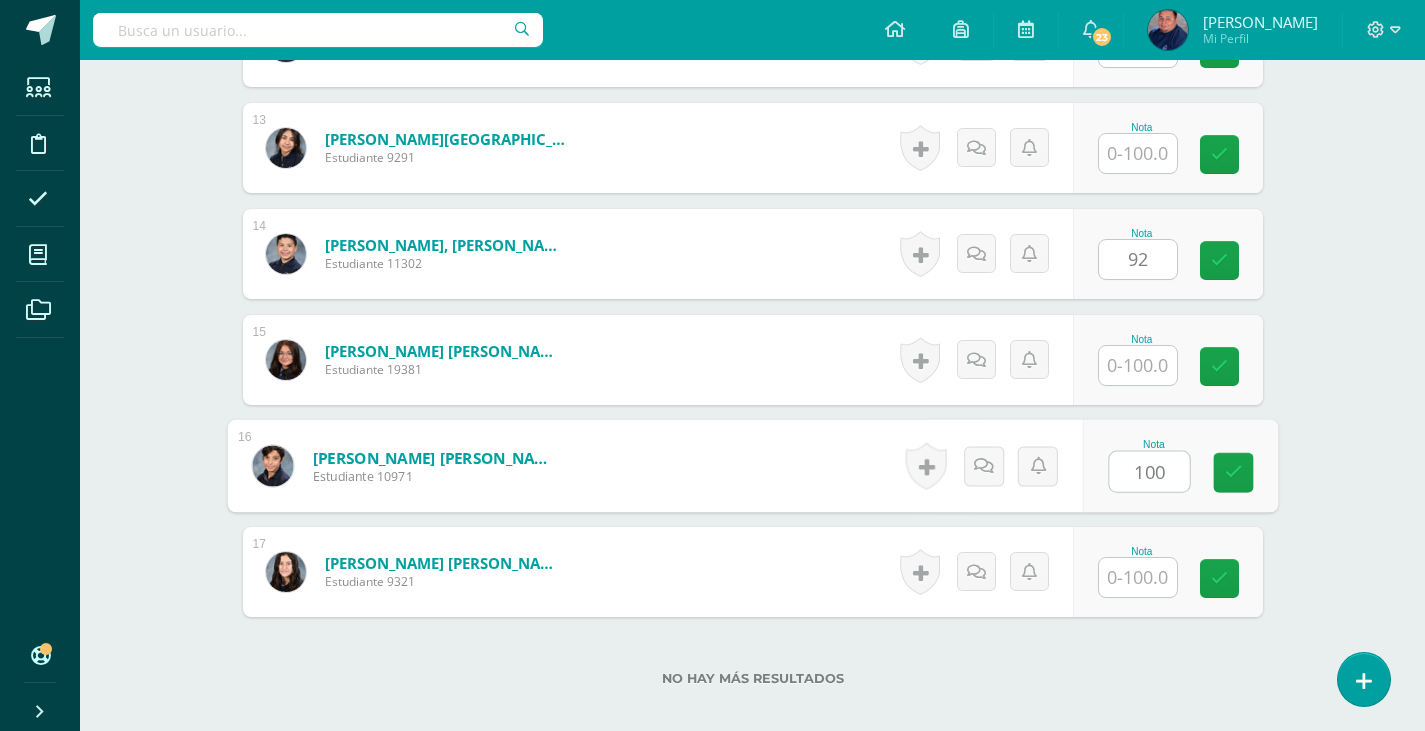 type on "100" 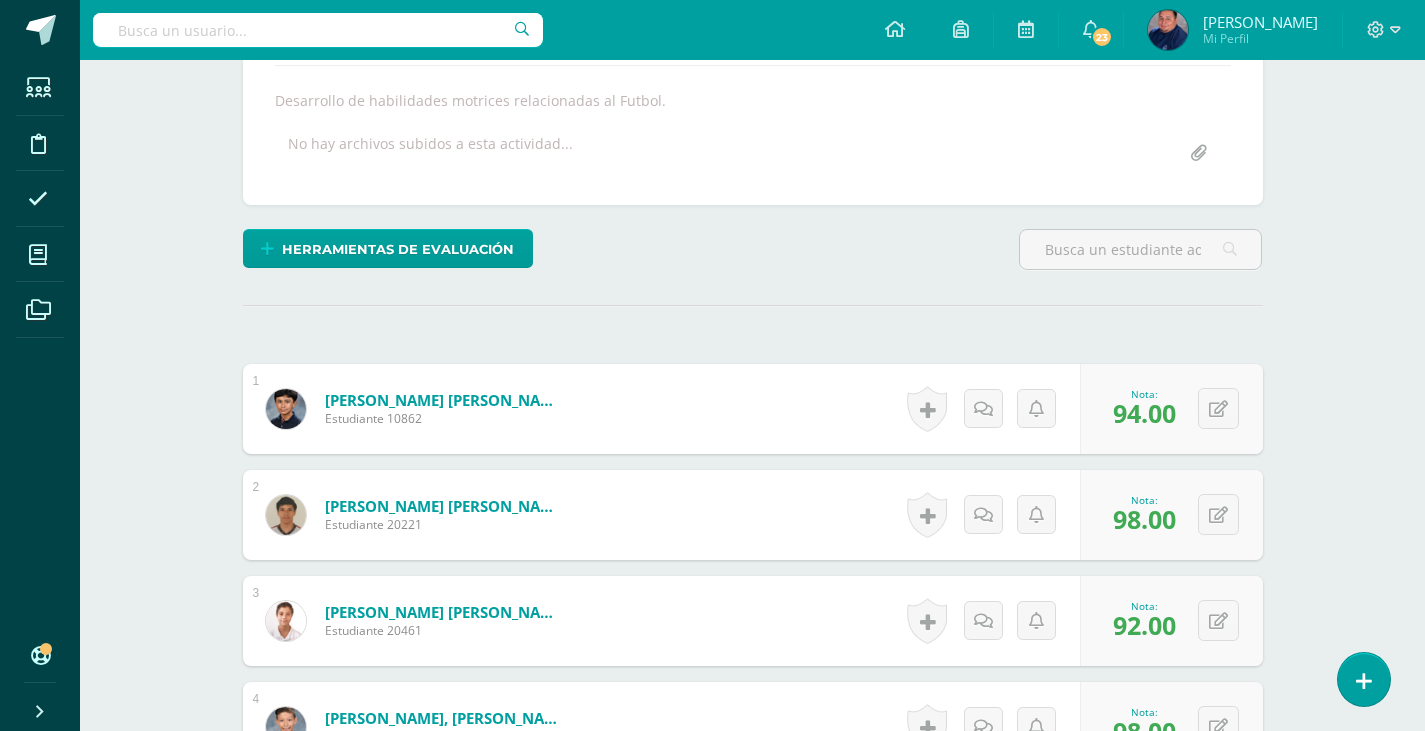 scroll, scrollTop: 0, scrollLeft: 0, axis: both 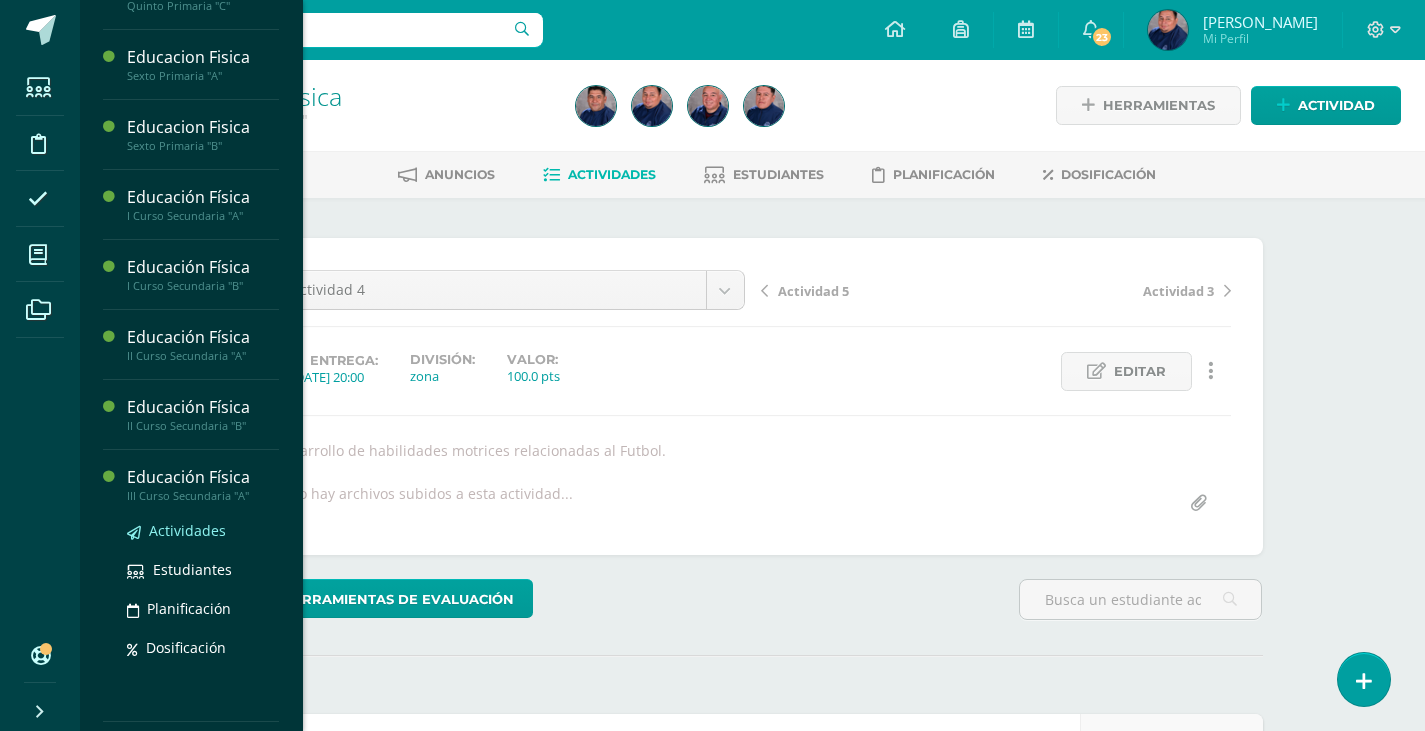 click on "Actividades" at bounding box center (187, 530) 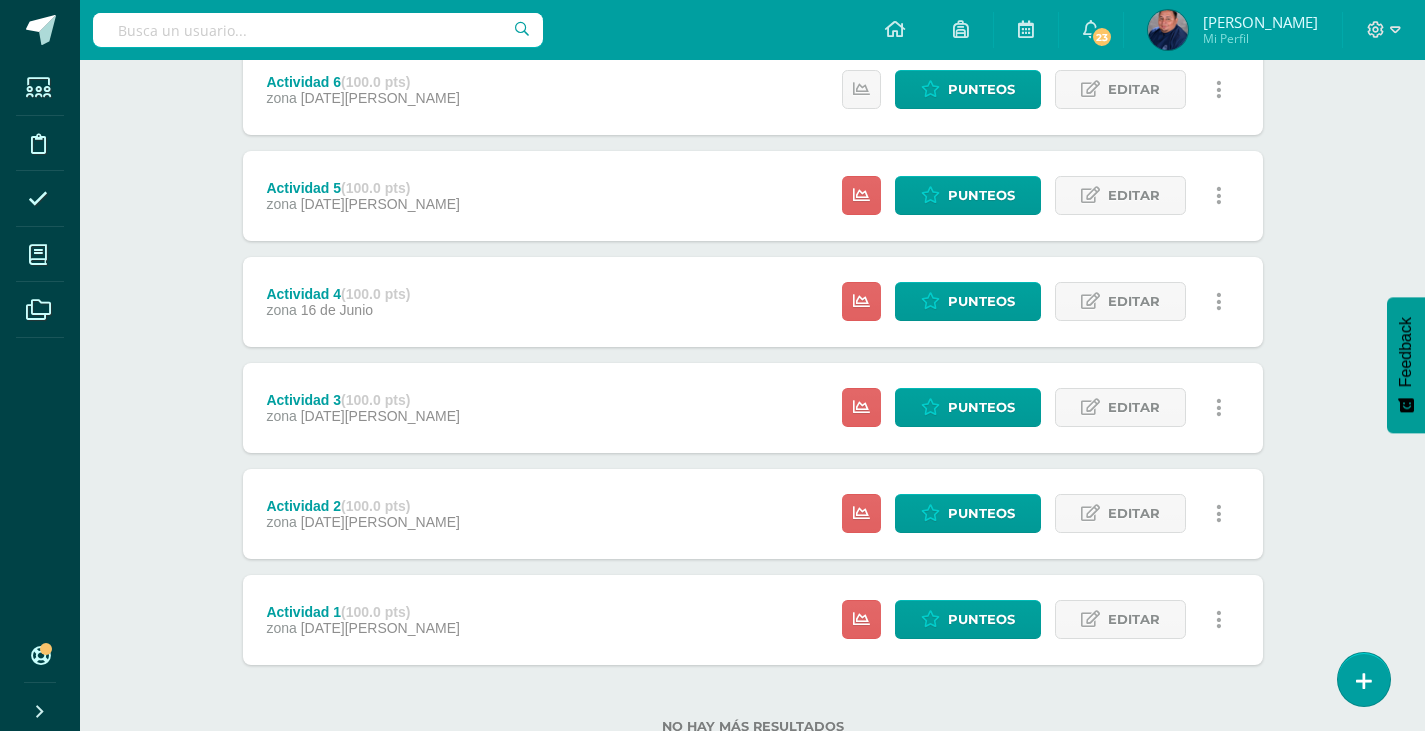 scroll, scrollTop: 567, scrollLeft: 0, axis: vertical 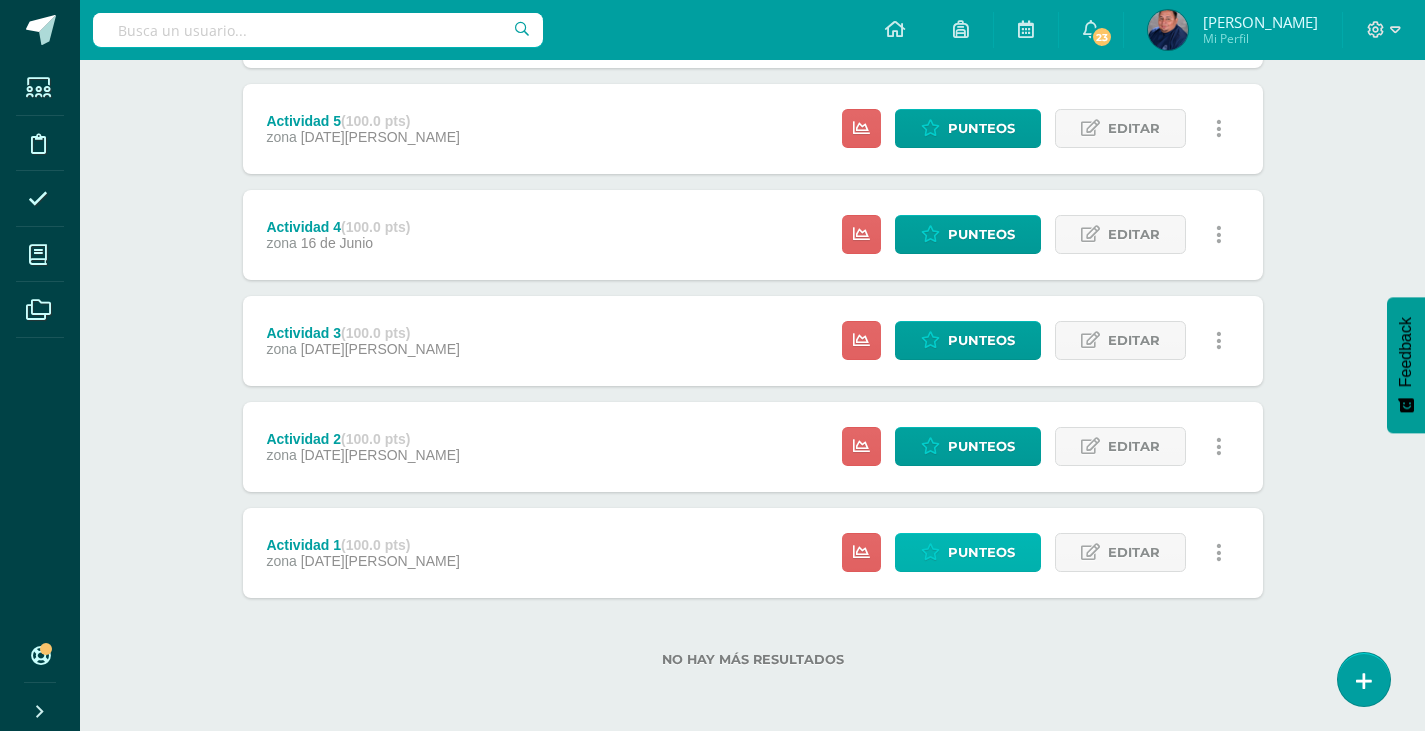 click on "Punteos" at bounding box center (981, 552) 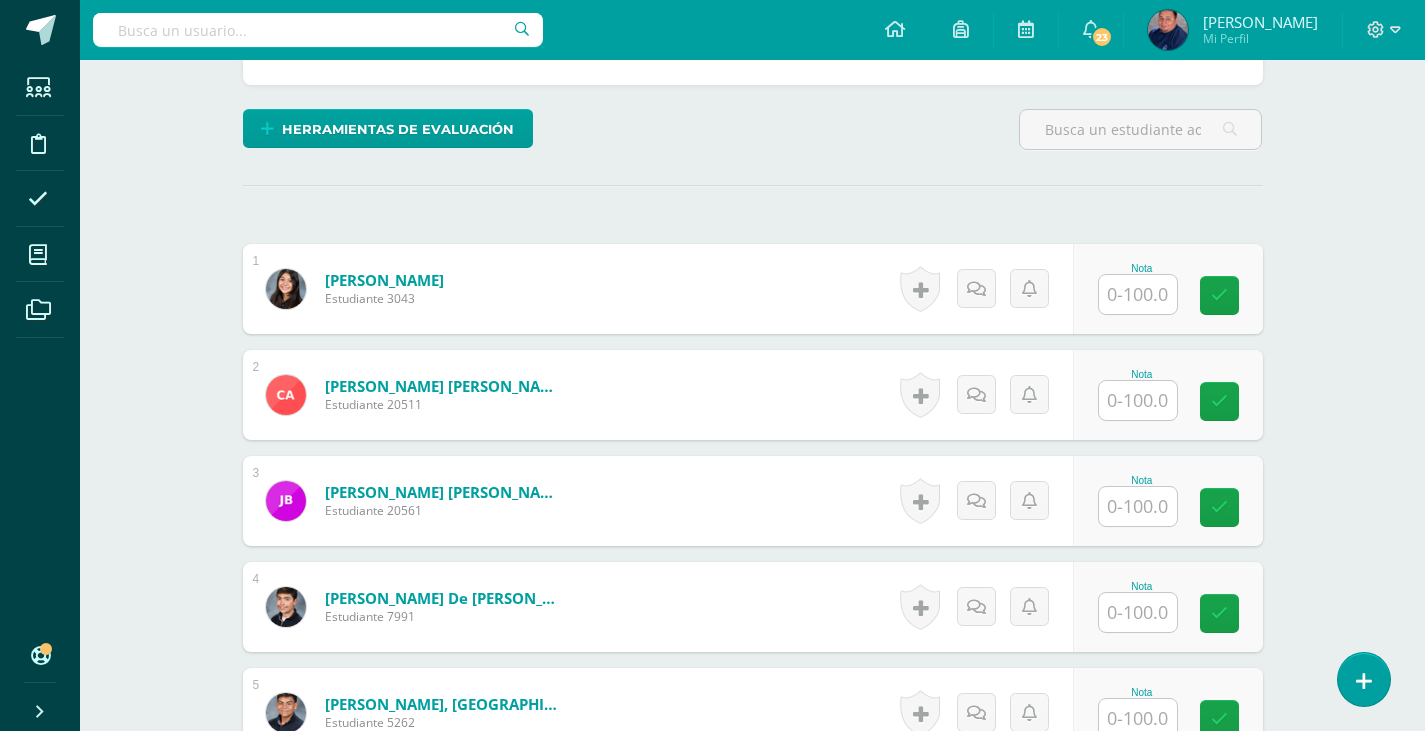 scroll, scrollTop: 502, scrollLeft: 0, axis: vertical 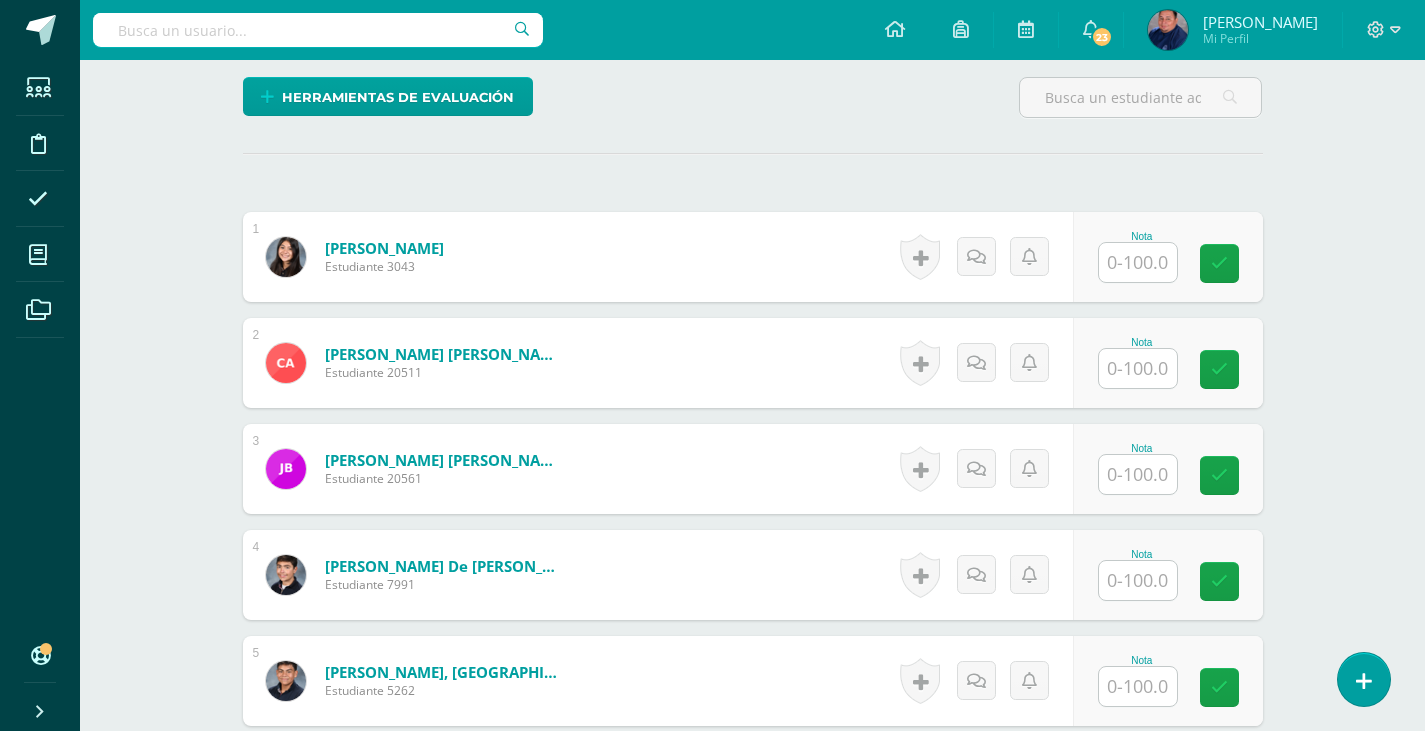 click at bounding box center [1138, 580] 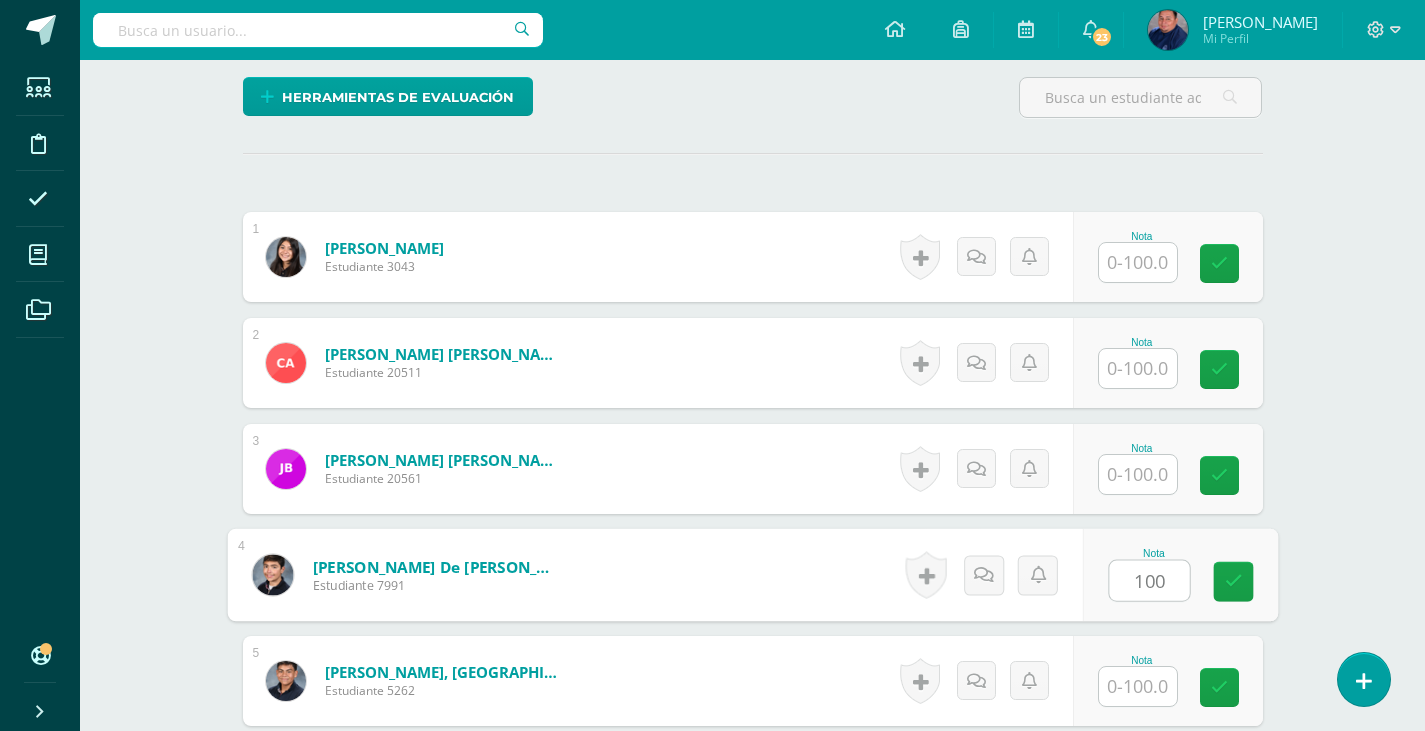 type on "100" 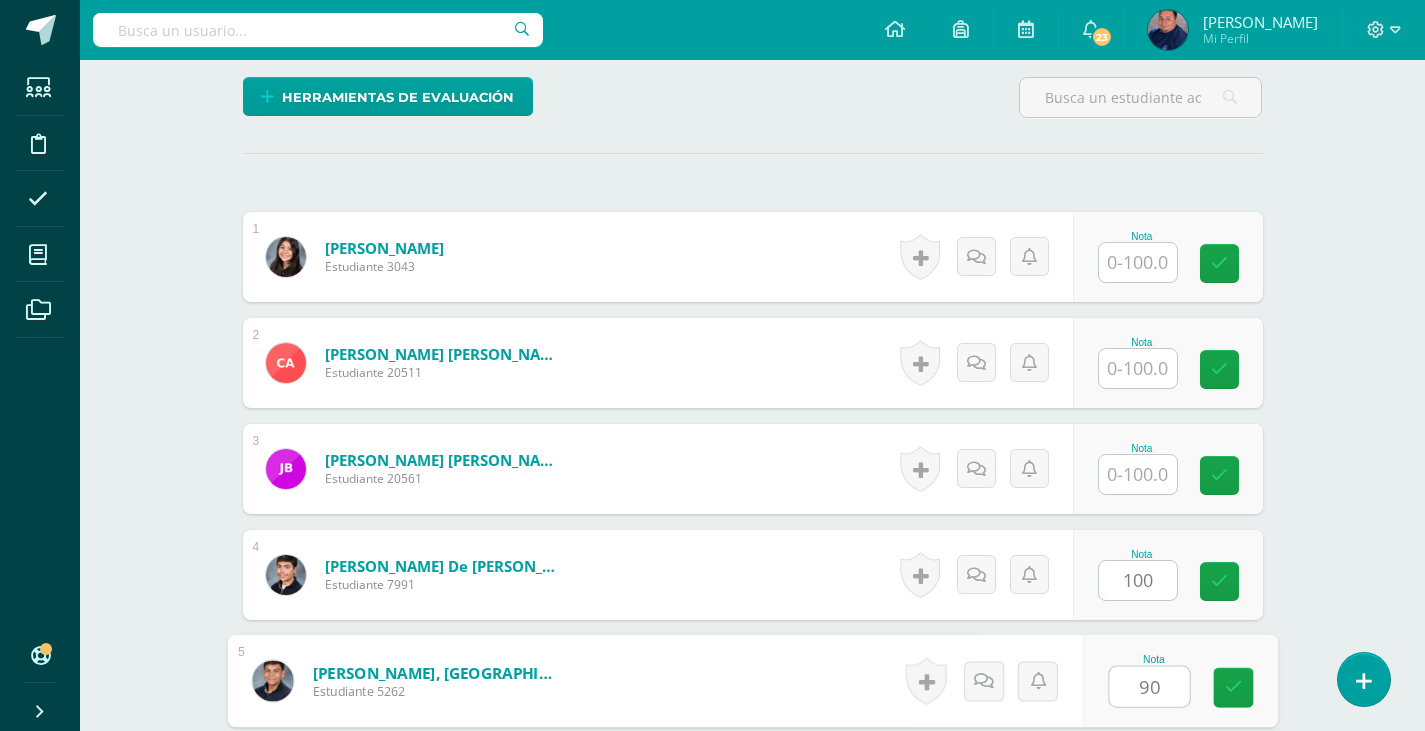 type on "90" 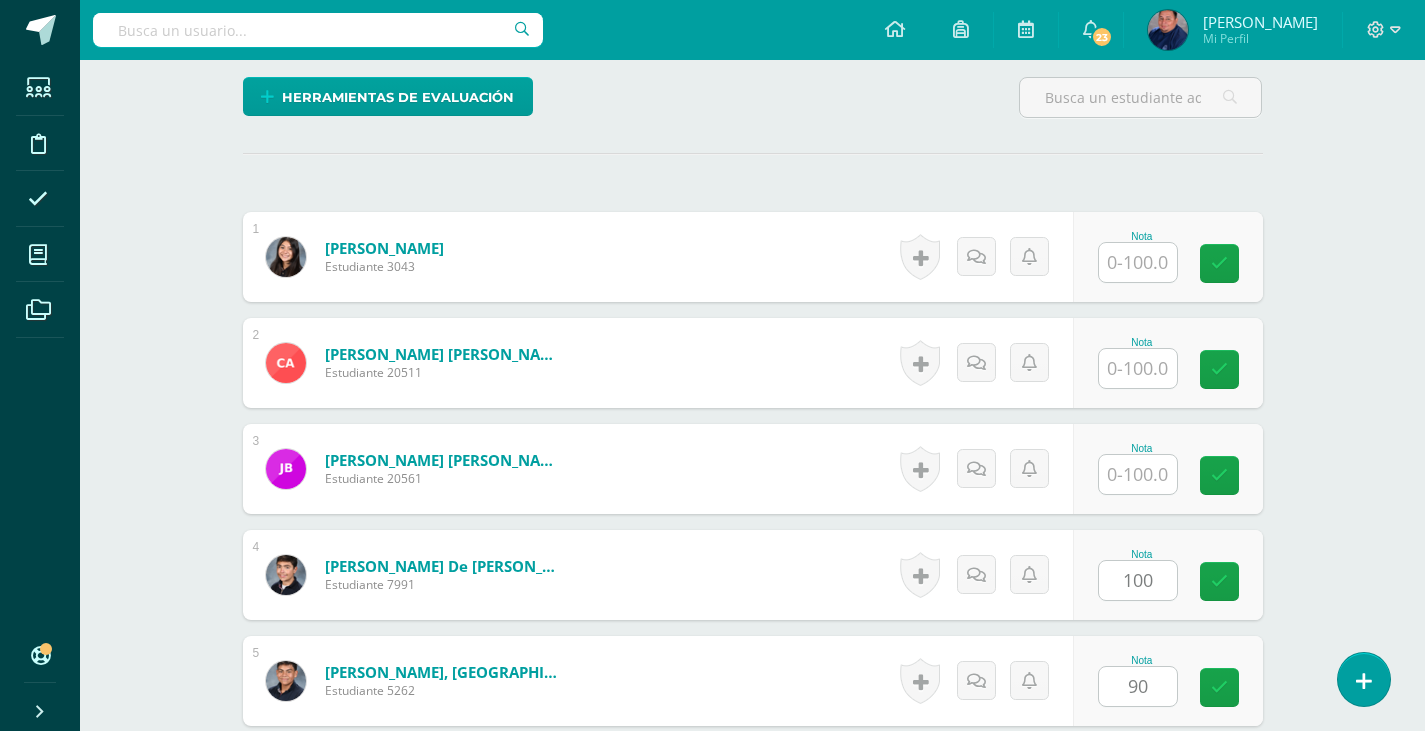 scroll, scrollTop: 929, scrollLeft: 0, axis: vertical 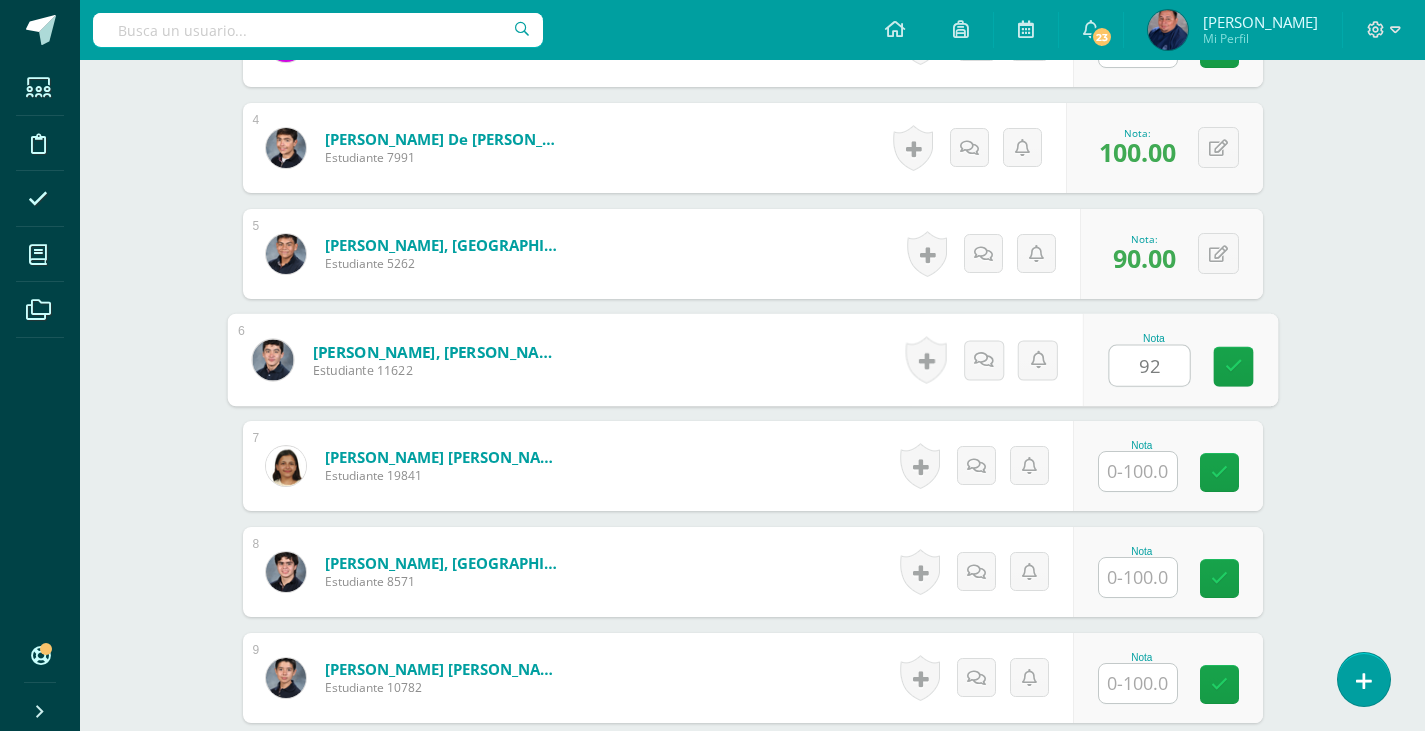 type on "92" 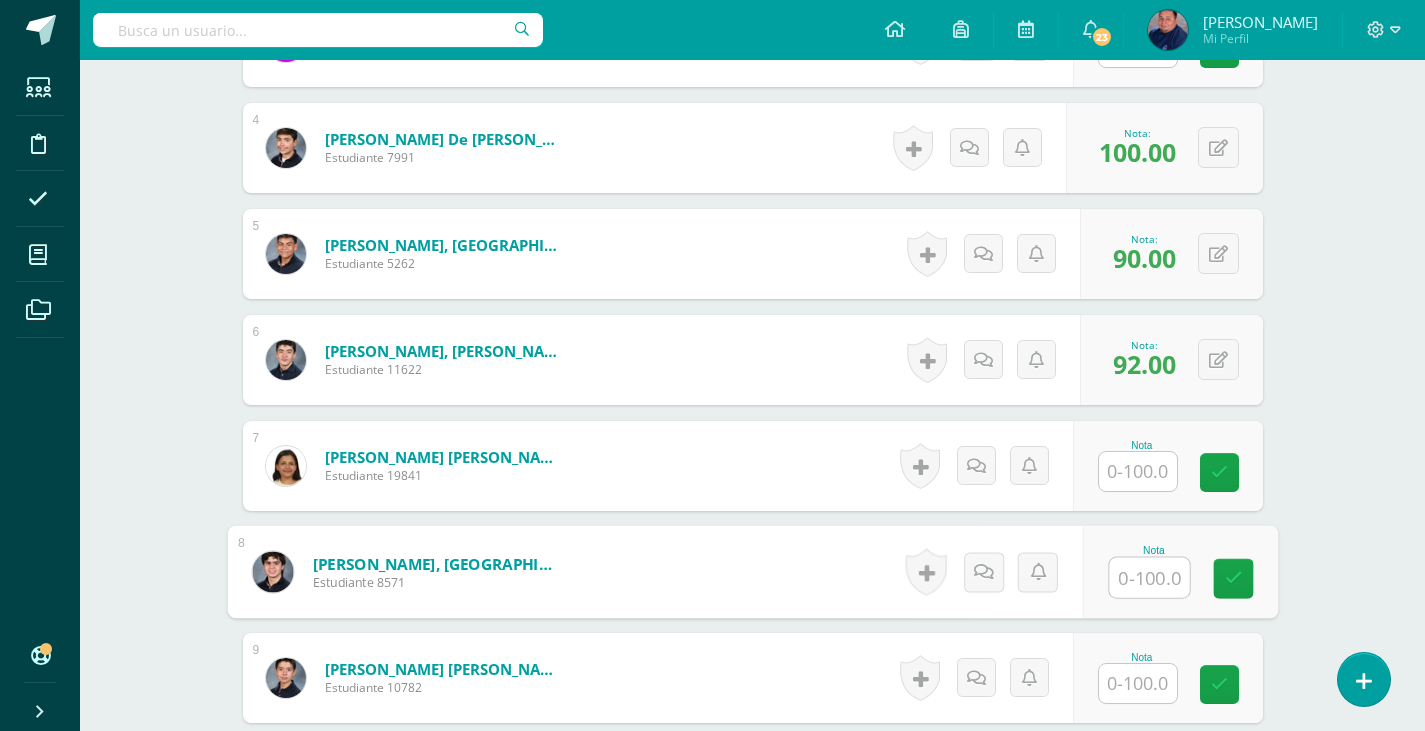 click at bounding box center (1149, 578) 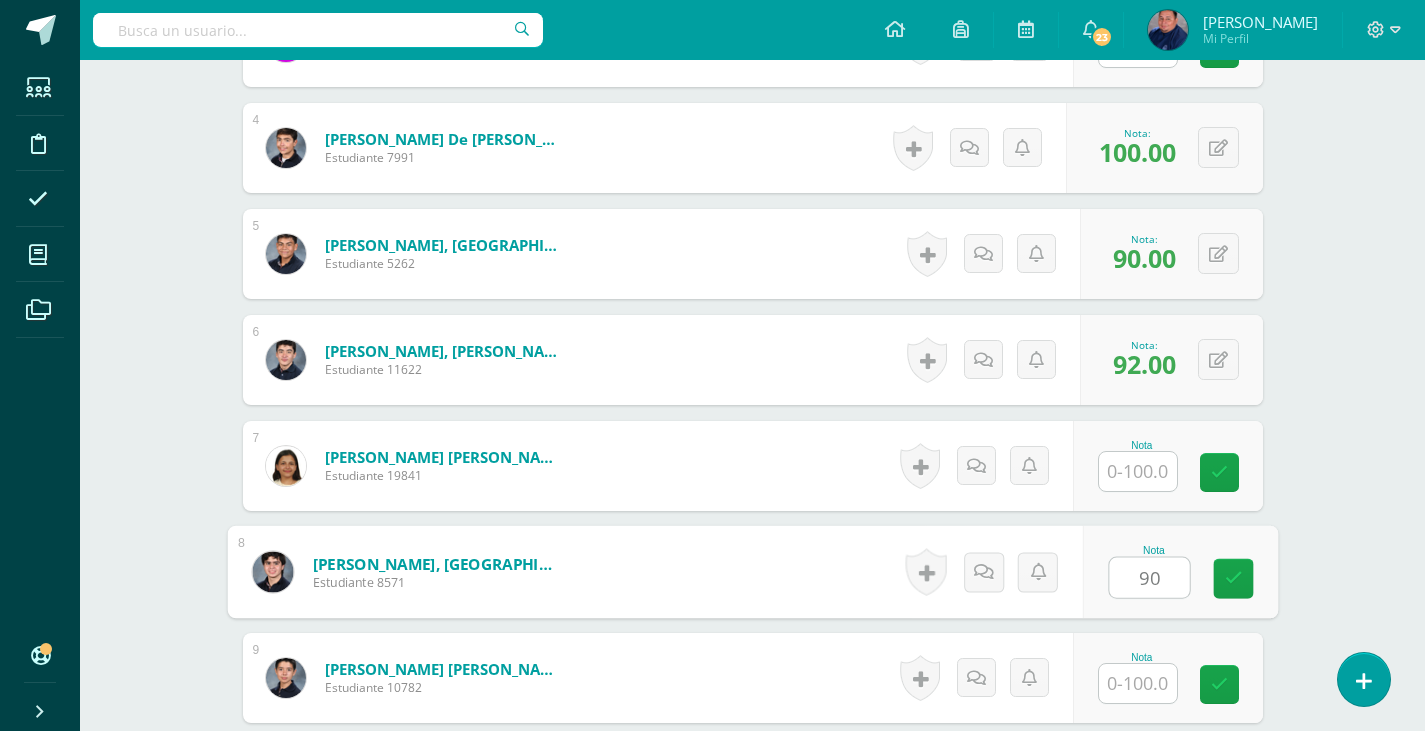 type on "90" 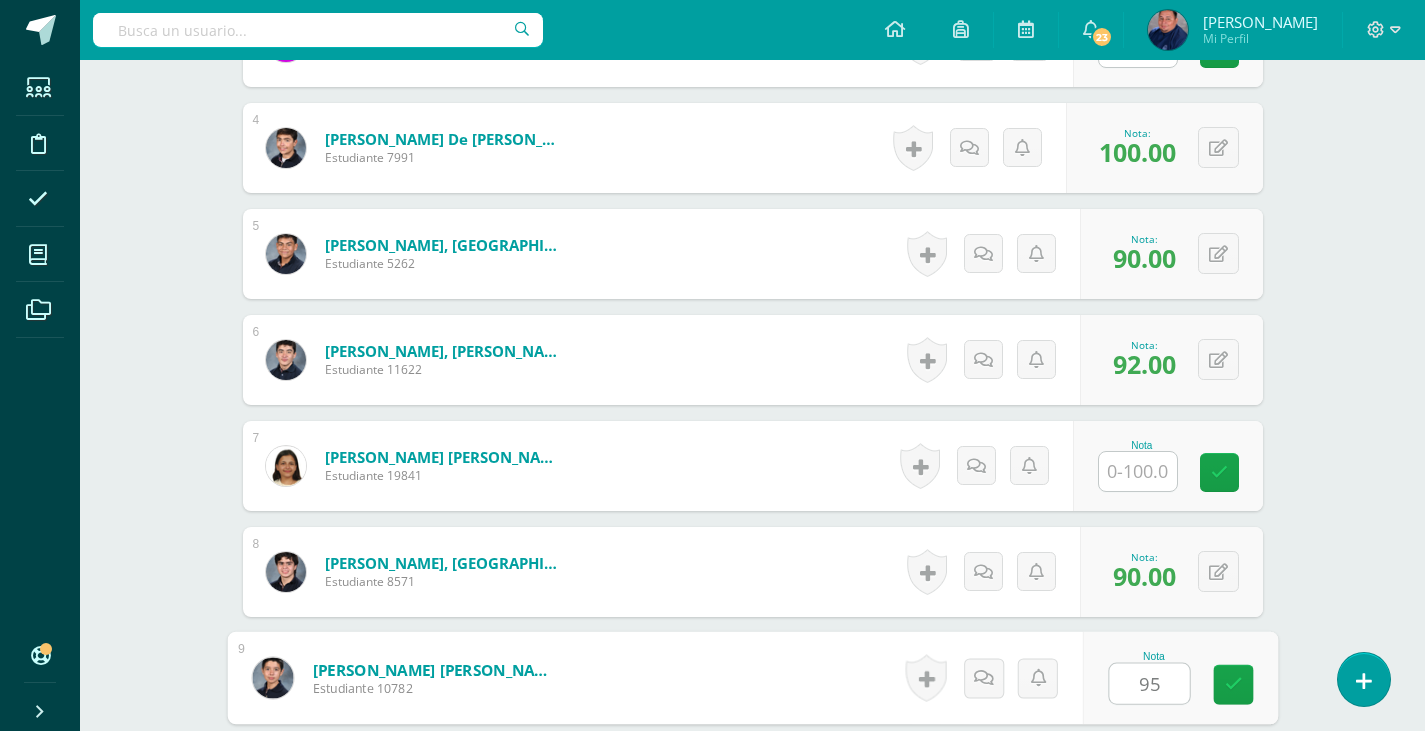 type on "95" 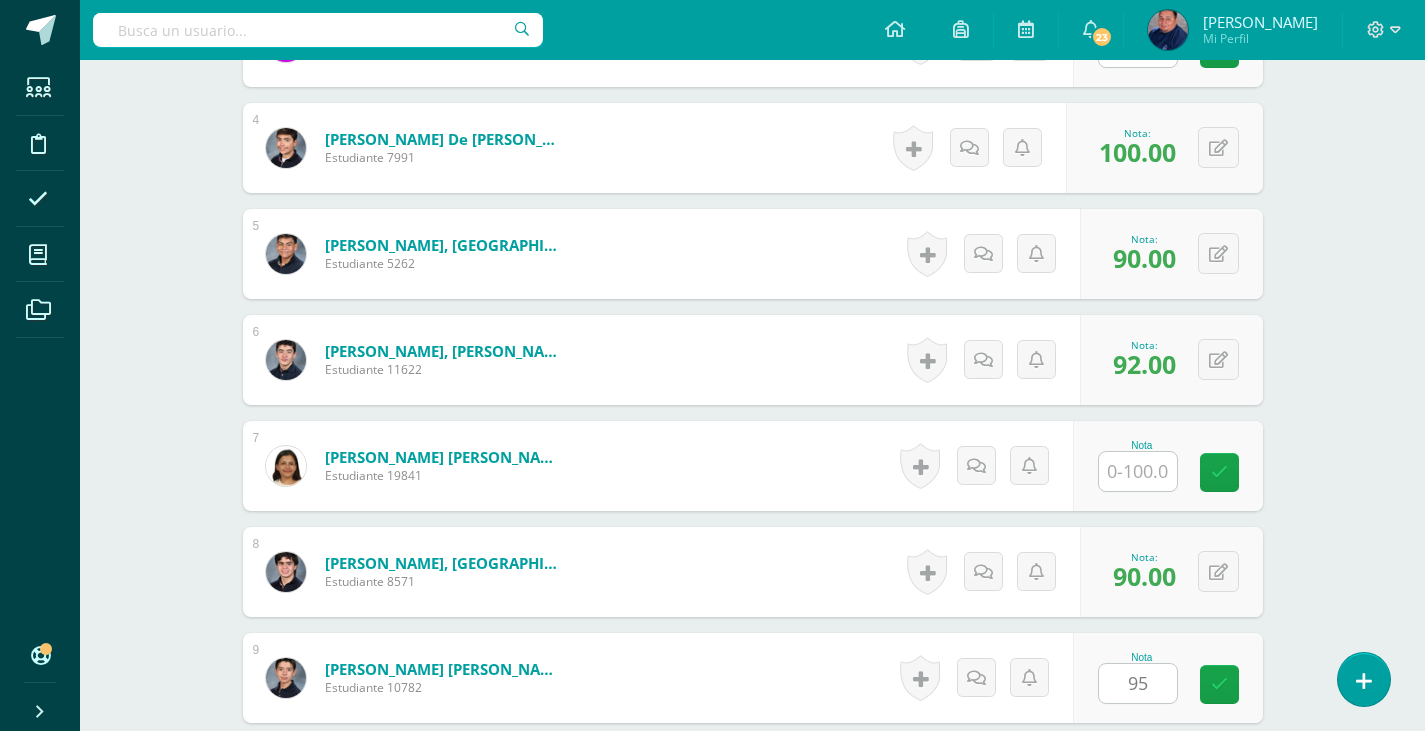 scroll, scrollTop: 1353, scrollLeft: 0, axis: vertical 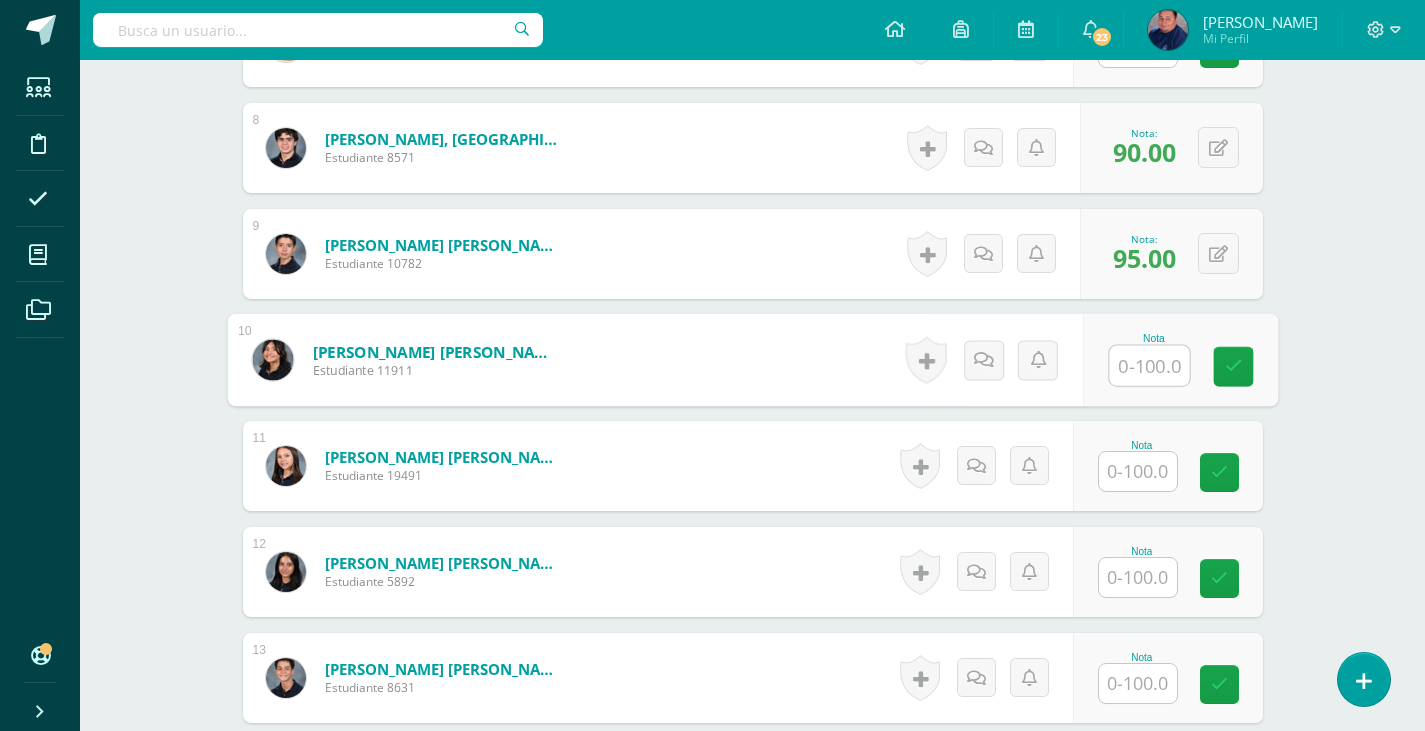 click at bounding box center [1138, 683] 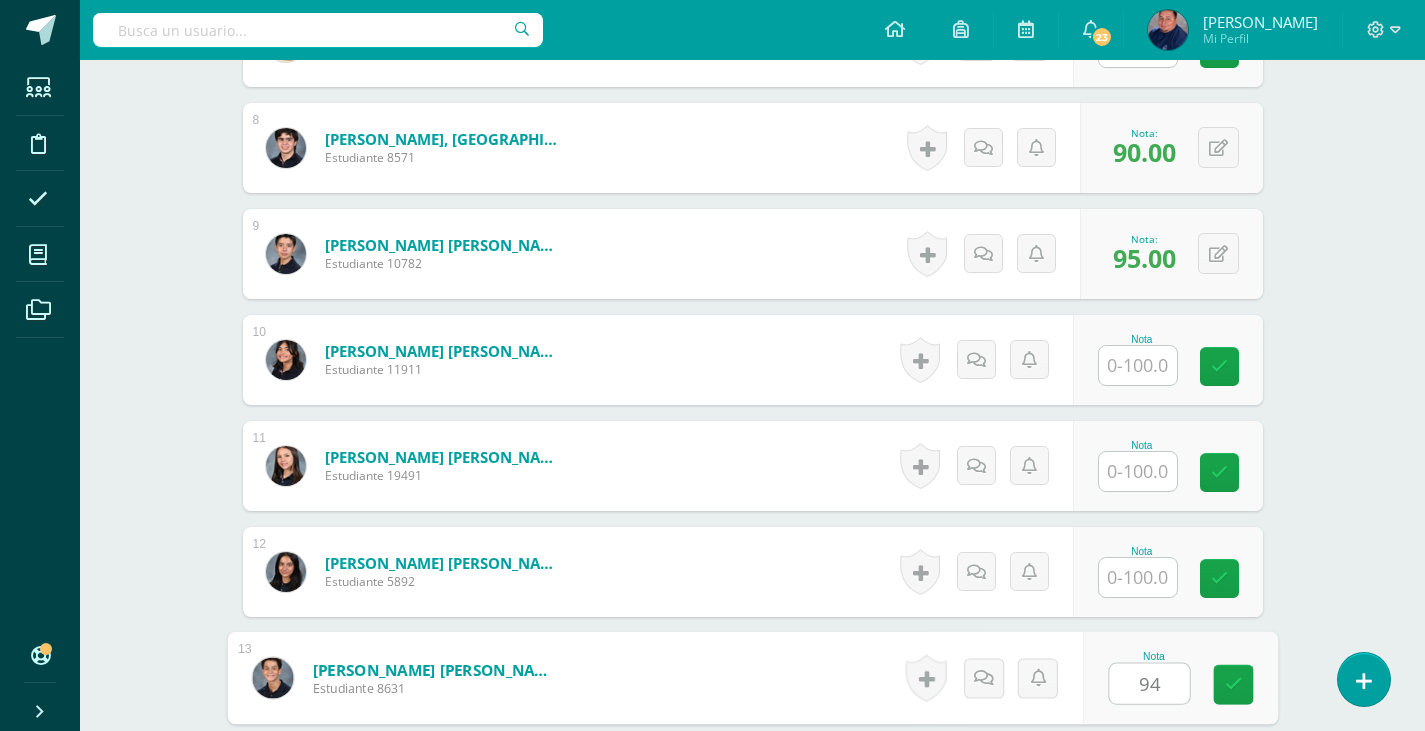 type on "94" 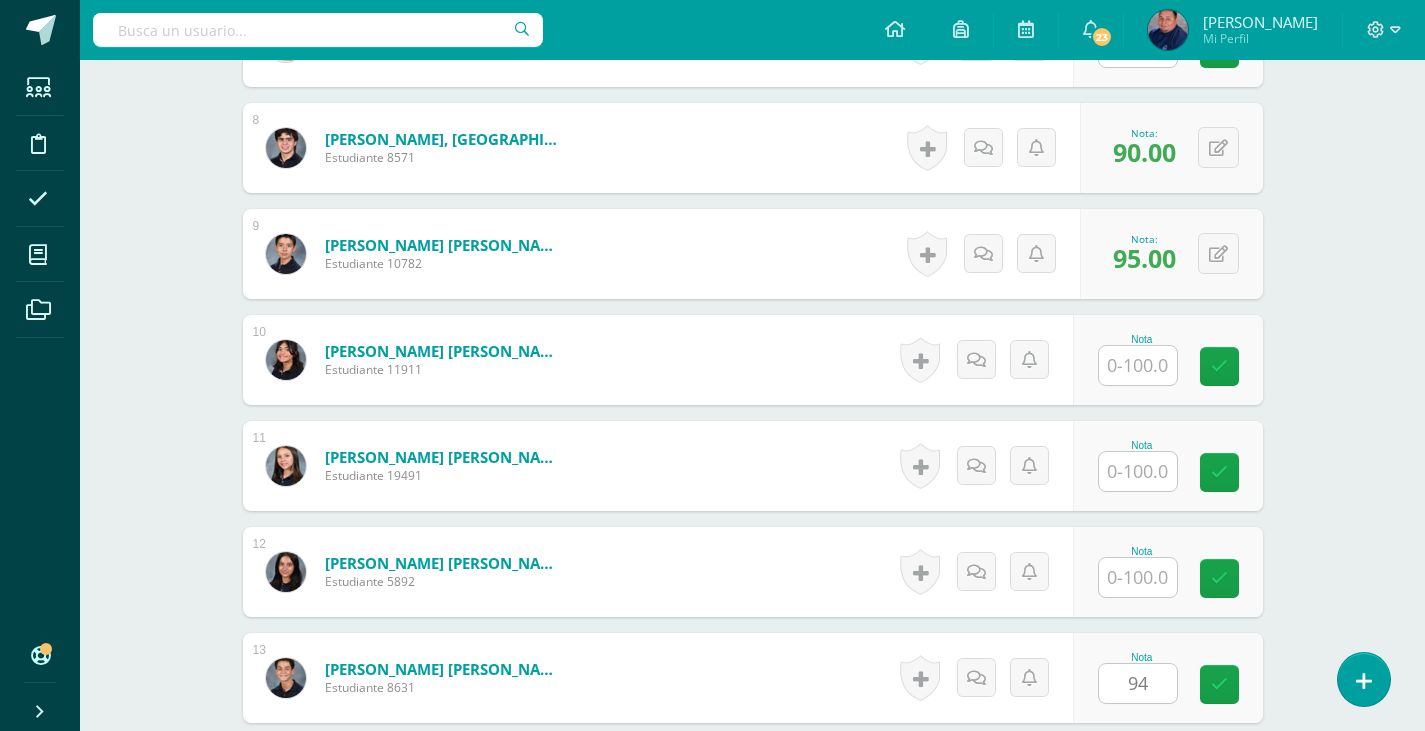 scroll, scrollTop: 1777, scrollLeft: 0, axis: vertical 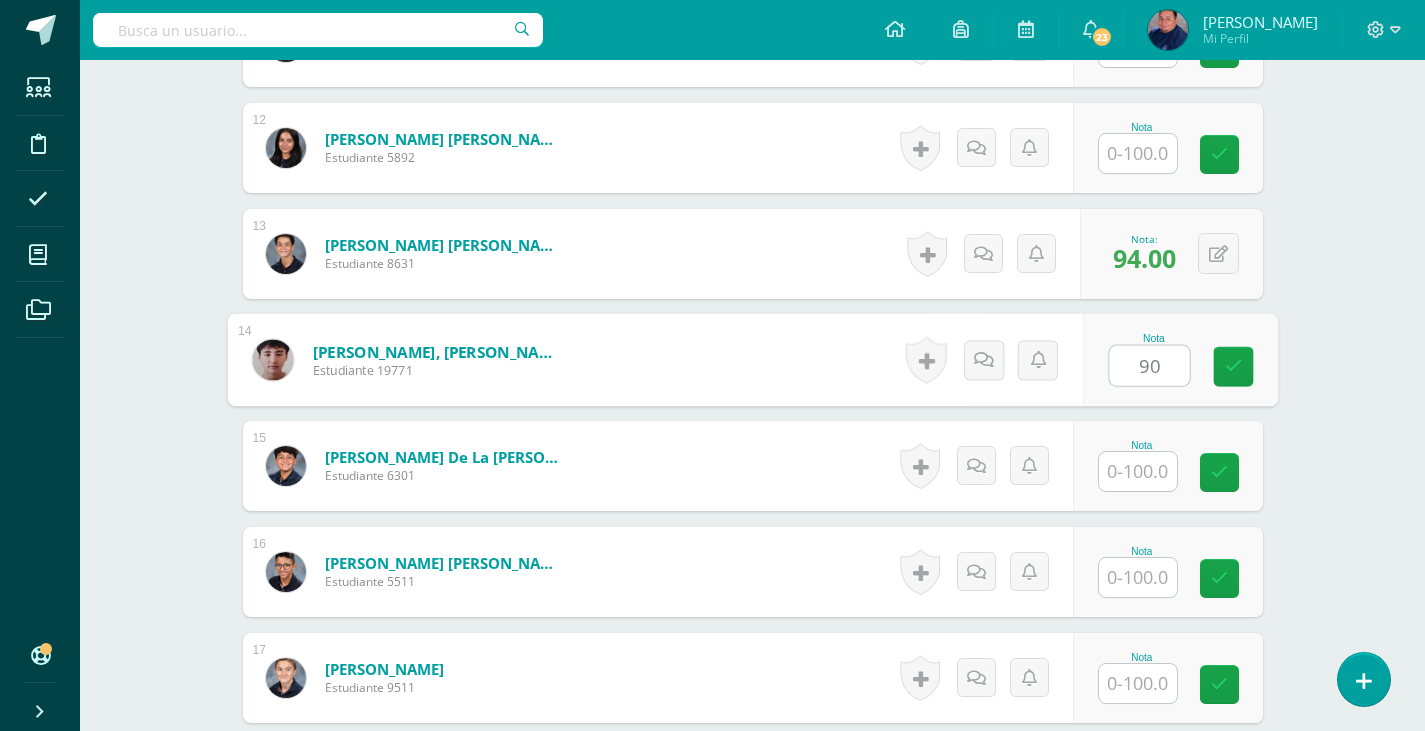 type on "90" 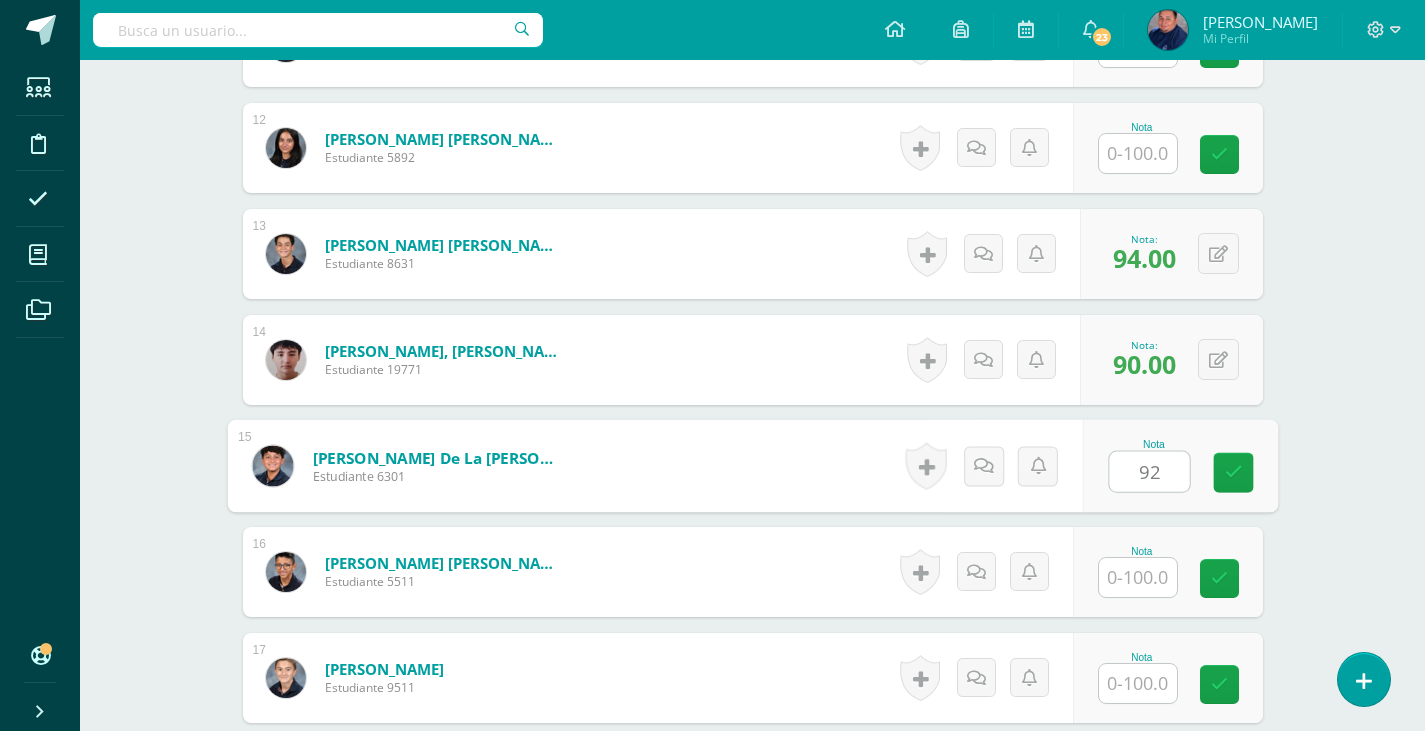 type on "92" 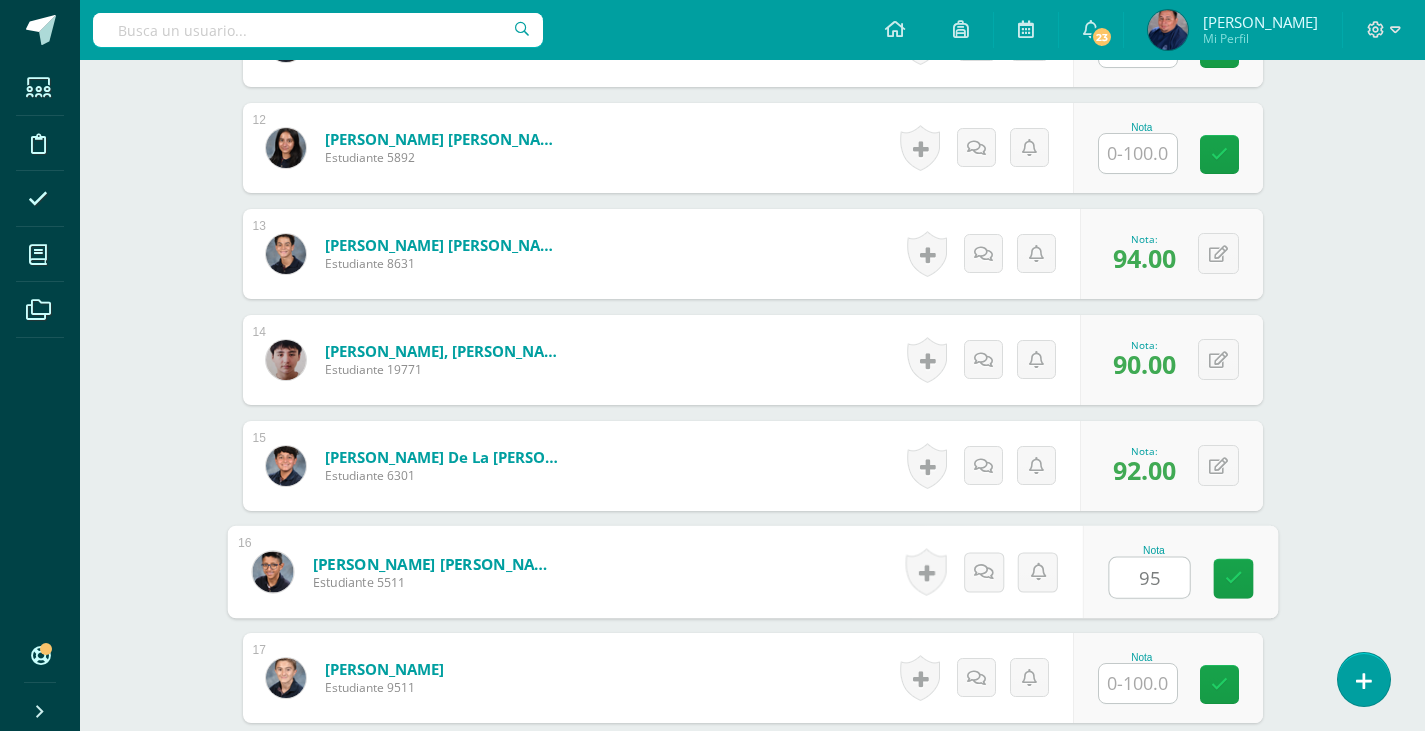 type on "95" 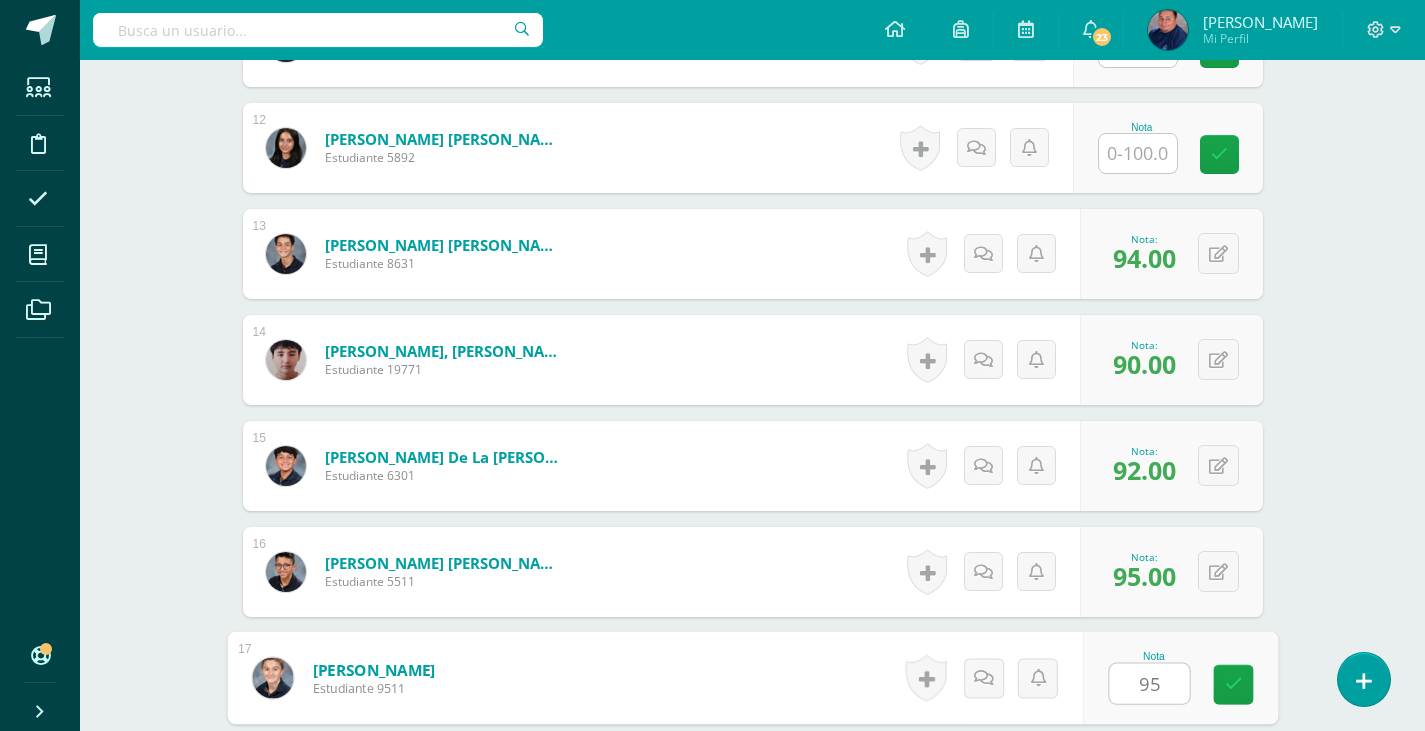 type on "95" 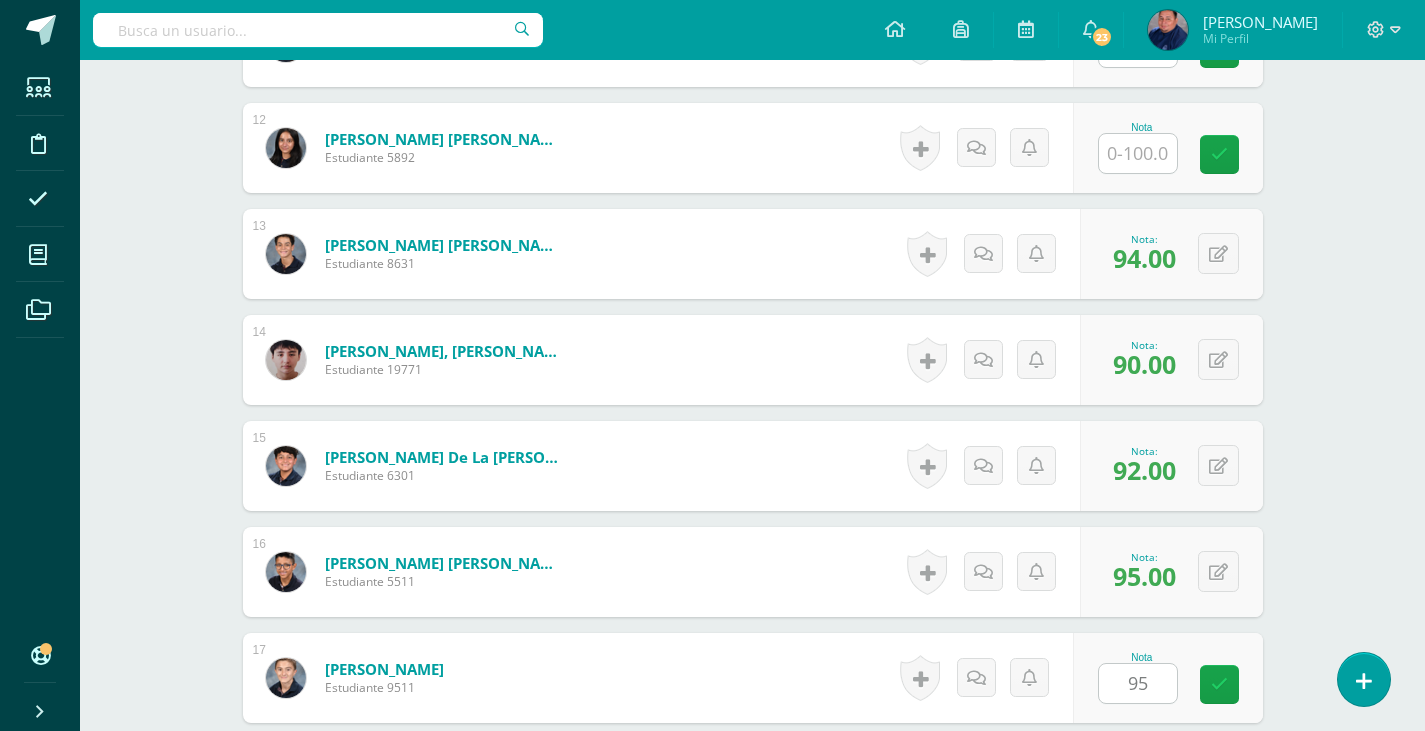 scroll, scrollTop: 2201, scrollLeft: 0, axis: vertical 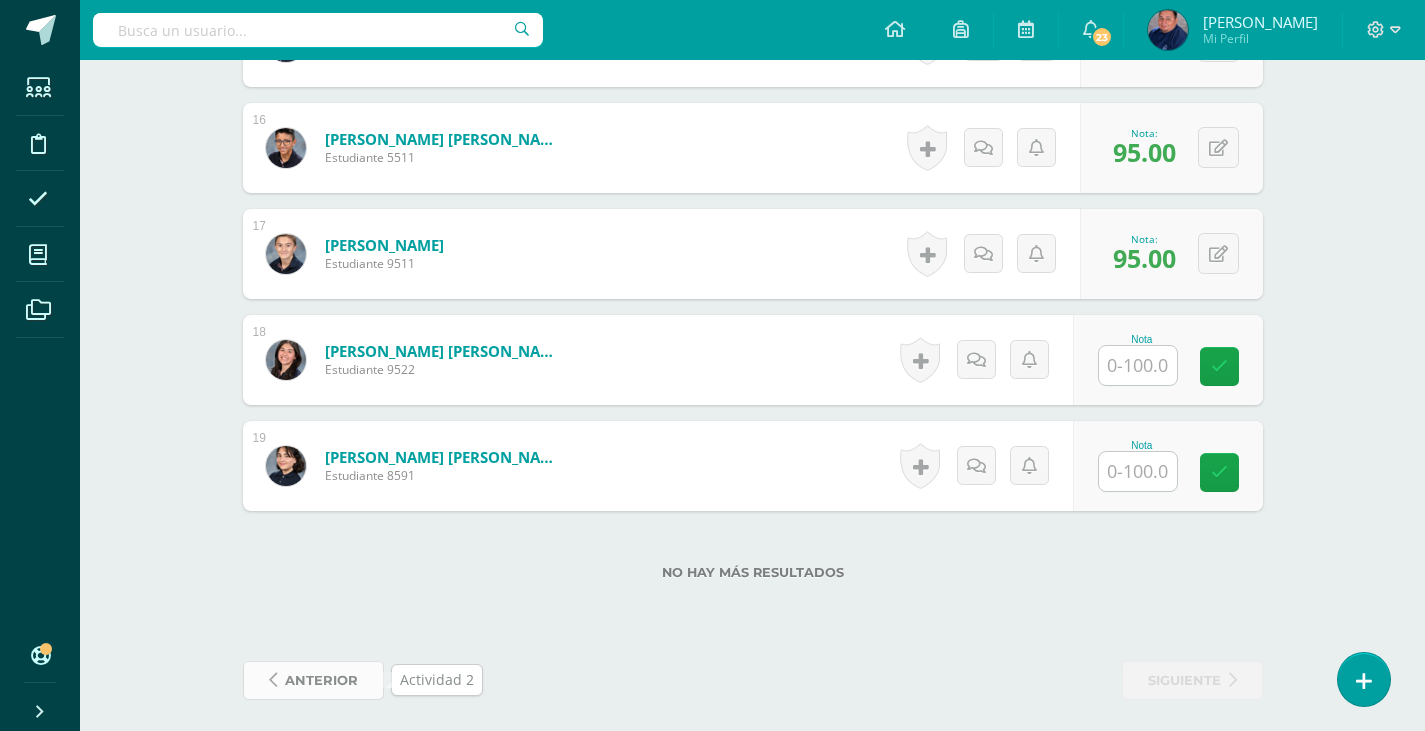 click on "anterior" at bounding box center (321, 680) 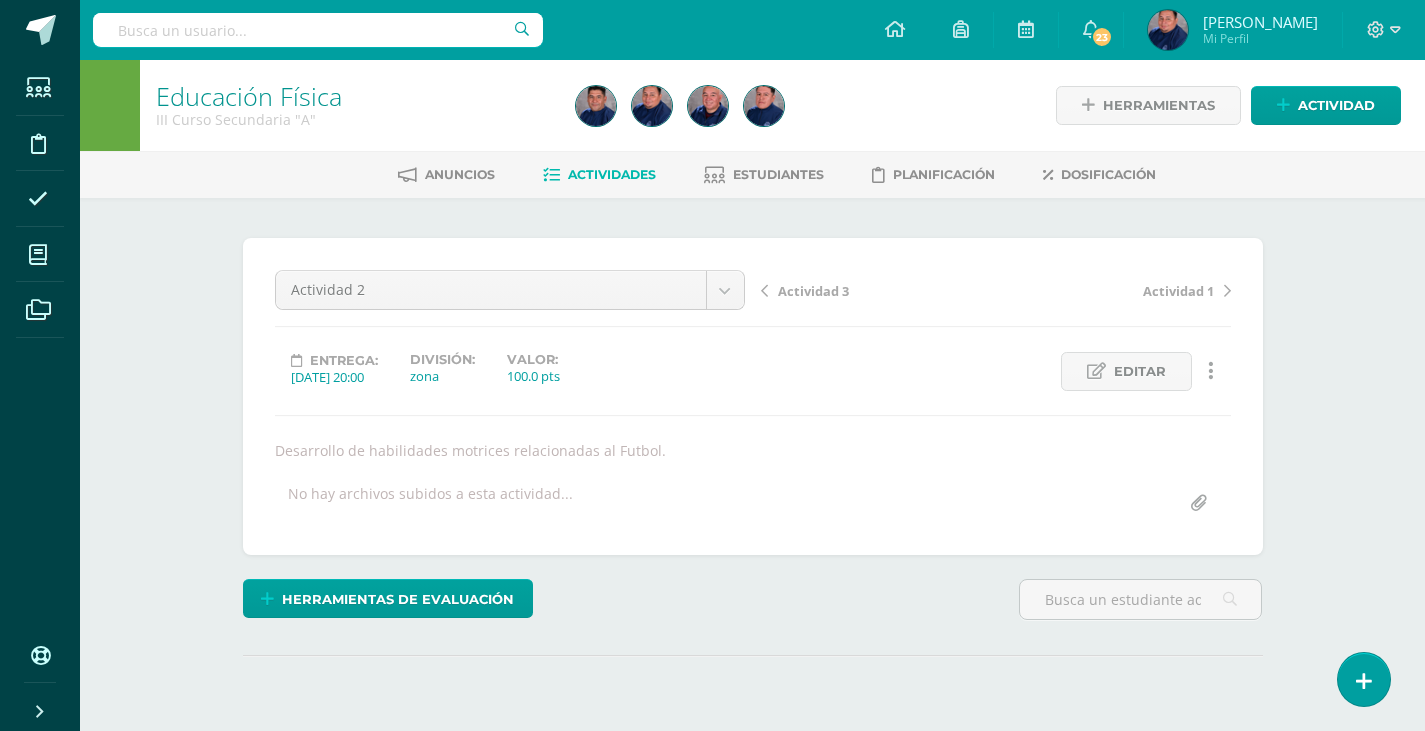scroll, scrollTop: 0, scrollLeft: 0, axis: both 